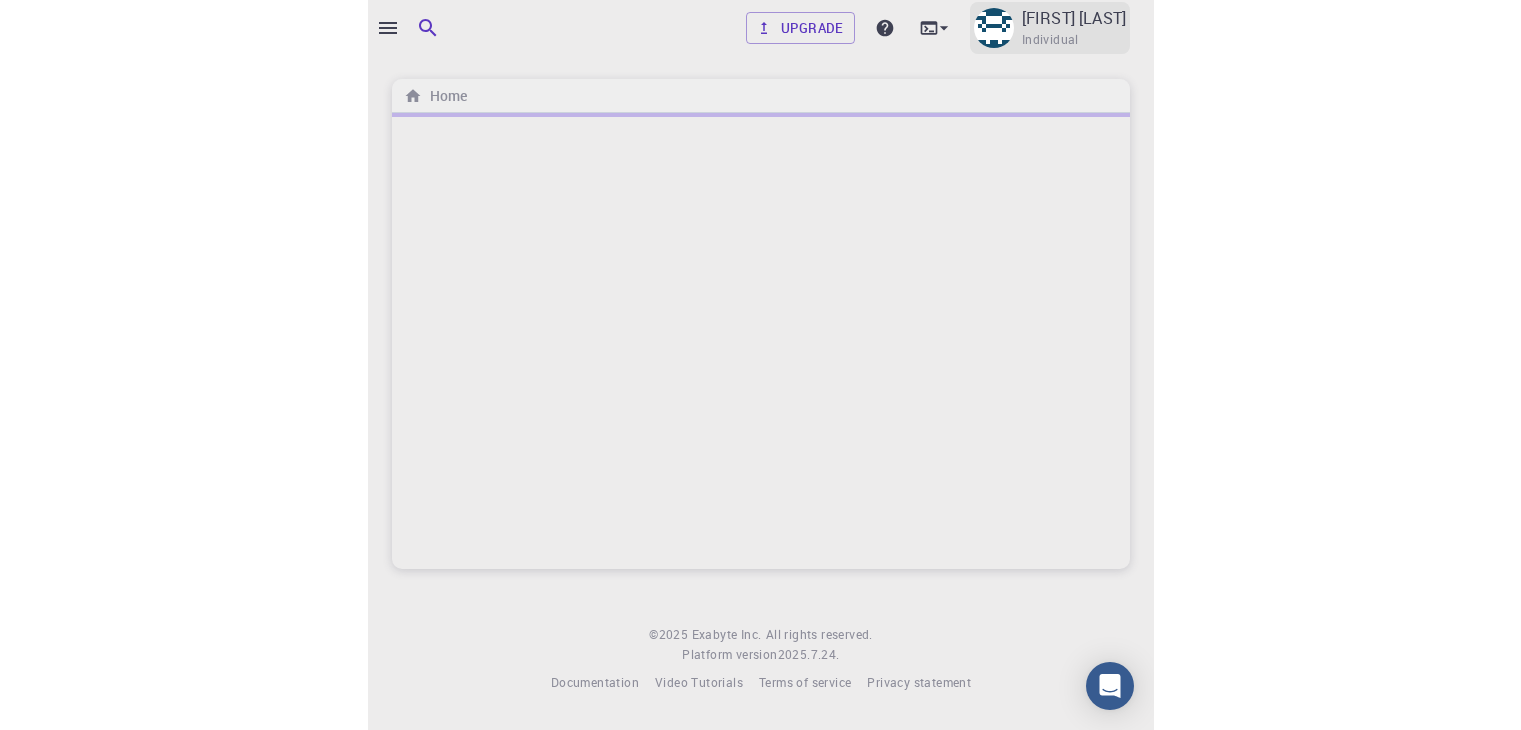 scroll, scrollTop: 0, scrollLeft: 0, axis: both 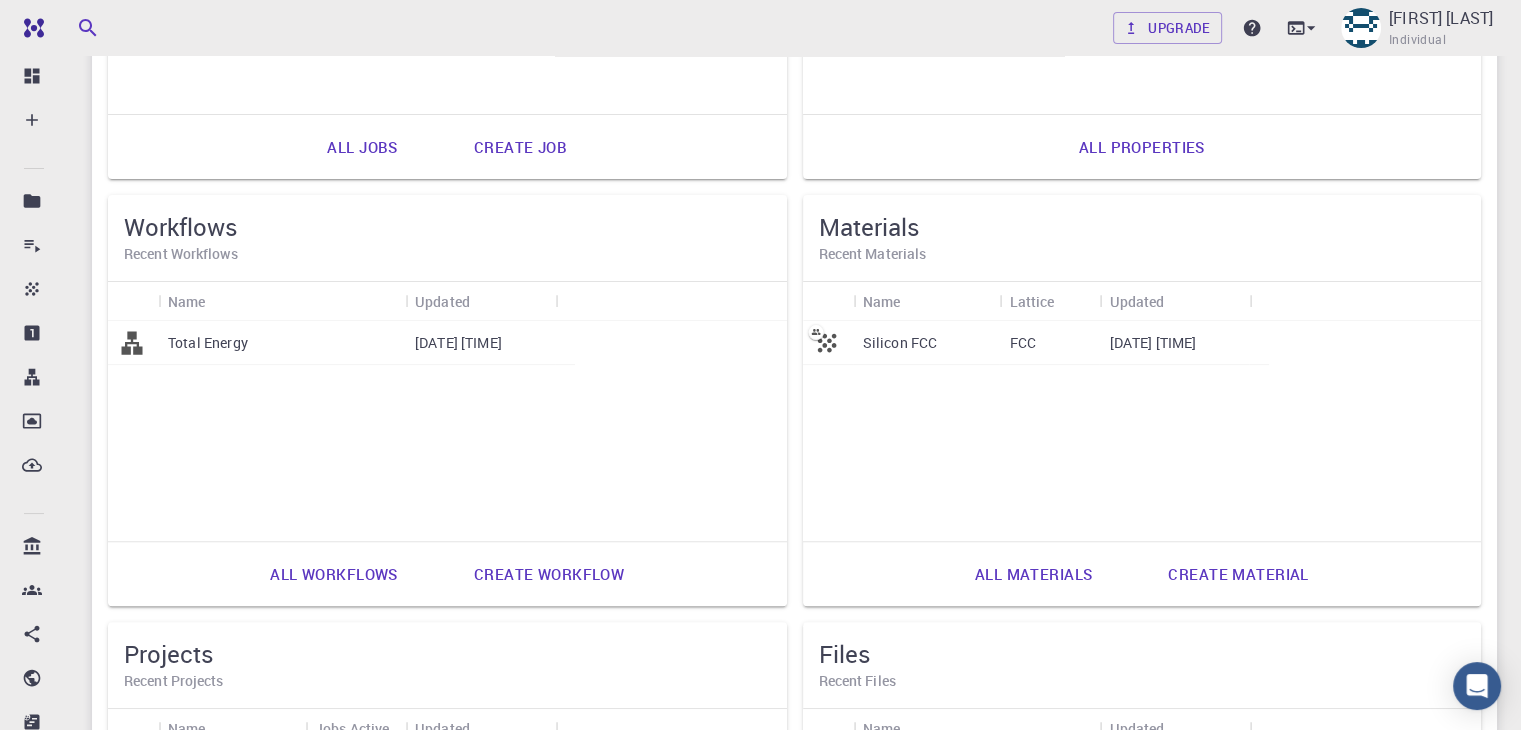 click on "Create material" at bounding box center (1238, 574) 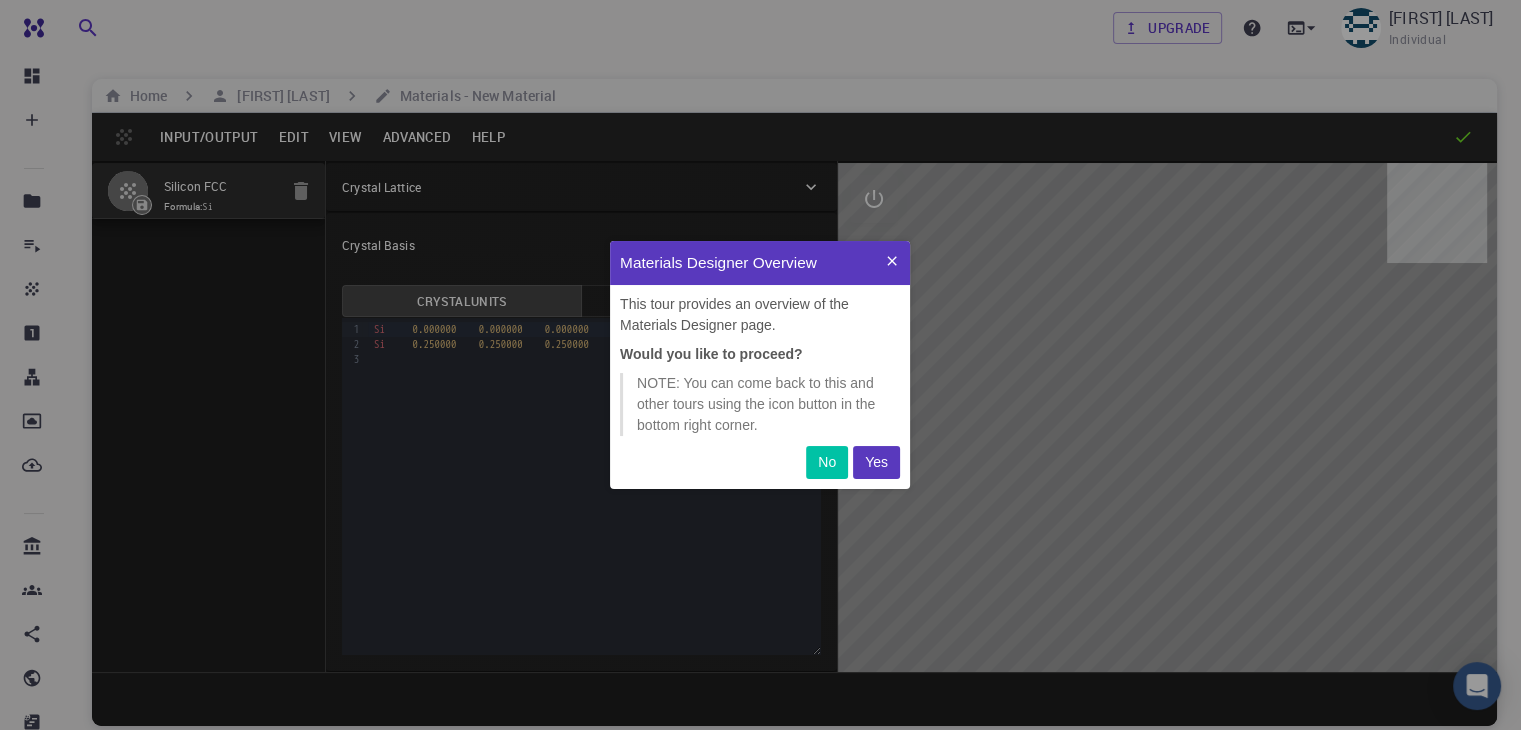 scroll, scrollTop: 0, scrollLeft: 0, axis: both 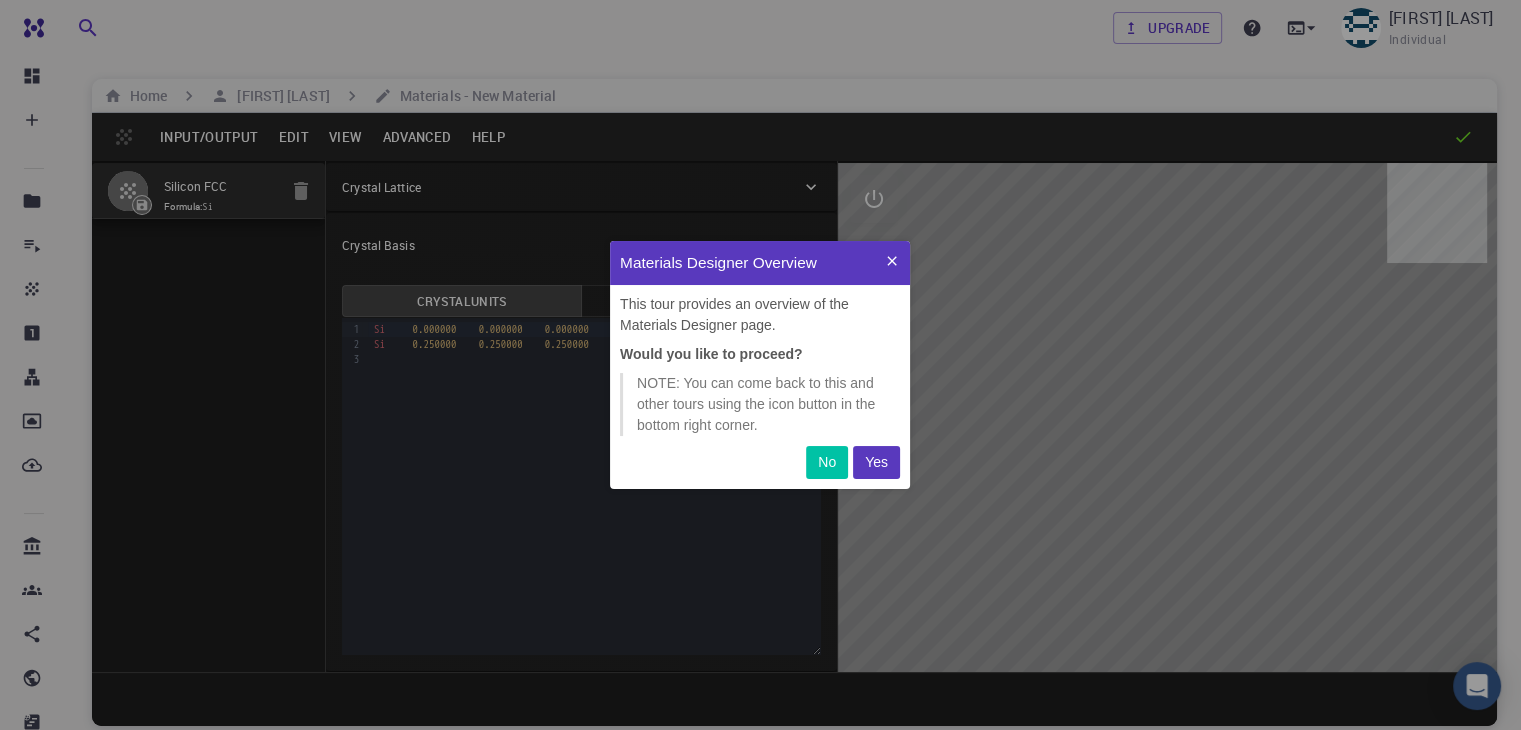 click on "No" at bounding box center [827, 462] 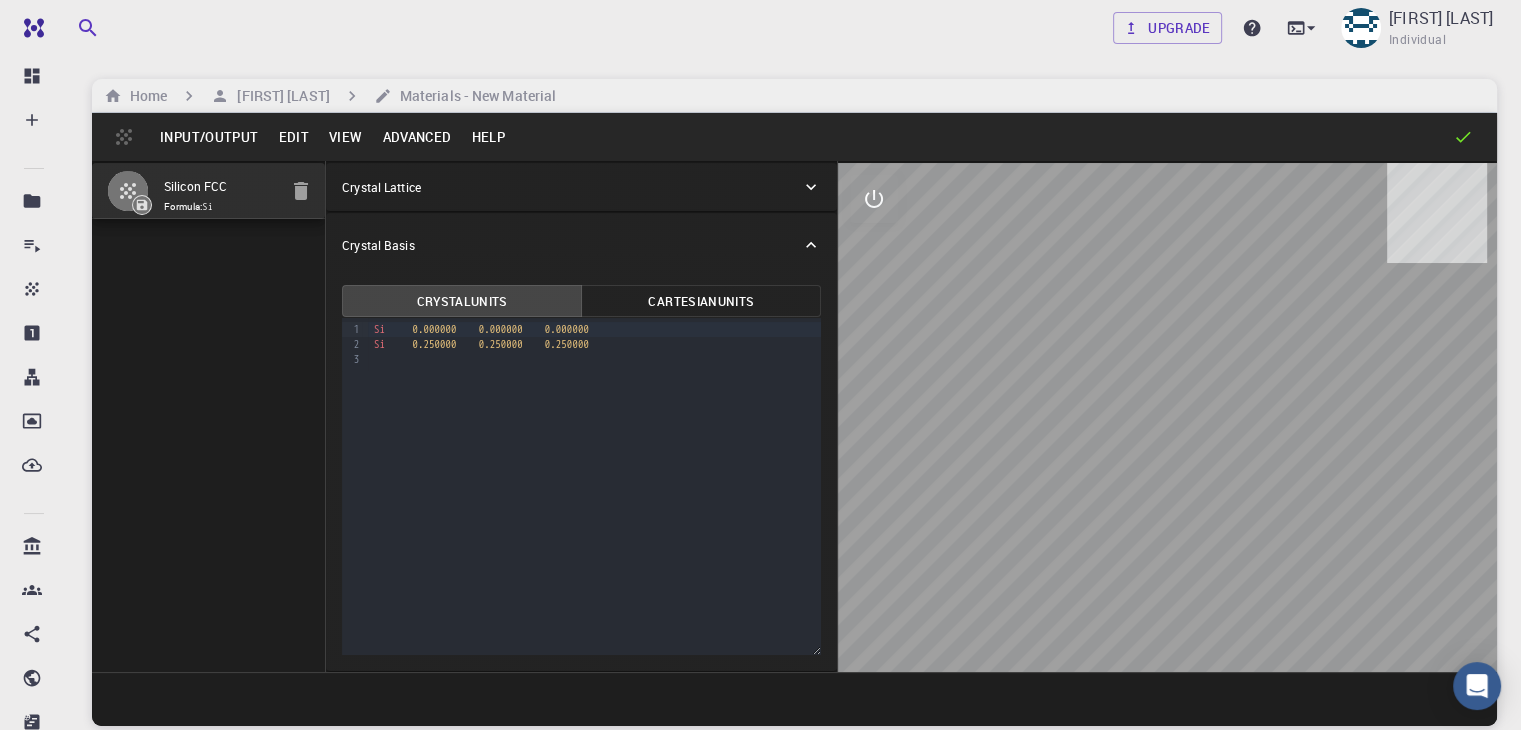 drag, startPoint x: 1251, startPoint y: 483, endPoint x: 1087, endPoint y: 539, distance: 173.29744 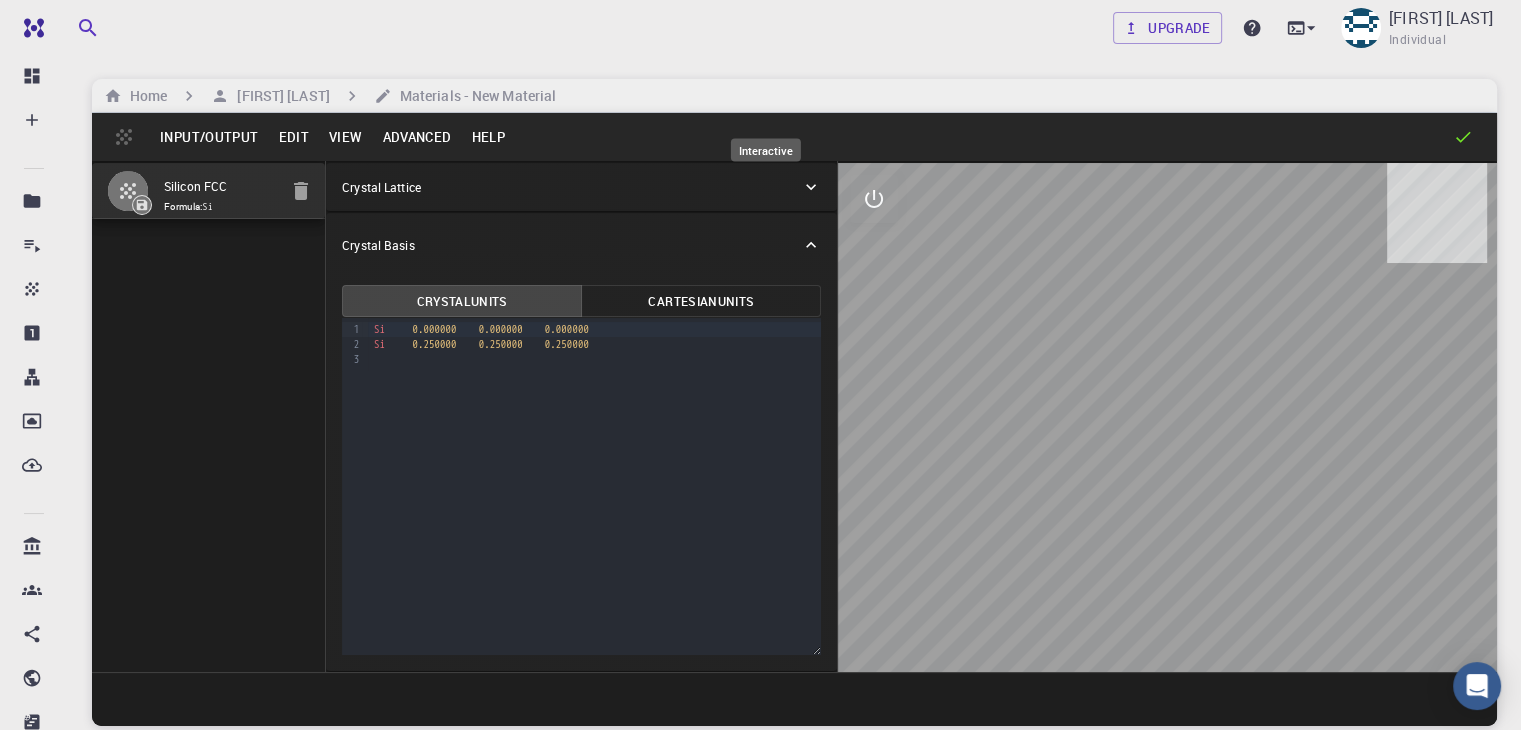 drag, startPoint x: 1087, startPoint y: 539, endPoint x: 749, endPoint y: 189, distance: 486.56345 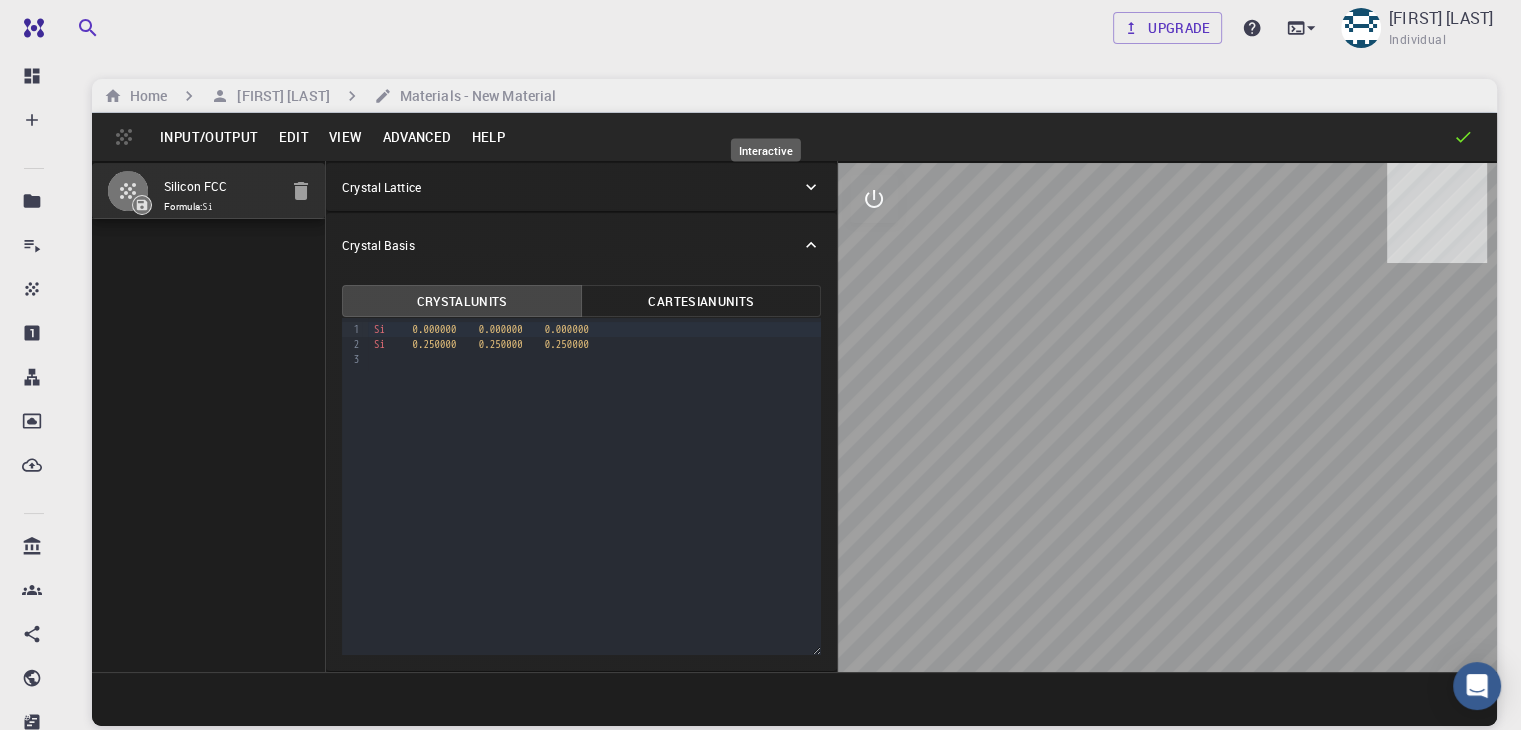 click at bounding box center [1167, 417] 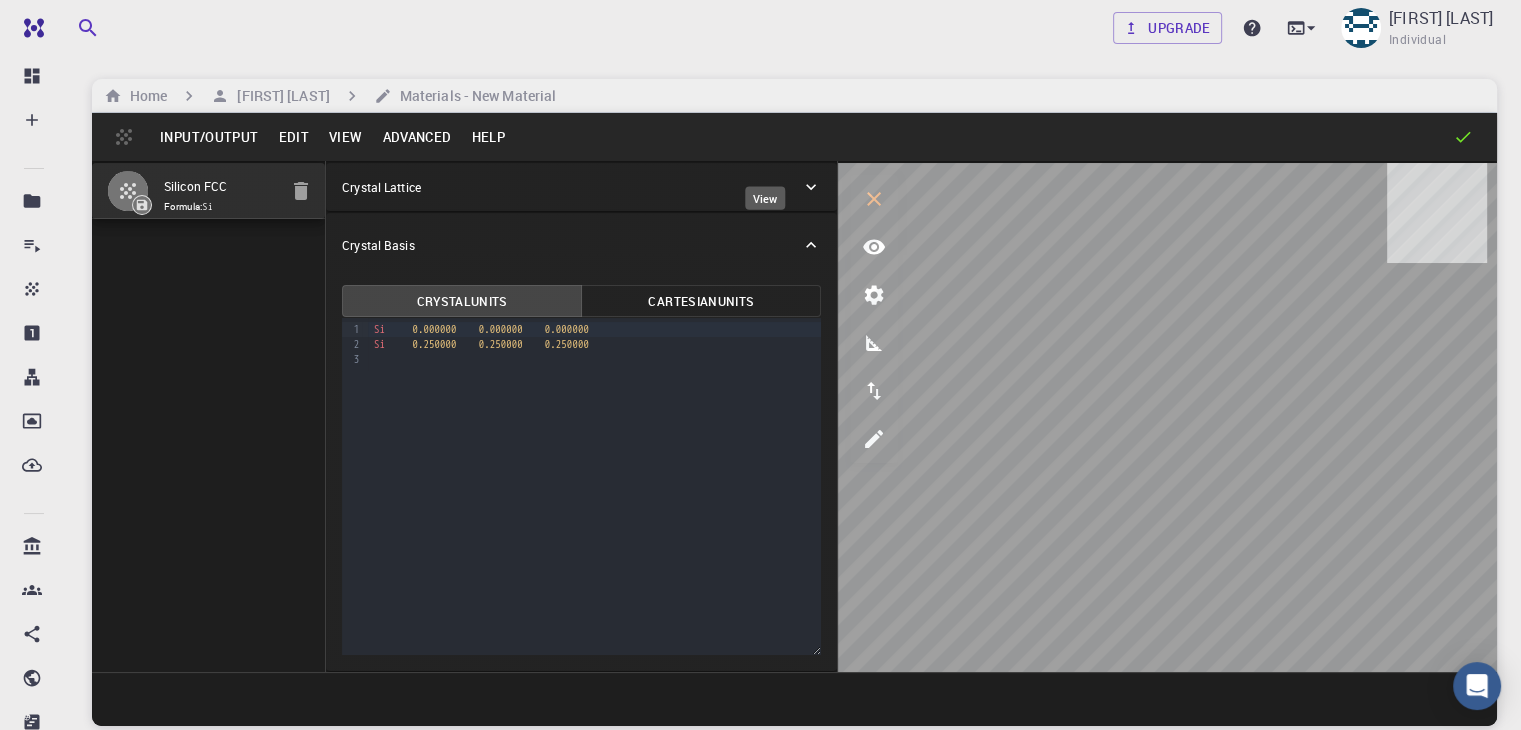 click 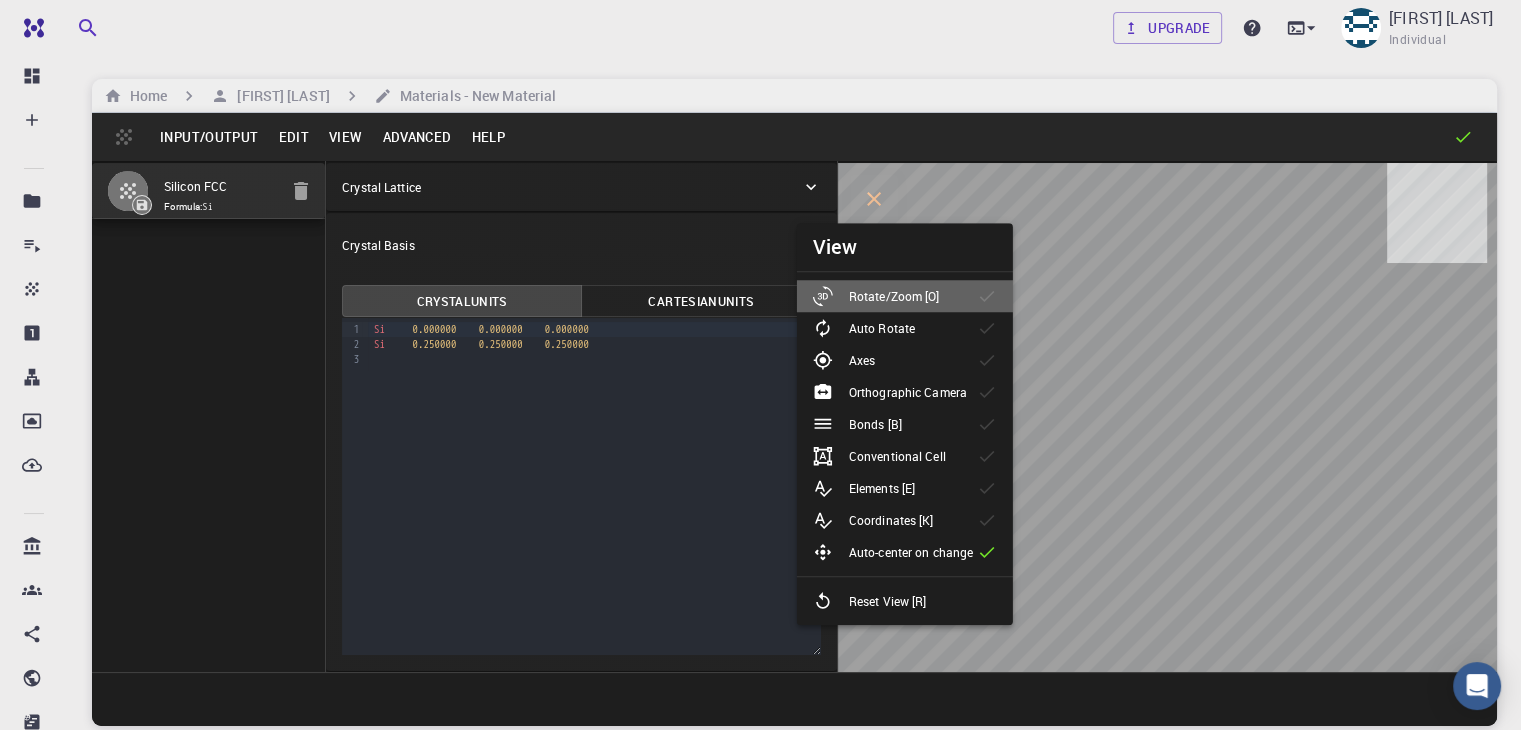 click on "Rotate/Zoom [O]" at bounding box center (884, 296) 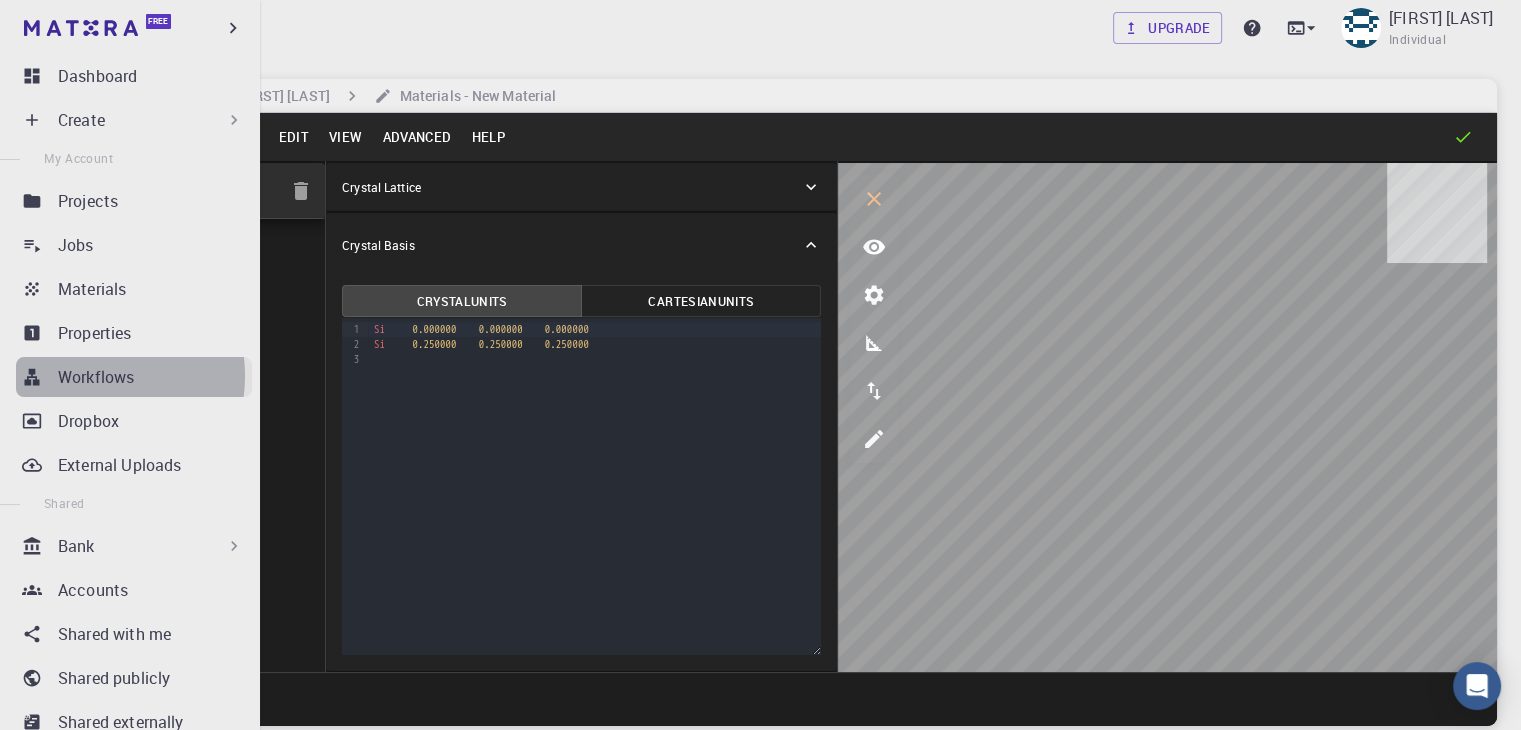 click on "Workflows" at bounding box center [96, 377] 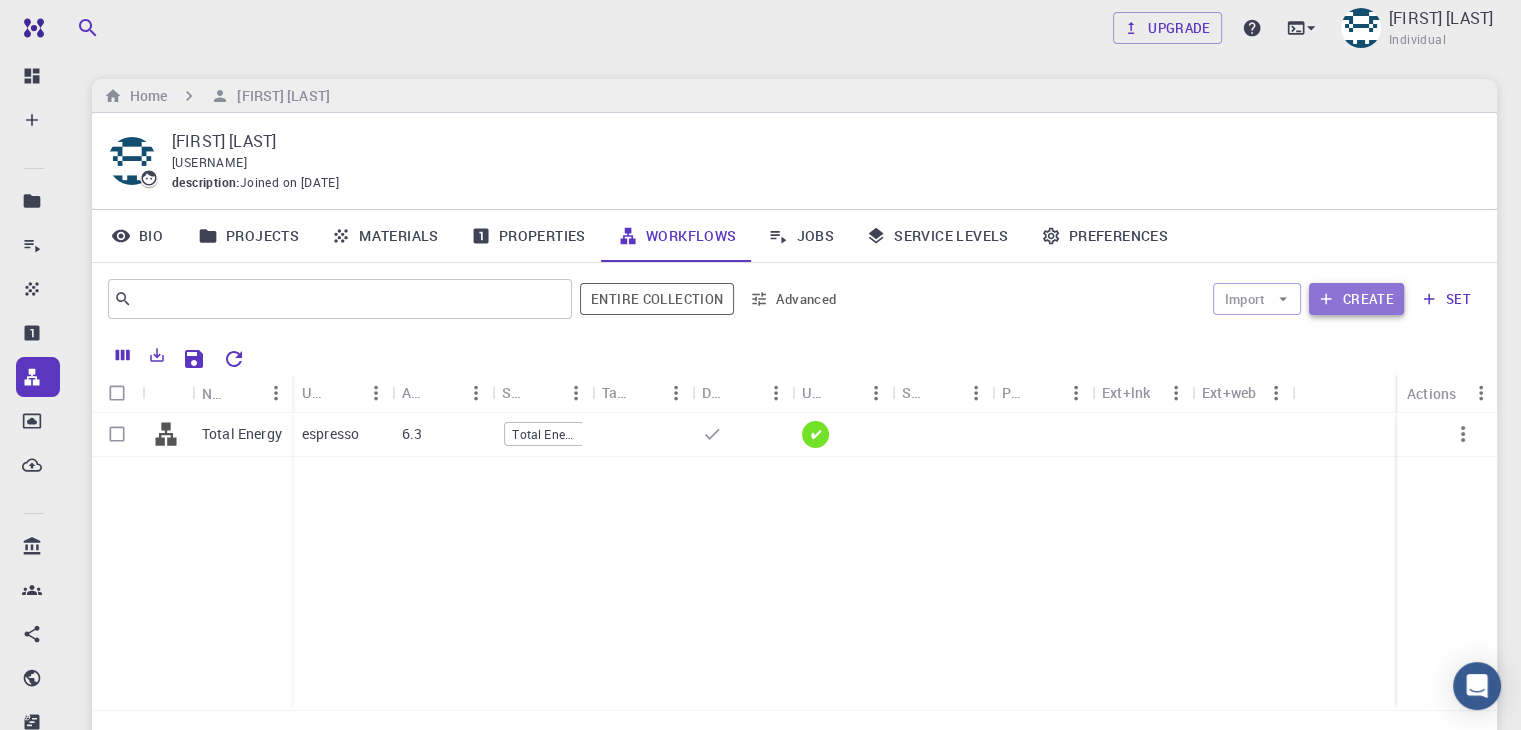 click on "Create" at bounding box center [1356, 299] 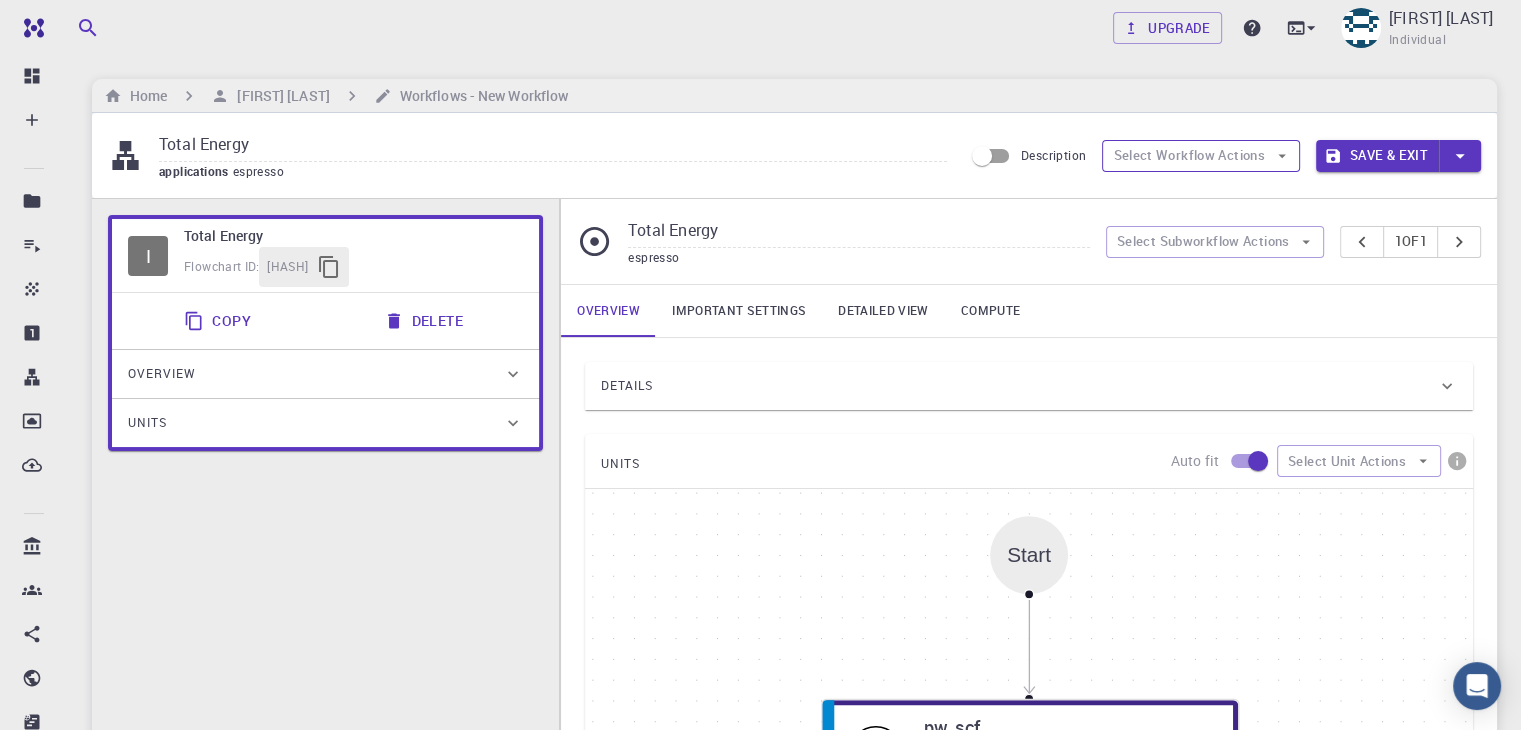click on "Select Workflow Actions" at bounding box center (1201, 156) 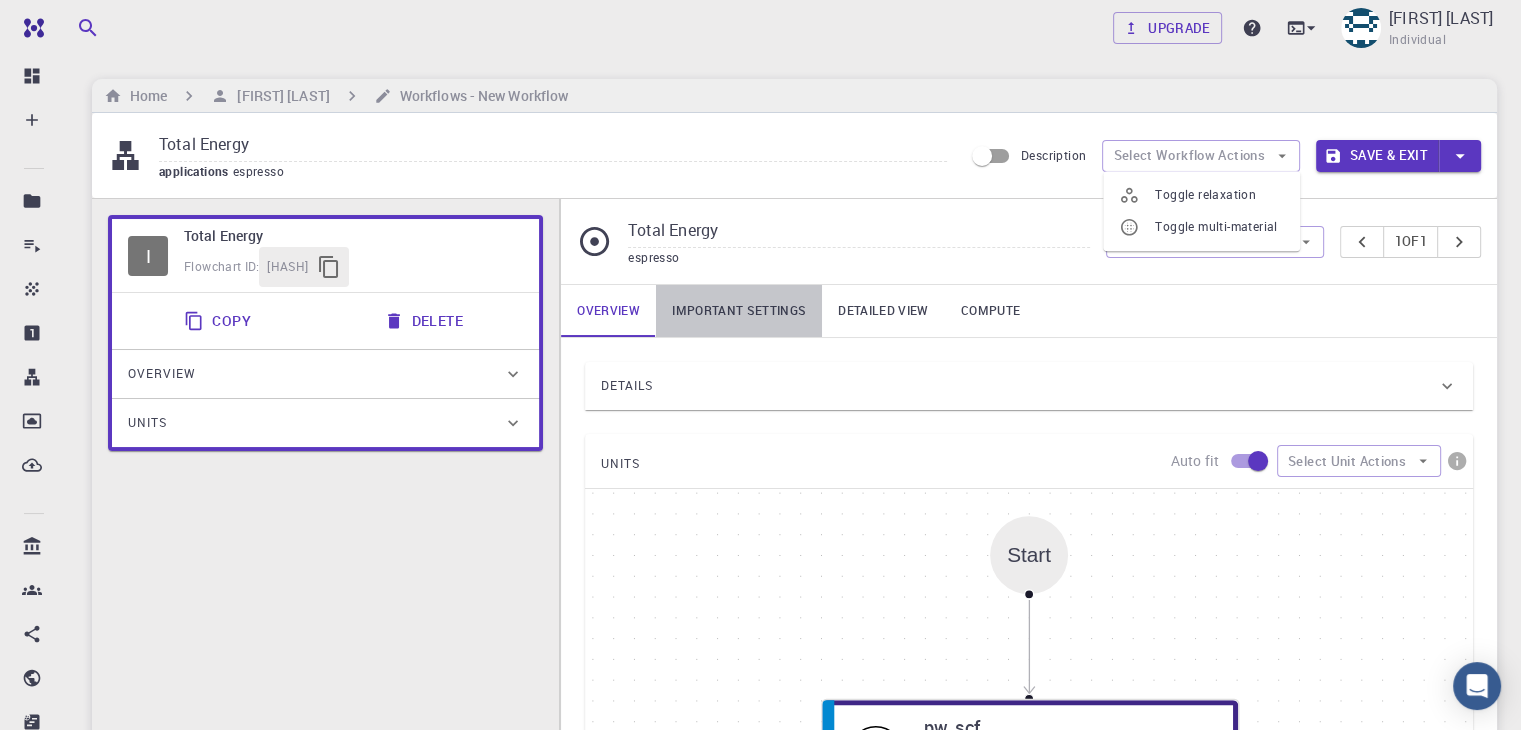 click on "Important settings" at bounding box center (739, 311) 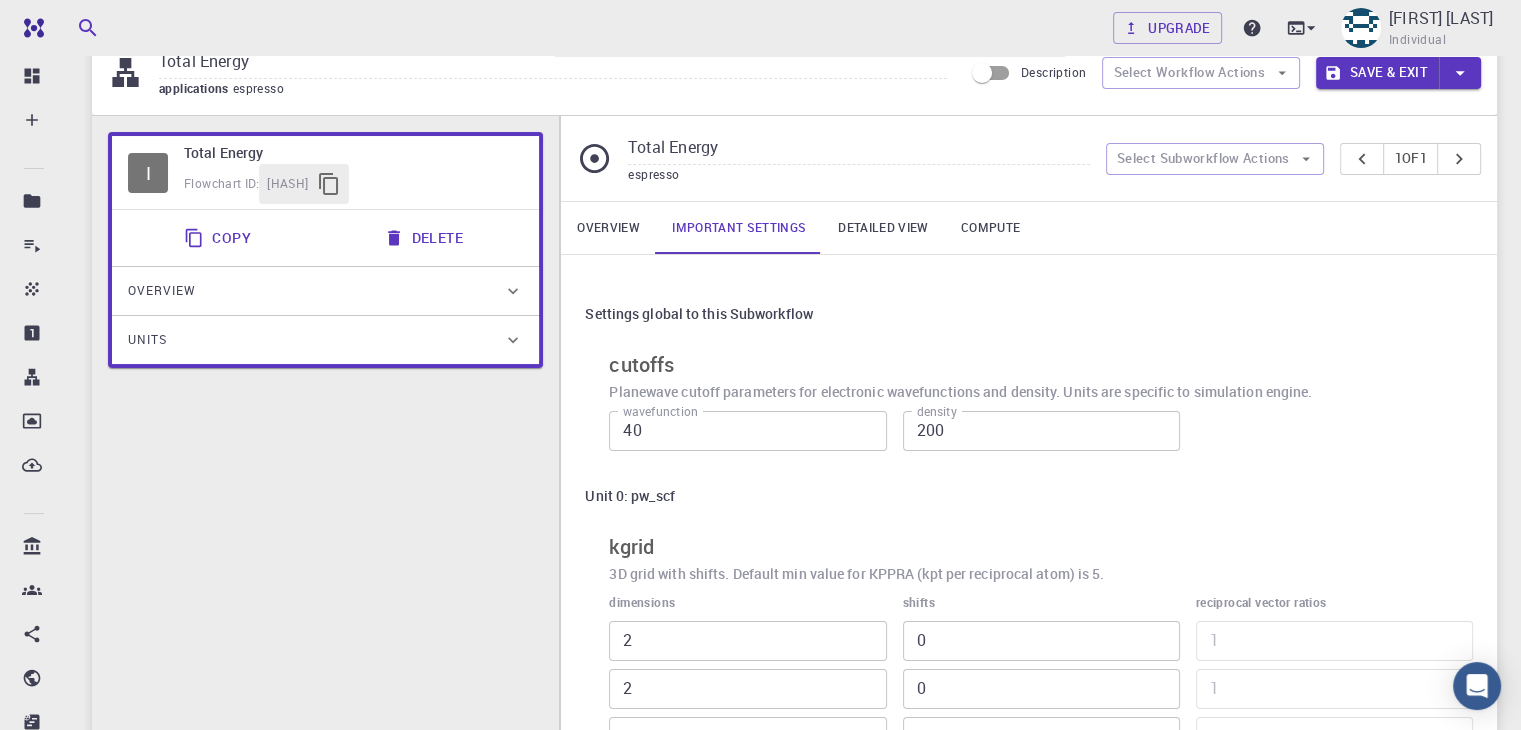 scroll, scrollTop: 80, scrollLeft: 0, axis: vertical 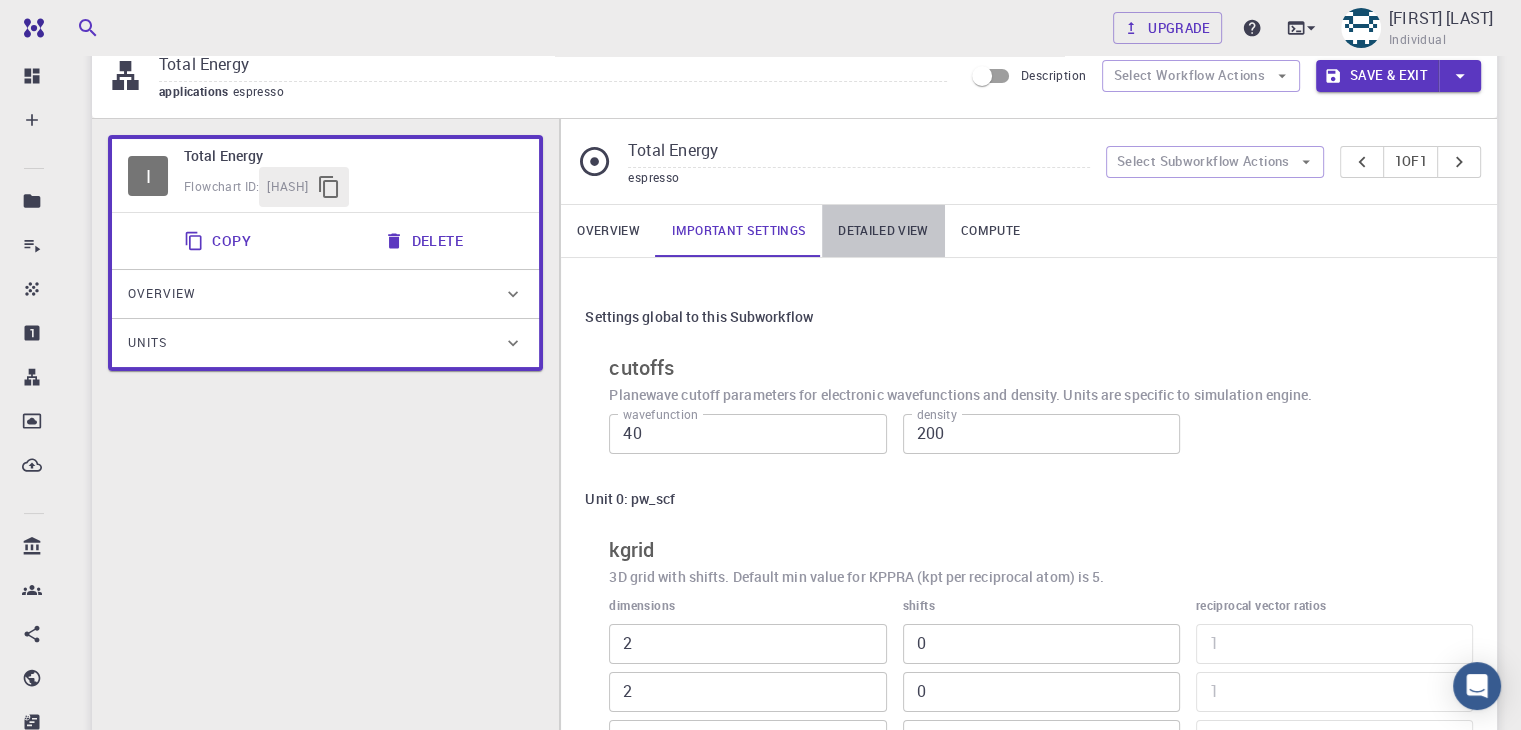 click on "Detailed view" at bounding box center [883, 231] 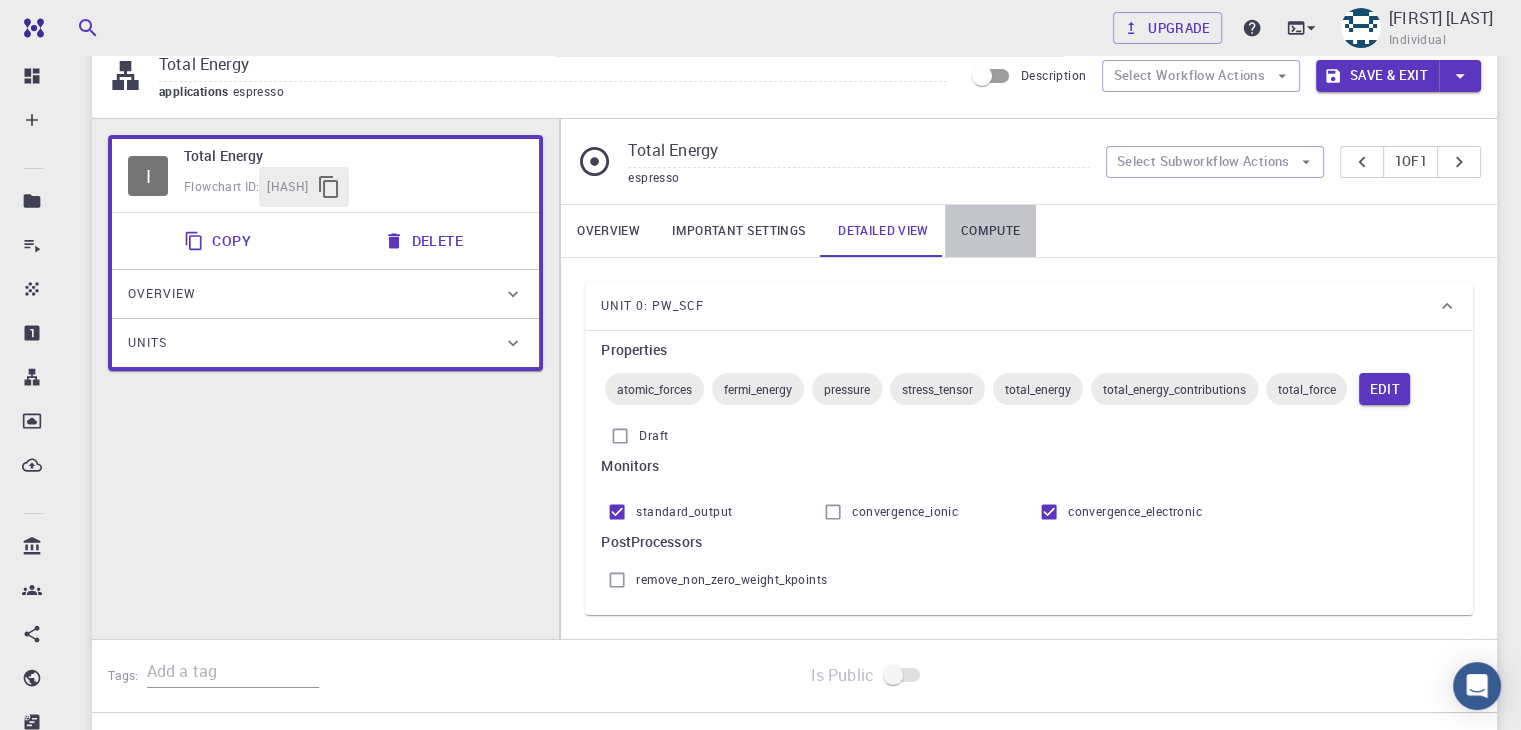 click on "Compute" at bounding box center (990, 231) 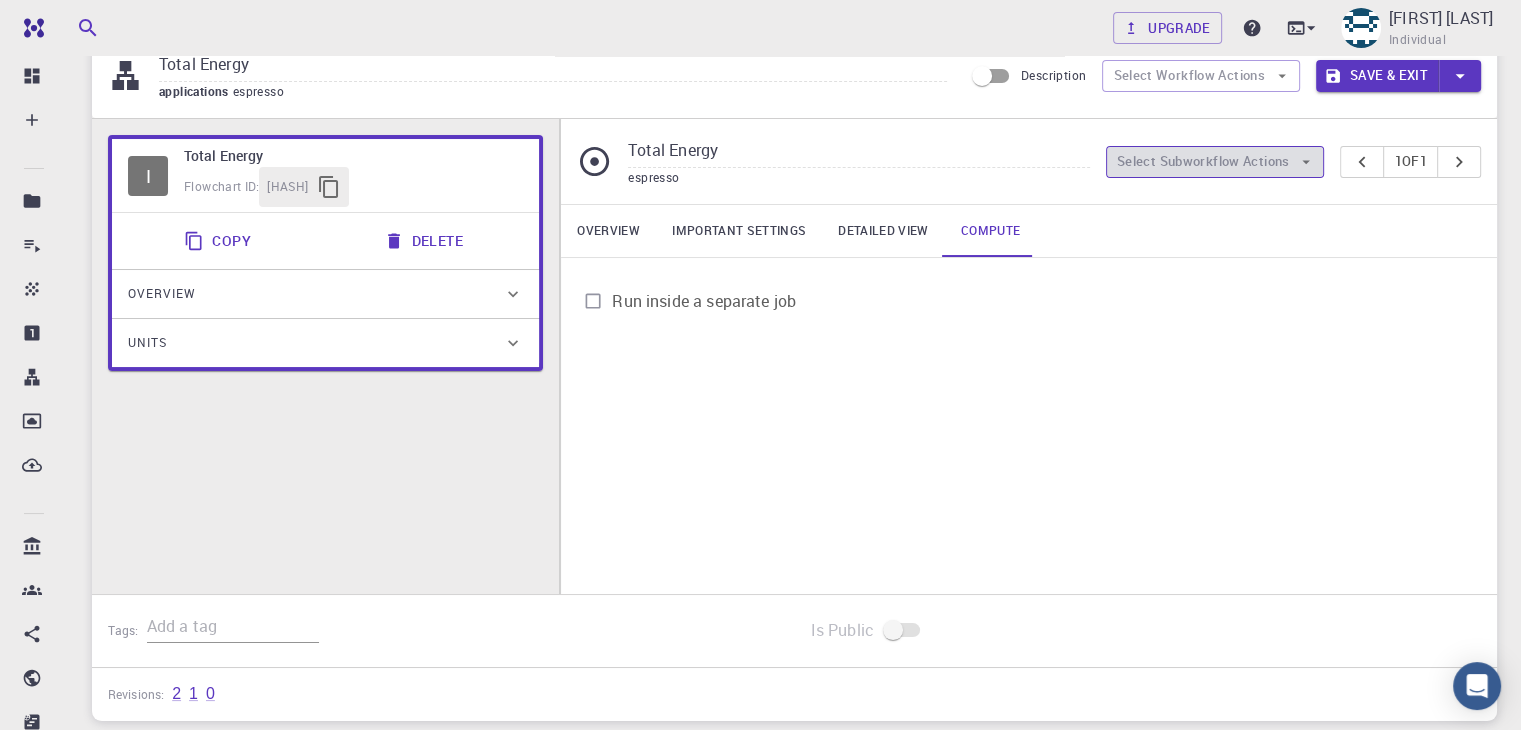 click on "Select Subworkflow Actions" at bounding box center (1215, 162) 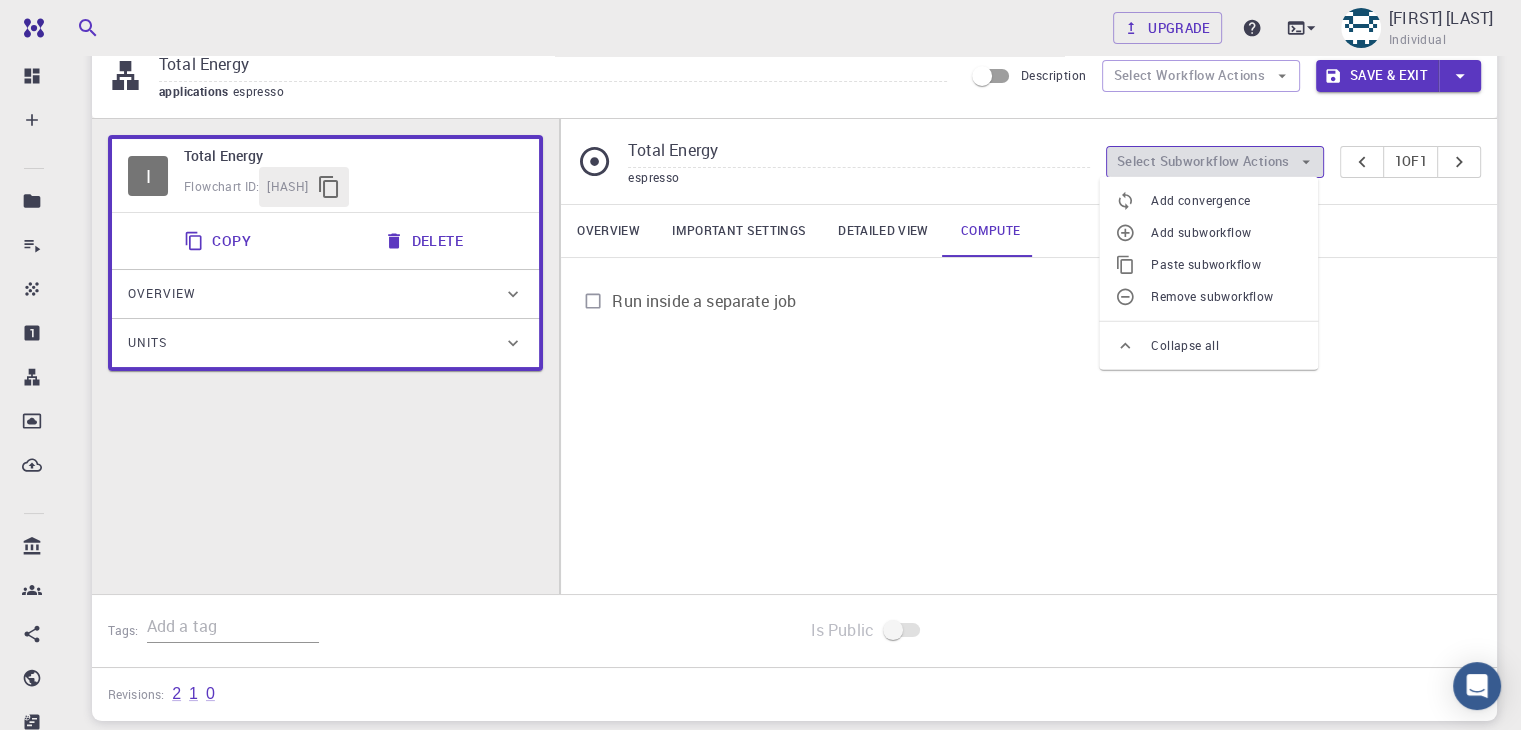 click on "Select Subworkflow Actions" at bounding box center (1215, 162) 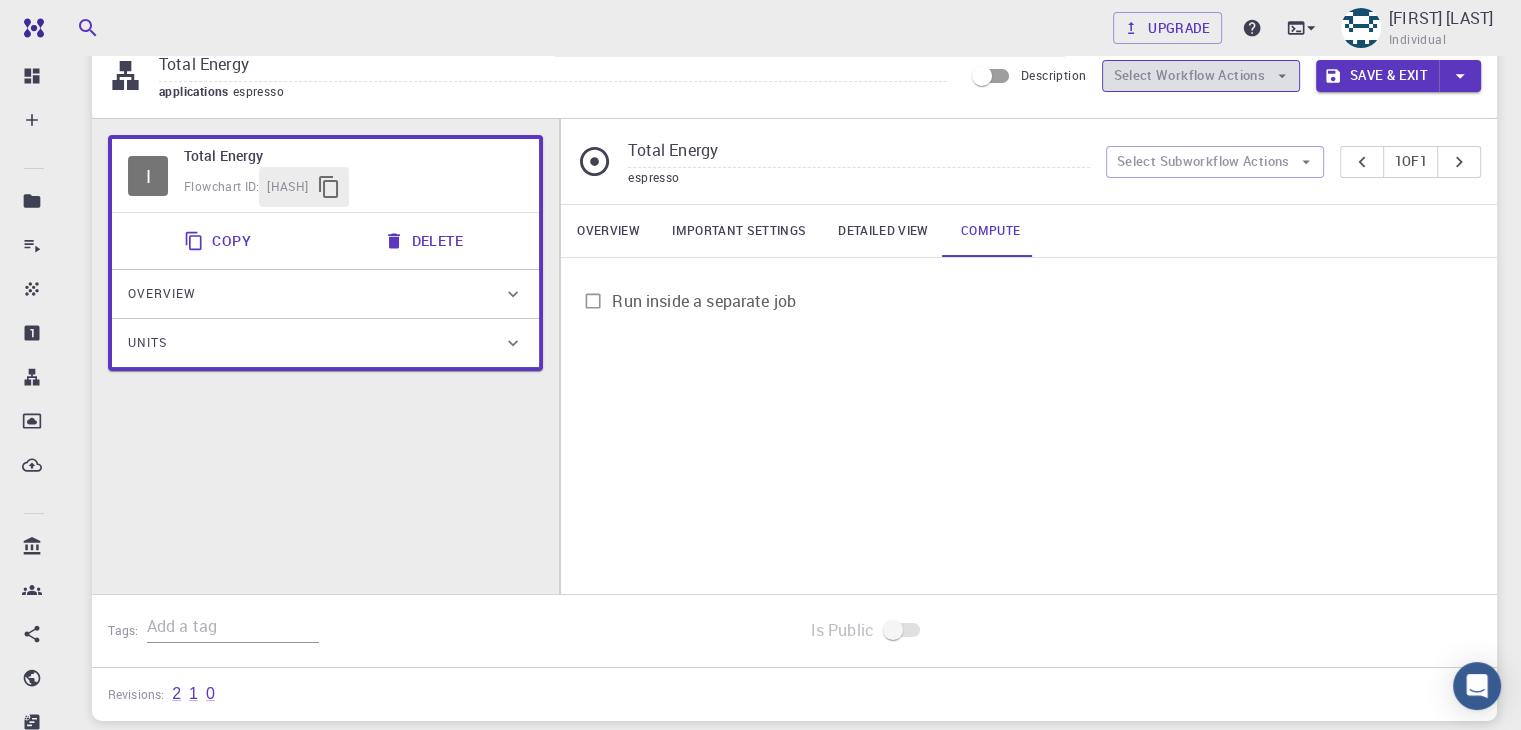click on "Select Workflow Actions" at bounding box center (1201, 76) 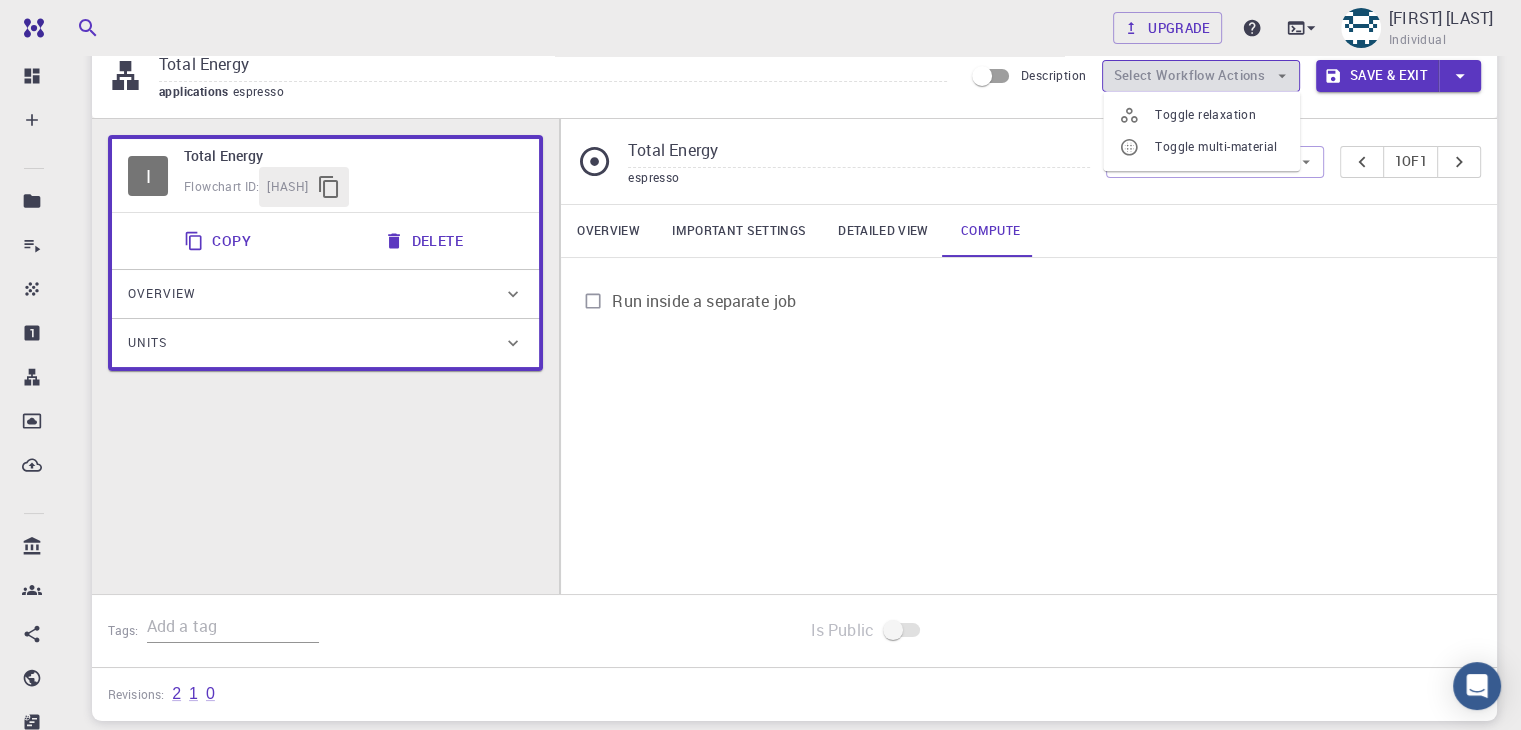 click on "Select Workflow Actions" at bounding box center (1201, 76) 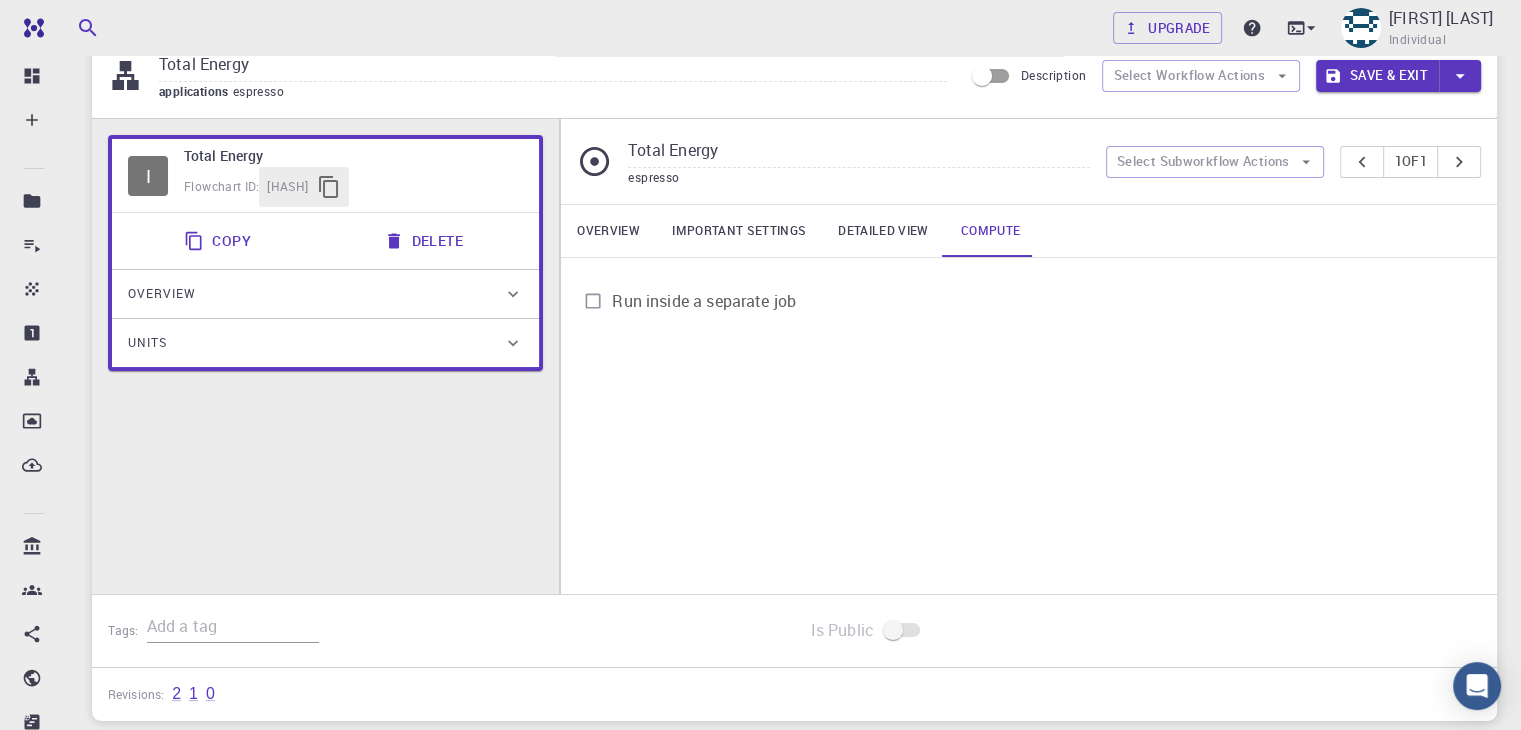 scroll, scrollTop: 0, scrollLeft: 0, axis: both 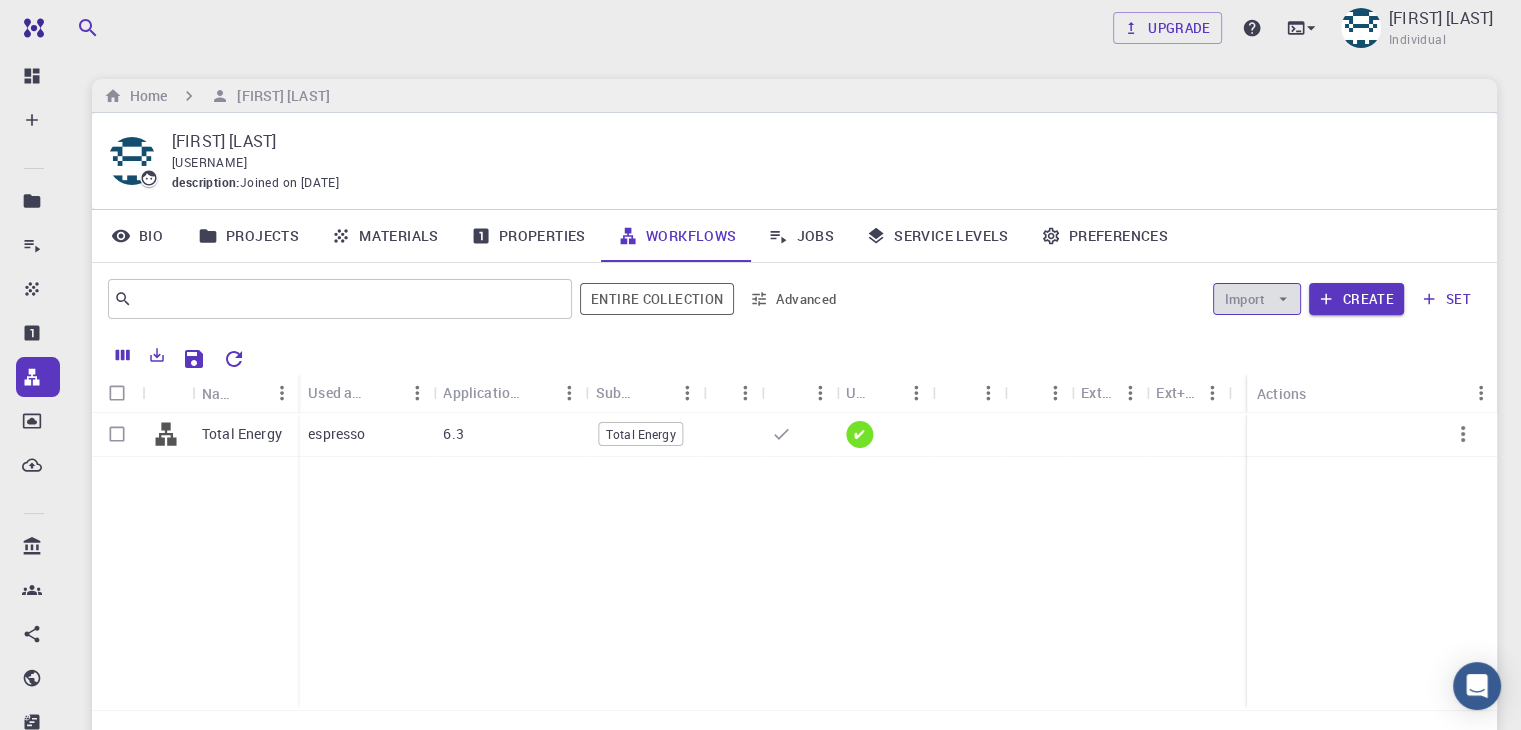 click on "Import" at bounding box center (1256, 299) 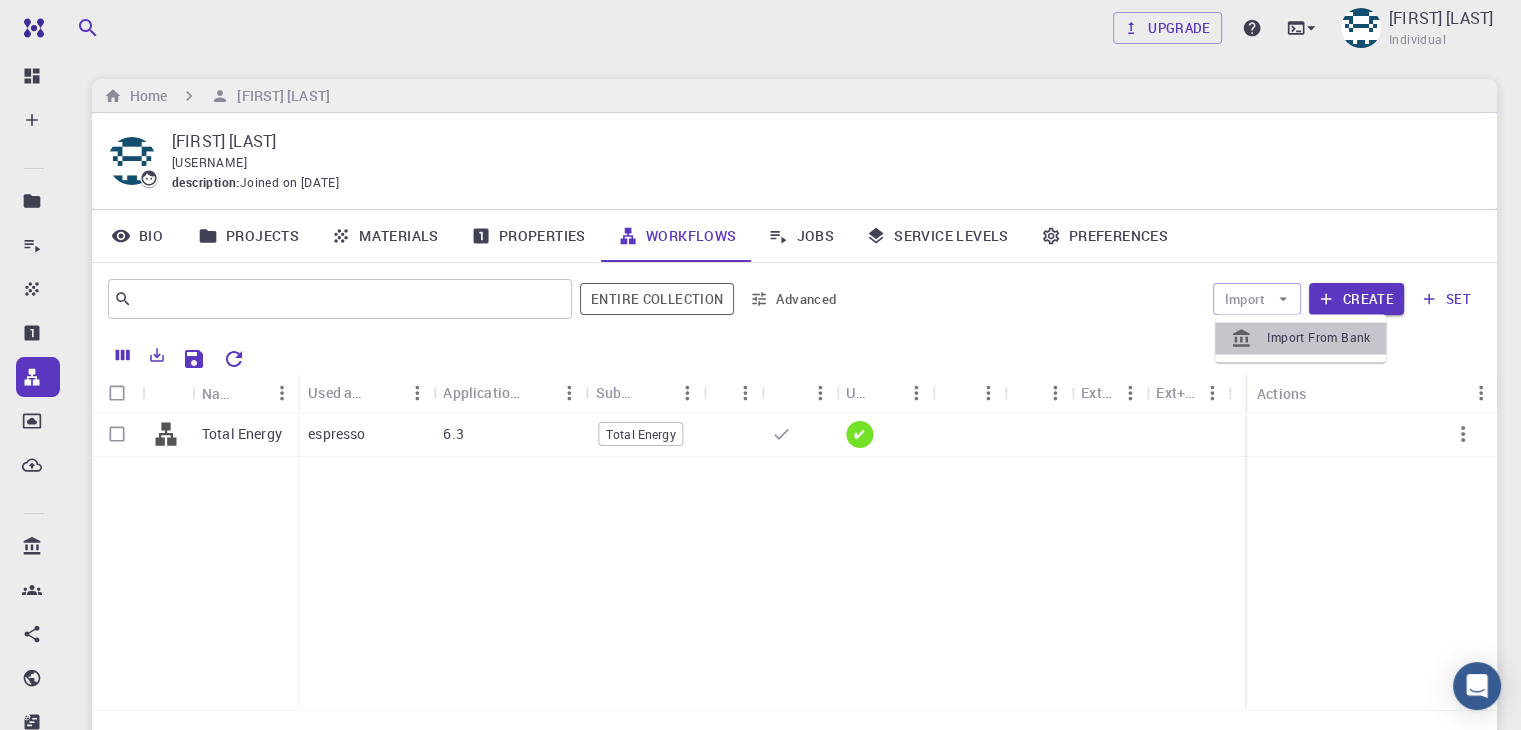 click at bounding box center [1249, 338] 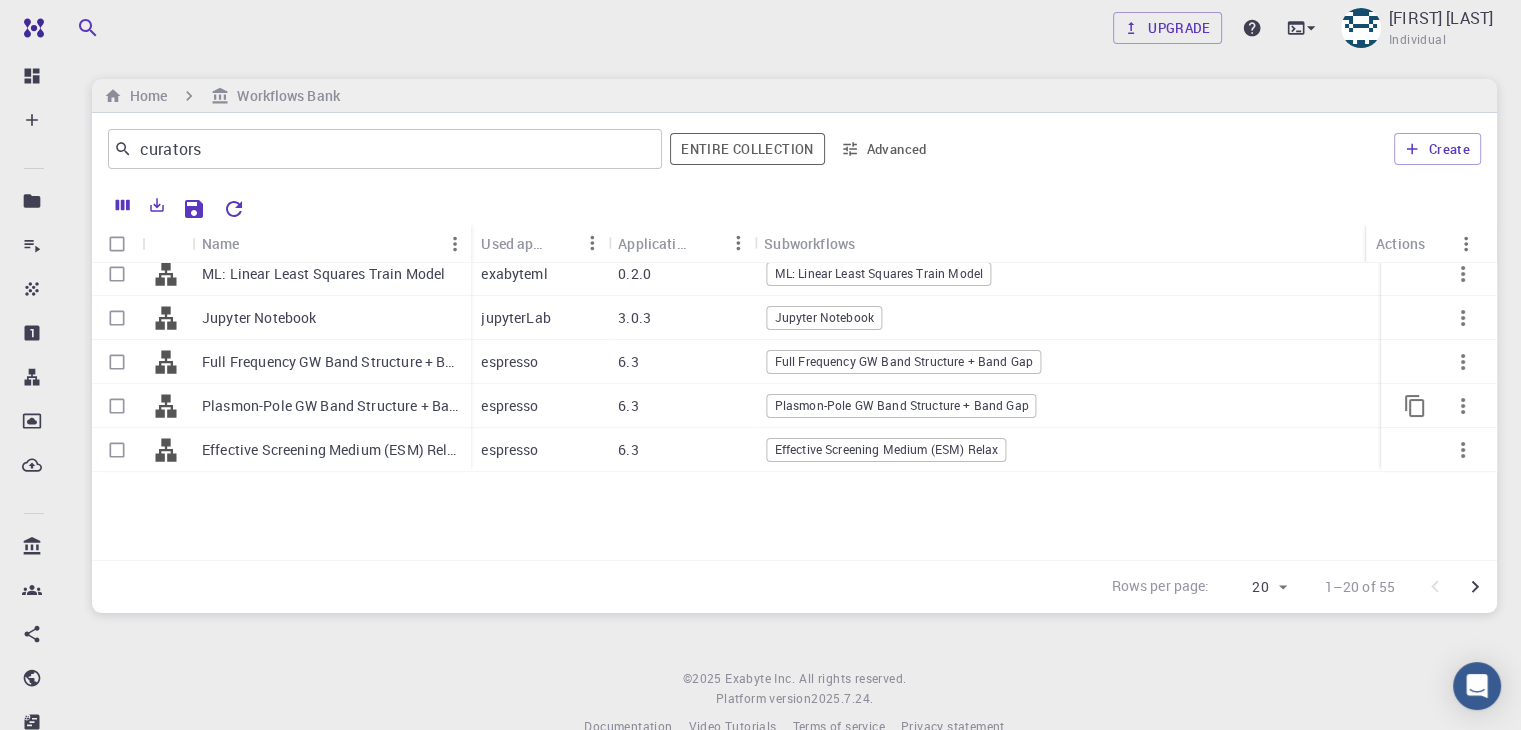 scroll, scrollTop: 0, scrollLeft: 0, axis: both 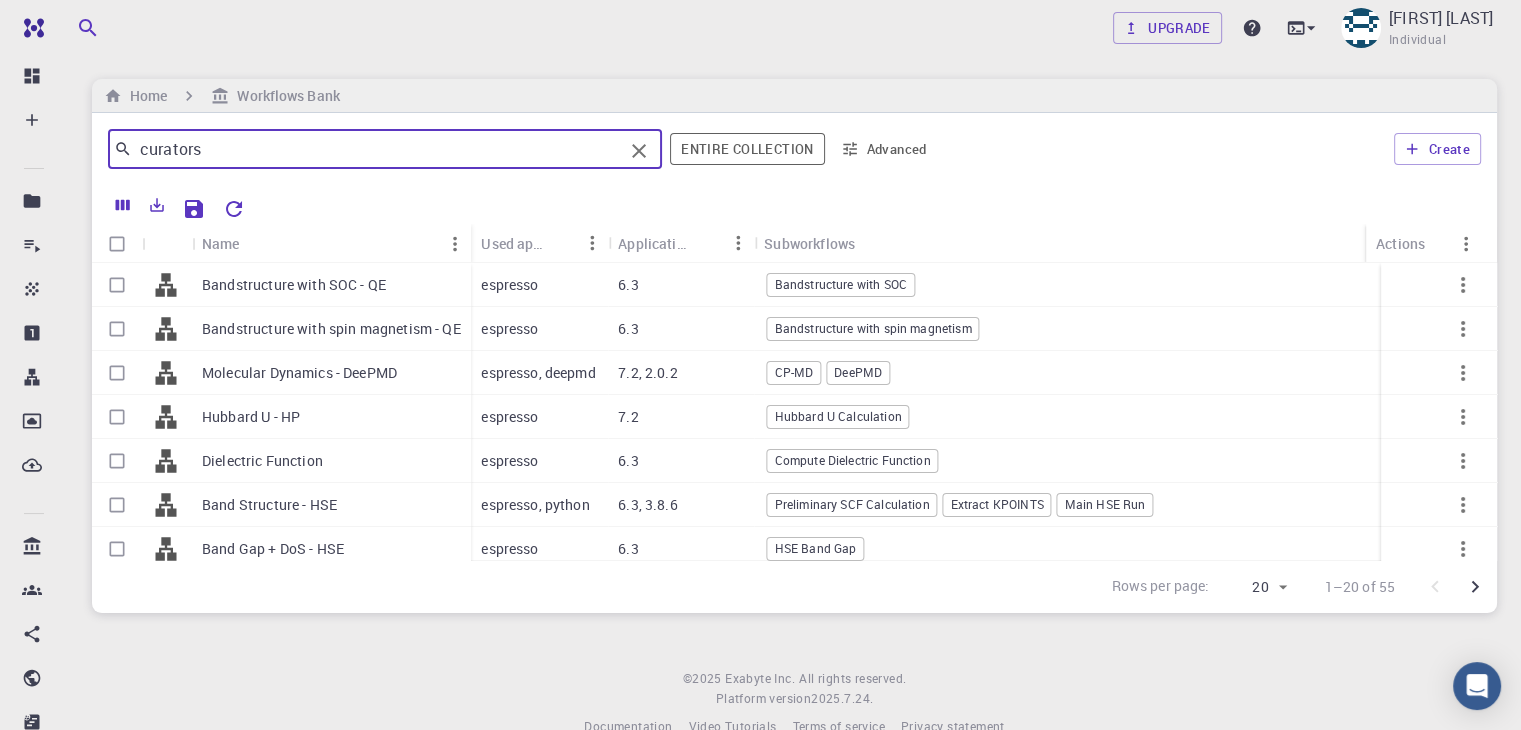 click on "curators" at bounding box center [377, 149] 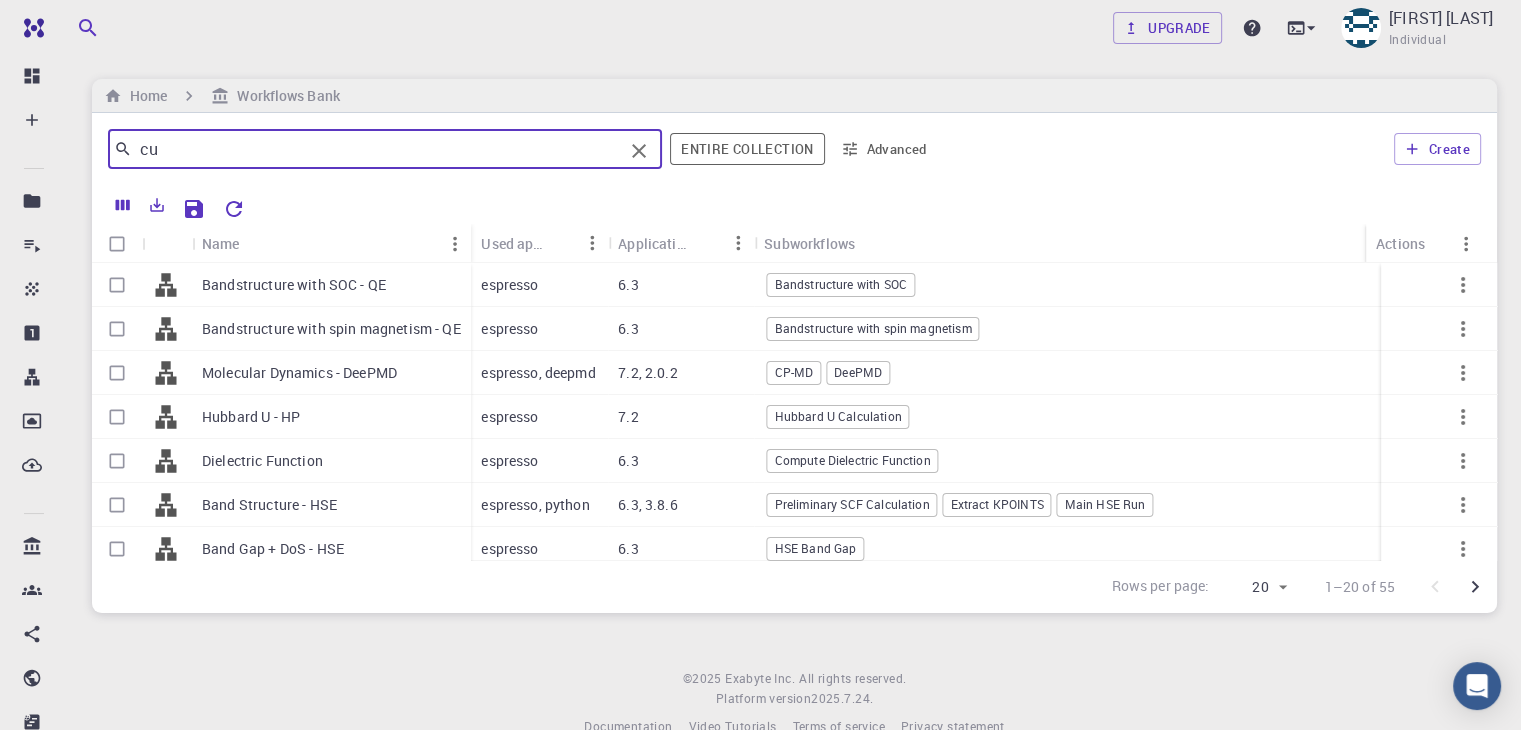 type on "c" 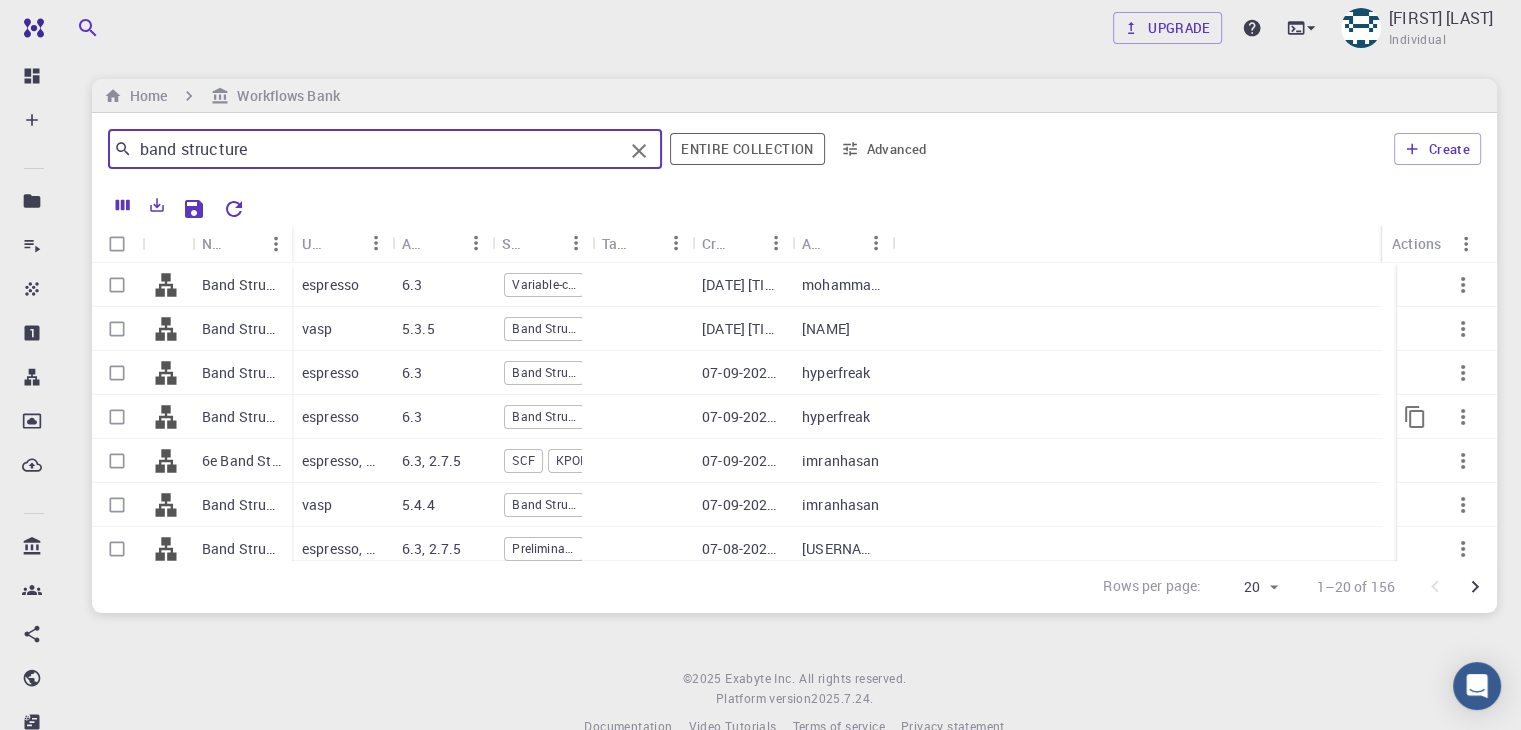 type on "band structure" 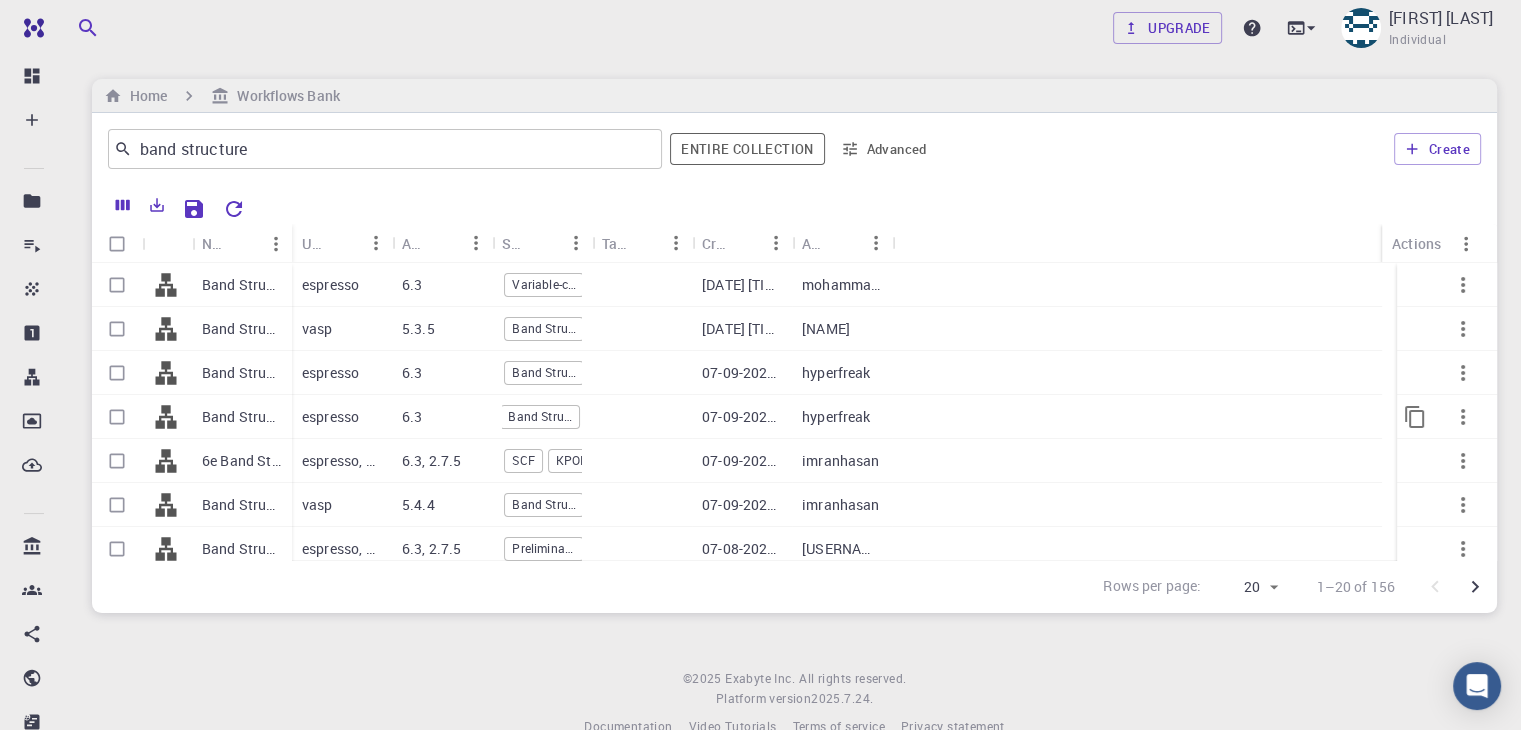 scroll, scrollTop: 0, scrollLeft: 4, axis: horizontal 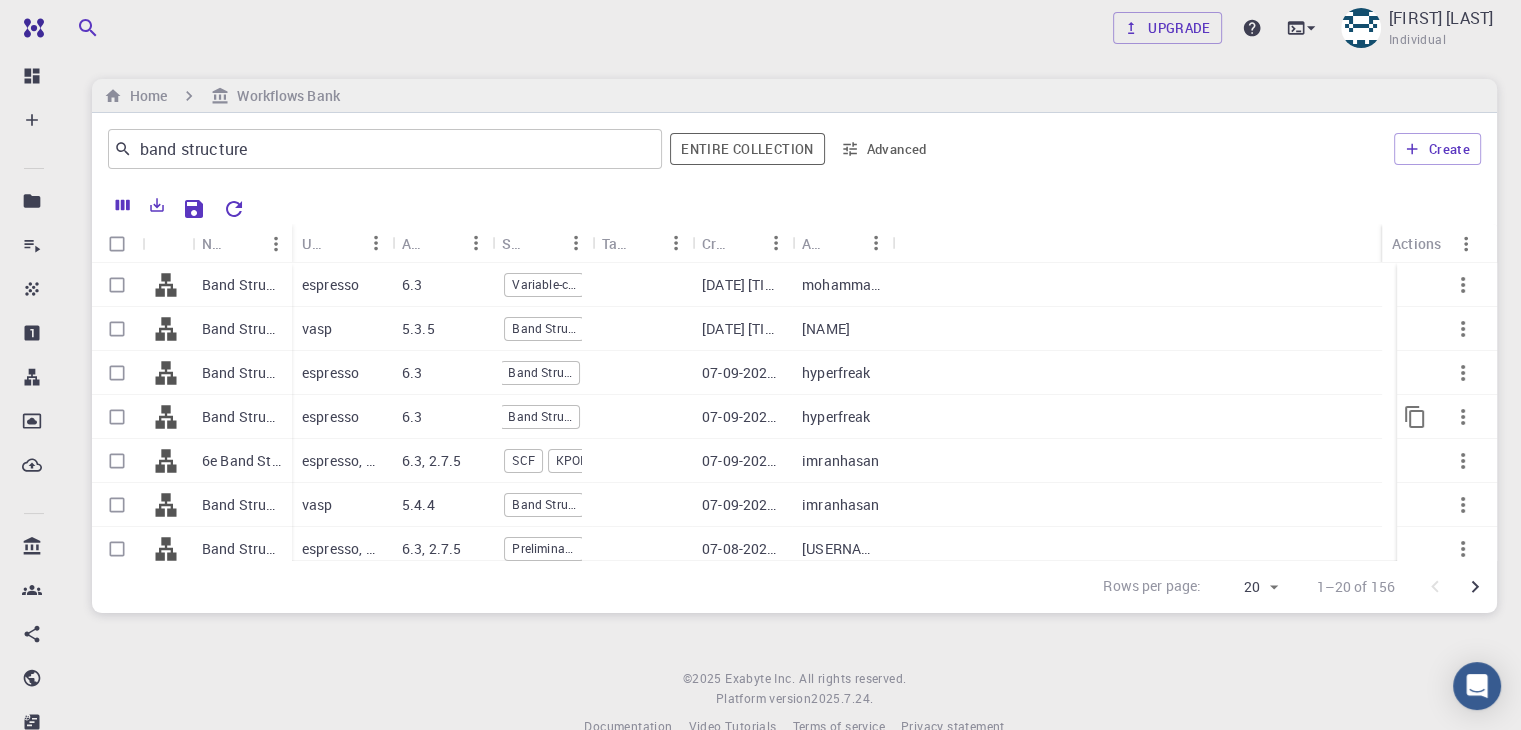 click on "6.3" at bounding box center [442, 417] 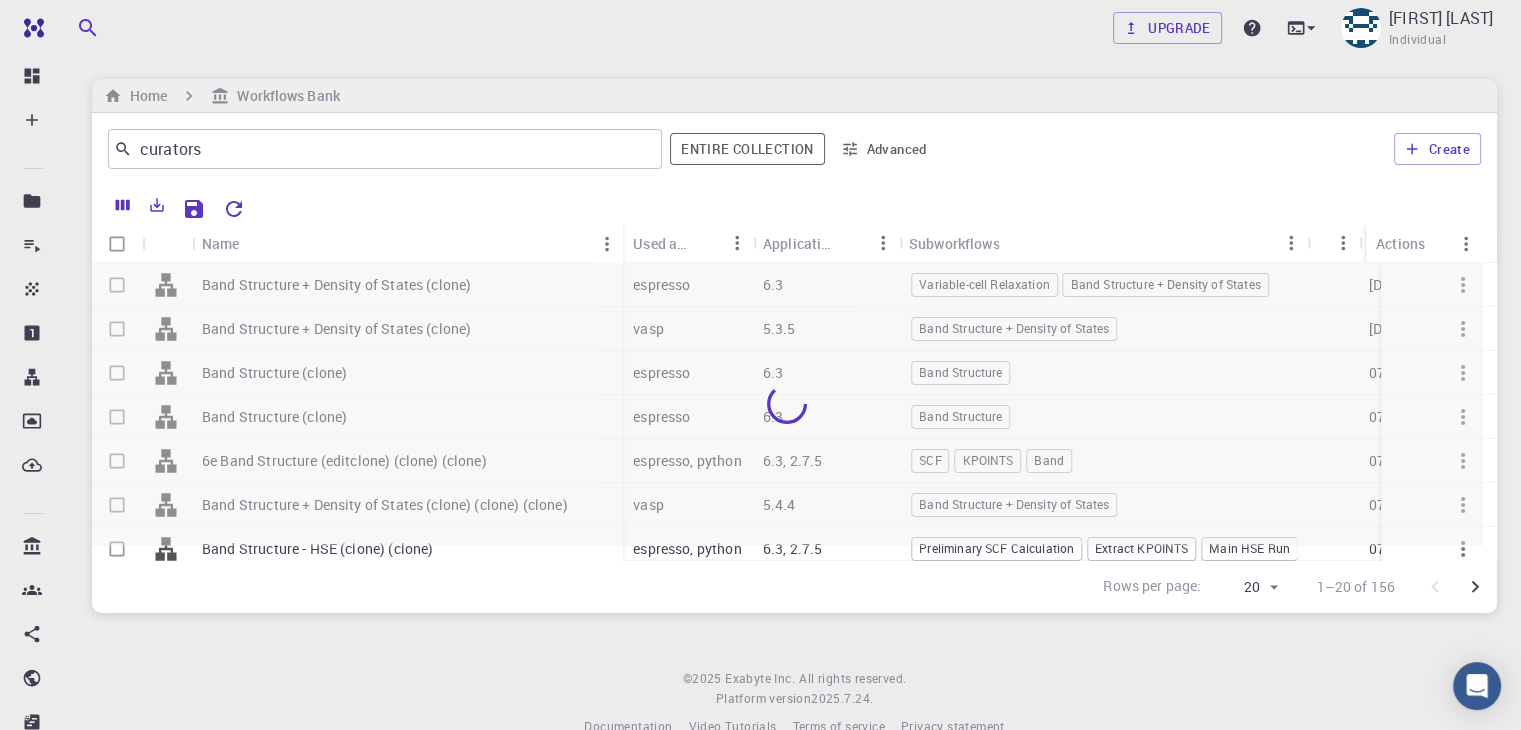 click at bounding box center [787, 404] 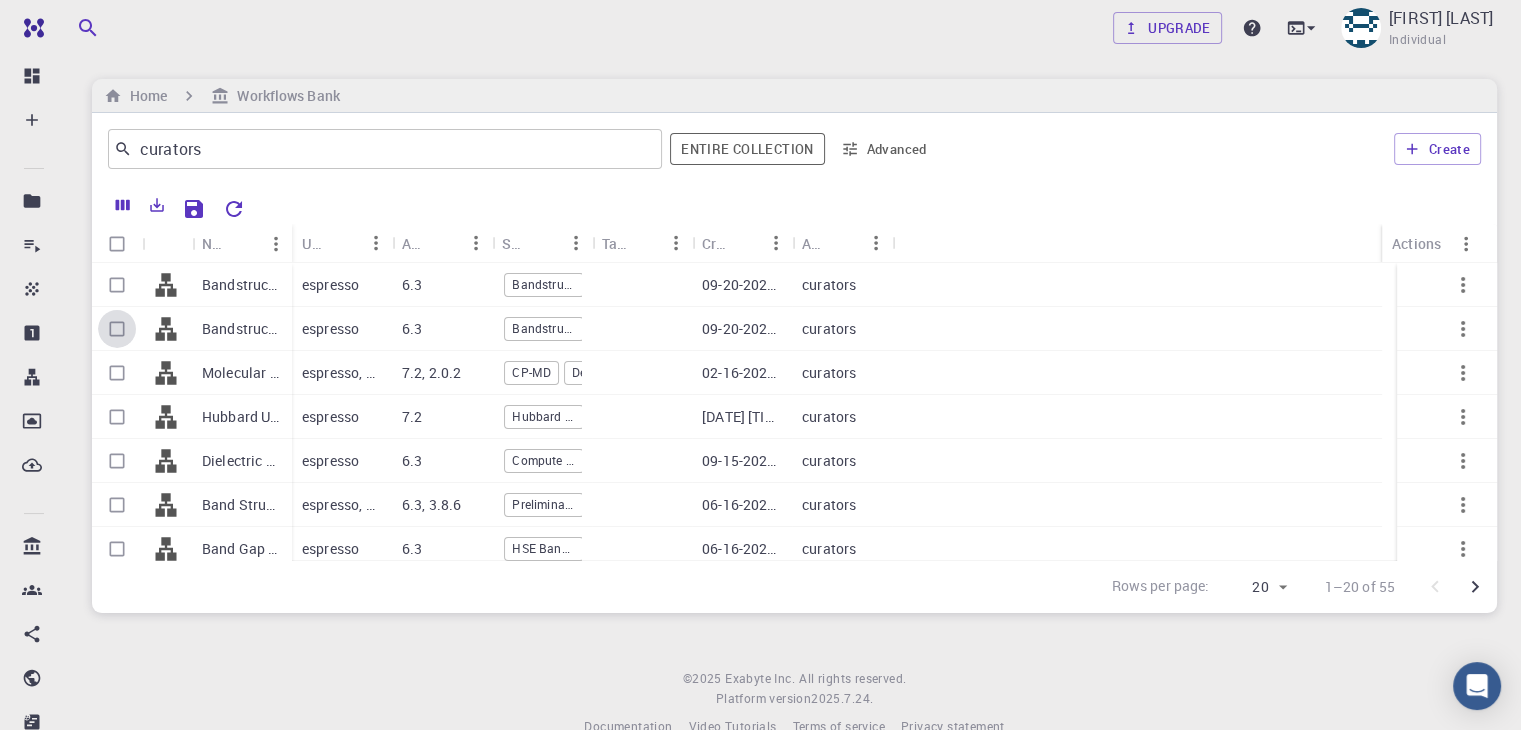 click at bounding box center (117, 329) 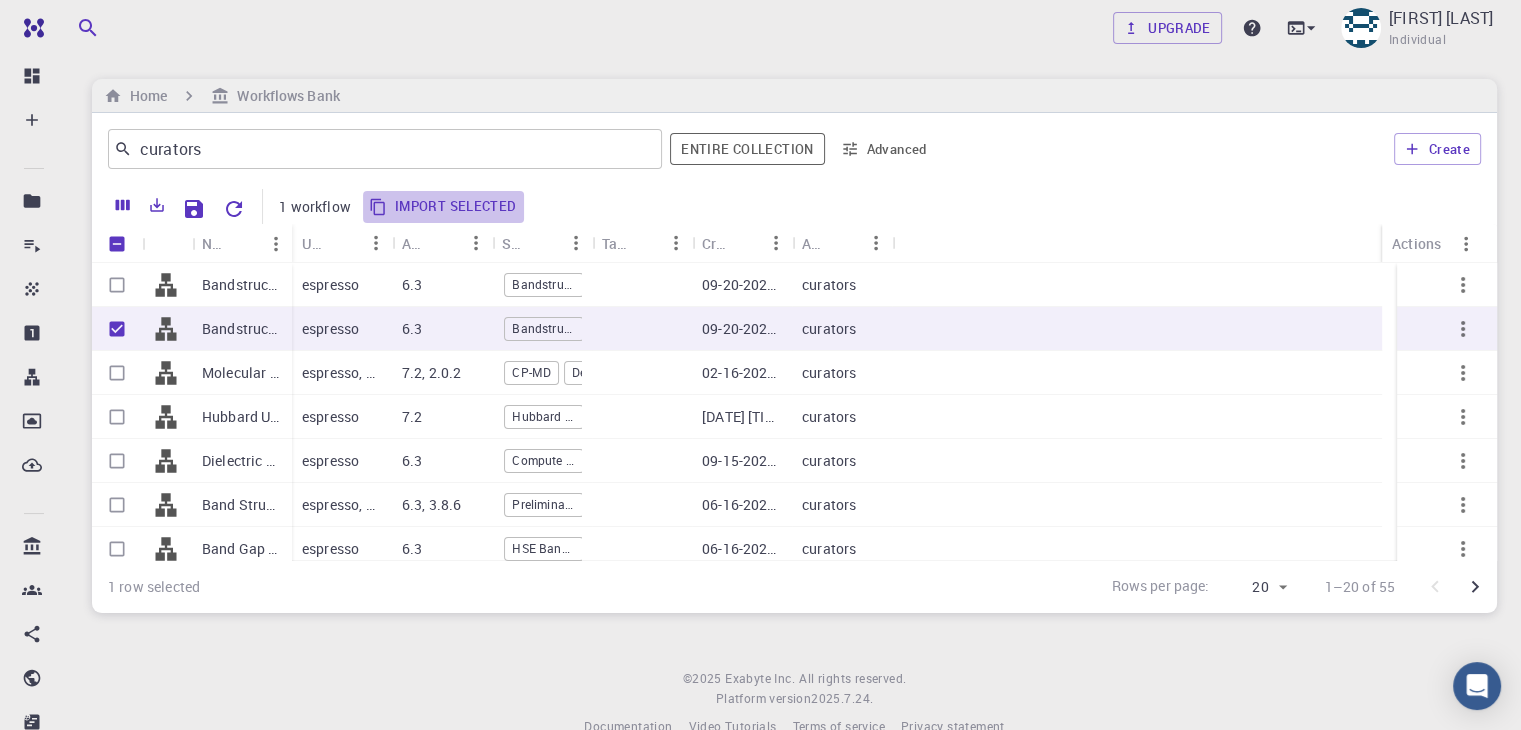 click on "Import selected" at bounding box center (444, 207) 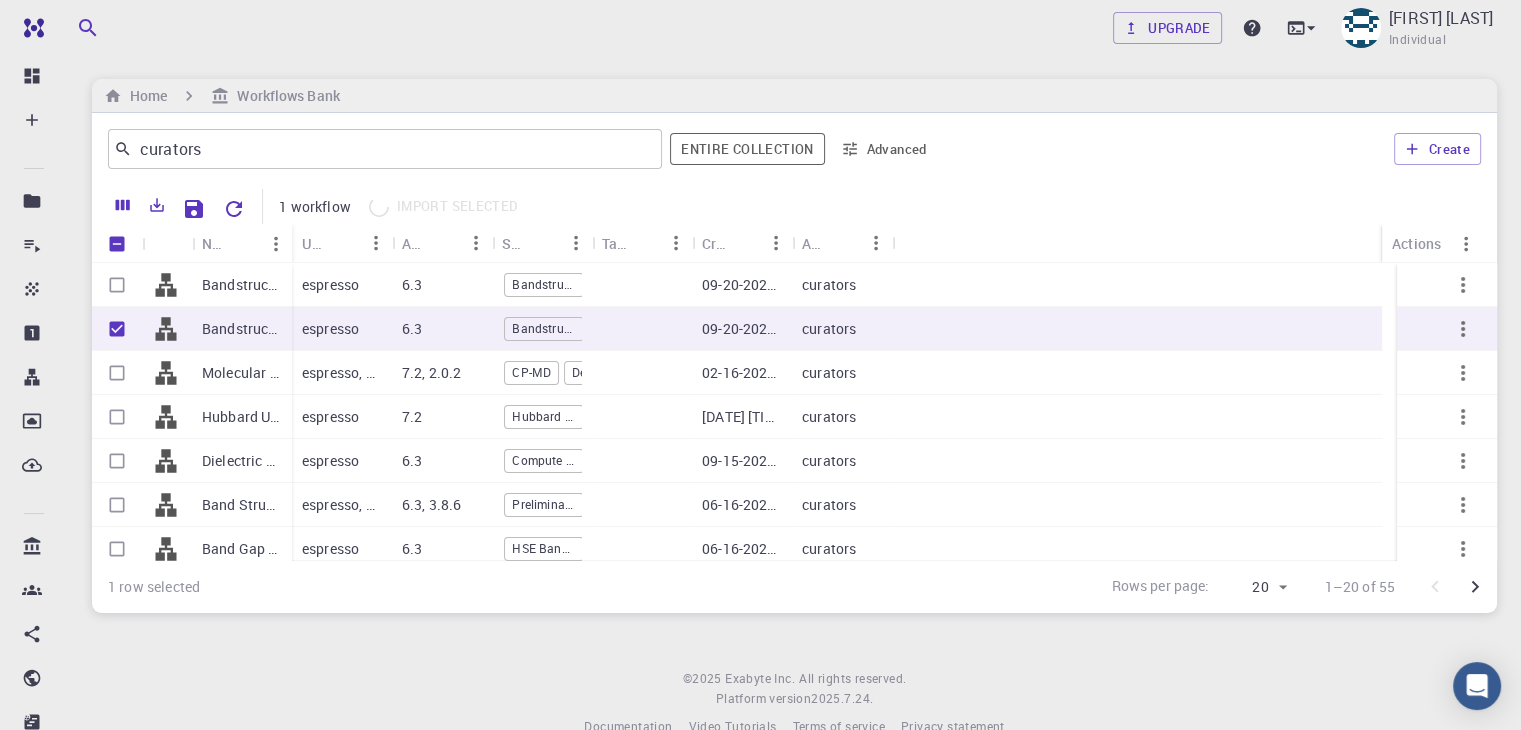 checkbox on "false" 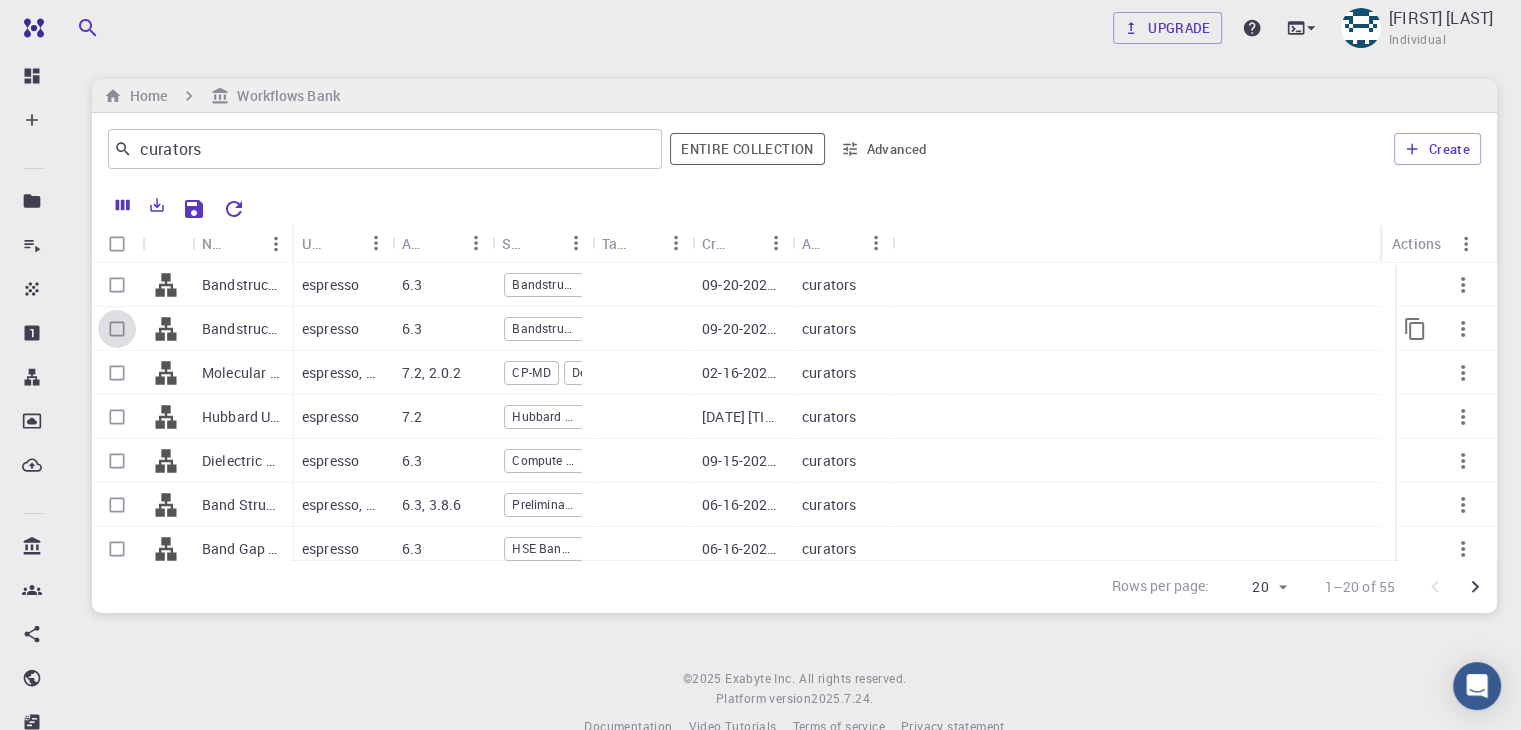 click at bounding box center (117, 329) 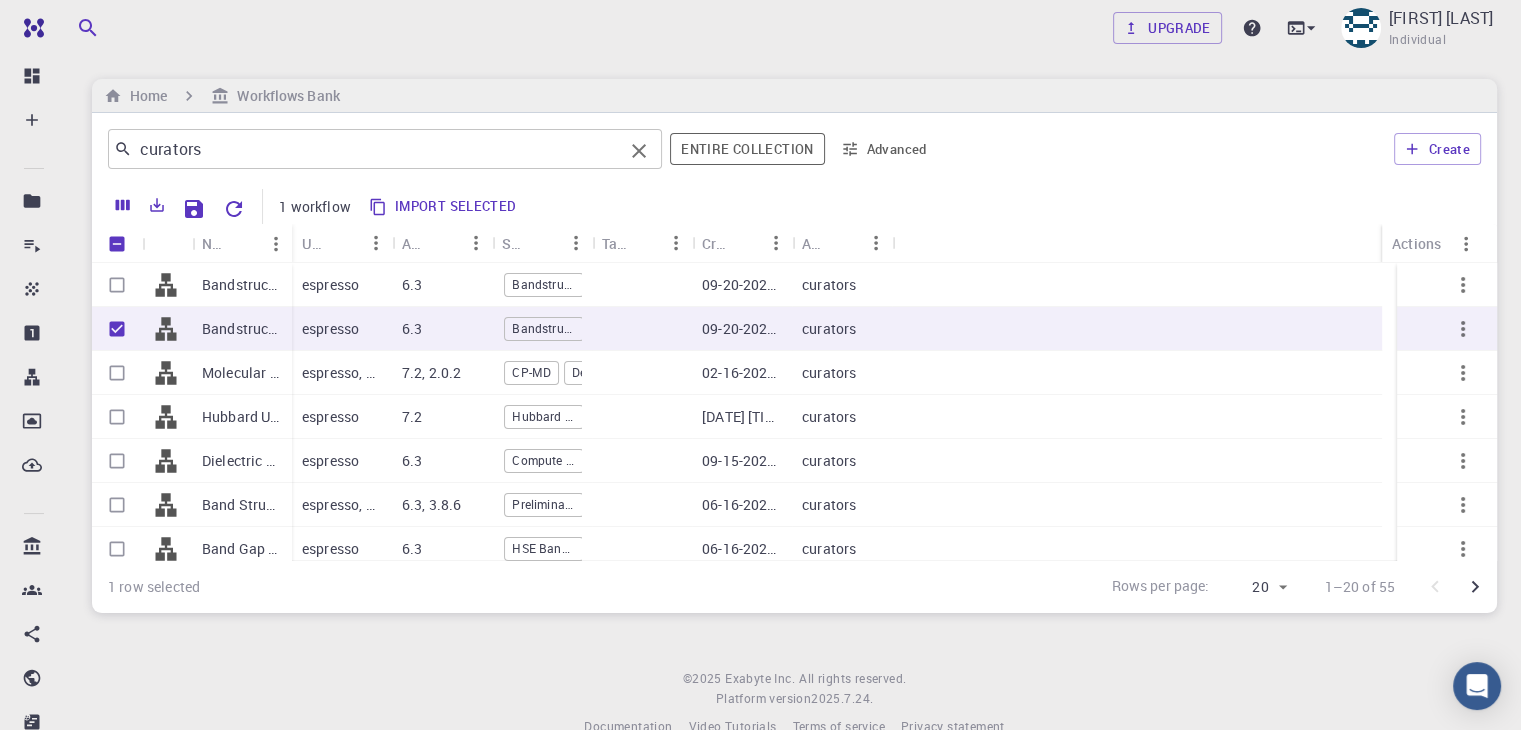 click on "curators ​" at bounding box center (385, 149) 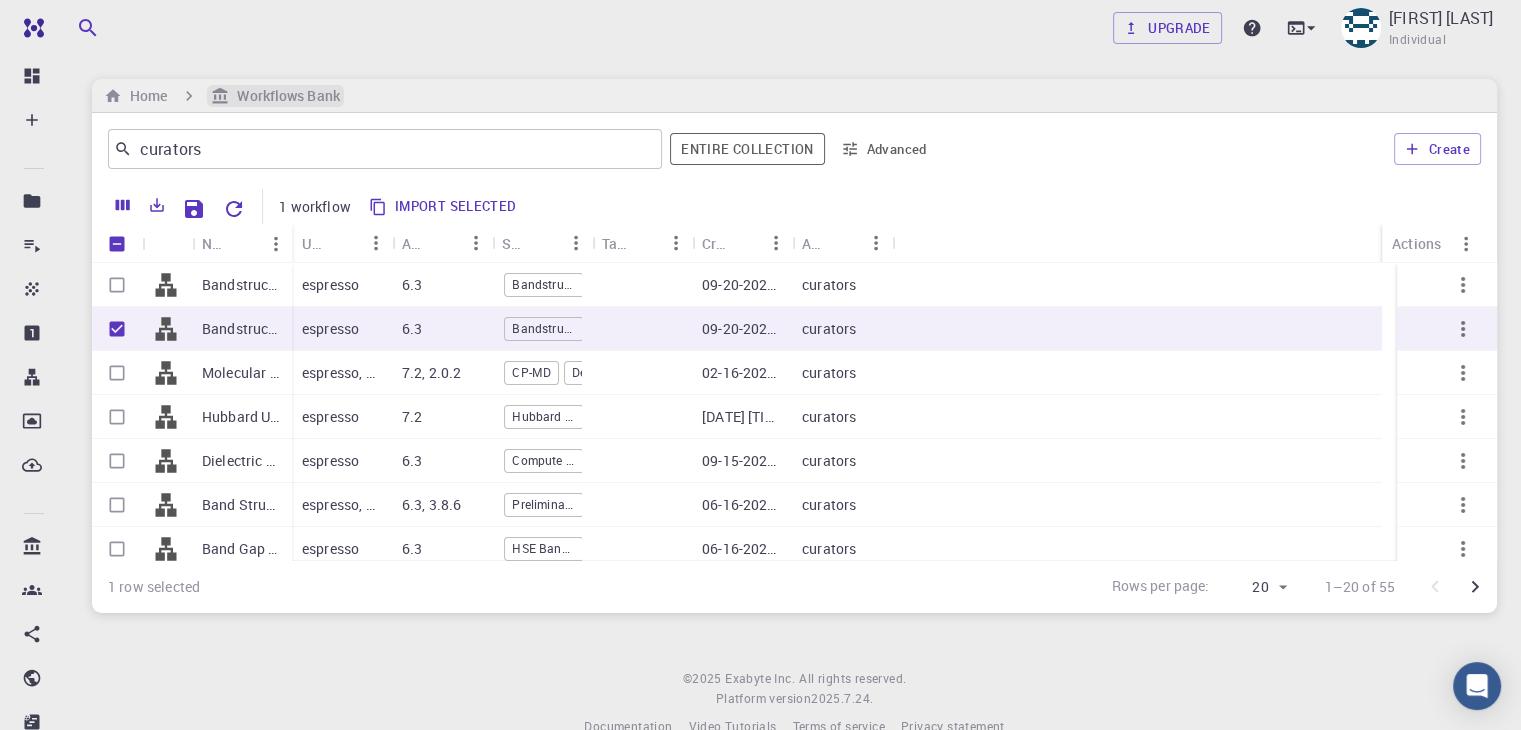 click on "Workflows Bank" at bounding box center [284, 96] 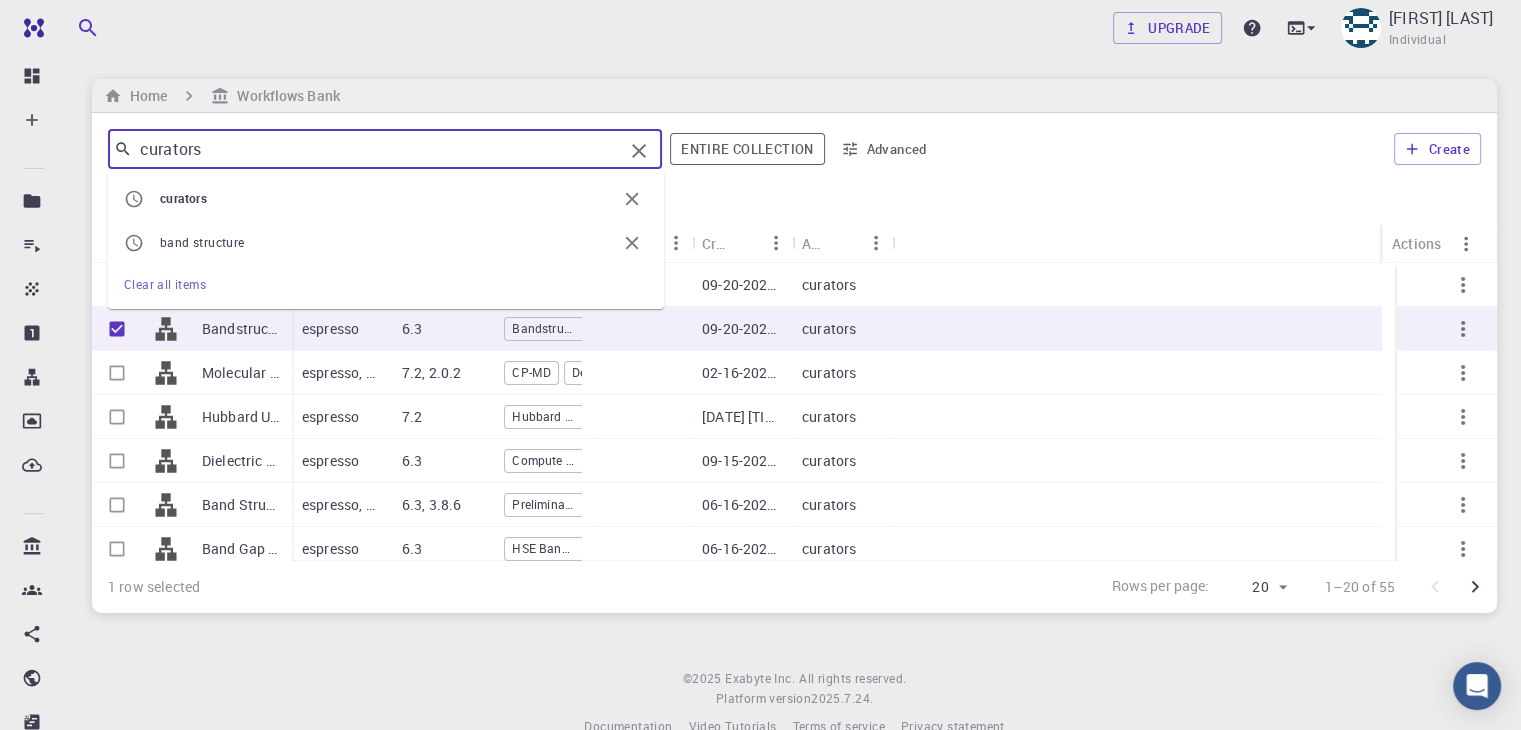 click on "curators" at bounding box center [377, 149] 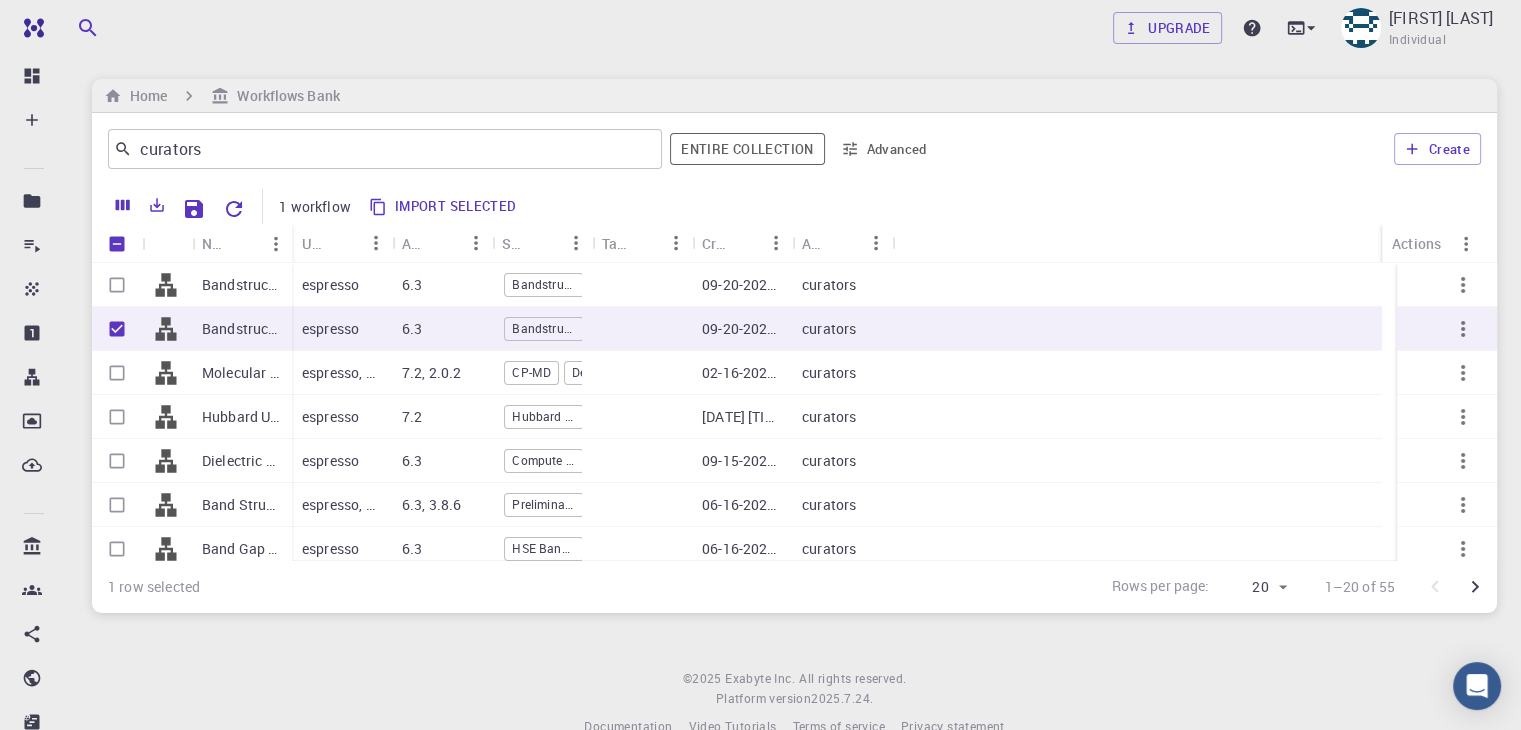 click on "Home Workflows Bank" at bounding box center [794, 96] 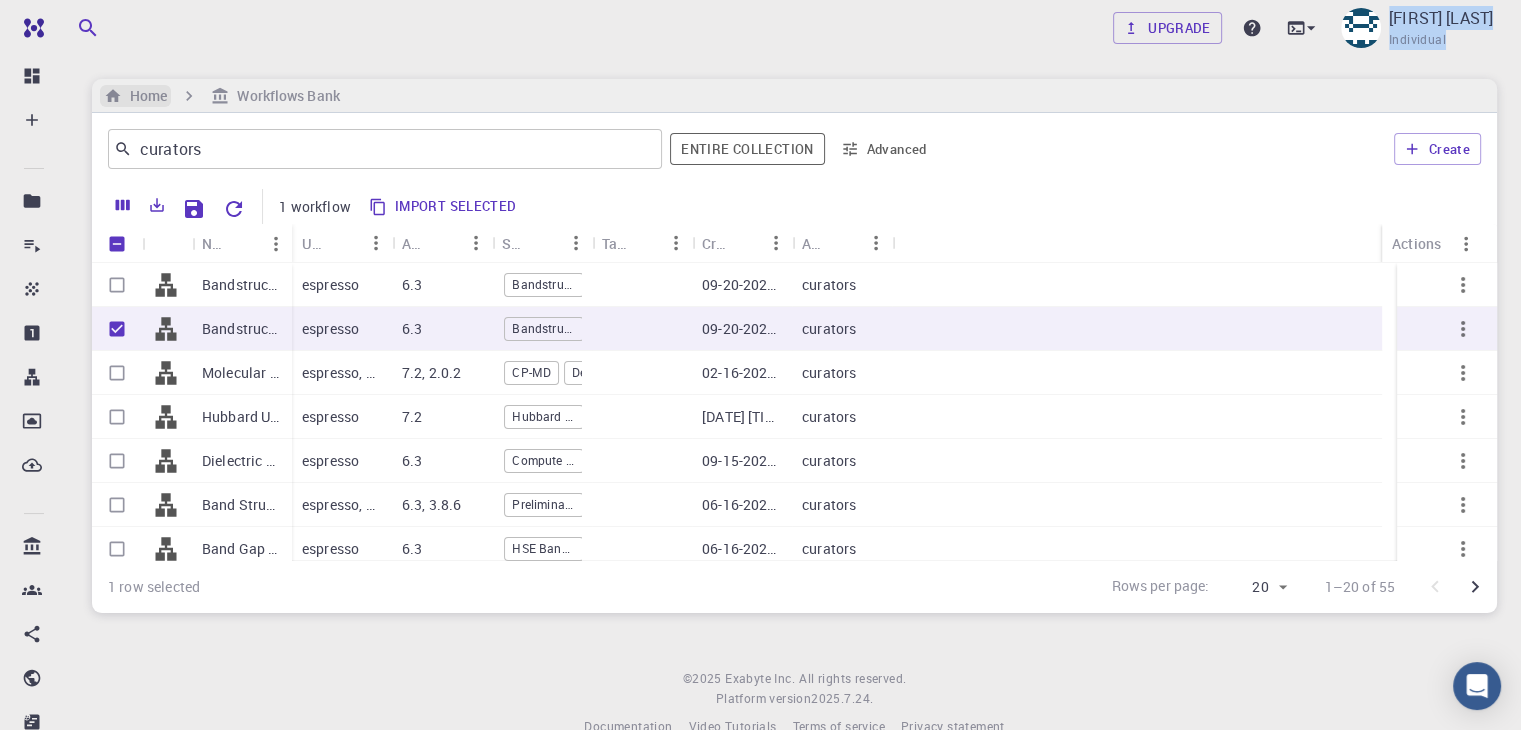 drag, startPoint x: 416, startPoint y: 53, endPoint x: 132, endPoint y: 95, distance: 287.08884 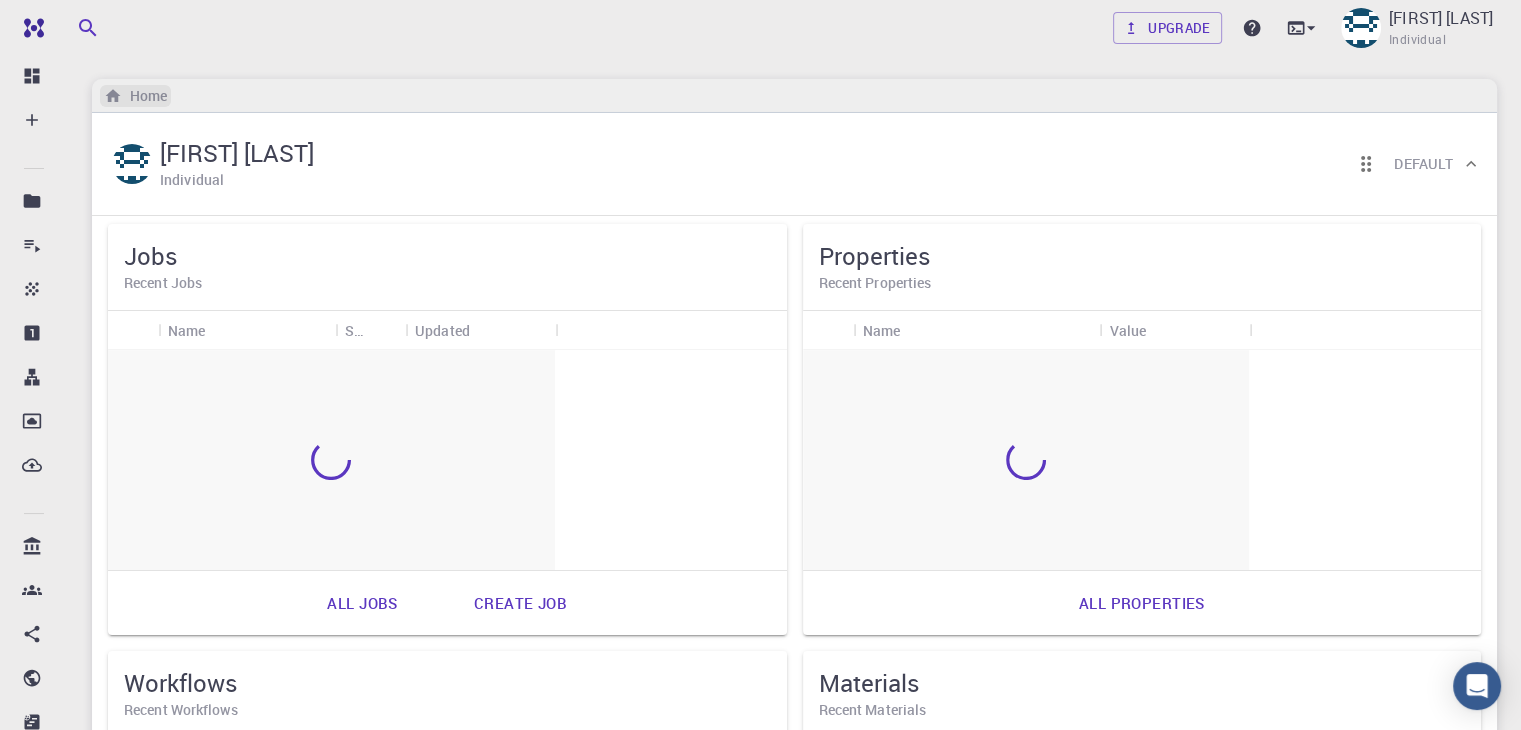 click on "Home" at bounding box center [144, 96] 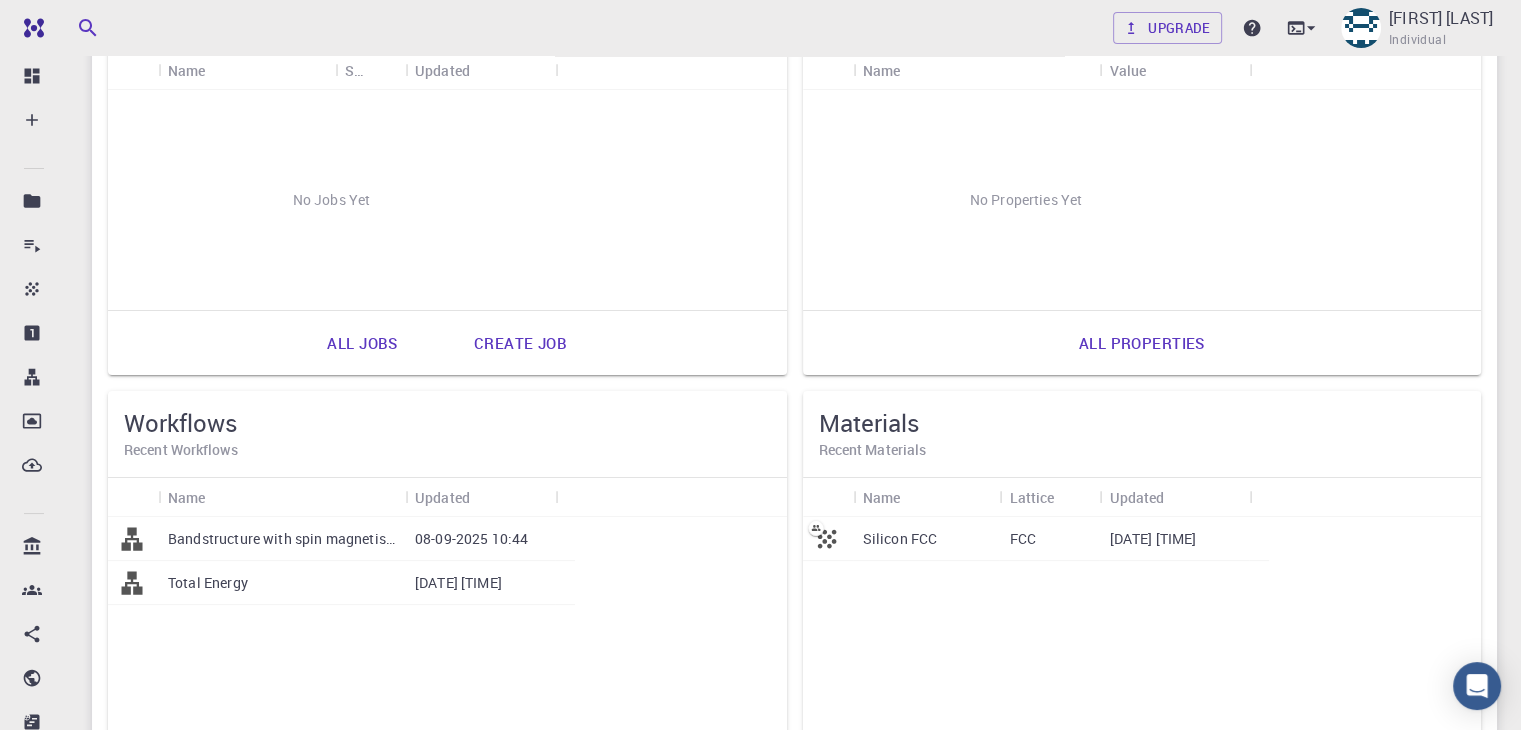 scroll, scrollTop: 260, scrollLeft: 0, axis: vertical 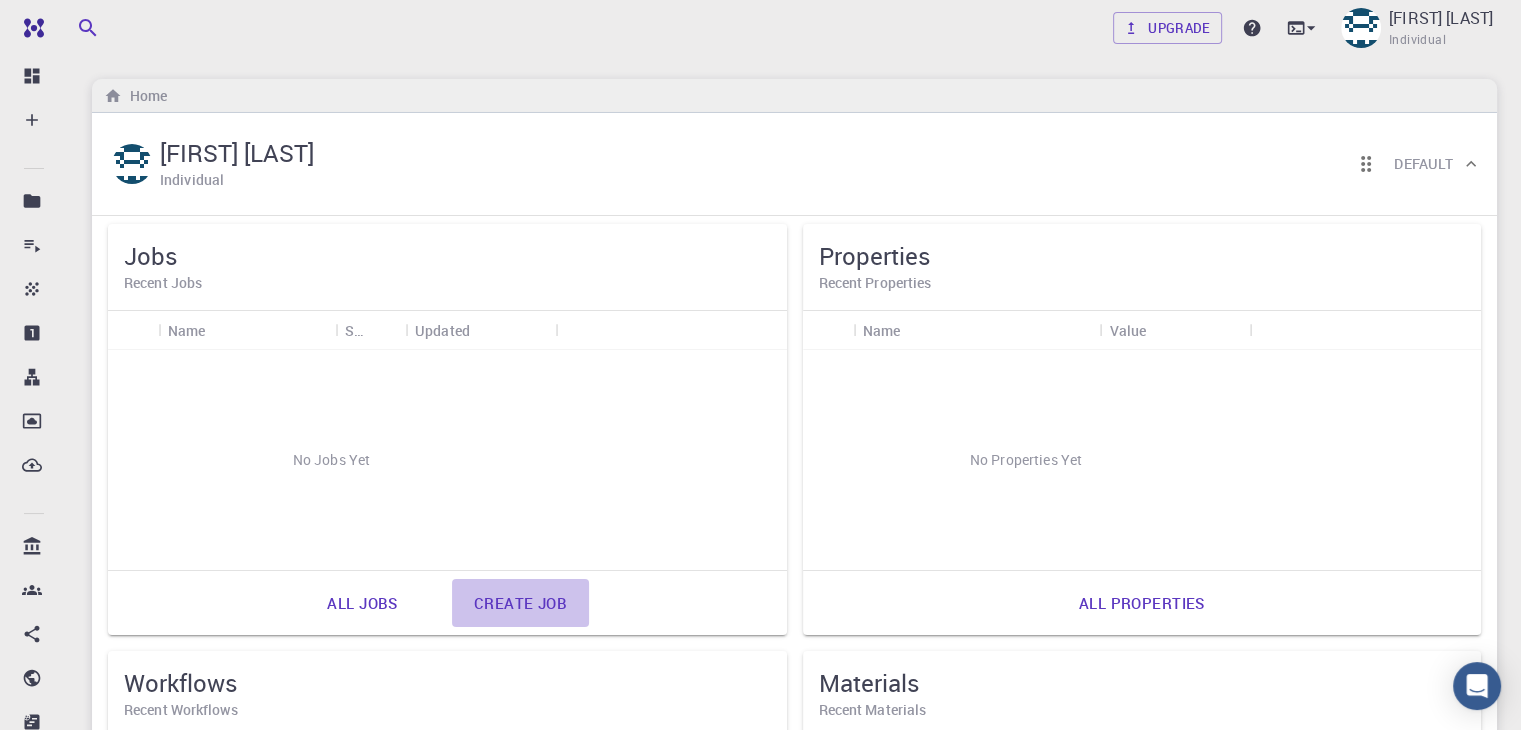 click on "Create job" at bounding box center [520, 603] 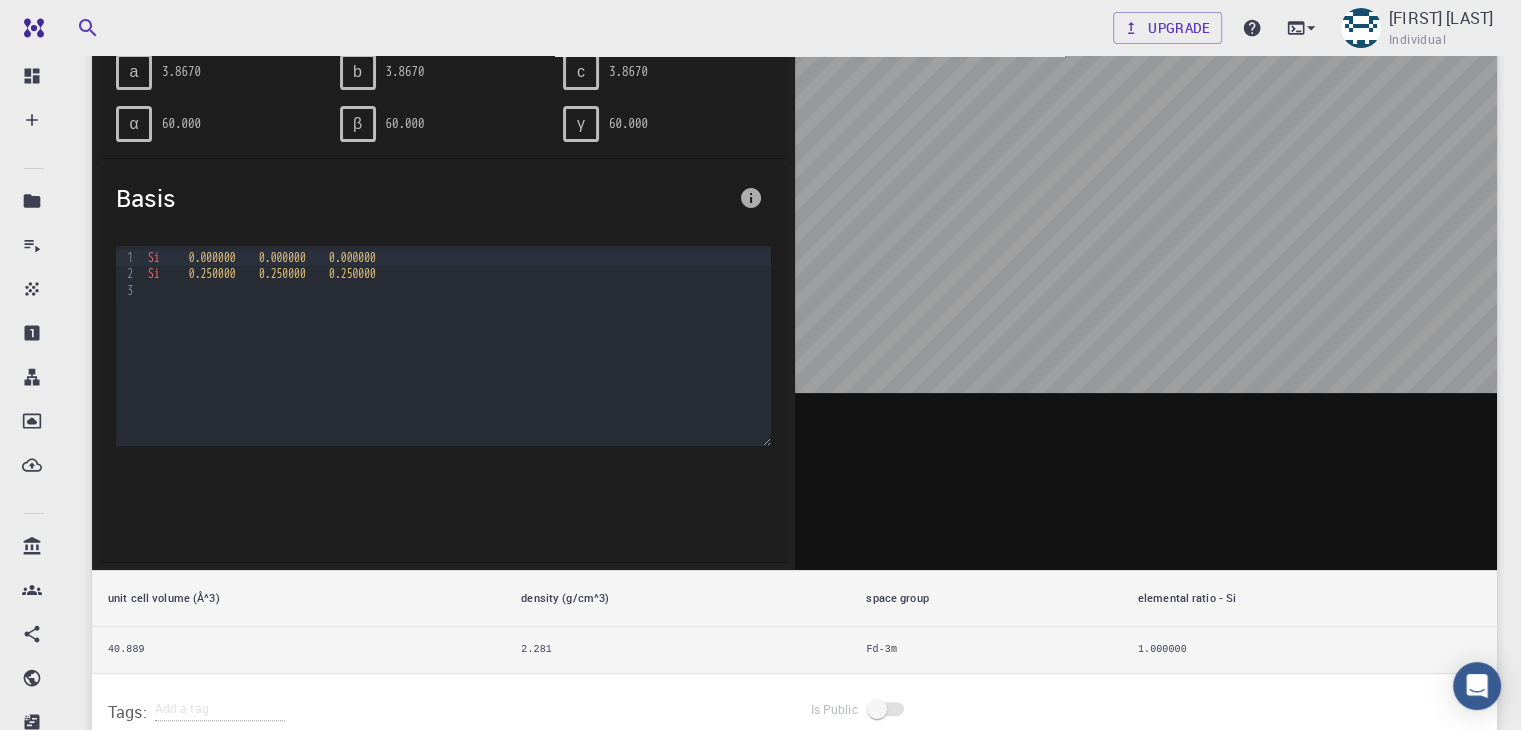 scroll, scrollTop: 0, scrollLeft: 0, axis: both 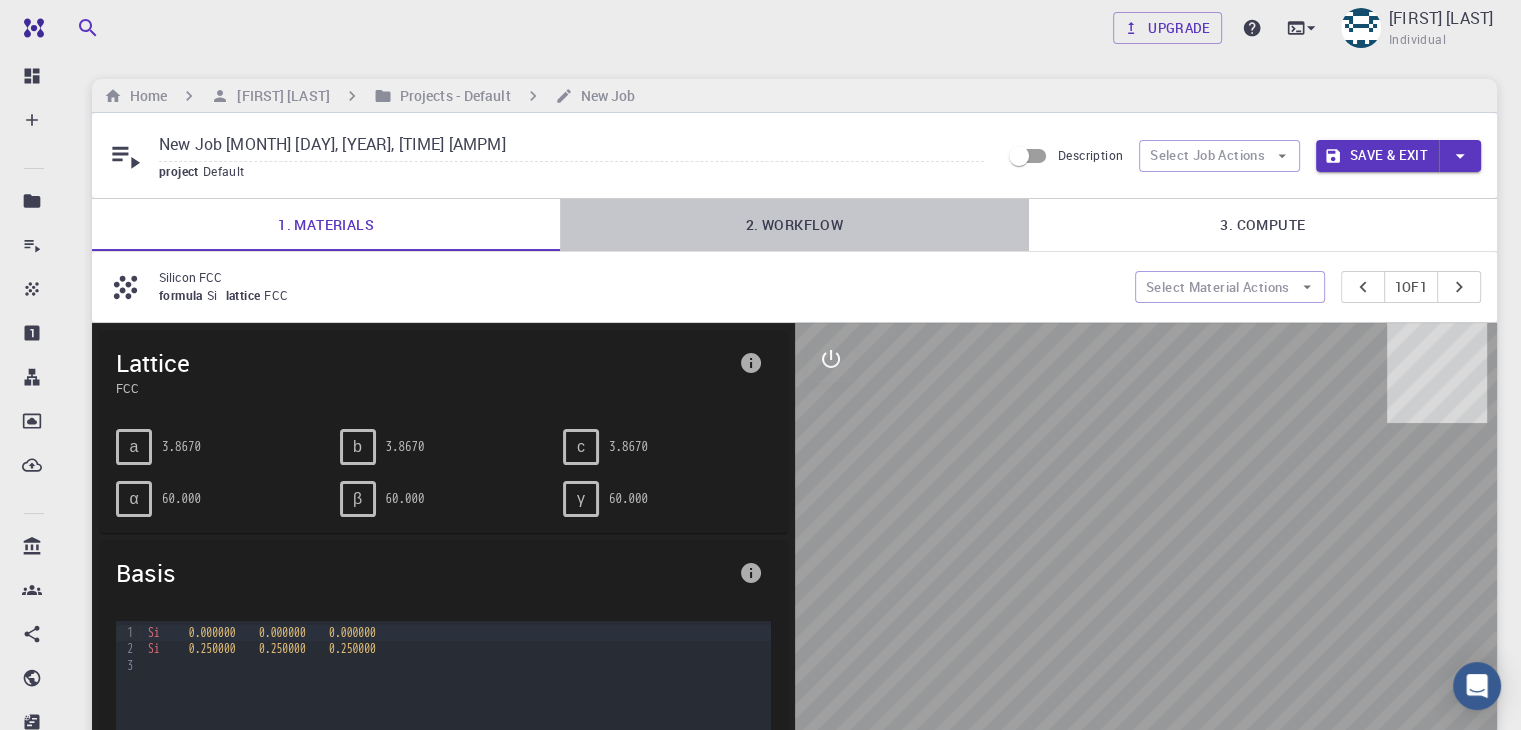 click on "2. Workflow" at bounding box center [794, 225] 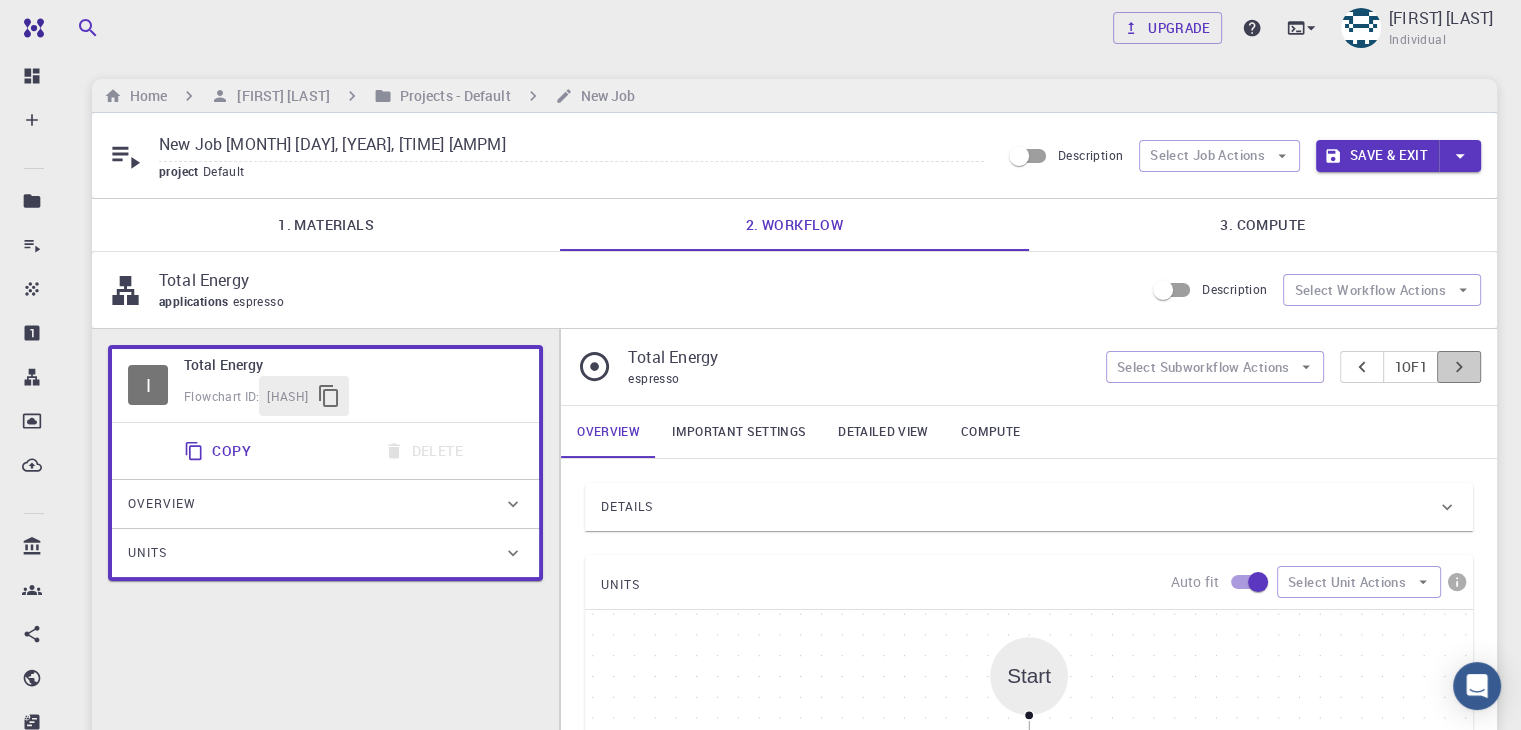 click 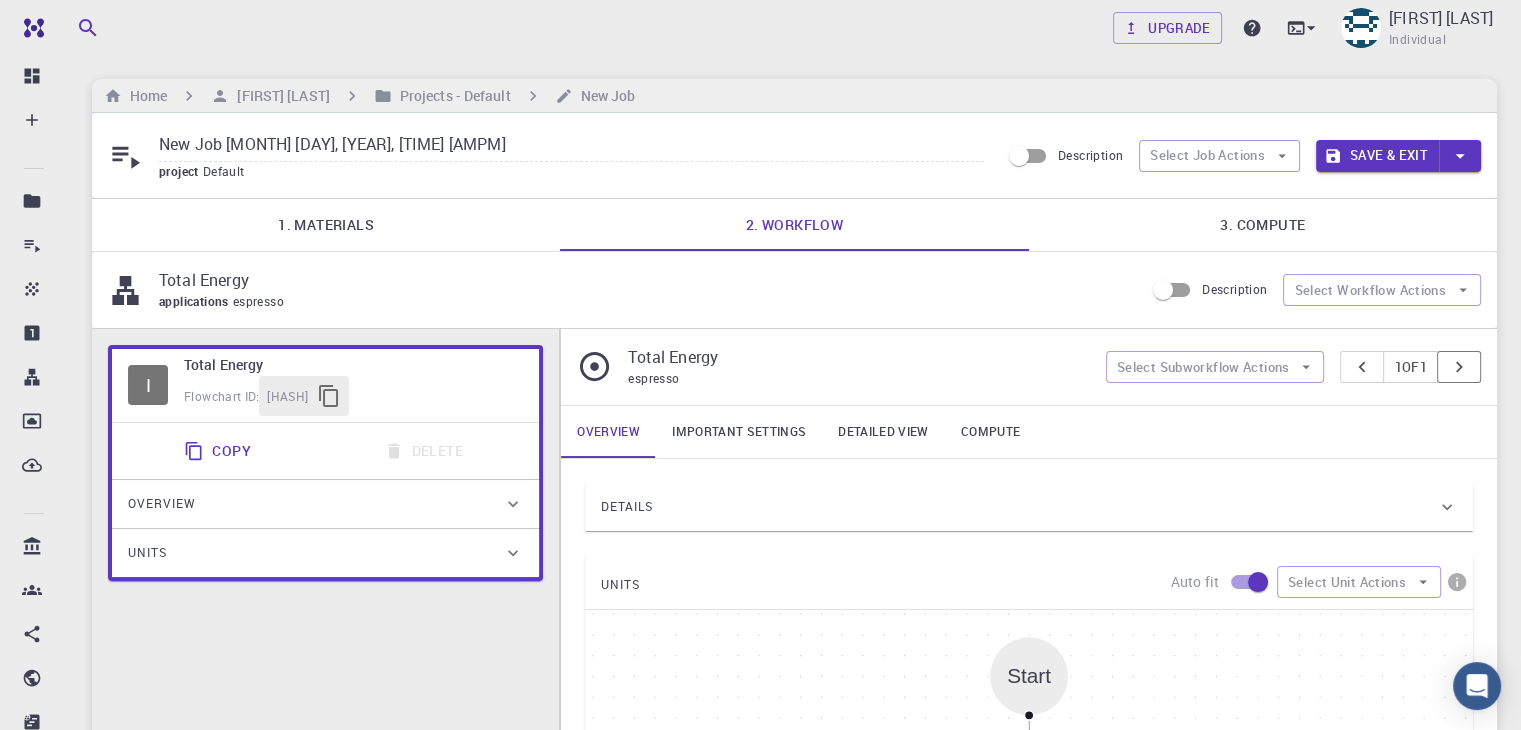 click 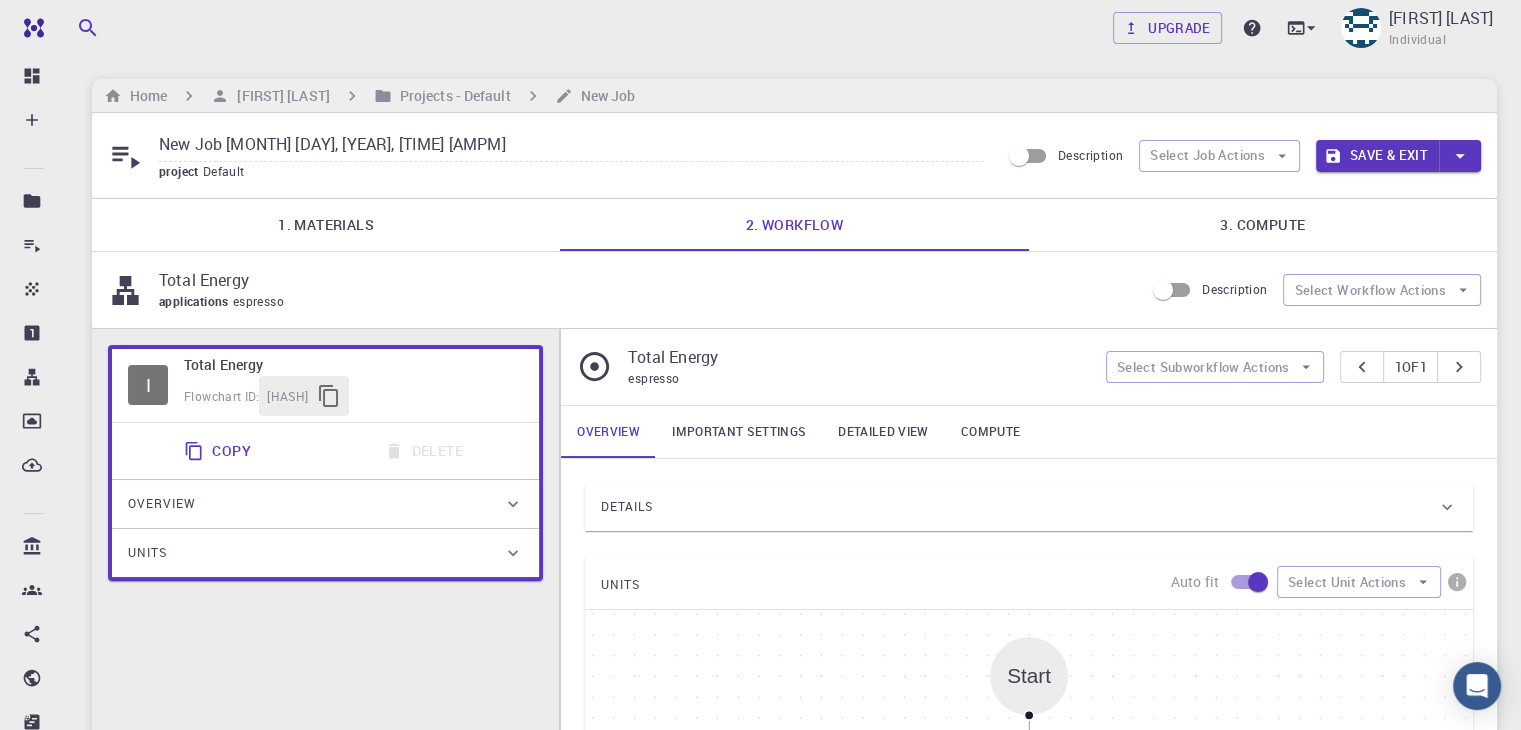 click 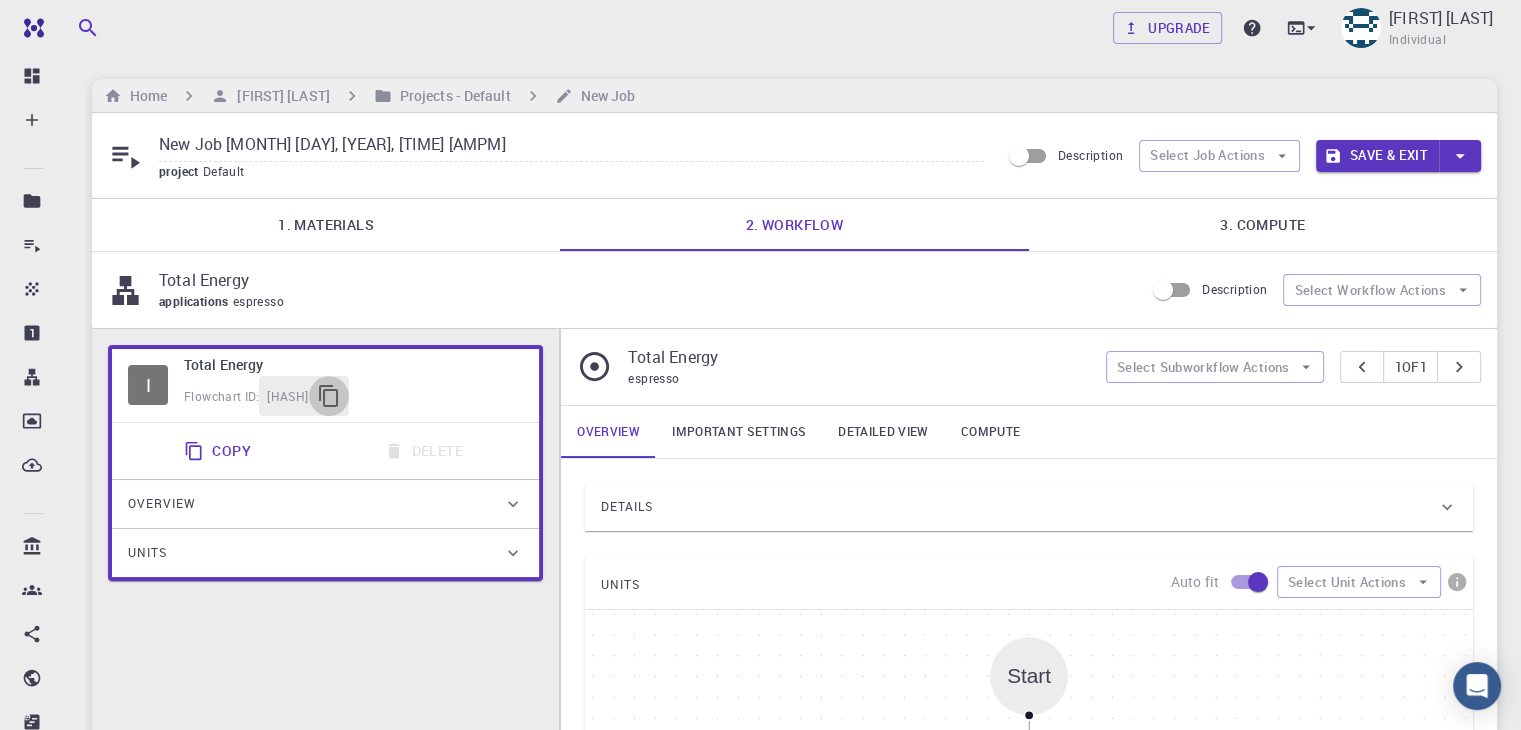 click 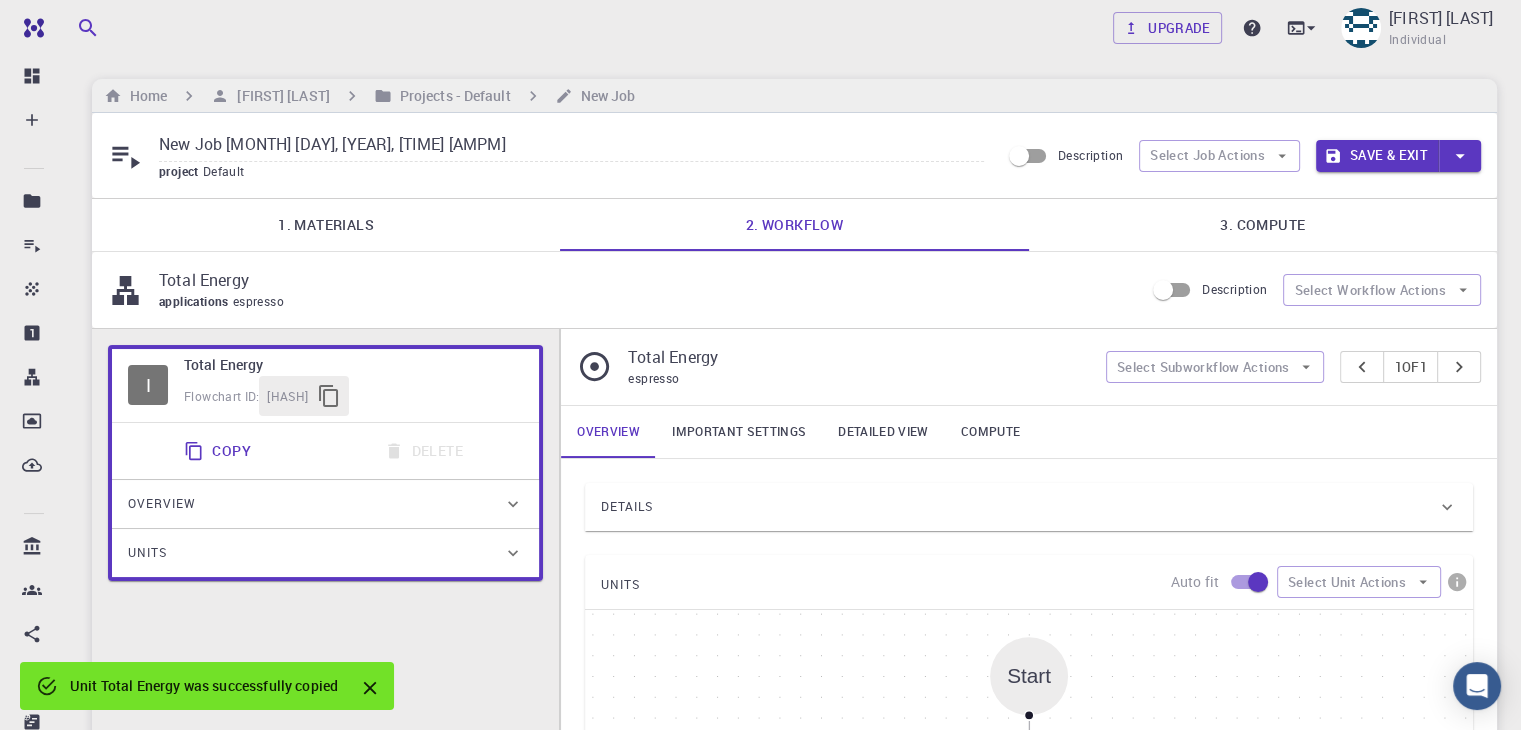 click on "Copy Delete" at bounding box center (325, 451) 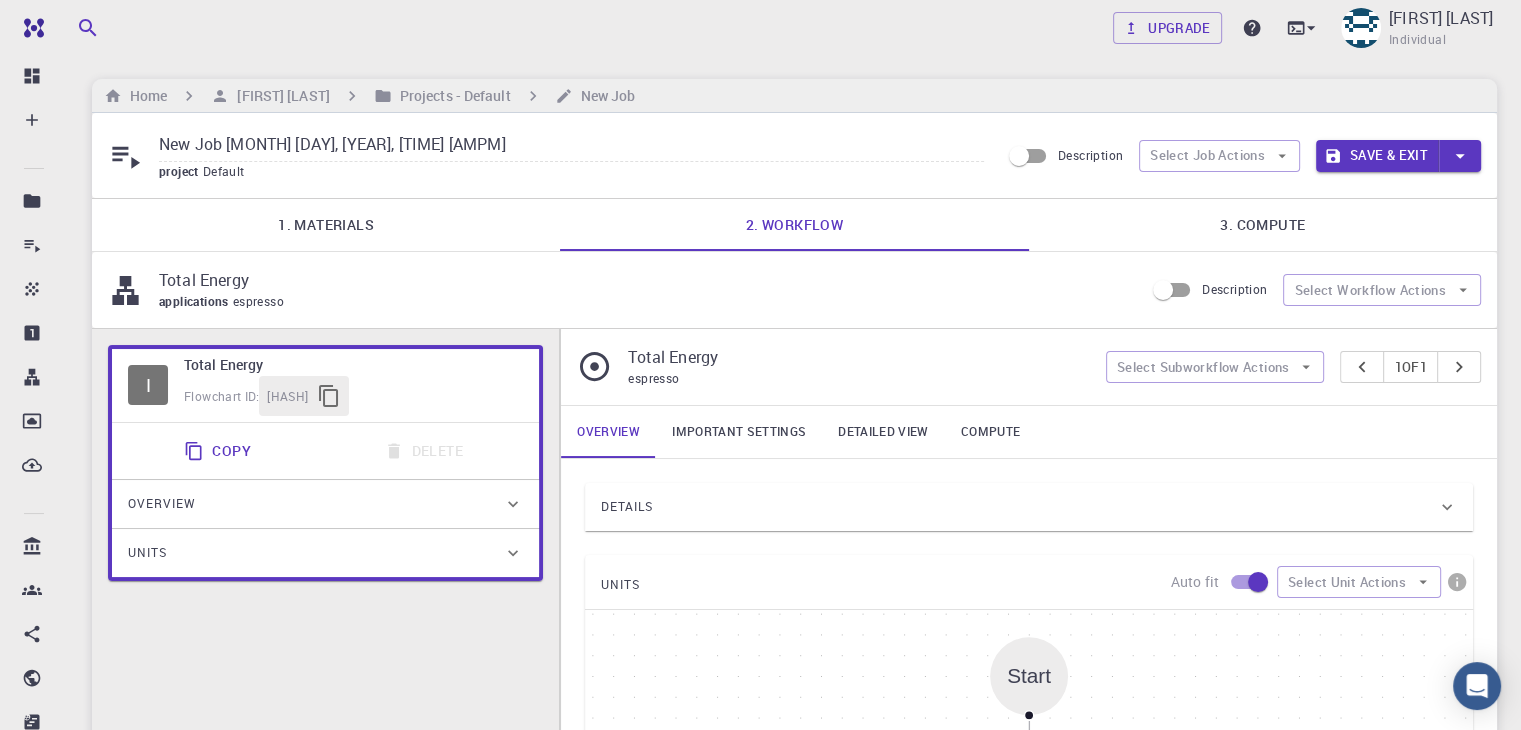 click on "Copy Delete" at bounding box center (325, 451) 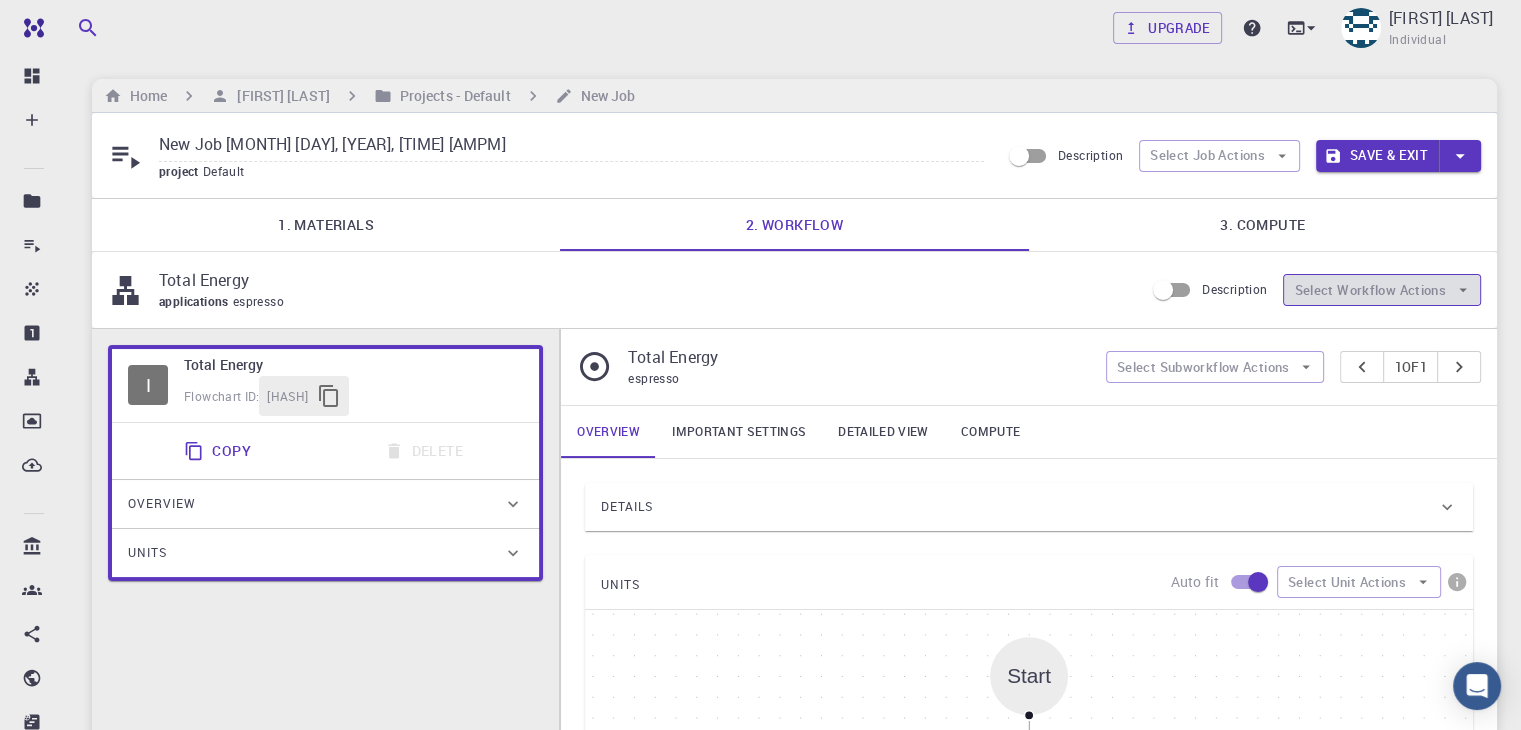 click on "Select Workflow Actions" at bounding box center [1382, 290] 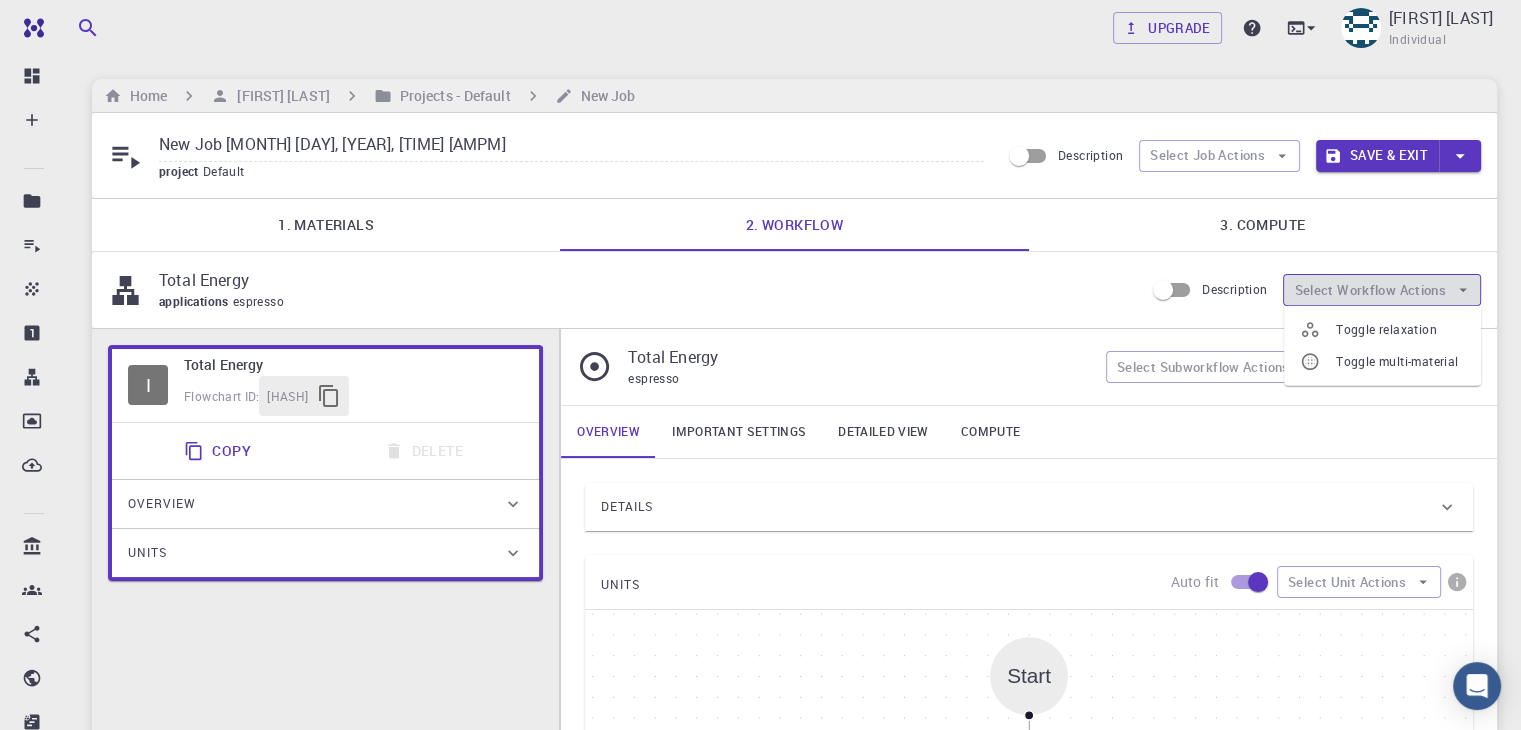 click on "Select Workflow Actions" at bounding box center [1382, 290] 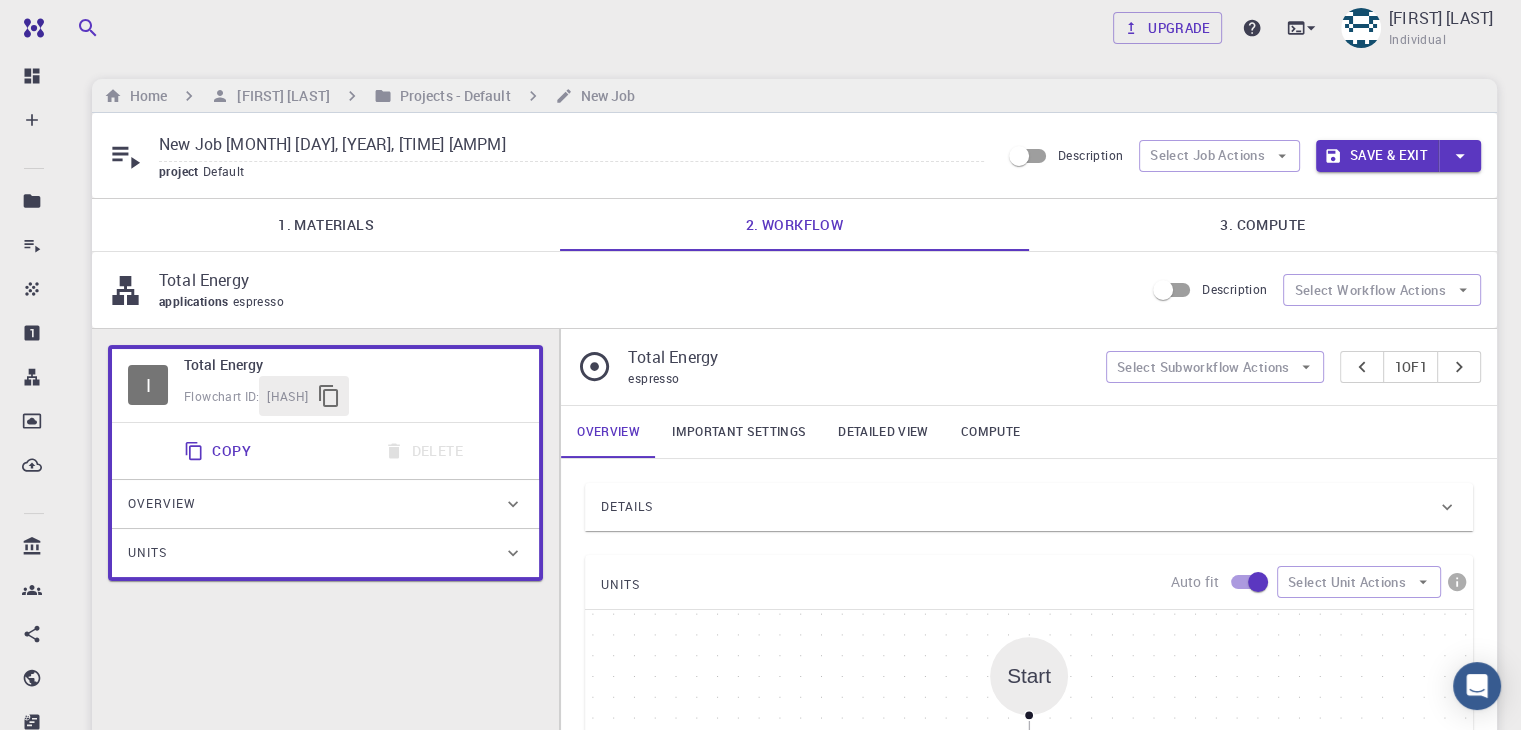 drag, startPoint x: 132, startPoint y: 165, endPoint x: 113, endPoint y: 287, distance: 123.47064 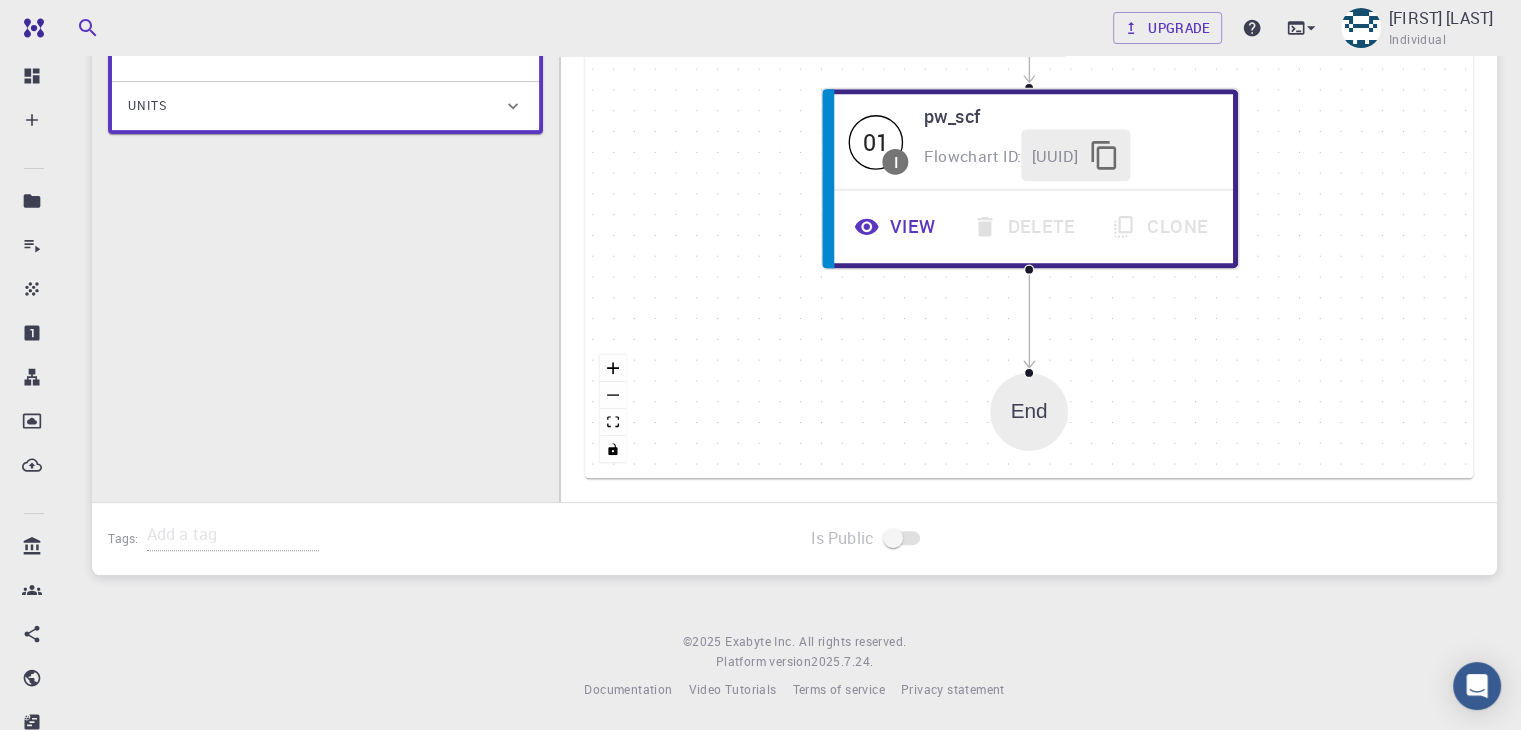 scroll, scrollTop: 0, scrollLeft: 0, axis: both 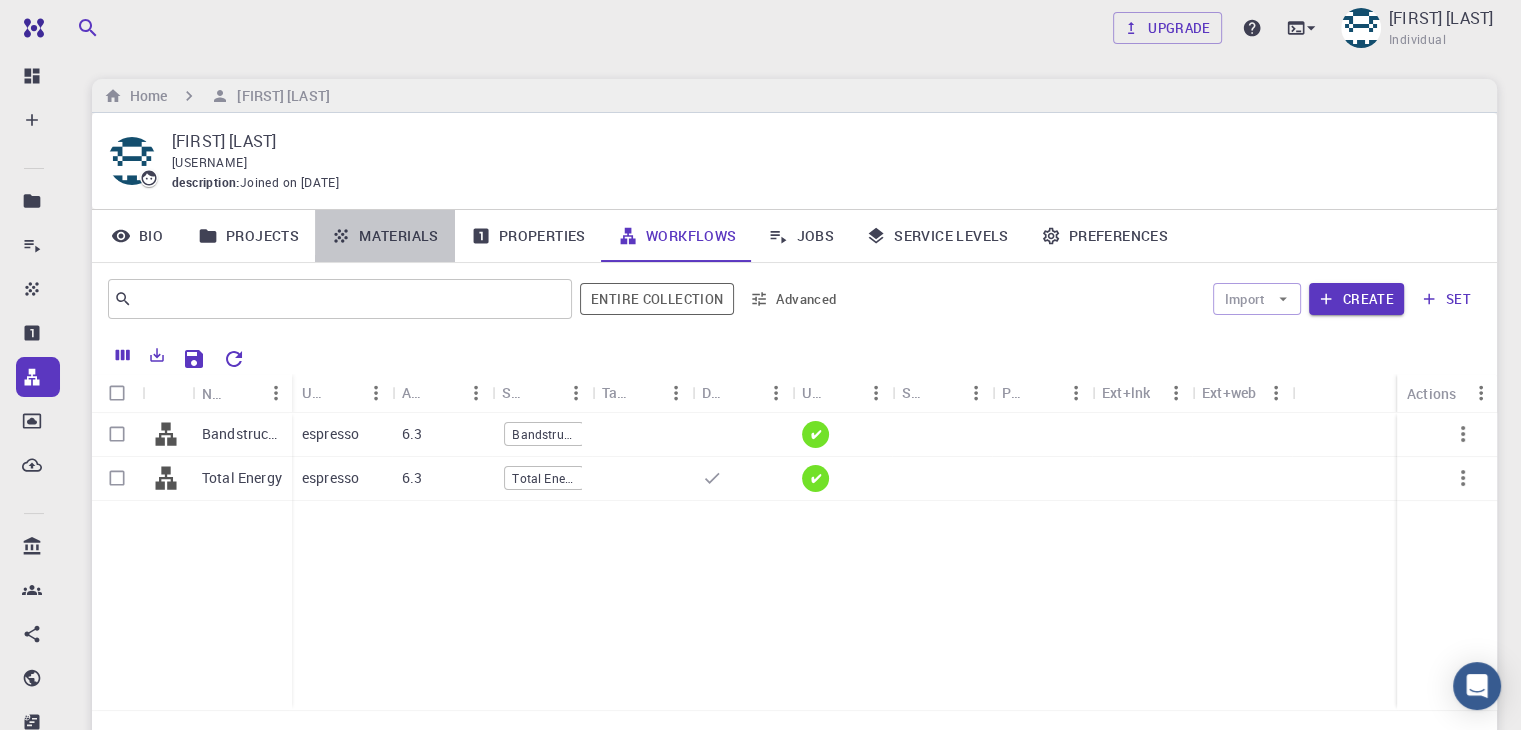 click on "Materials" at bounding box center (385, 236) 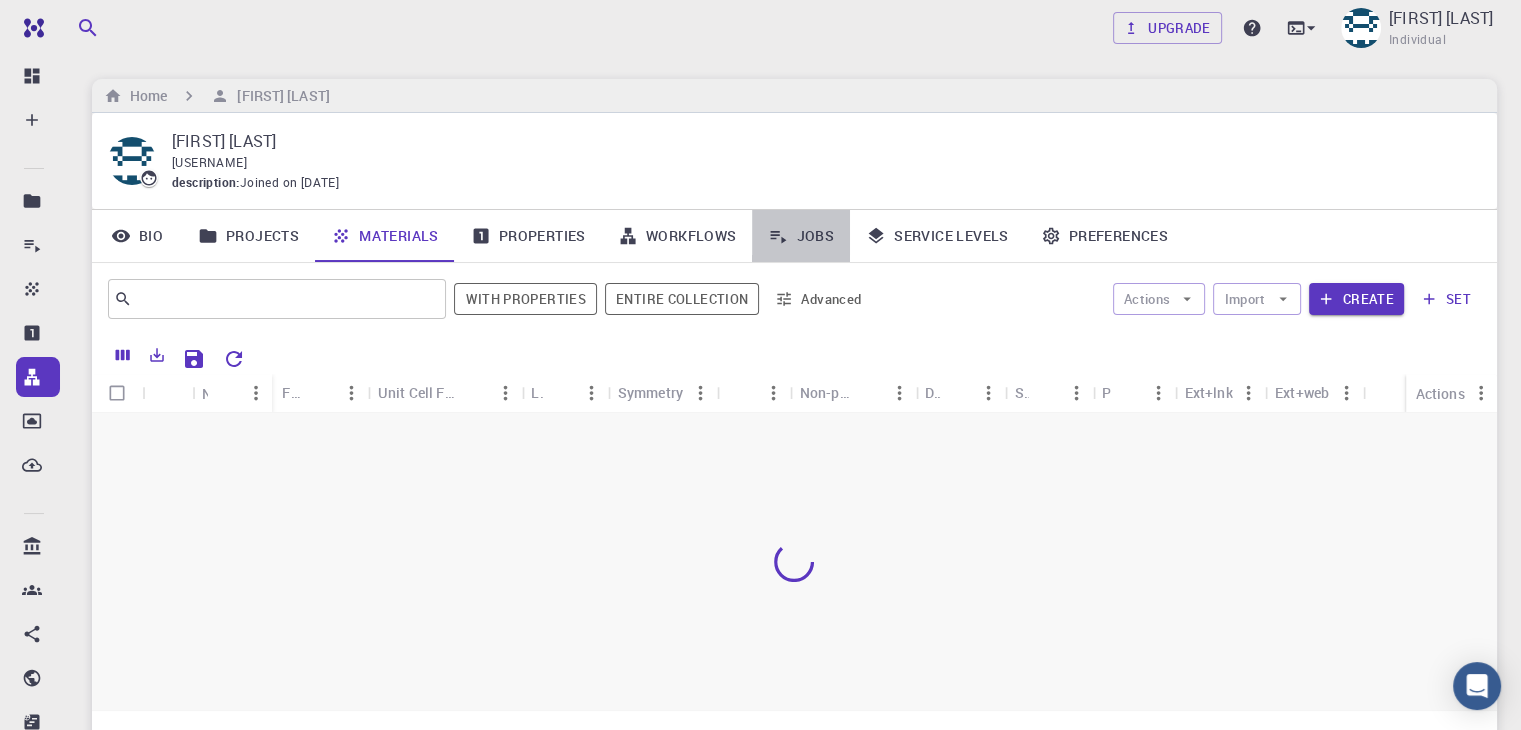 click on "Jobs" at bounding box center [801, 236] 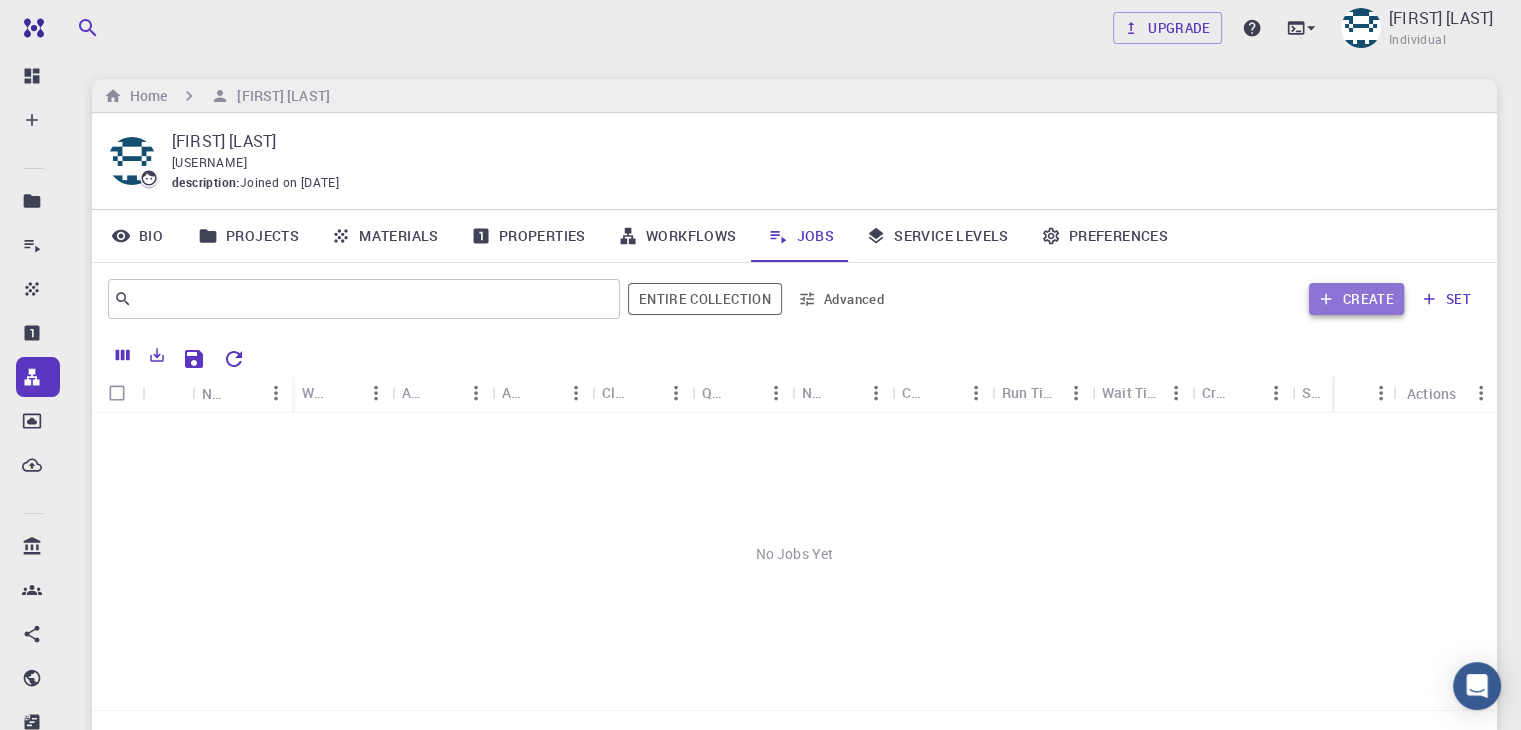 click 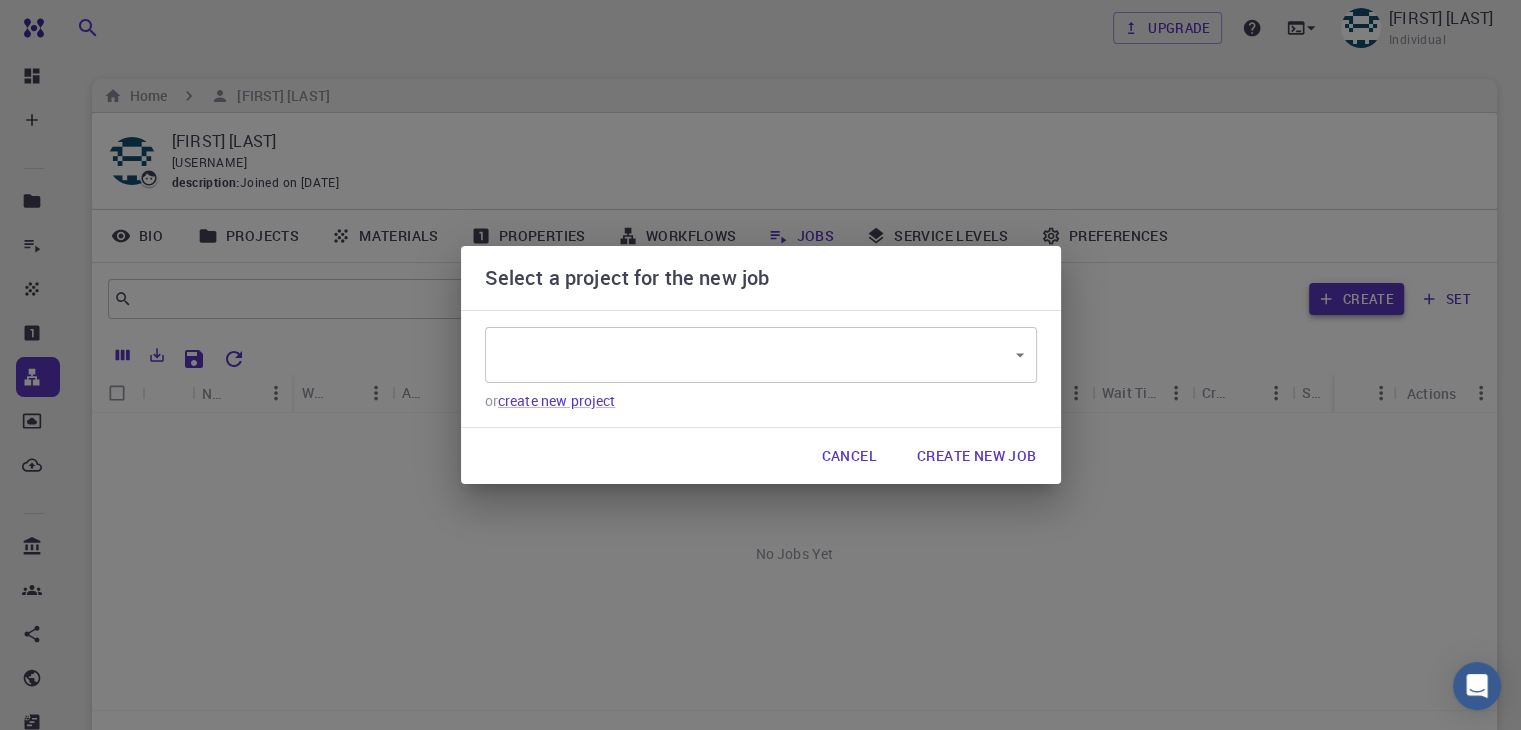type on "zYTcMnJhuMx8ERwMZ" 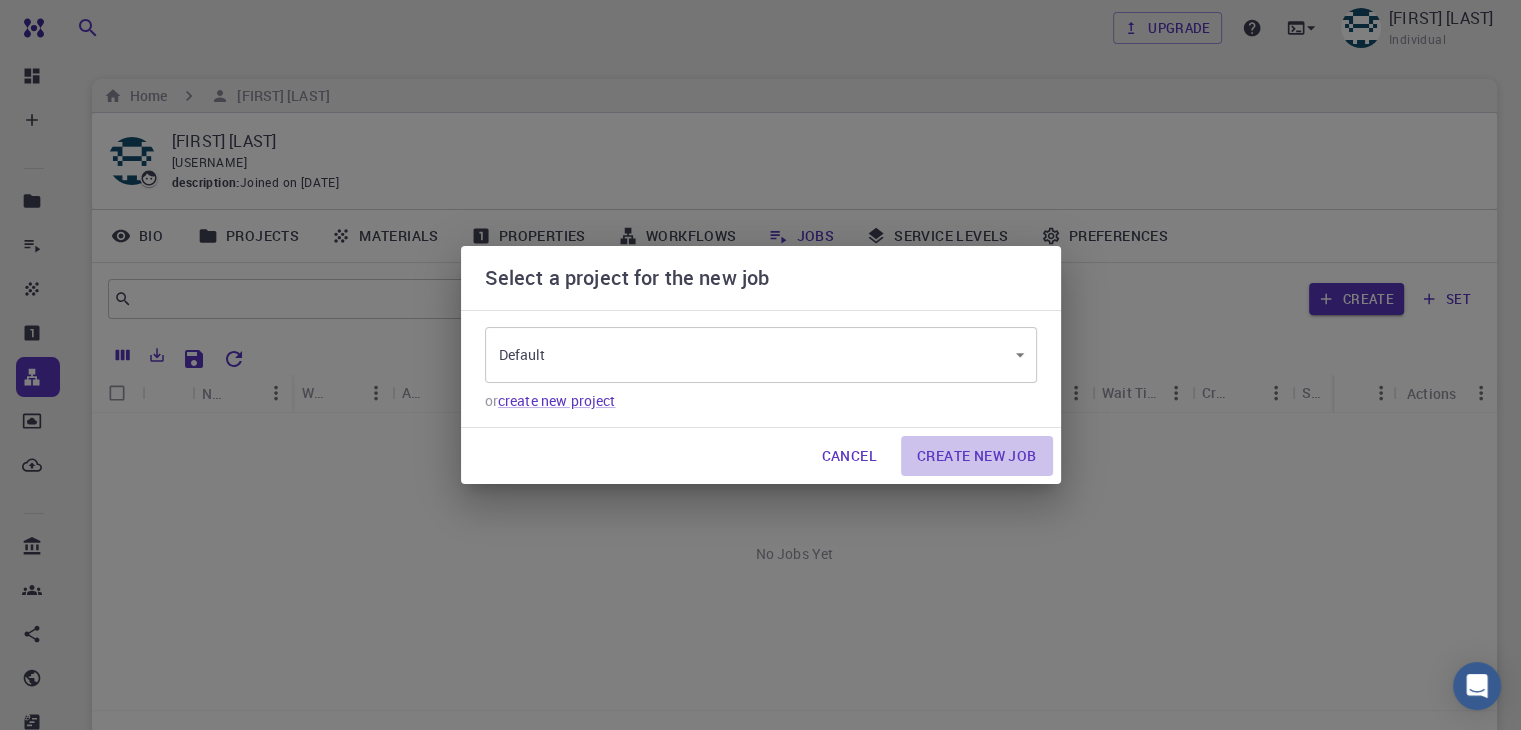 click on "Create New Job" at bounding box center (977, 456) 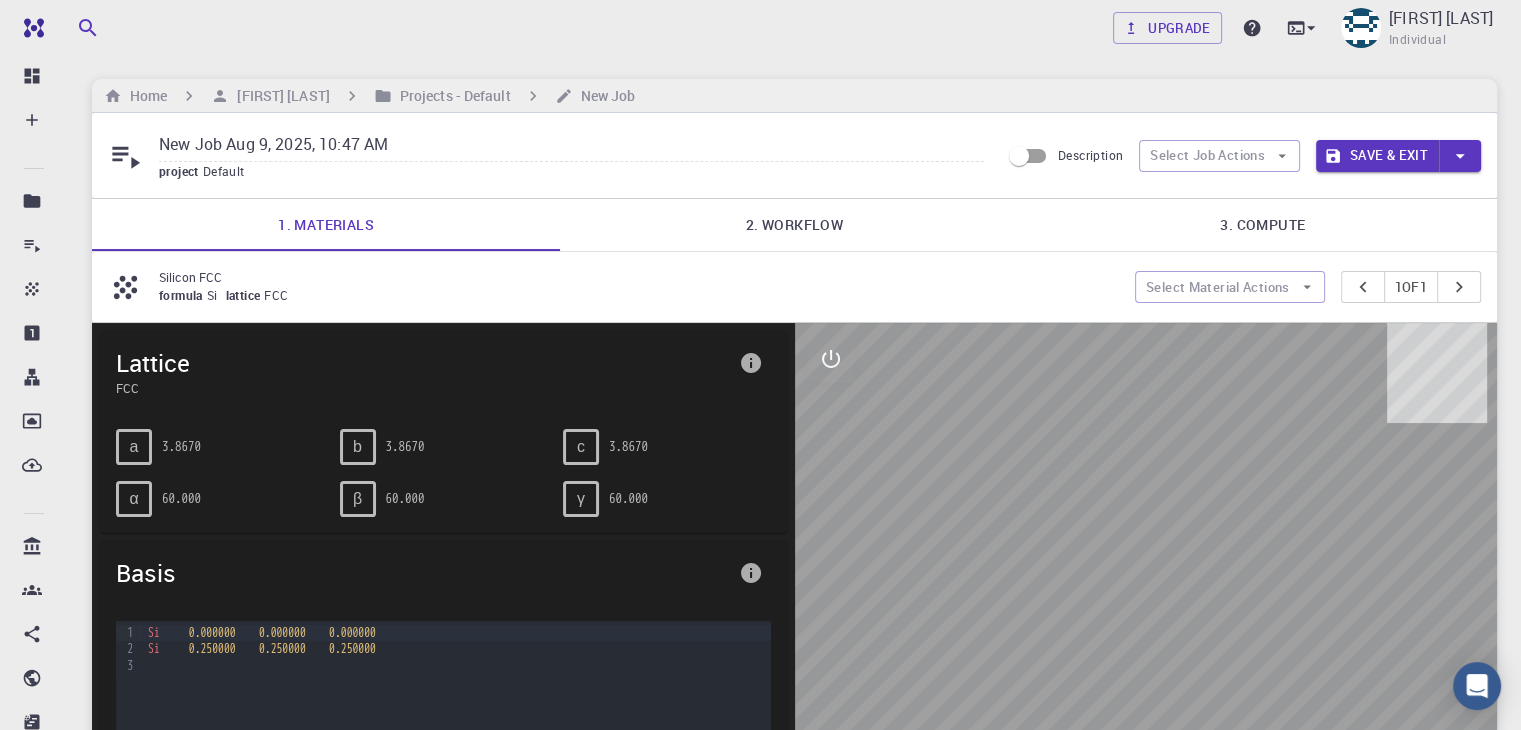 click on "2. Workflow" at bounding box center [794, 225] 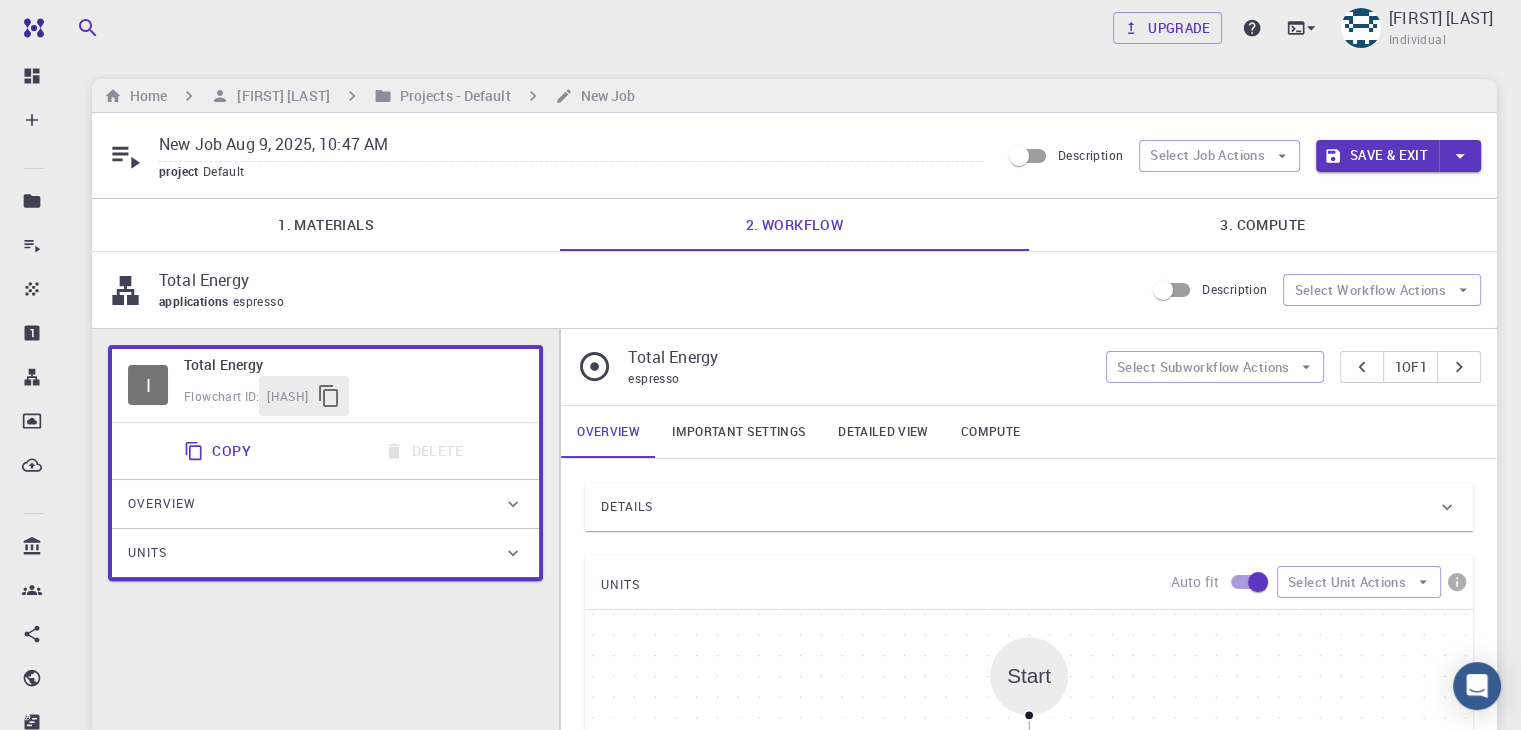 click on "Copy Delete" at bounding box center [325, 451] 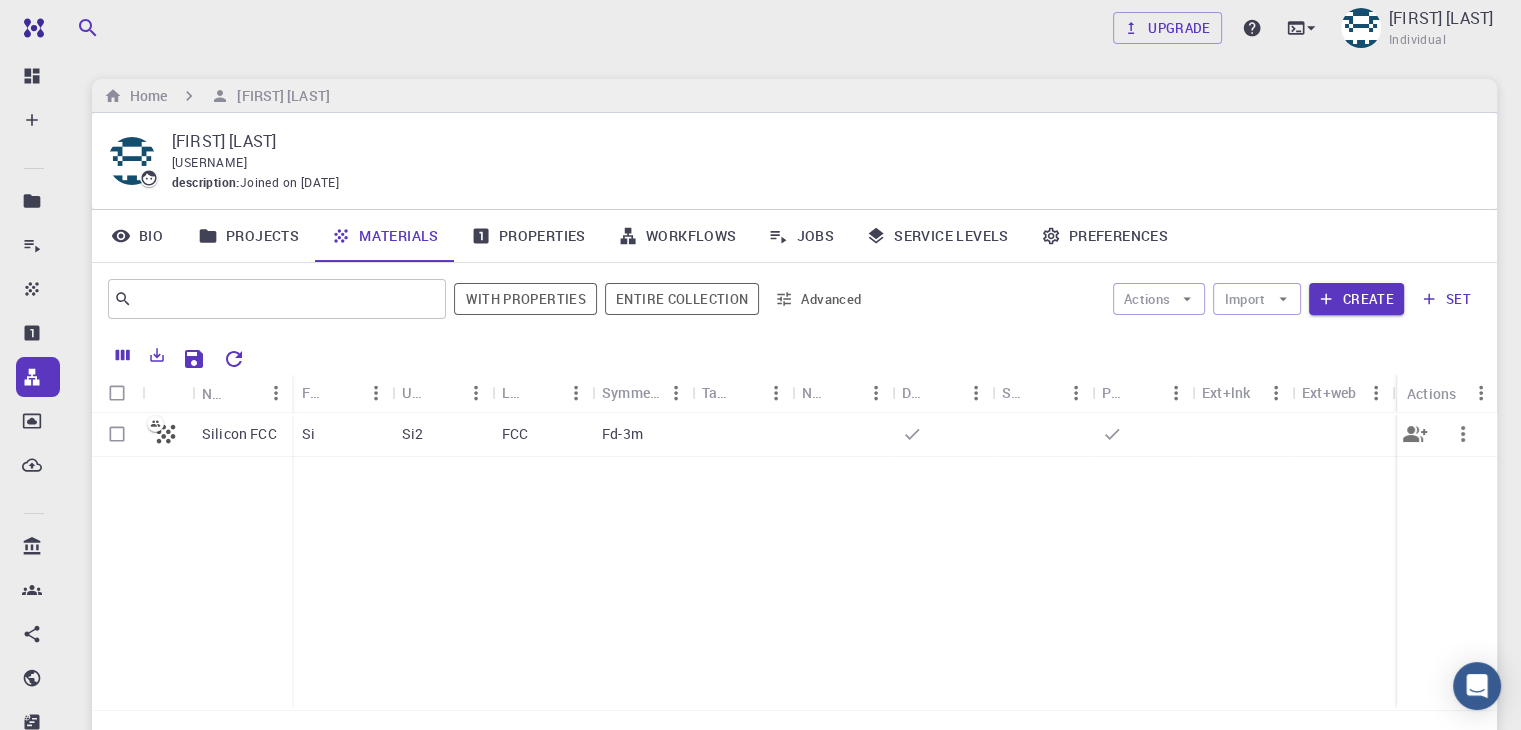 click on "Silicon FCC" at bounding box center (239, 434) 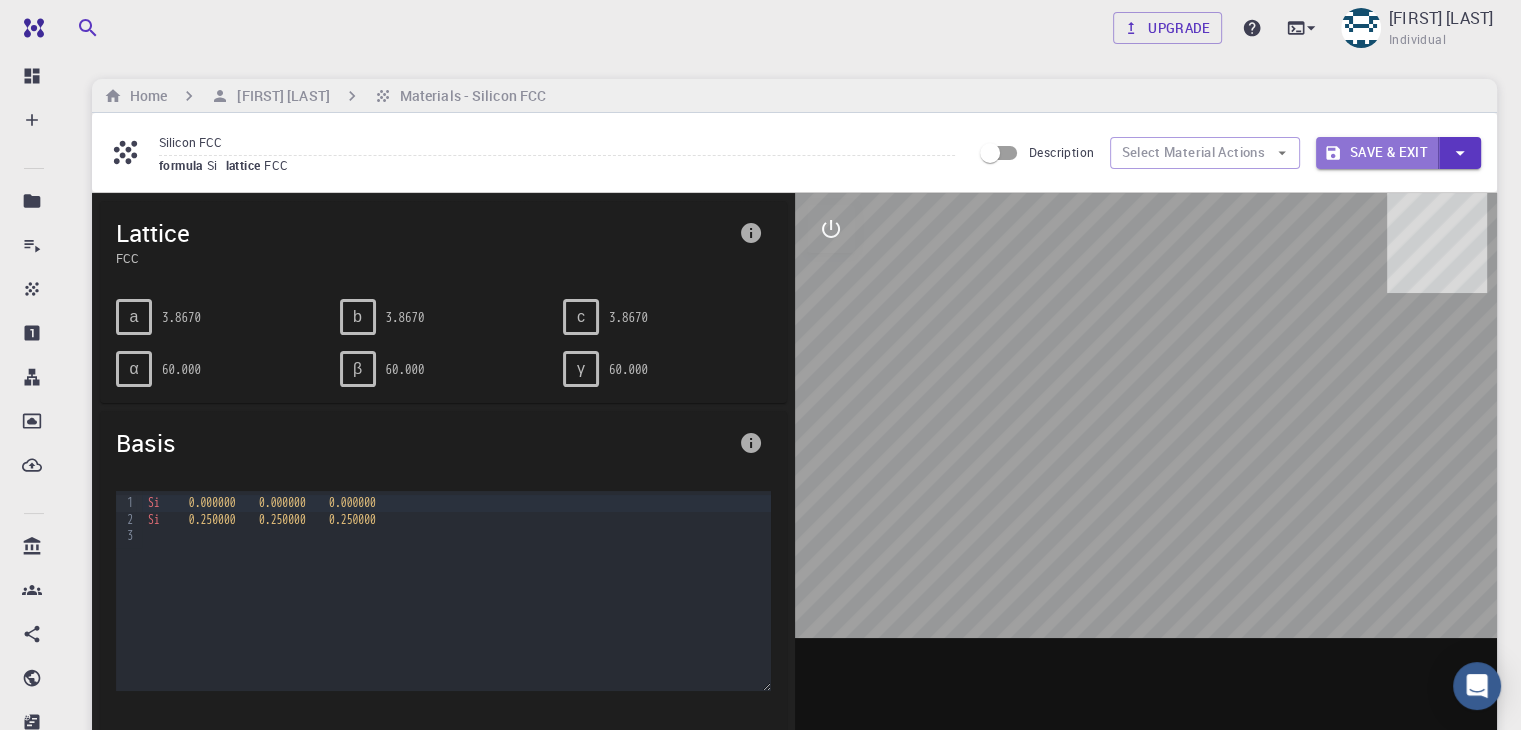 click on "Save & Exit" at bounding box center (1377, 153) 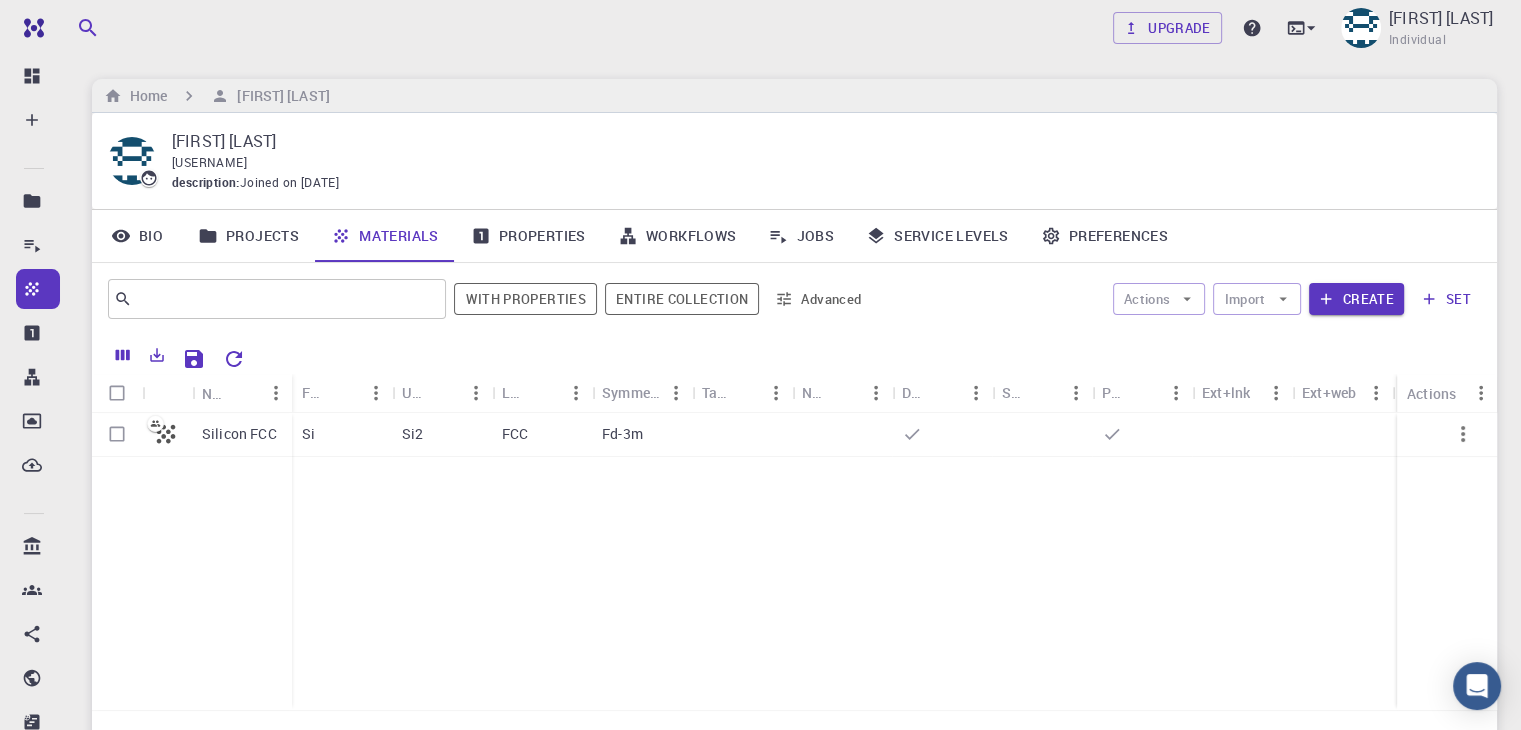 click on "Properties" at bounding box center (528, 236) 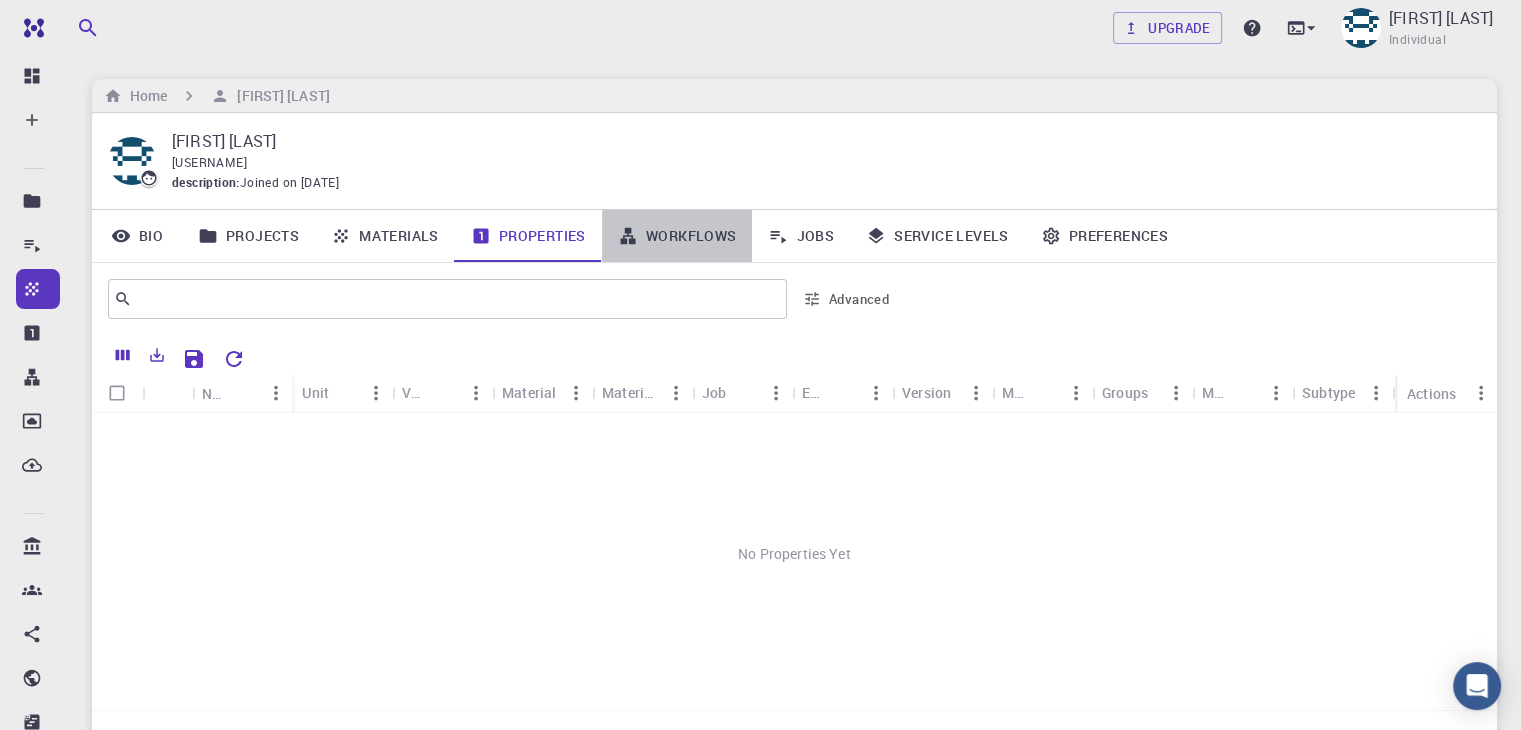 click on "Workflows" at bounding box center [677, 236] 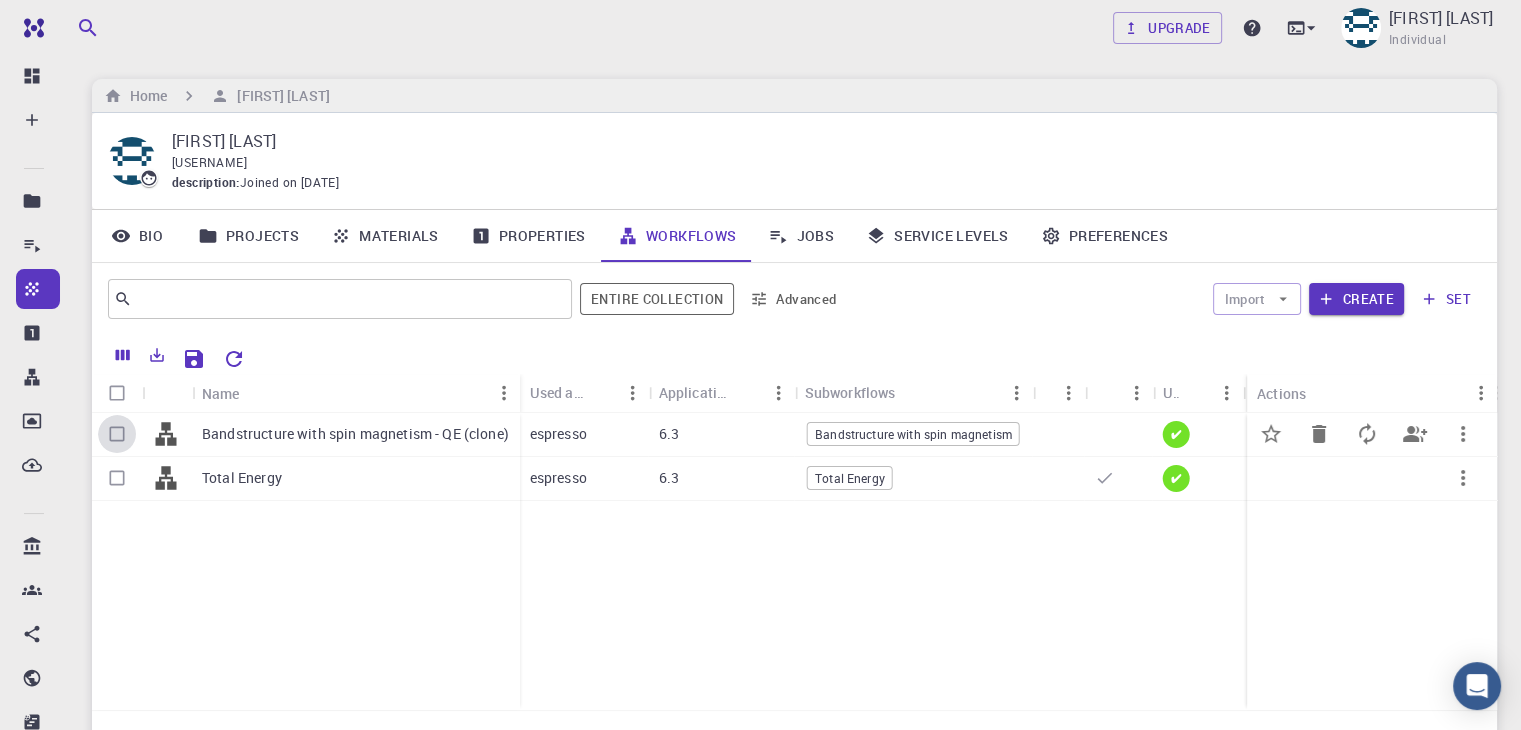 click at bounding box center (117, 434) 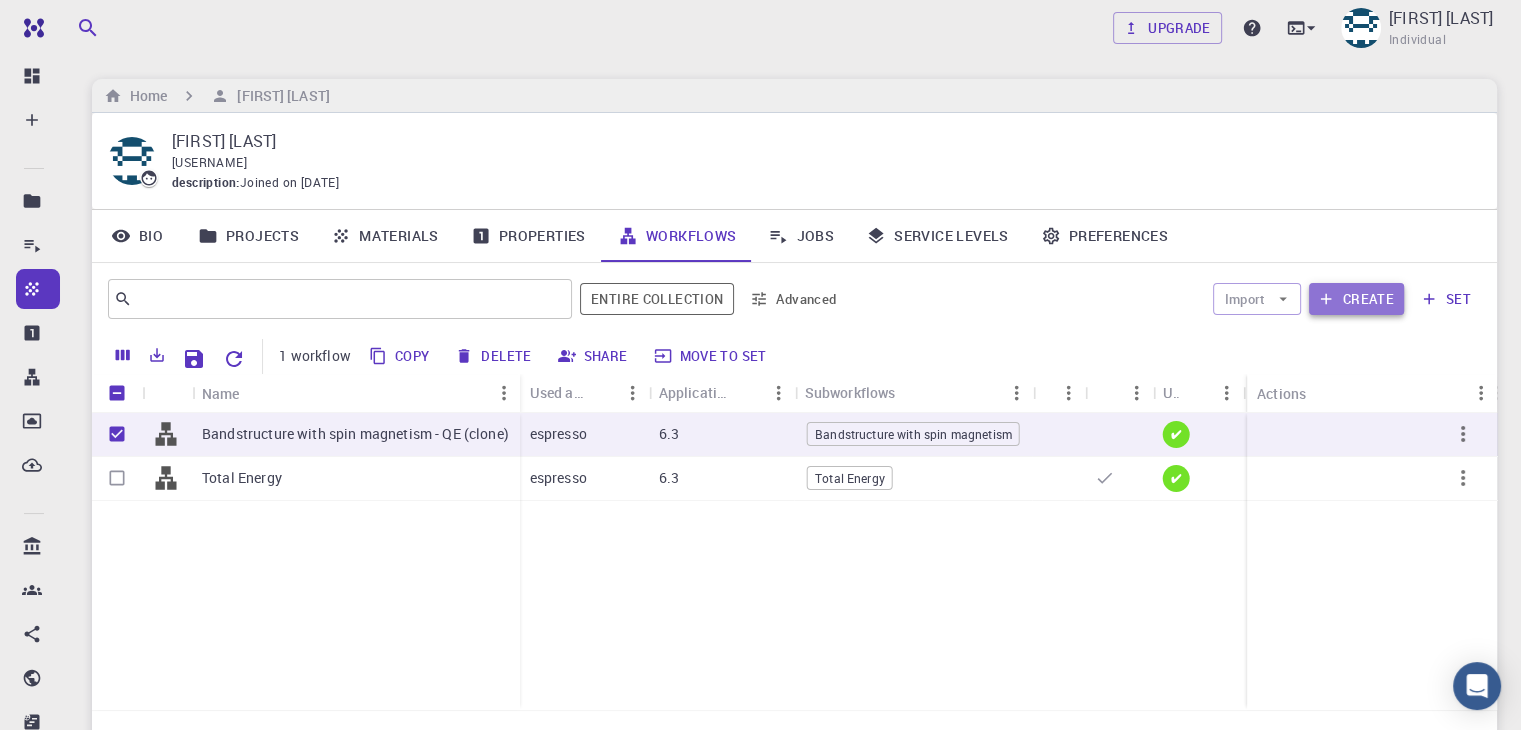 click on "Create" at bounding box center (1356, 299) 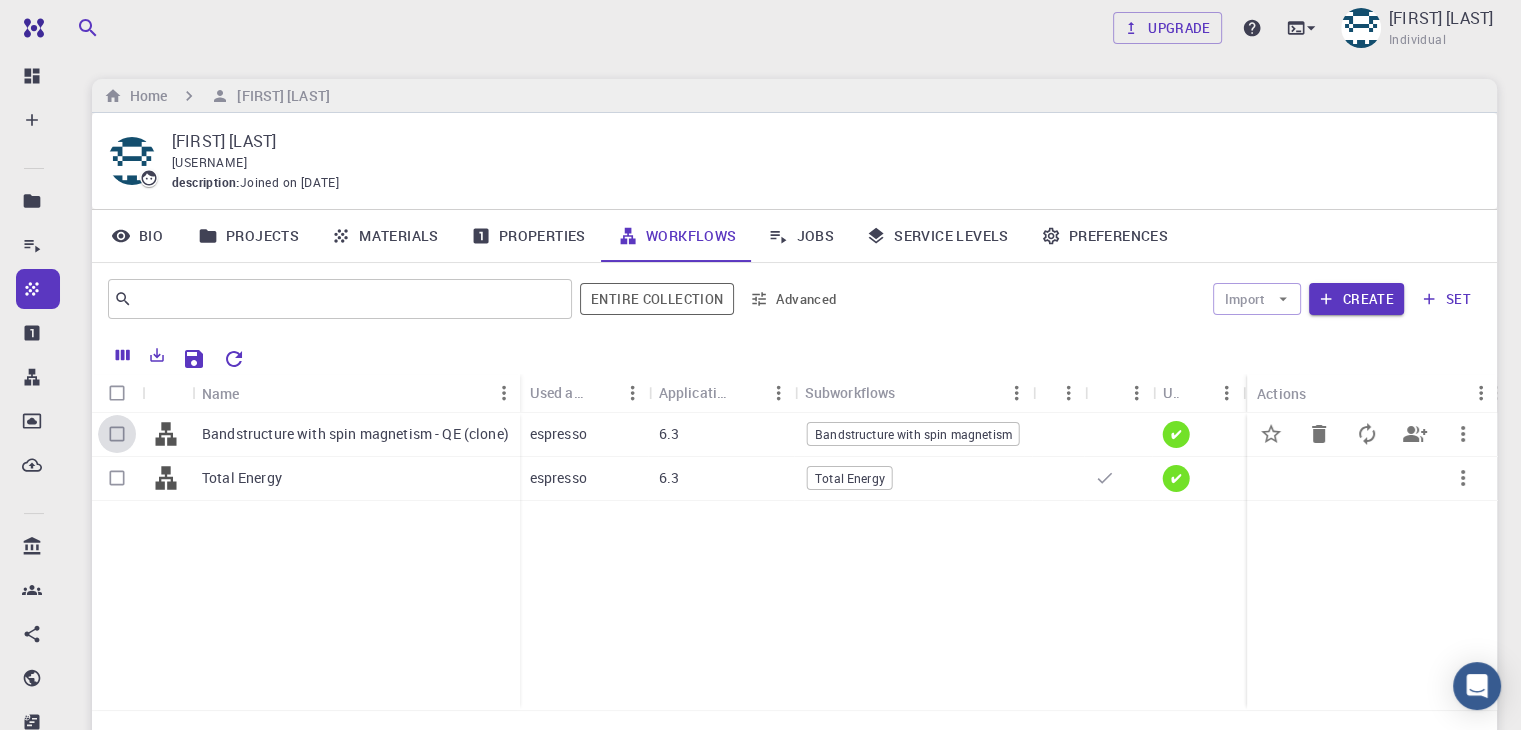 click at bounding box center [117, 434] 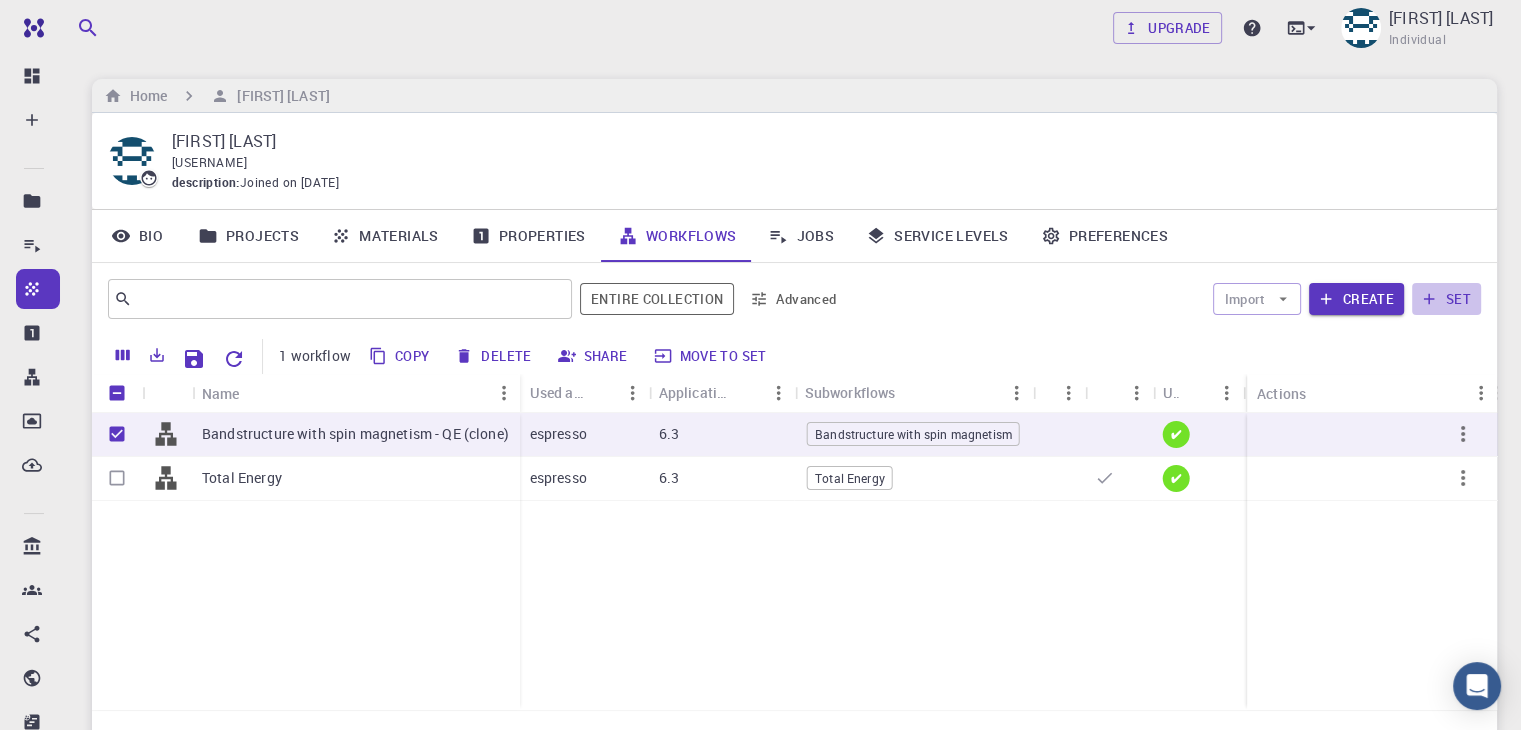 click 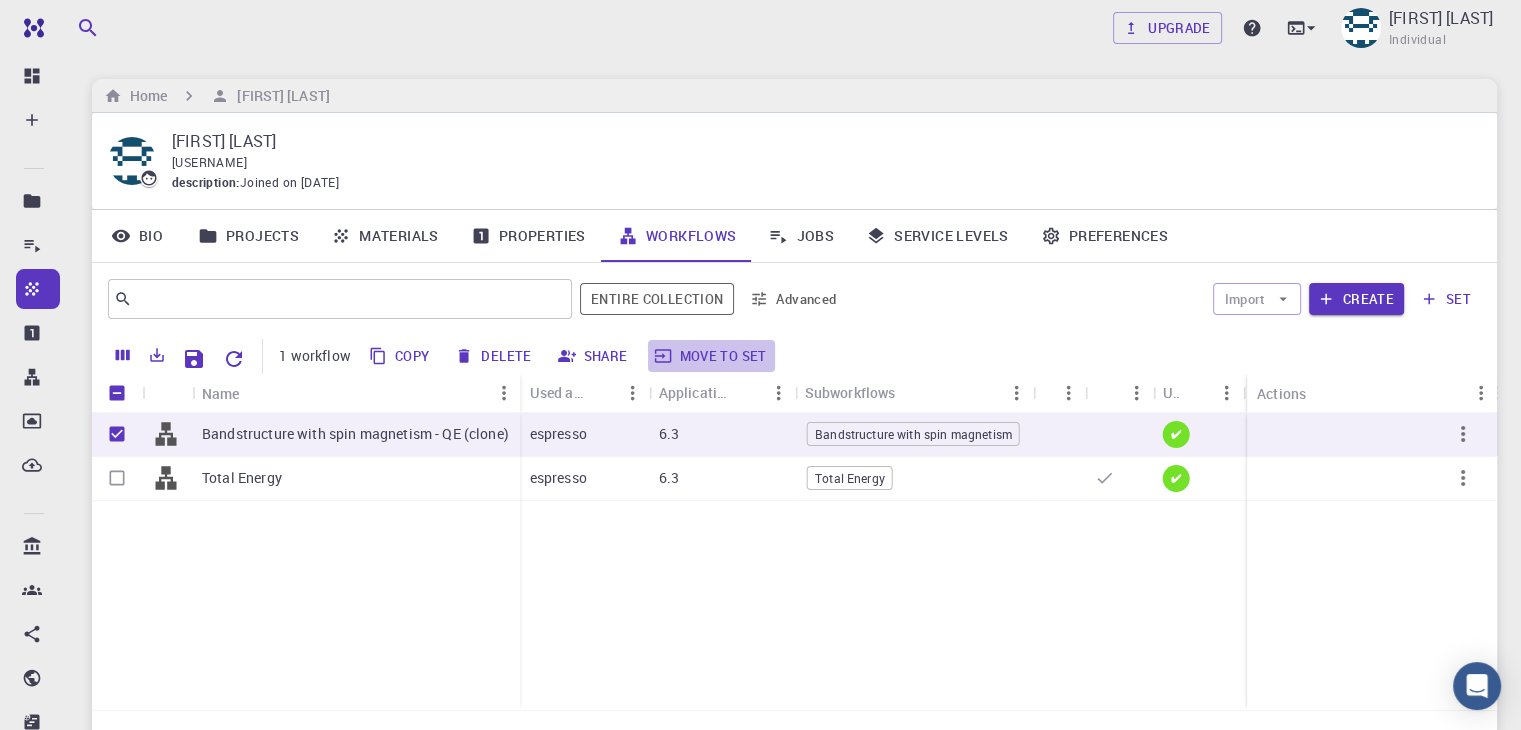 click on "Move to set" at bounding box center [711, 356] 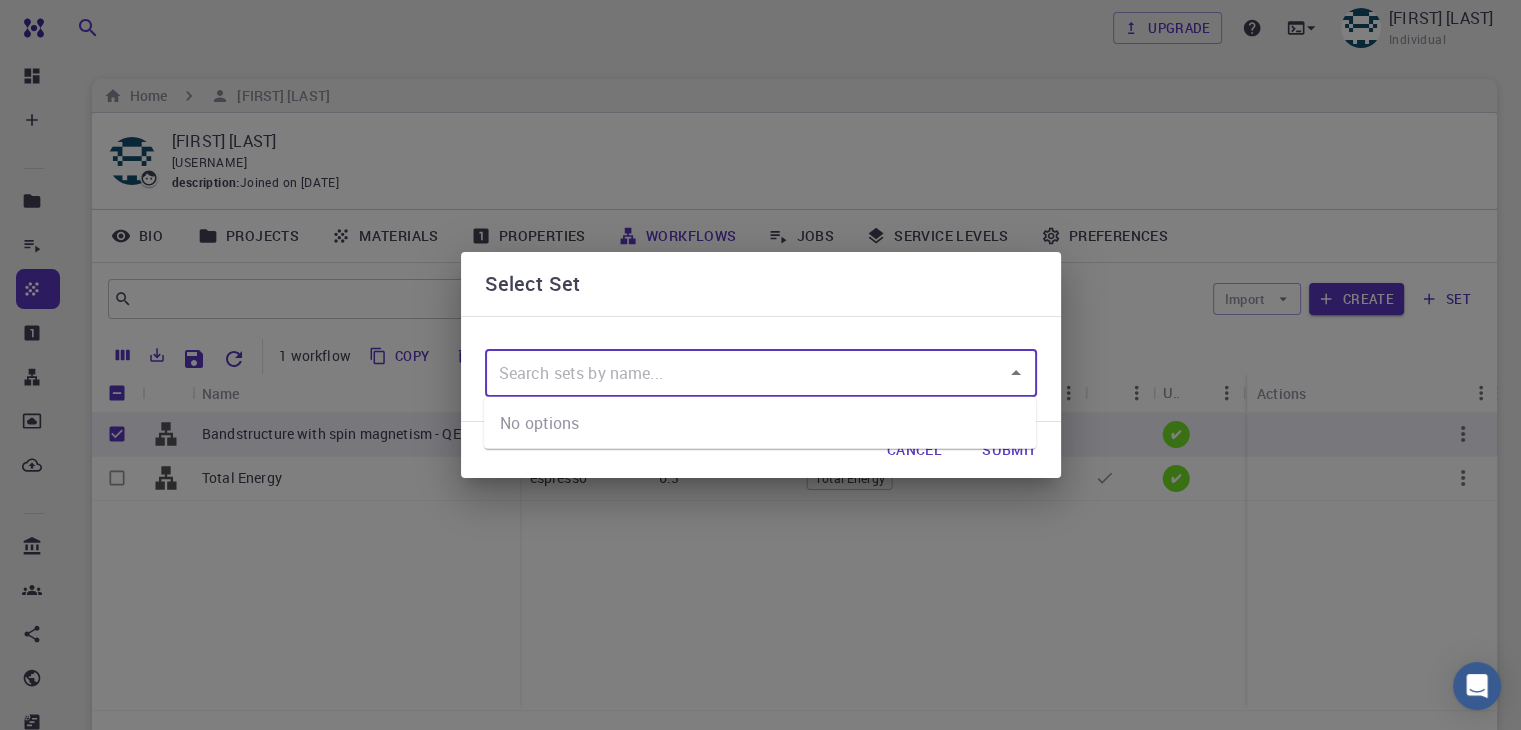 click at bounding box center (746, 373) 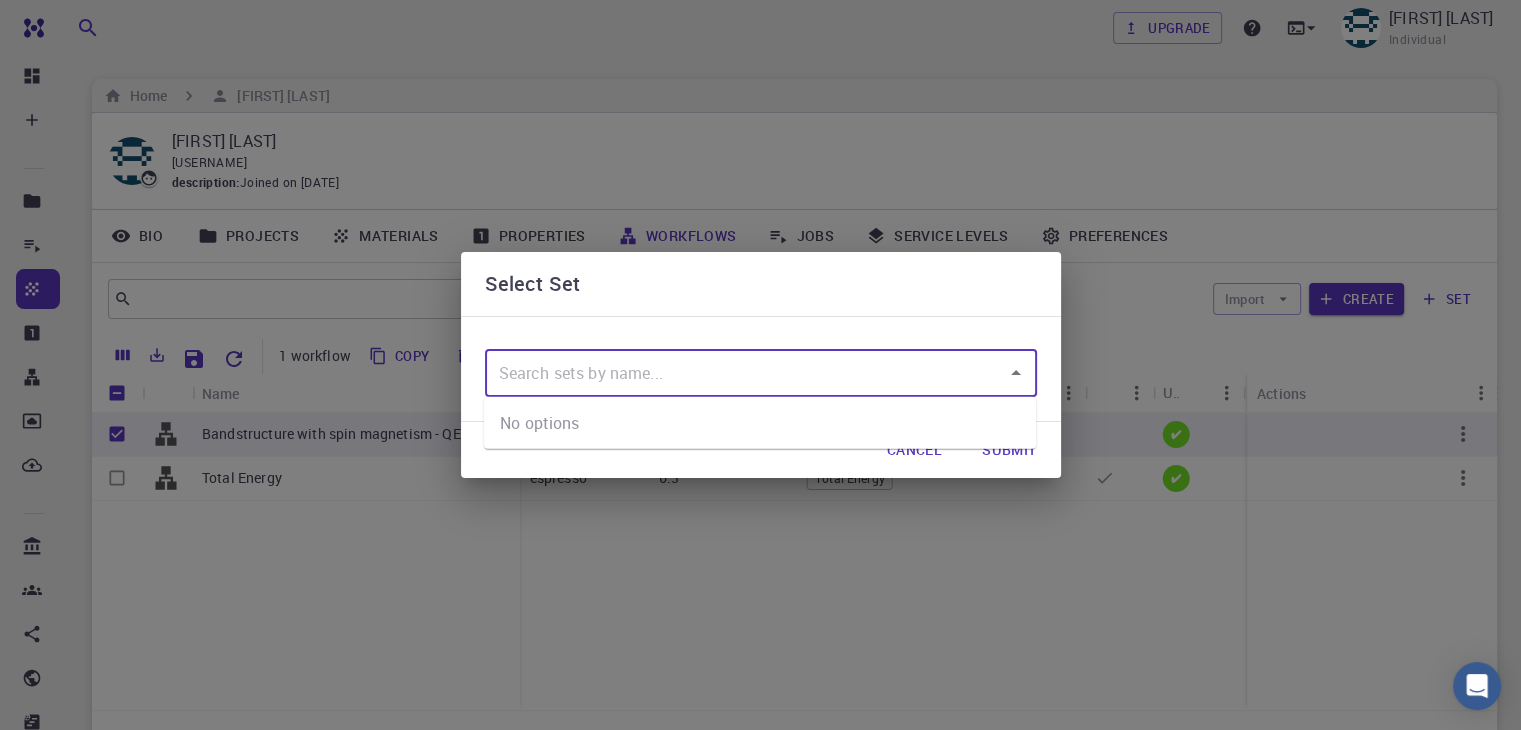 click on "Select Set ​ Cancel Submit" at bounding box center (760, 365) 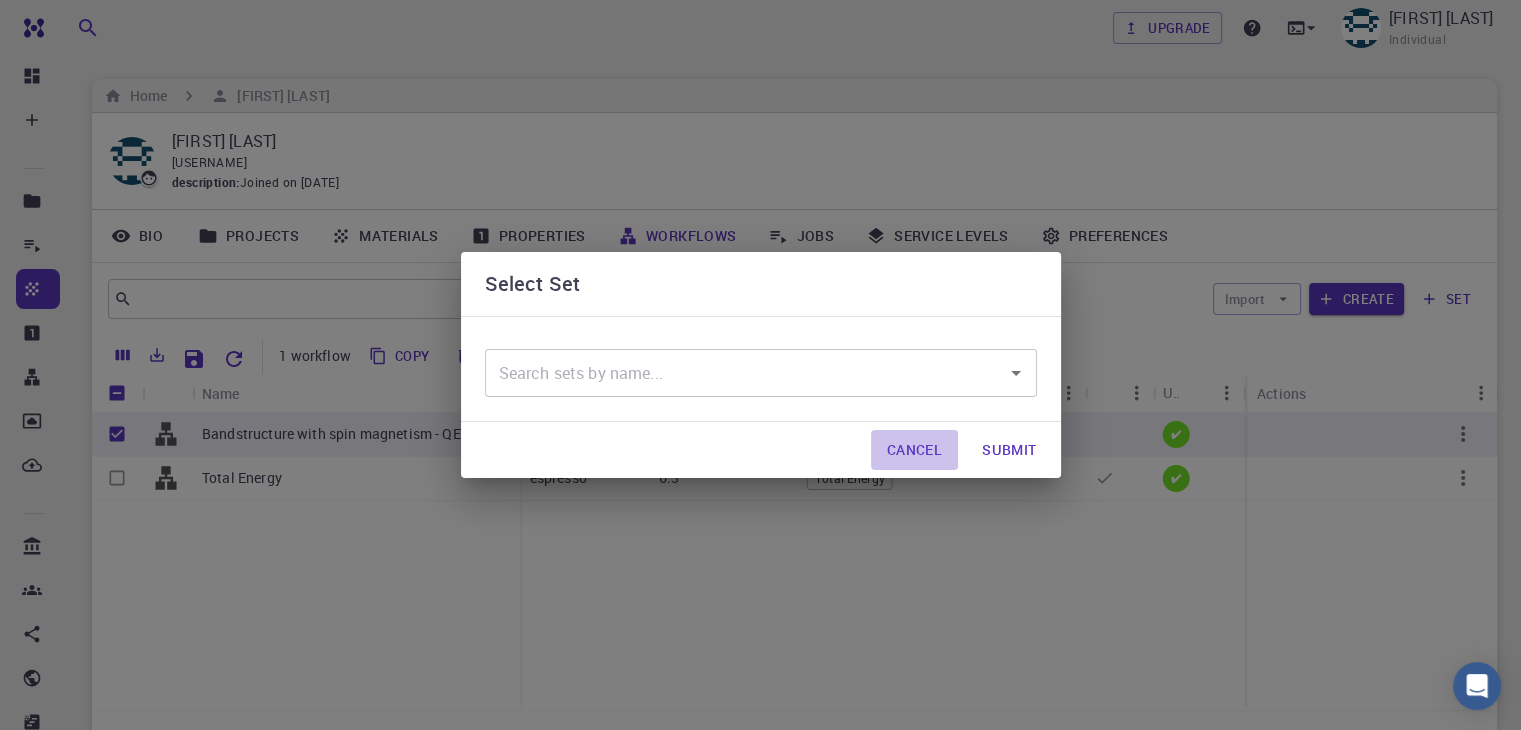click on "Cancel" at bounding box center (914, 450) 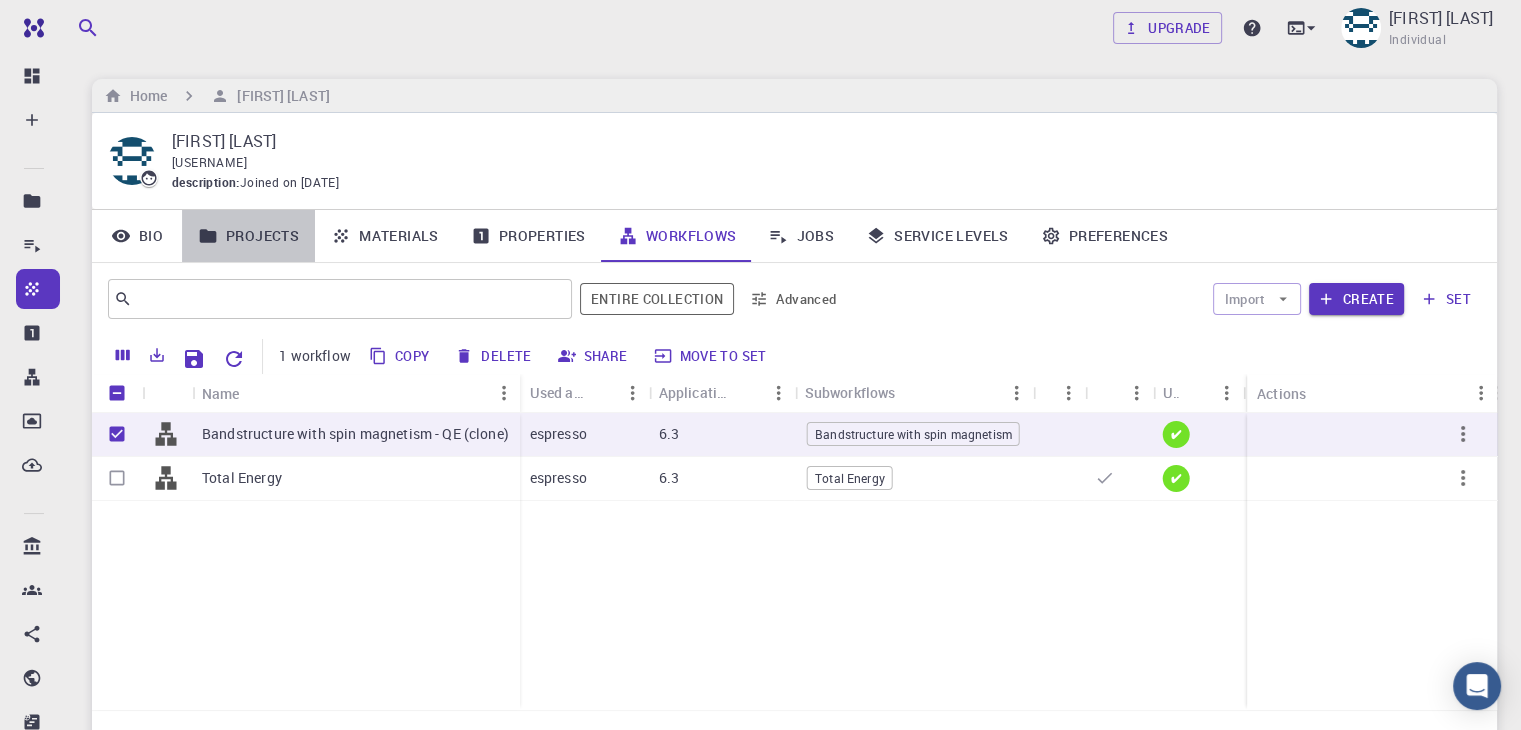 click on "Projects" at bounding box center [248, 236] 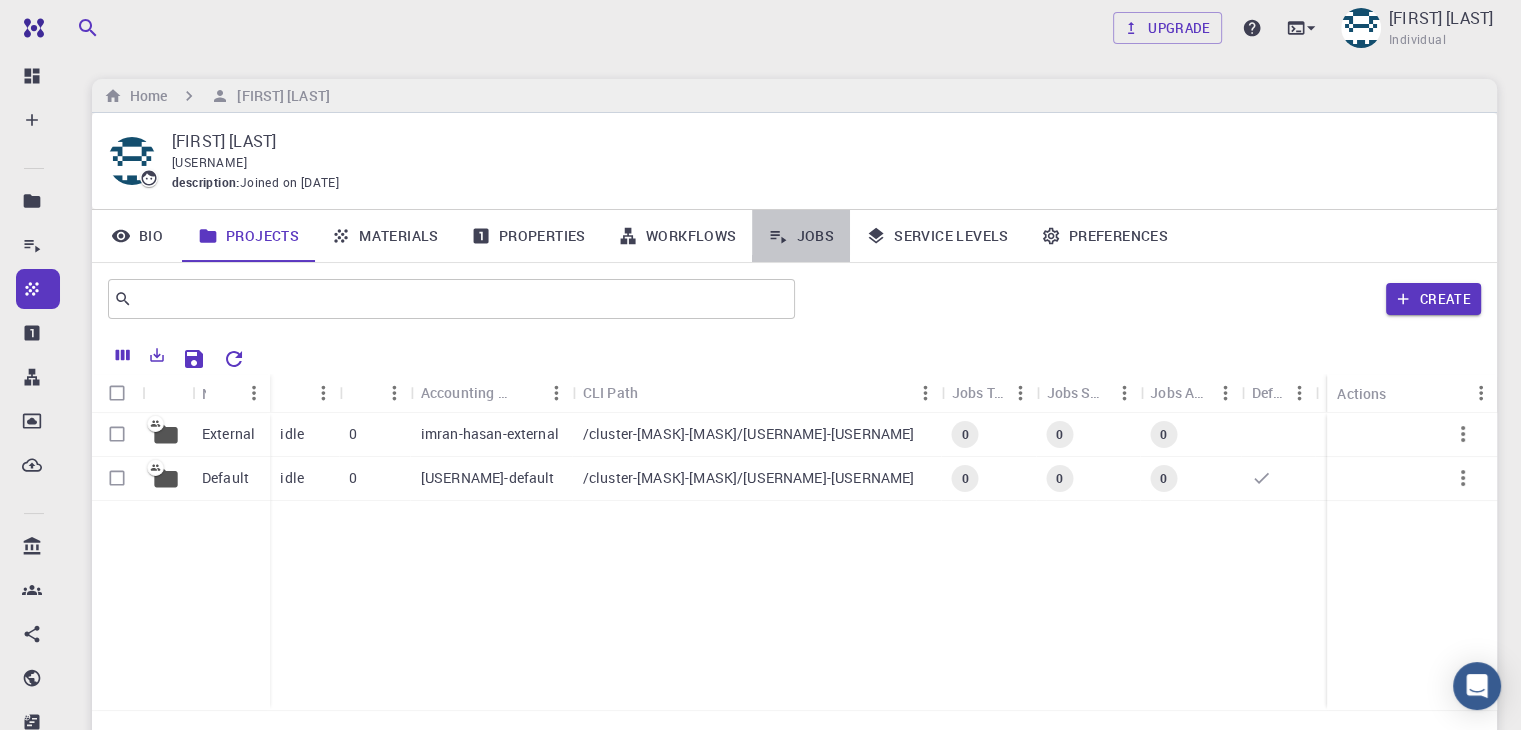 click on "Jobs" at bounding box center (801, 236) 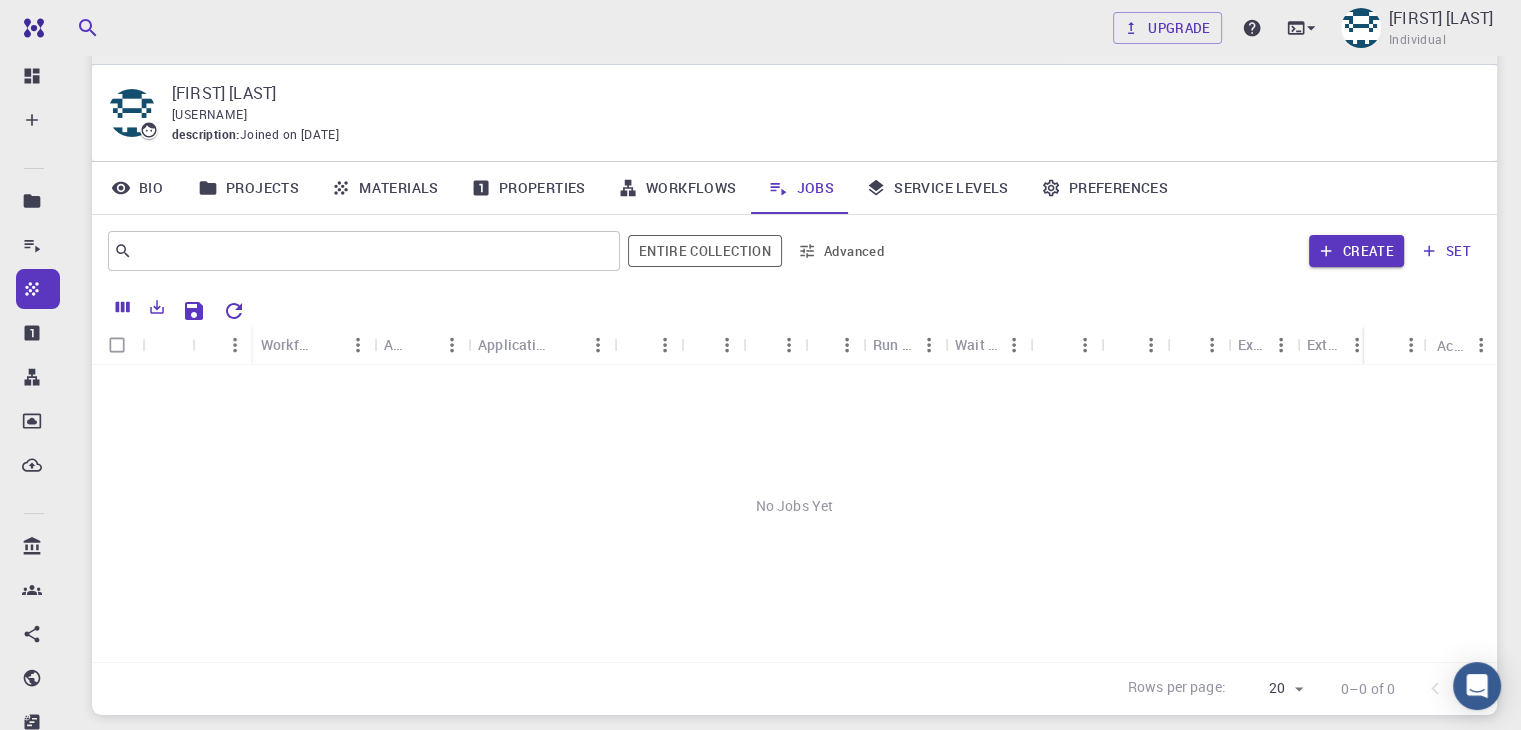 scroll, scrollTop: 0, scrollLeft: 0, axis: both 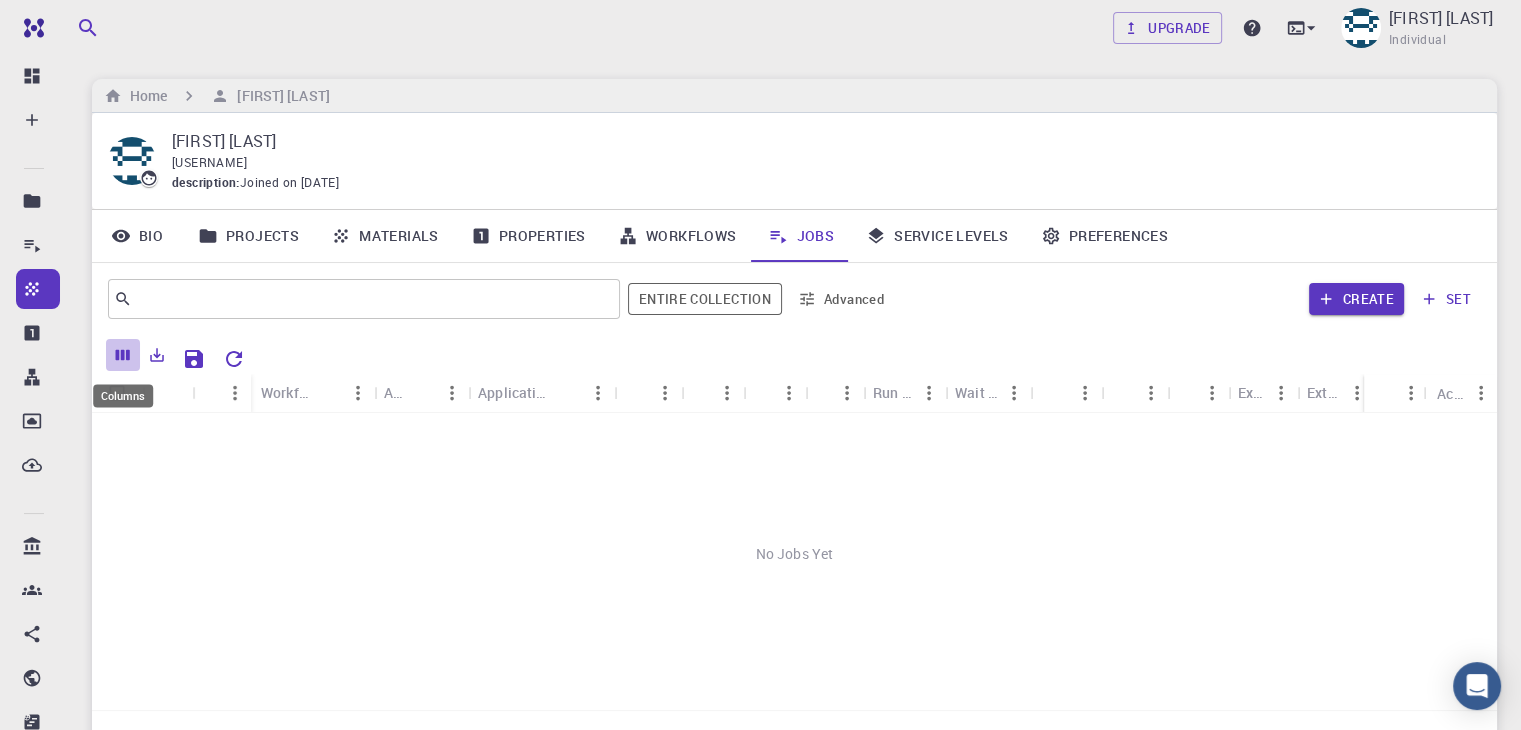click 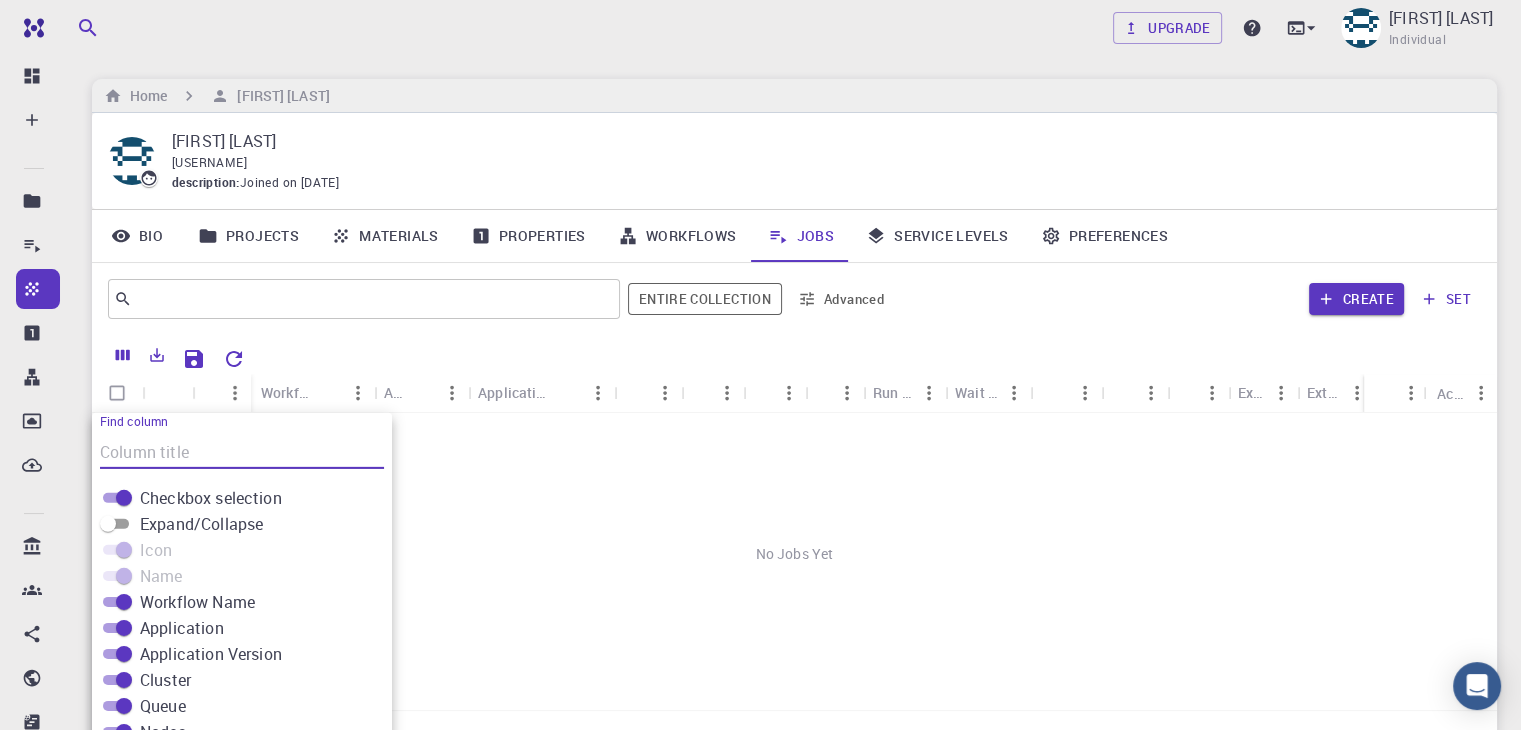 scroll, scrollTop: 132, scrollLeft: 0, axis: vertical 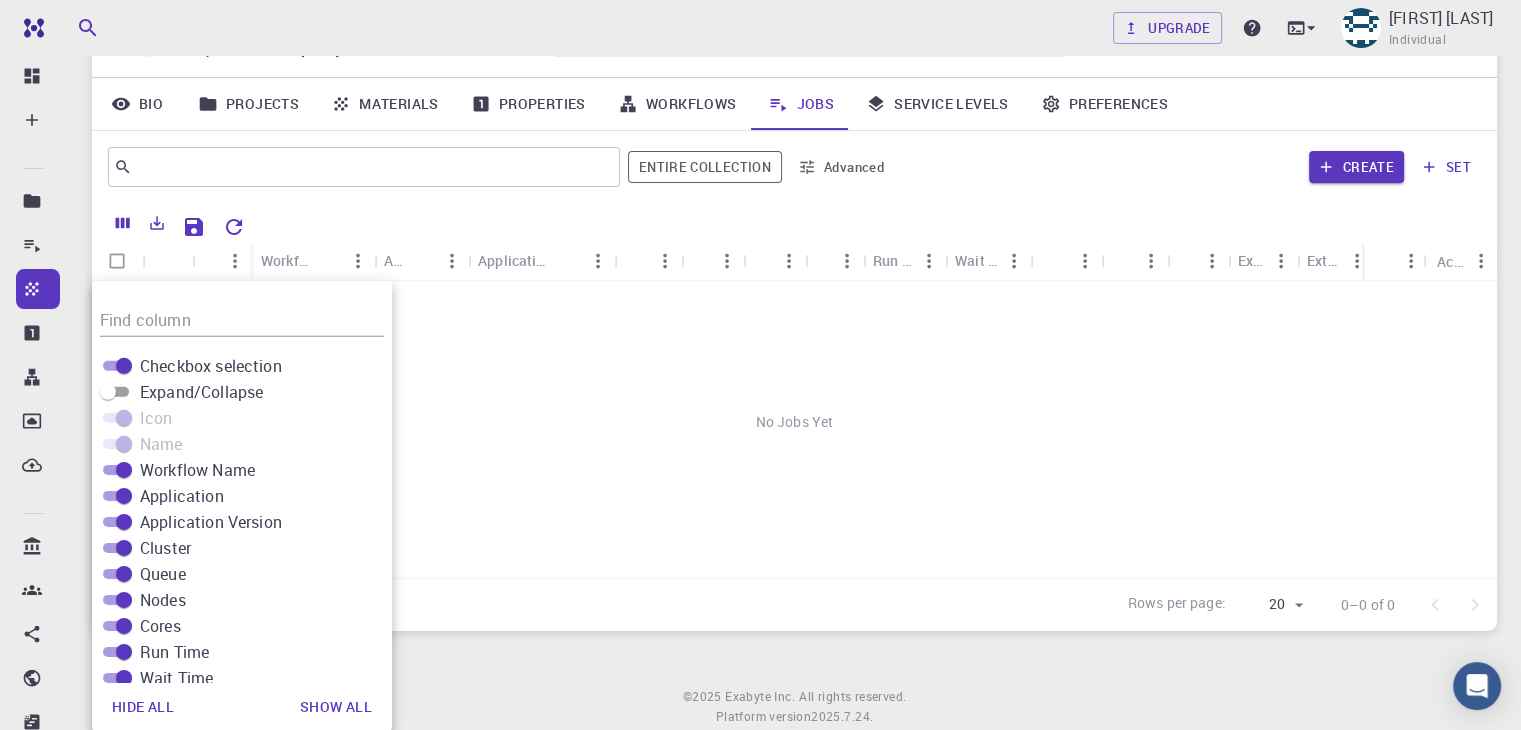 click on "No Jobs Yet" at bounding box center (794, 422) 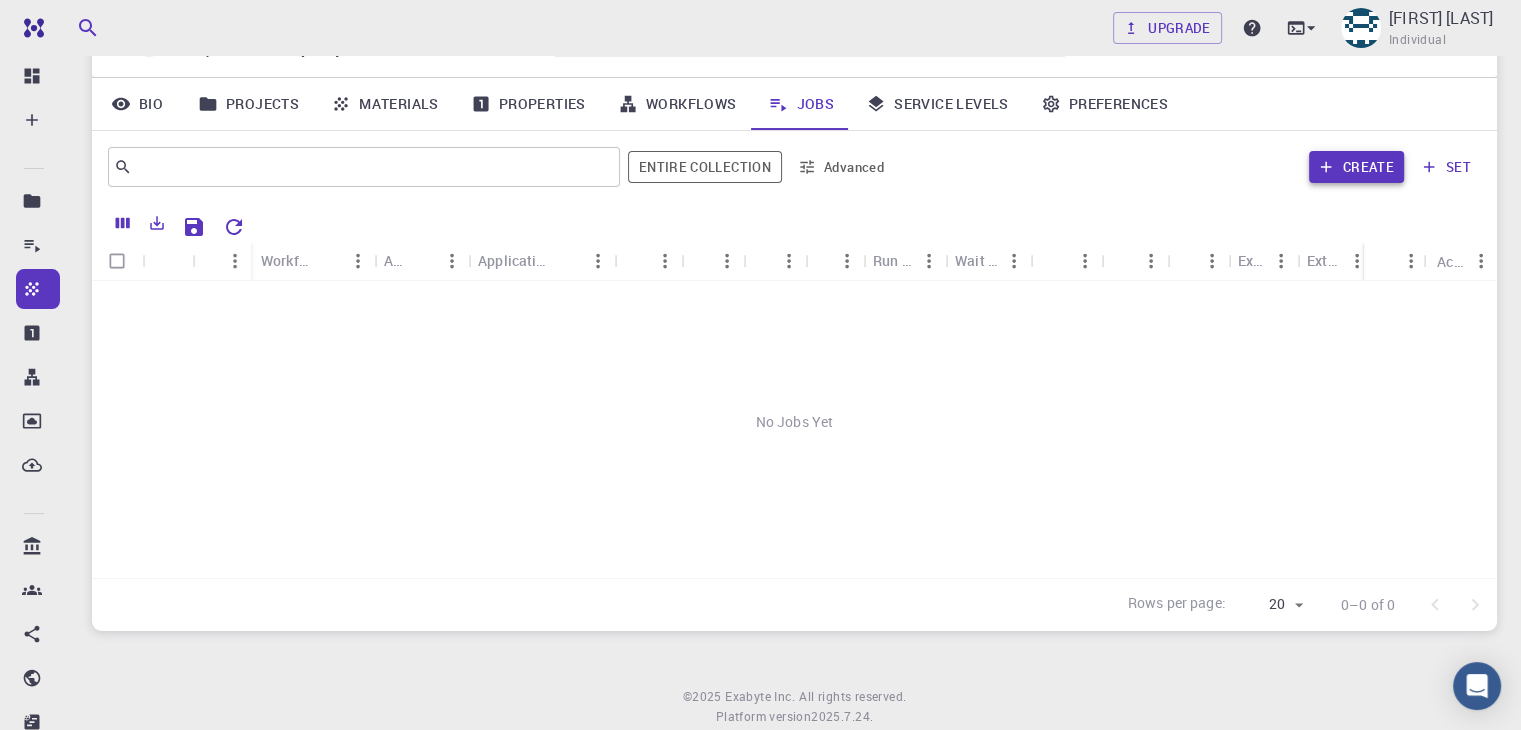 click on "Create" at bounding box center [1356, 167] 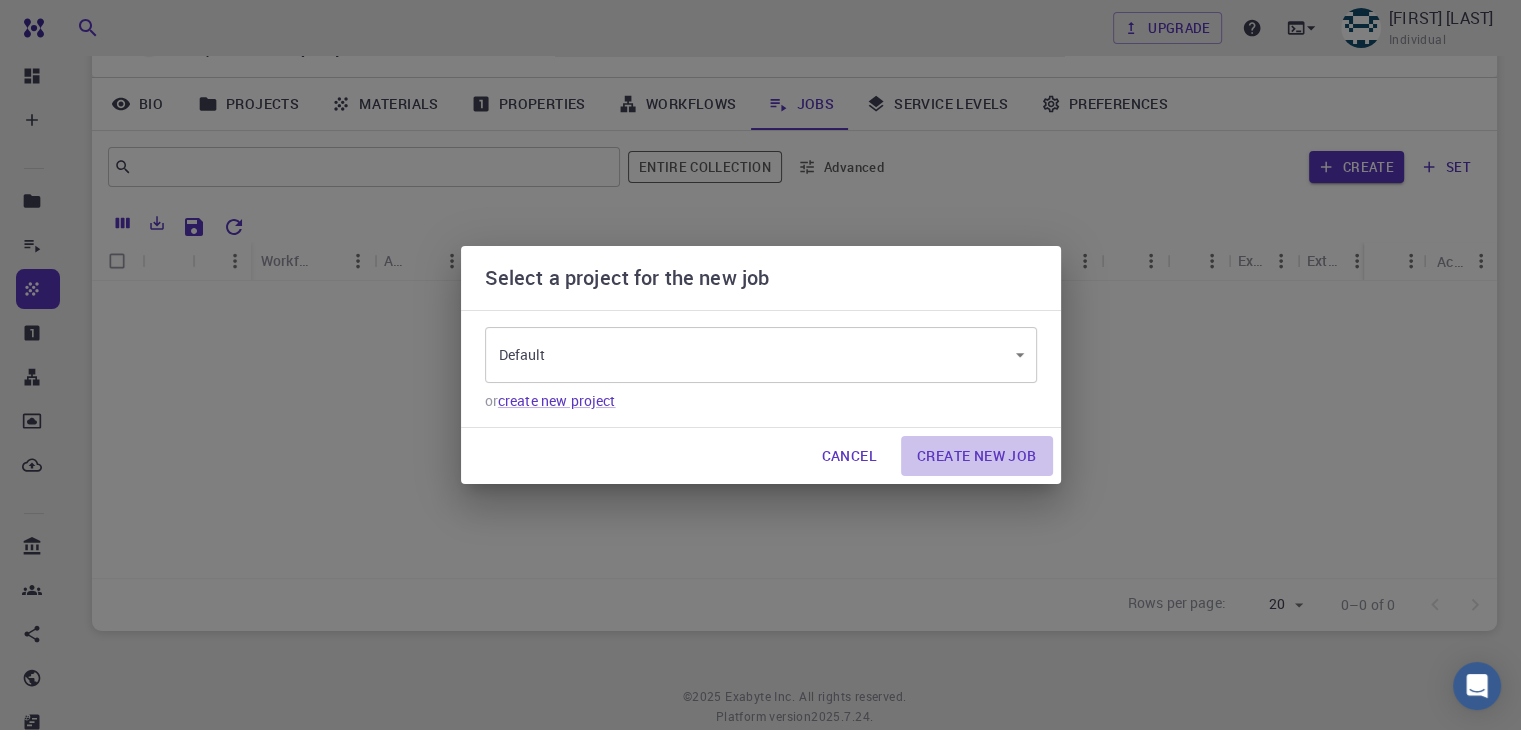 click on "Create New Job" at bounding box center (977, 456) 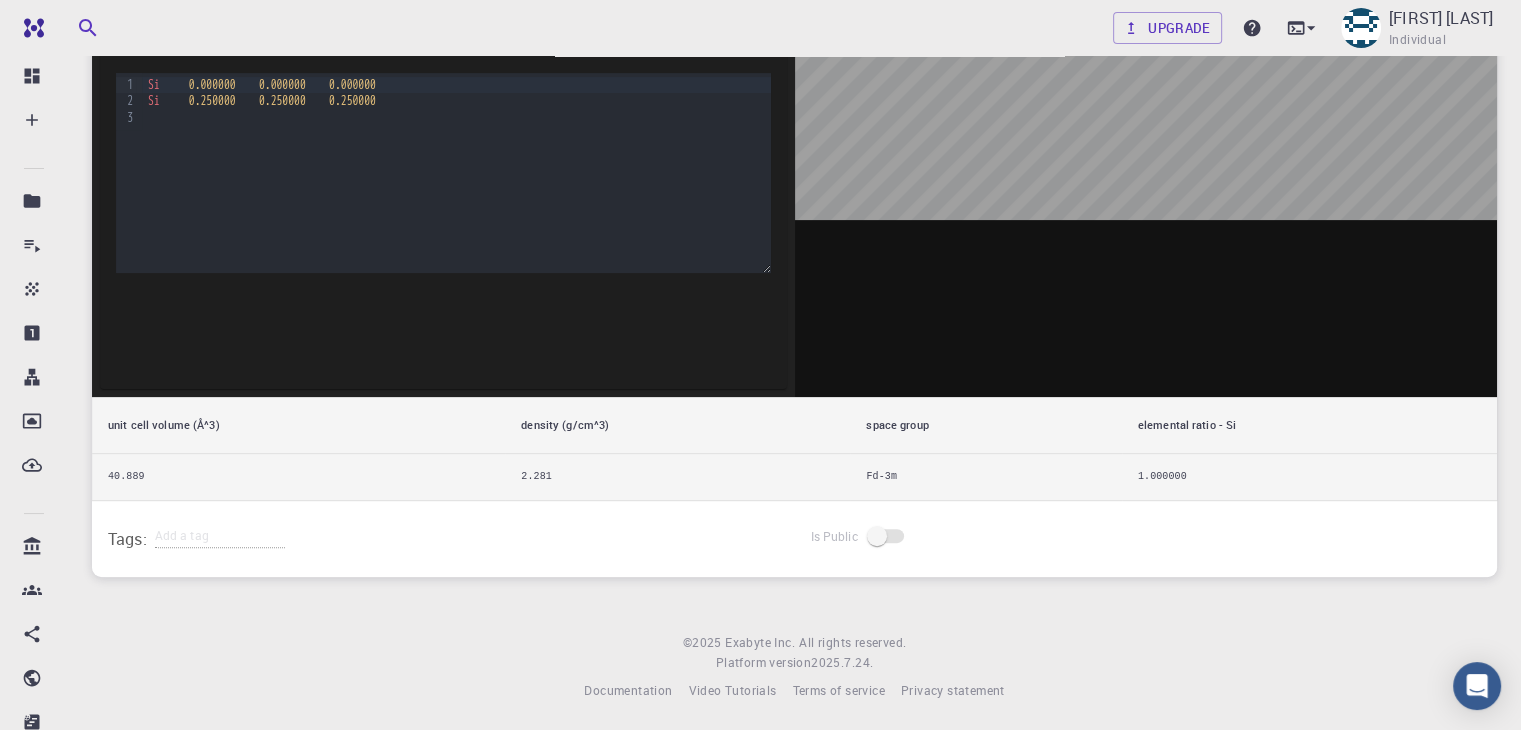 scroll, scrollTop: 0, scrollLeft: 0, axis: both 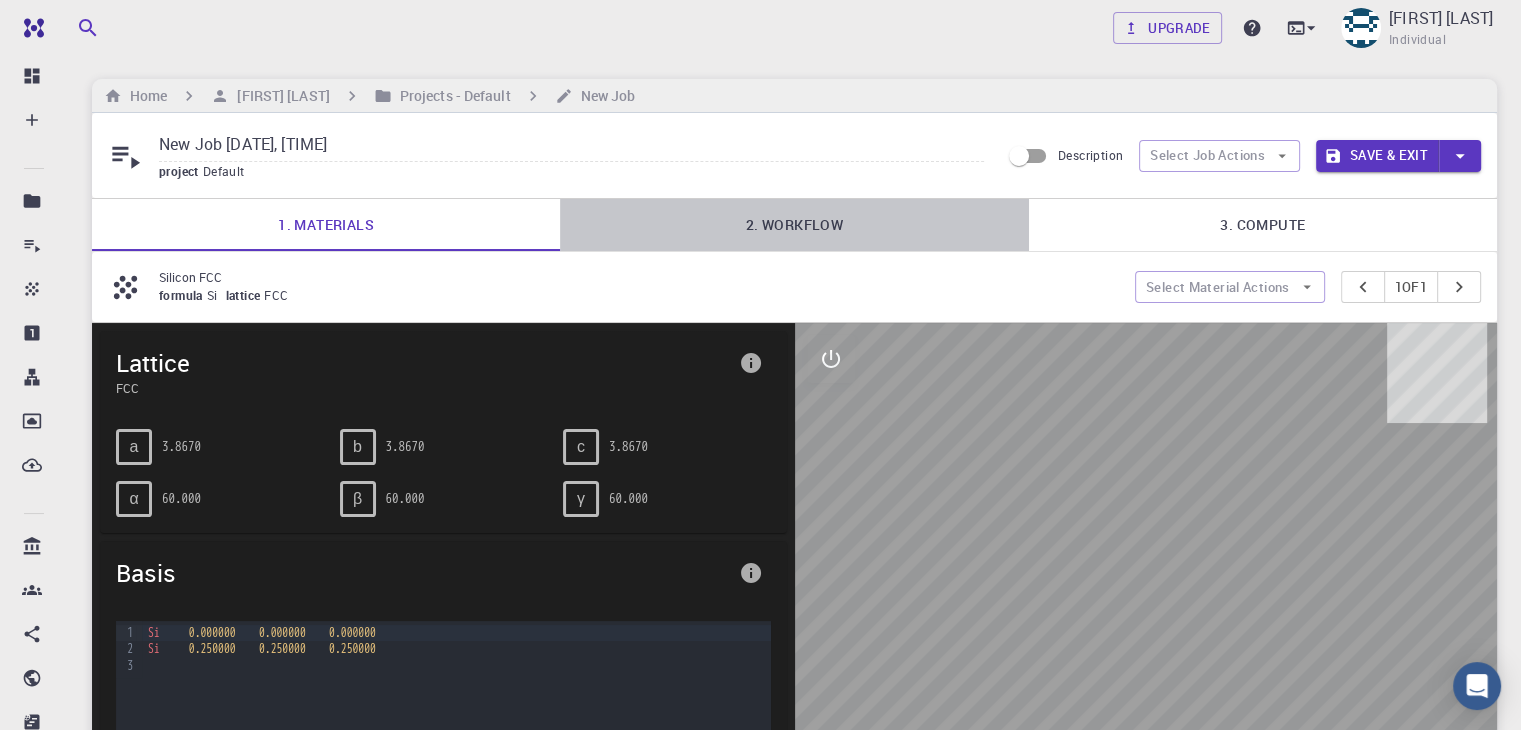 click on "2. Workflow" at bounding box center [794, 225] 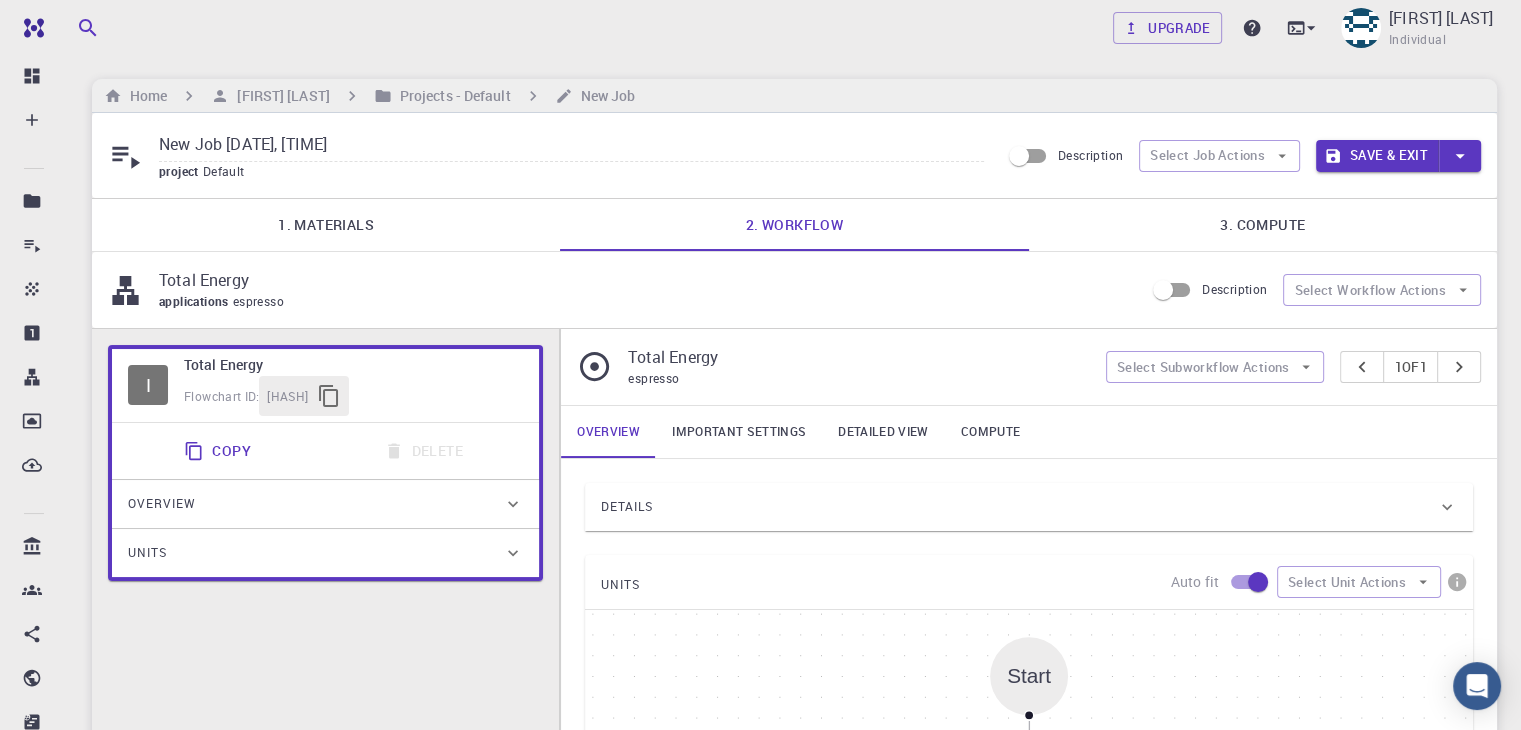 click on "Total Energy" at bounding box center (643, 280) 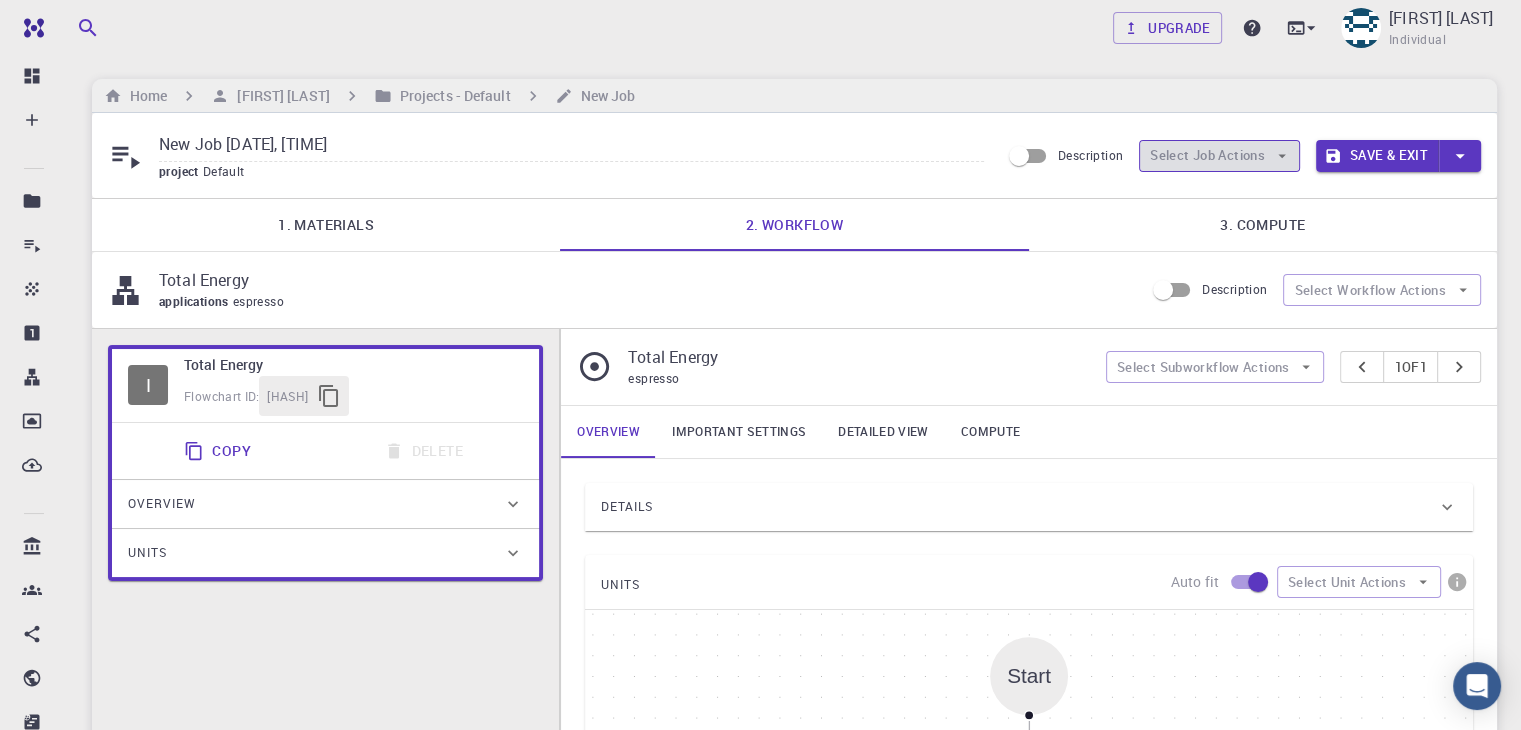 click on "Select Job Actions" at bounding box center [1219, 156] 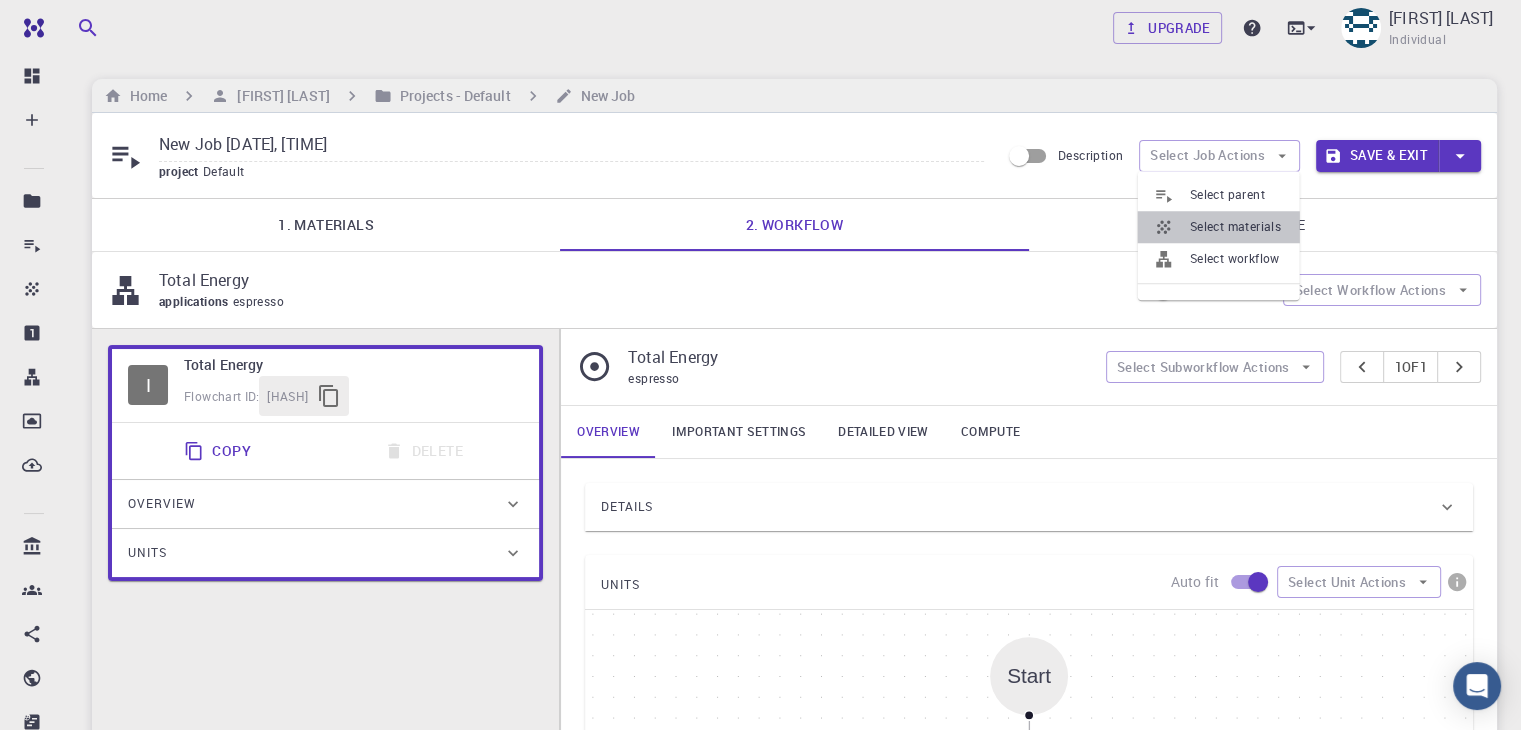 click on "Select materials" at bounding box center [1237, 227] 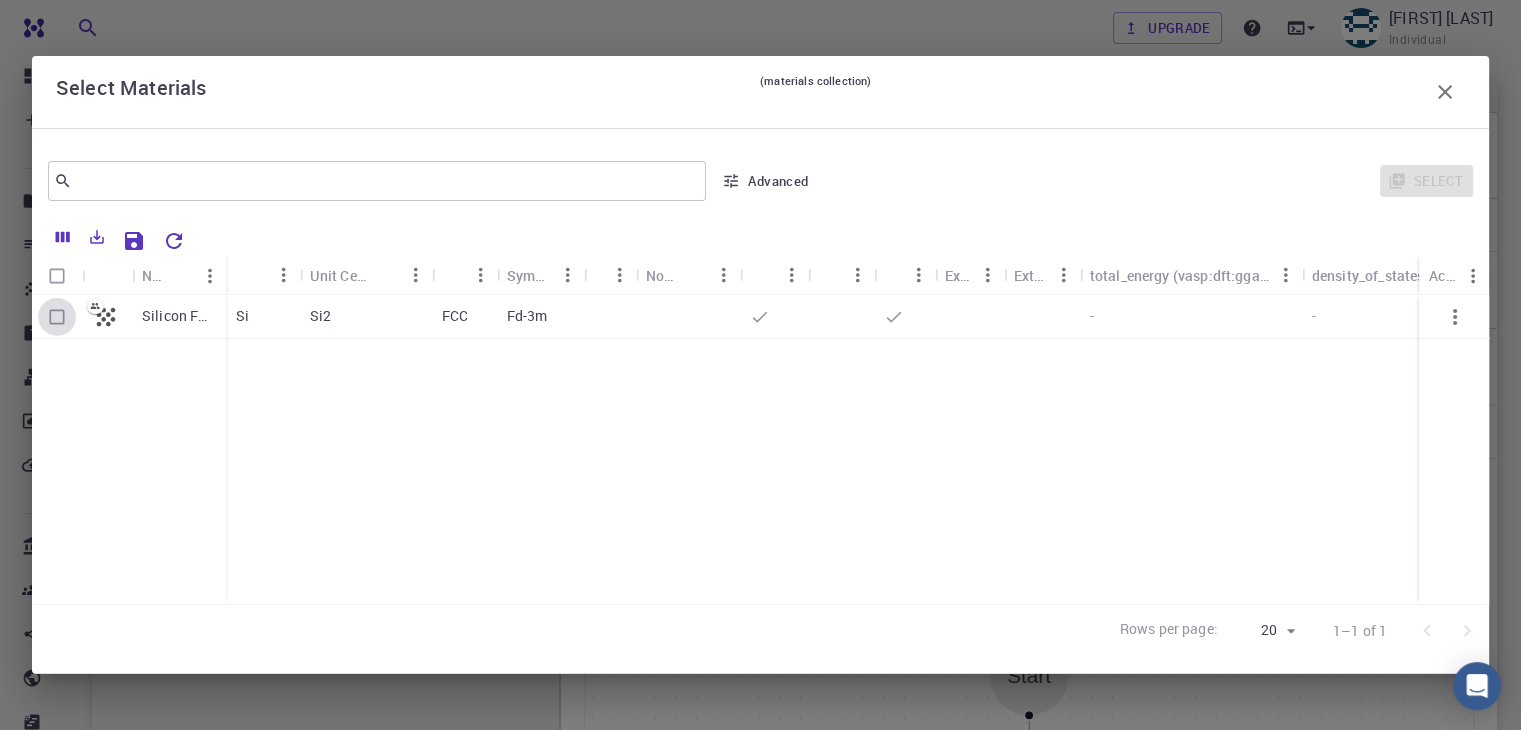click at bounding box center [57, 317] 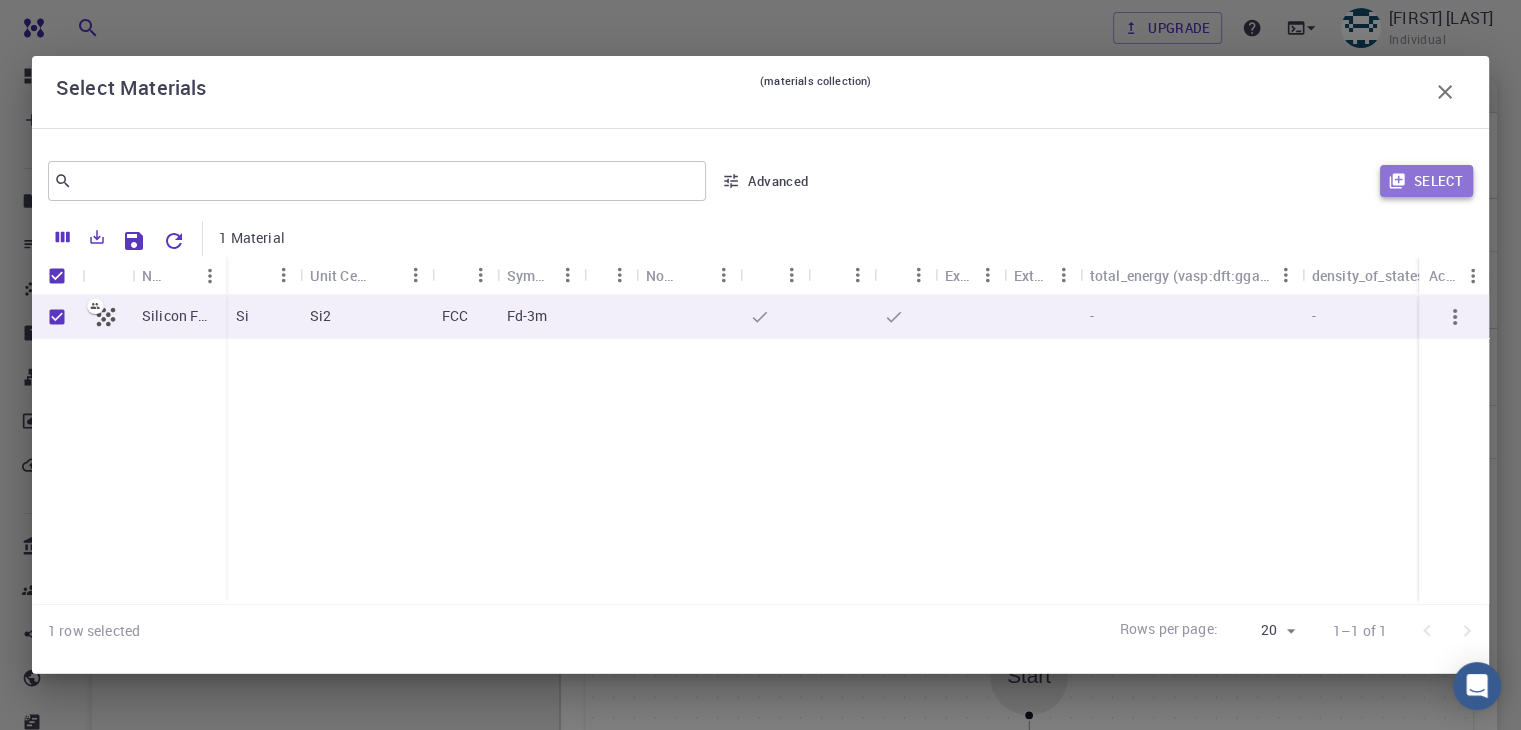 click 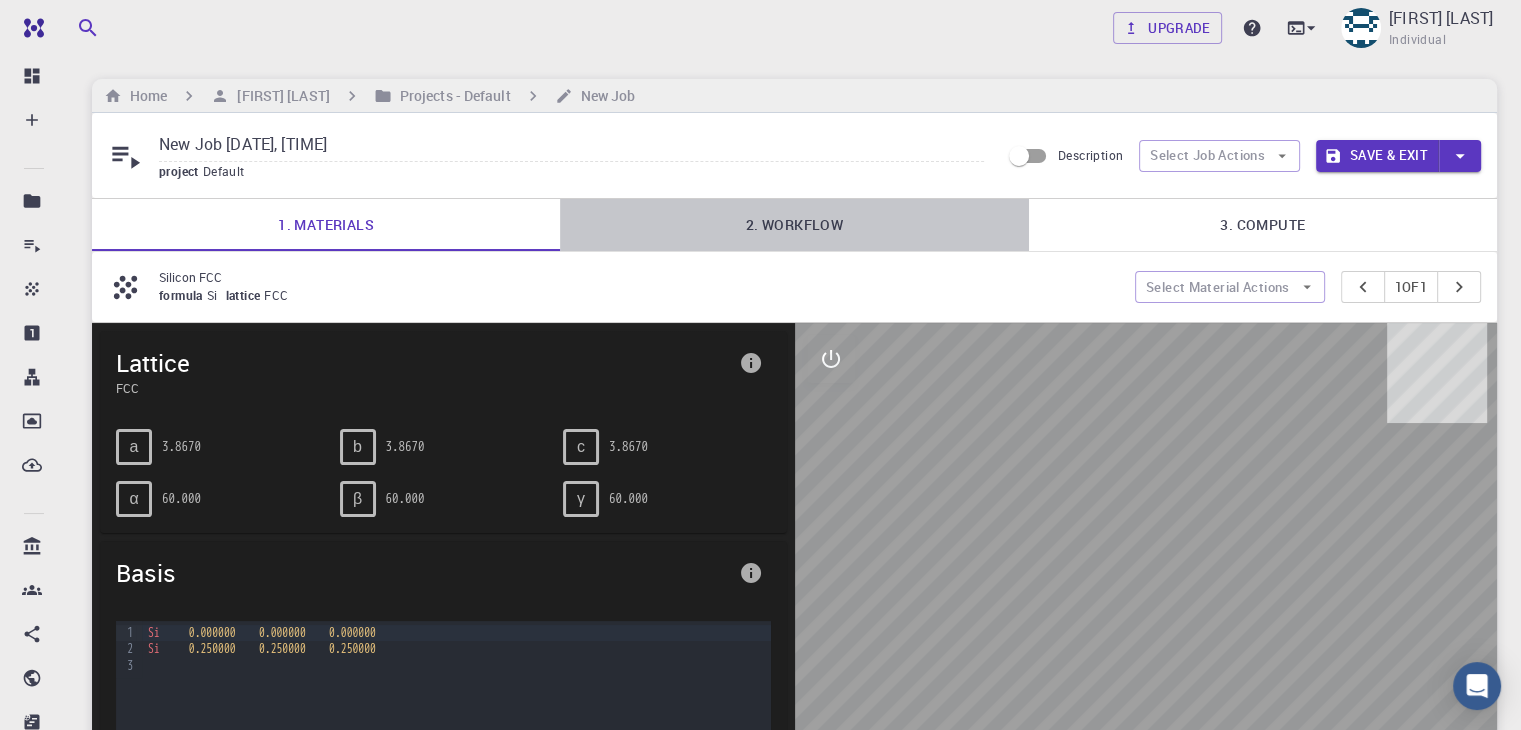 click on "2. Workflow" at bounding box center [794, 225] 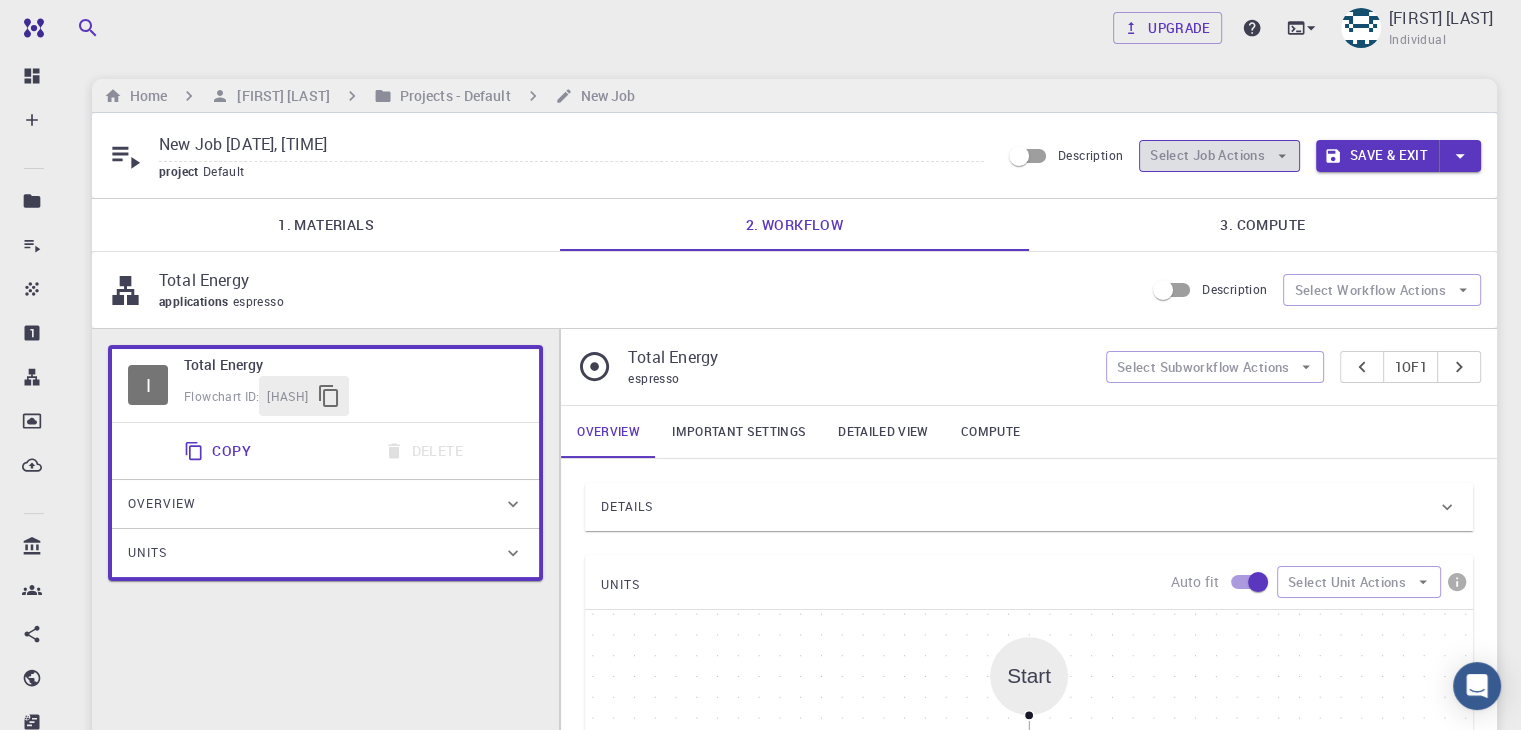 click on "Select Job Actions" at bounding box center (1219, 156) 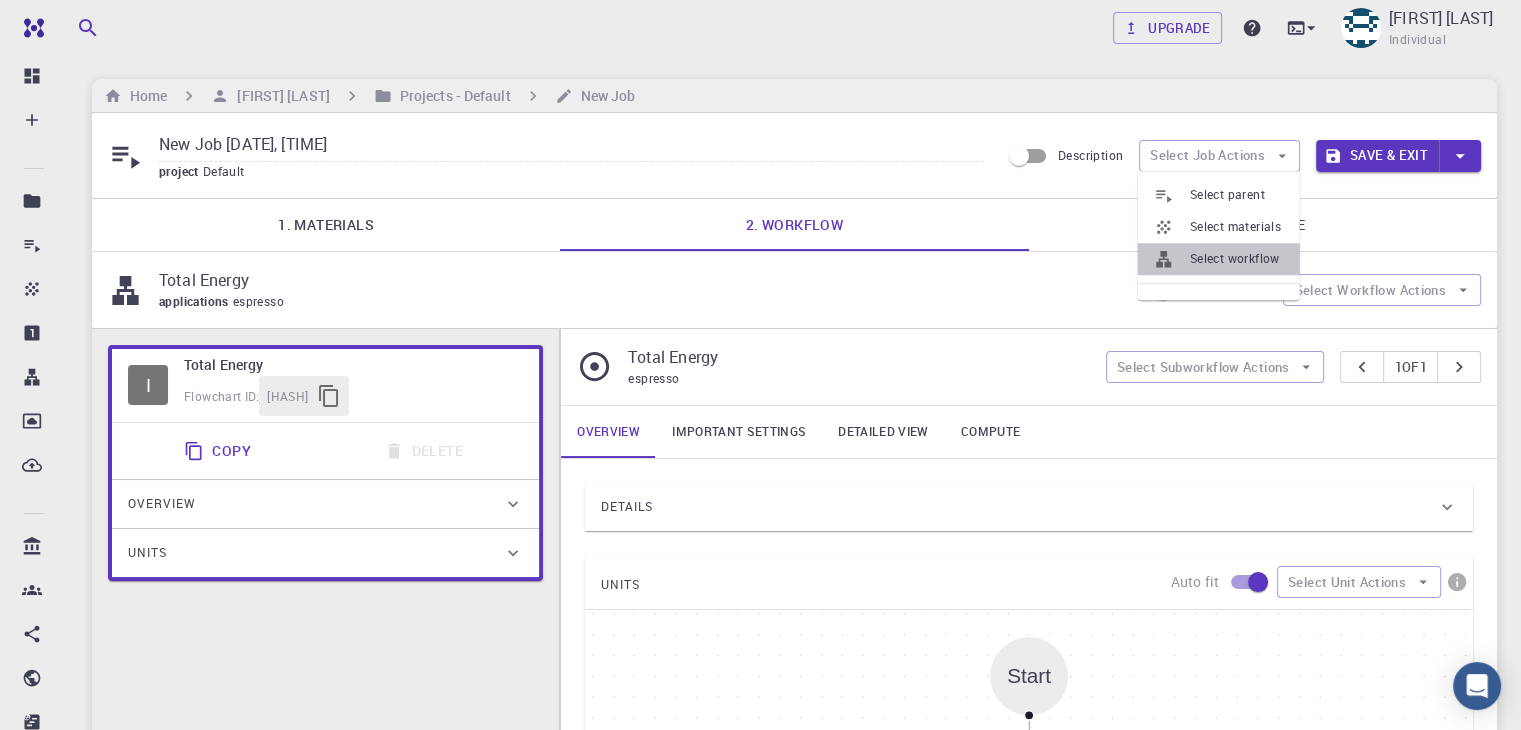 click on "Select workflow" at bounding box center [1237, 259] 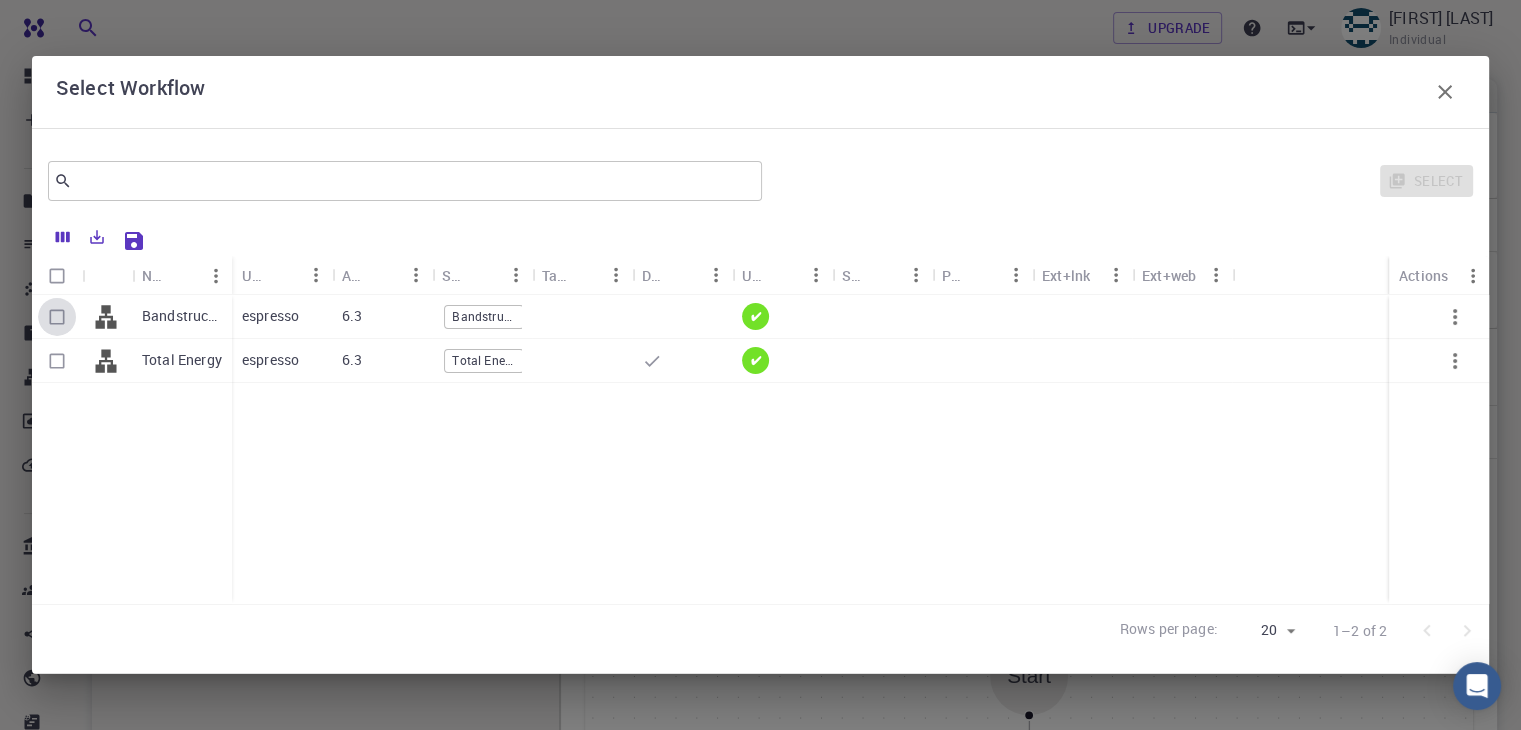 click at bounding box center (57, 317) 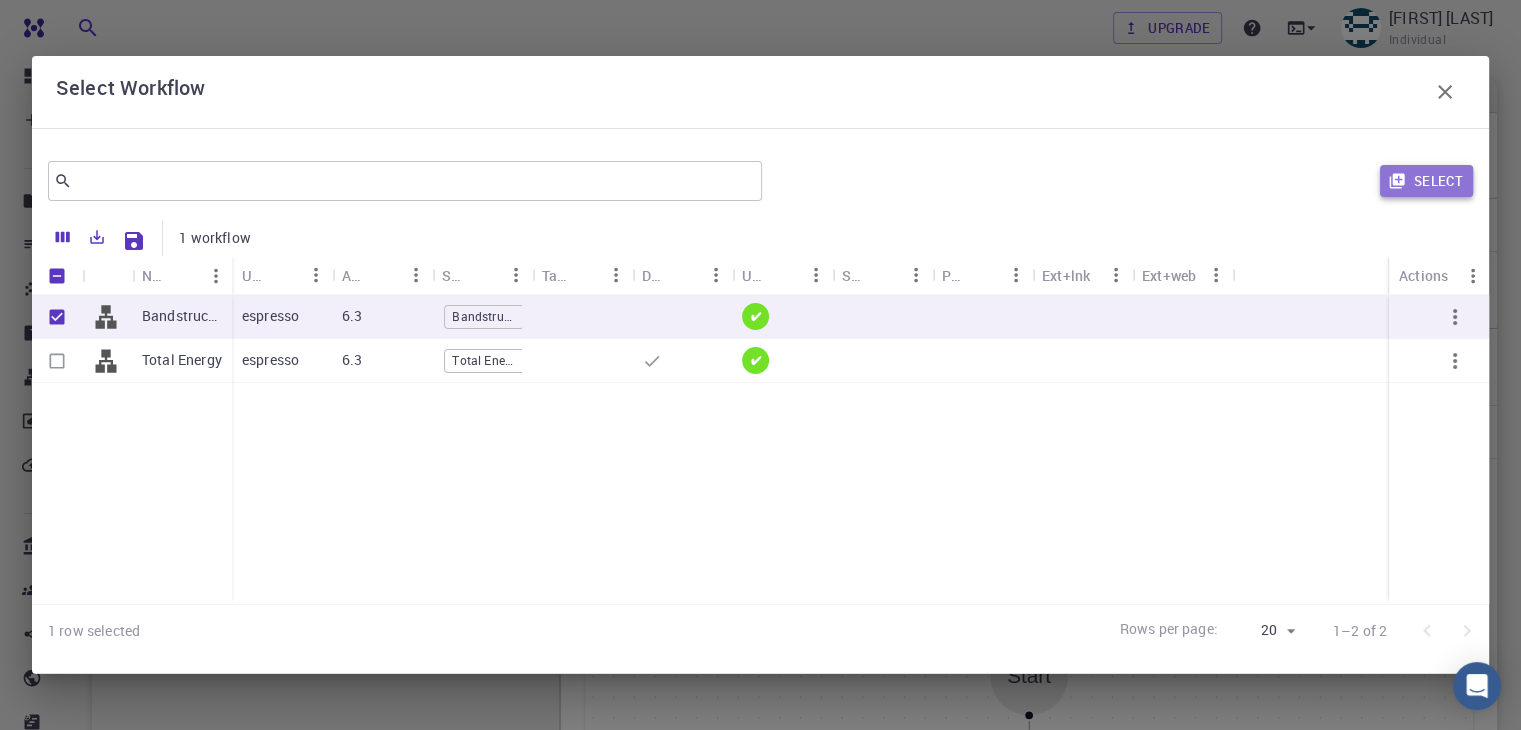 click on "Select" at bounding box center [1426, 181] 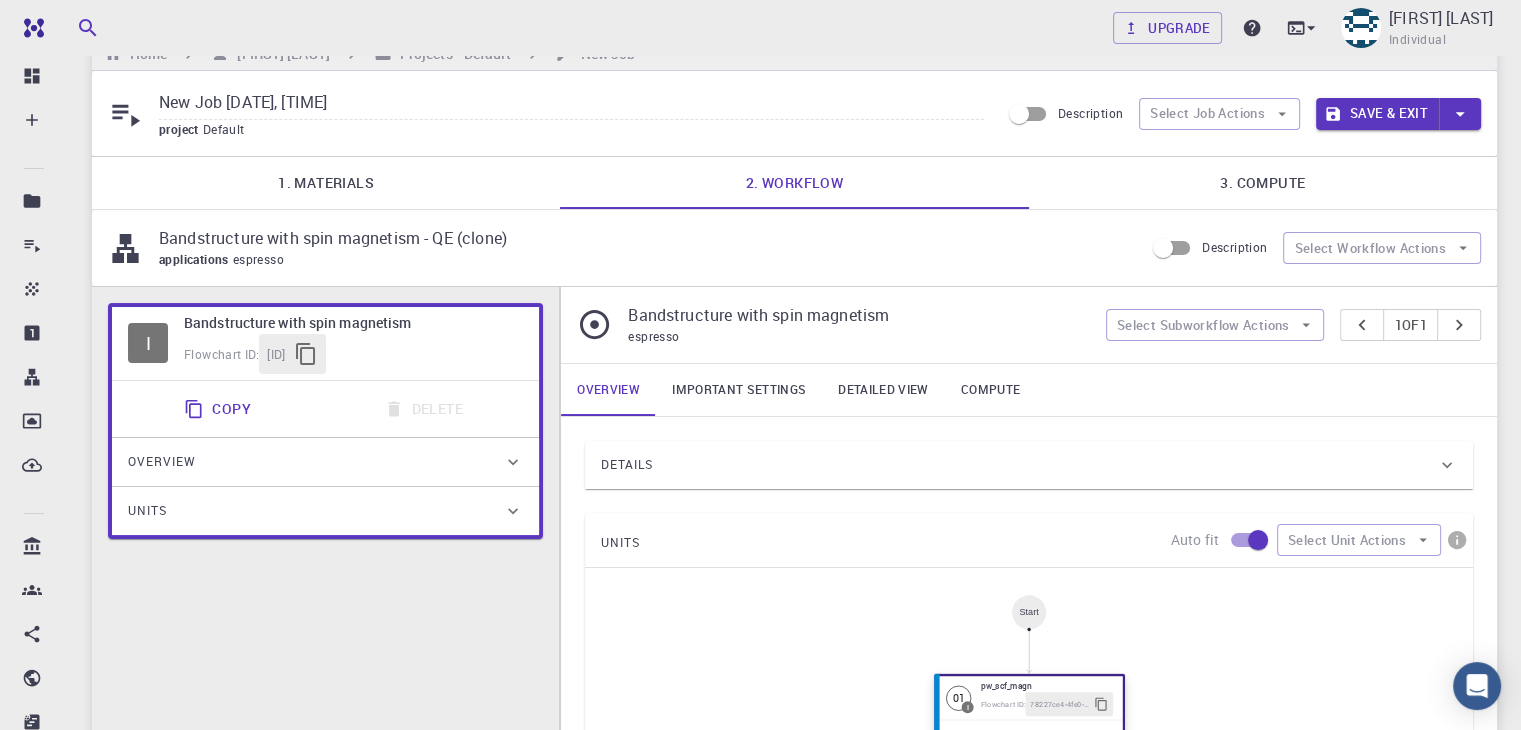 scroll, scrollTop: 41, scrollLeft: 0, axis: vertical 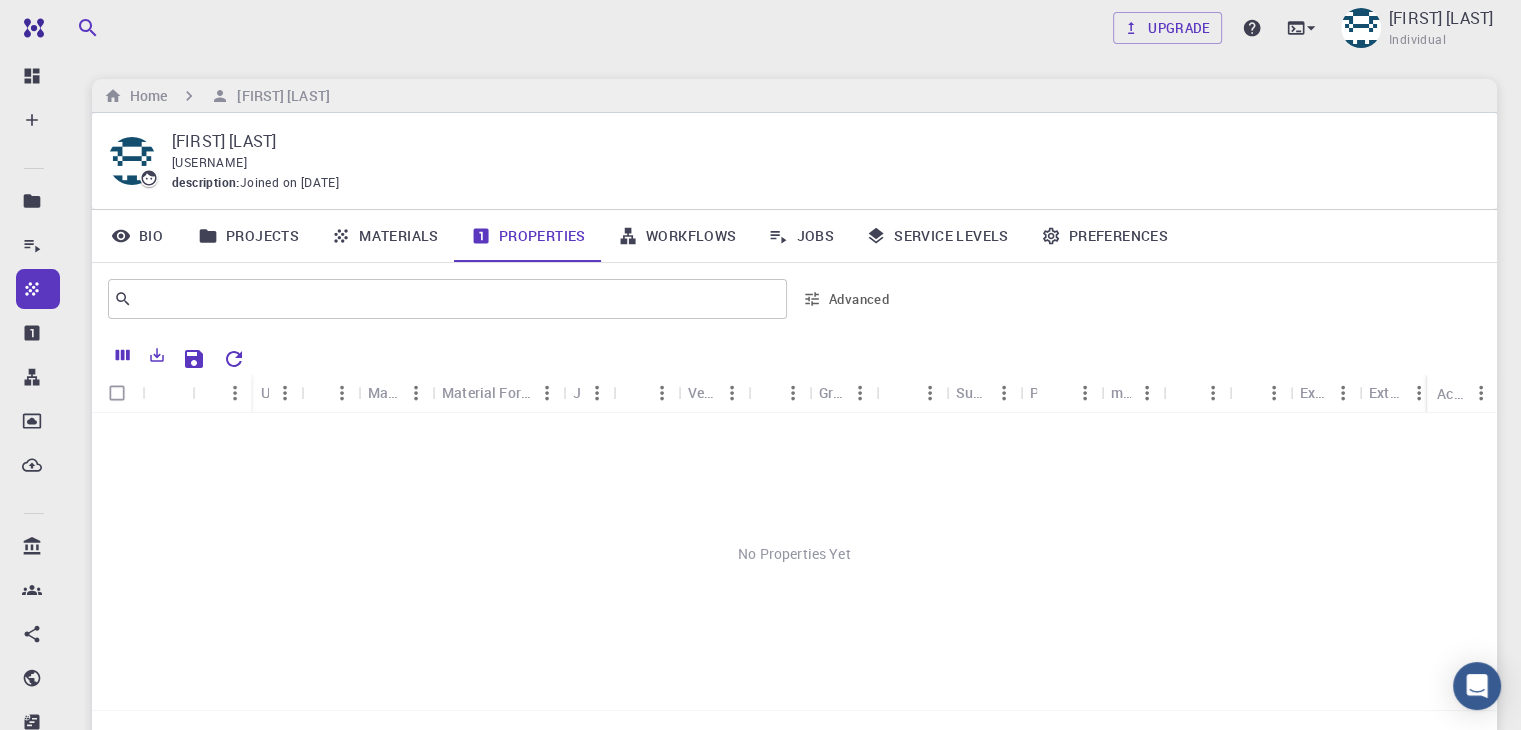click on "Workflows" at bounding box center [677, 236] 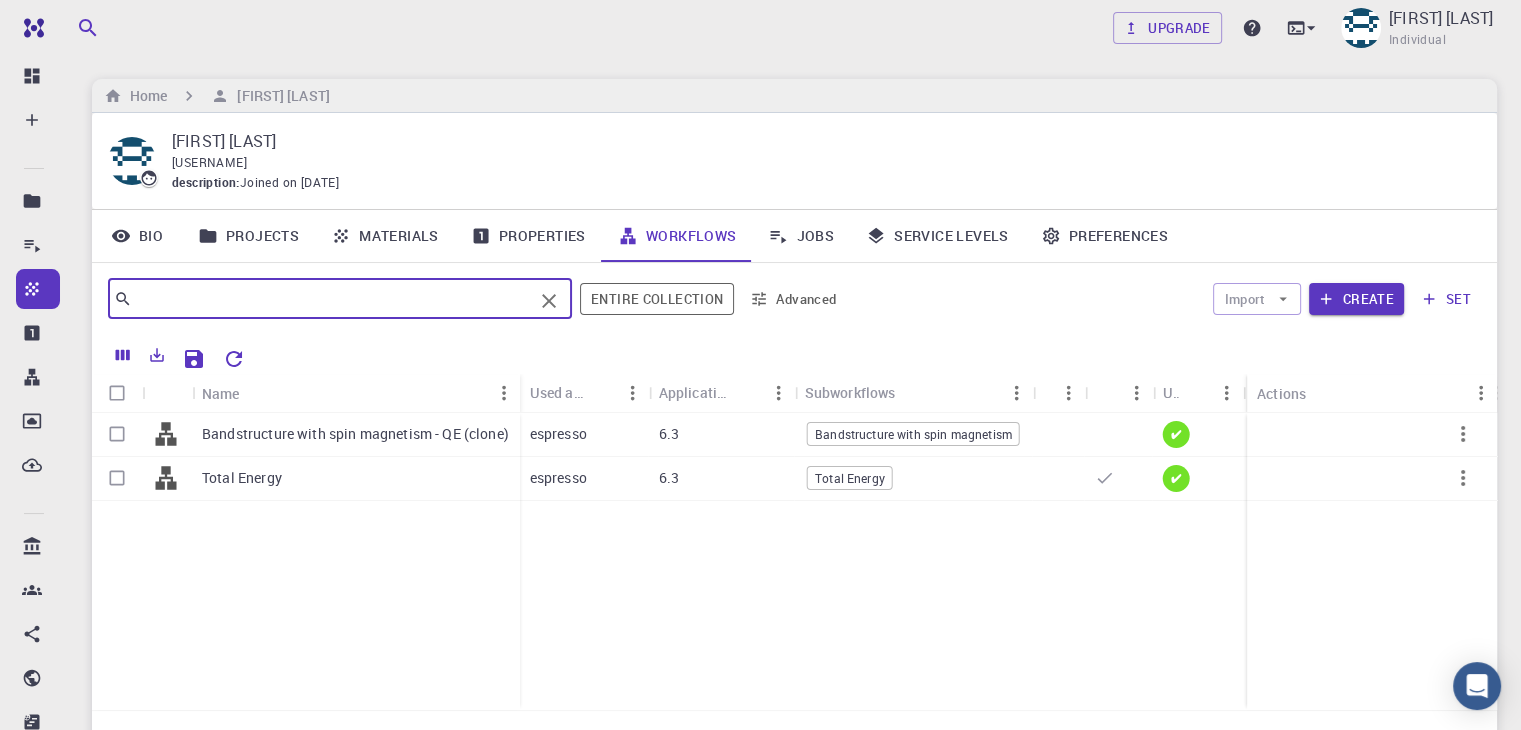 click at bounding box center (332, 299) 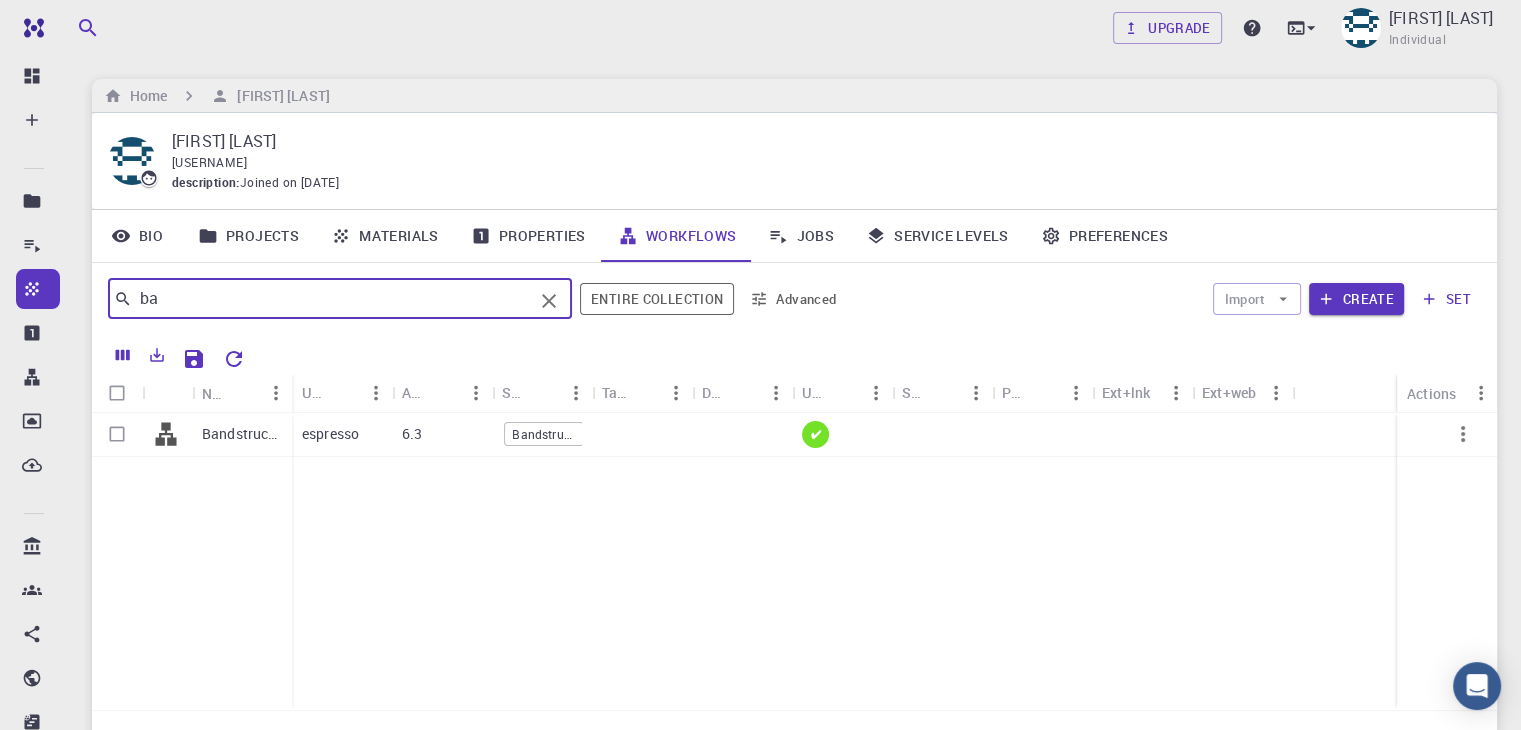 type on "b" 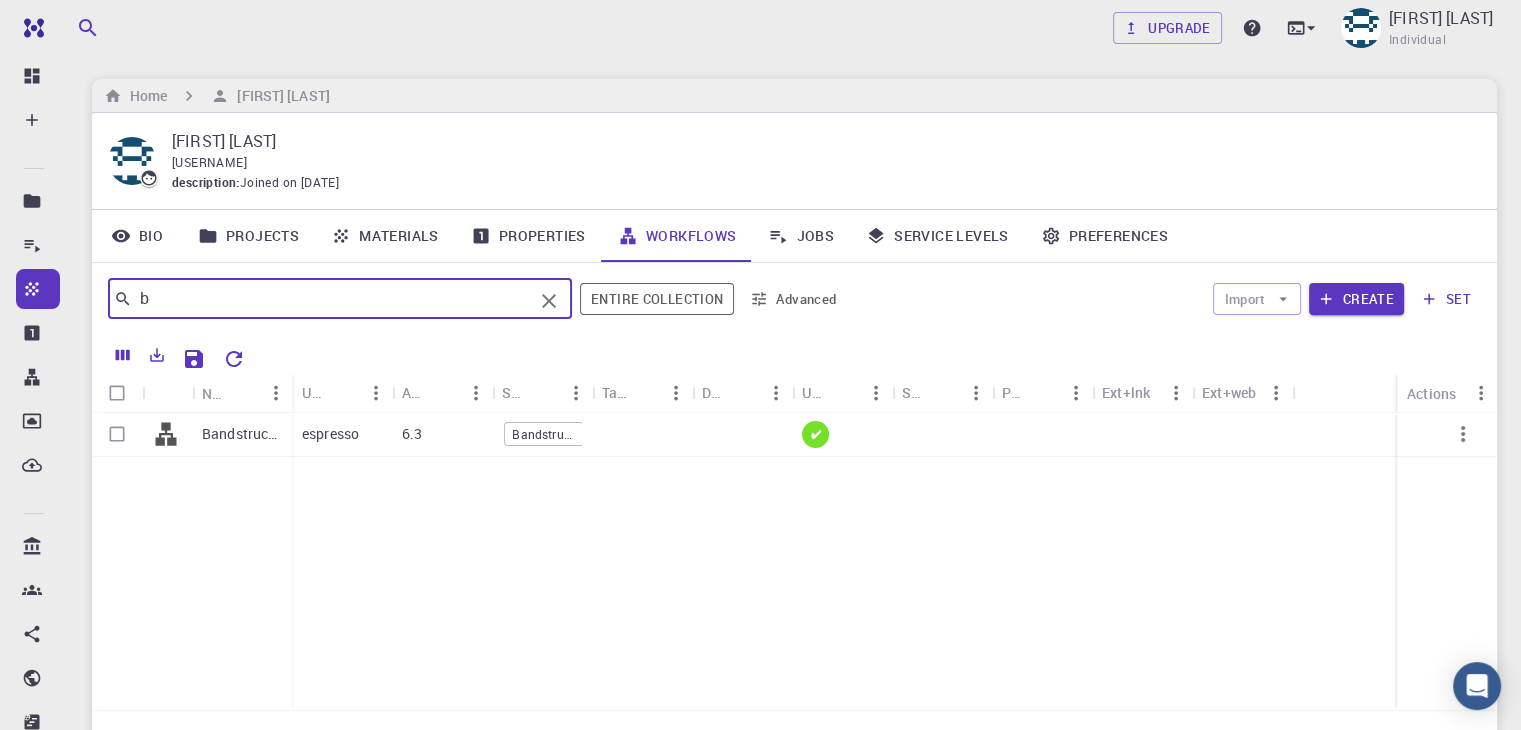 type 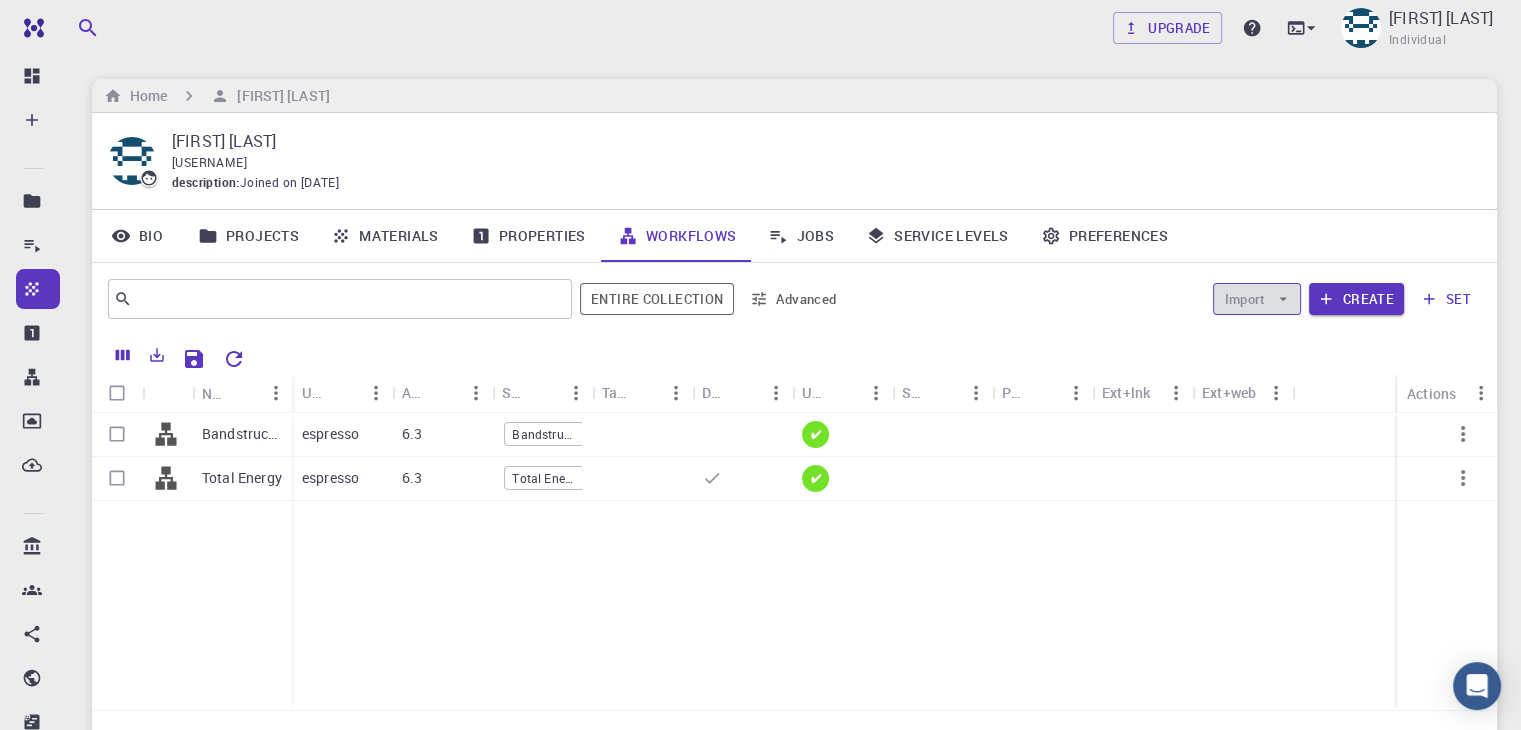 click 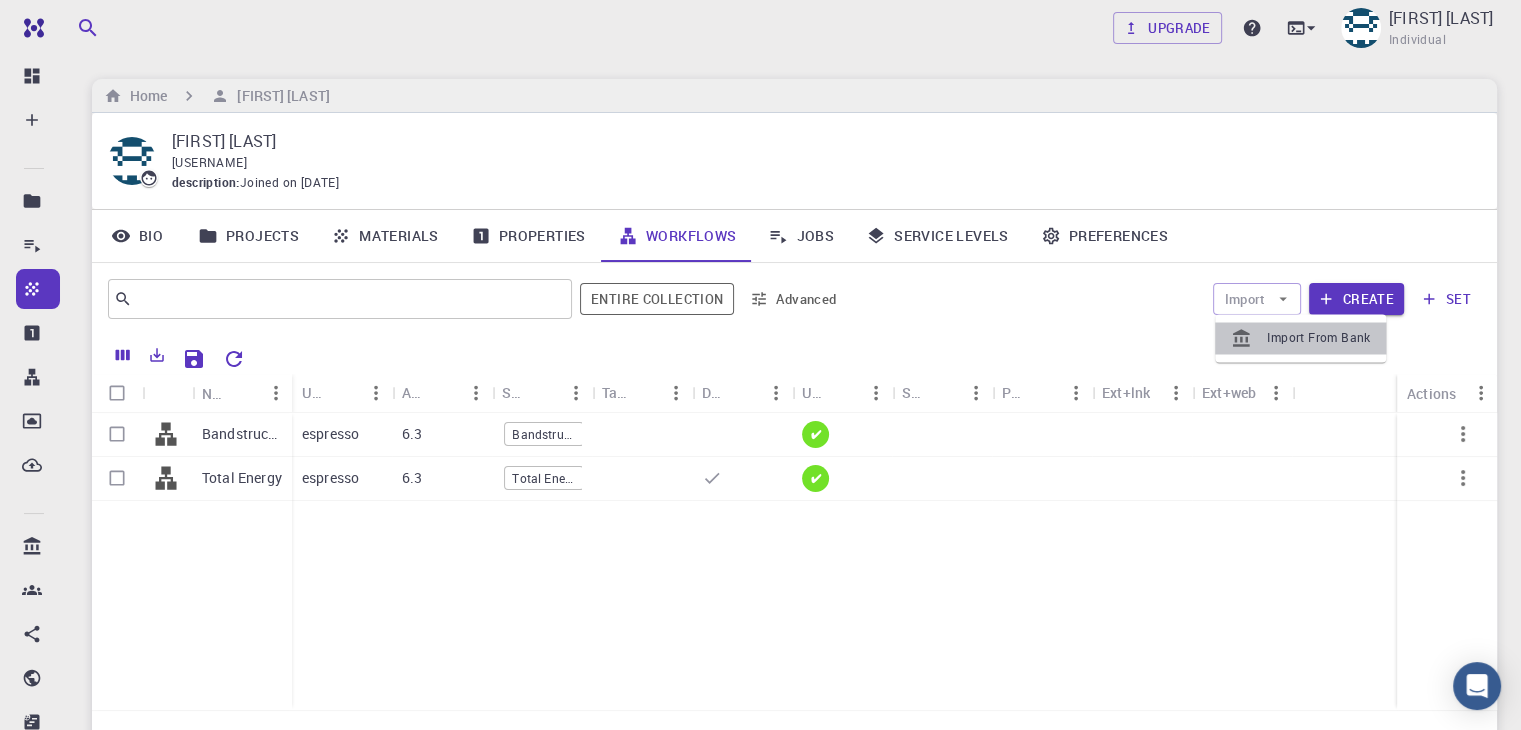 click on "Import From Bank" at bounding box center (1318, 338) 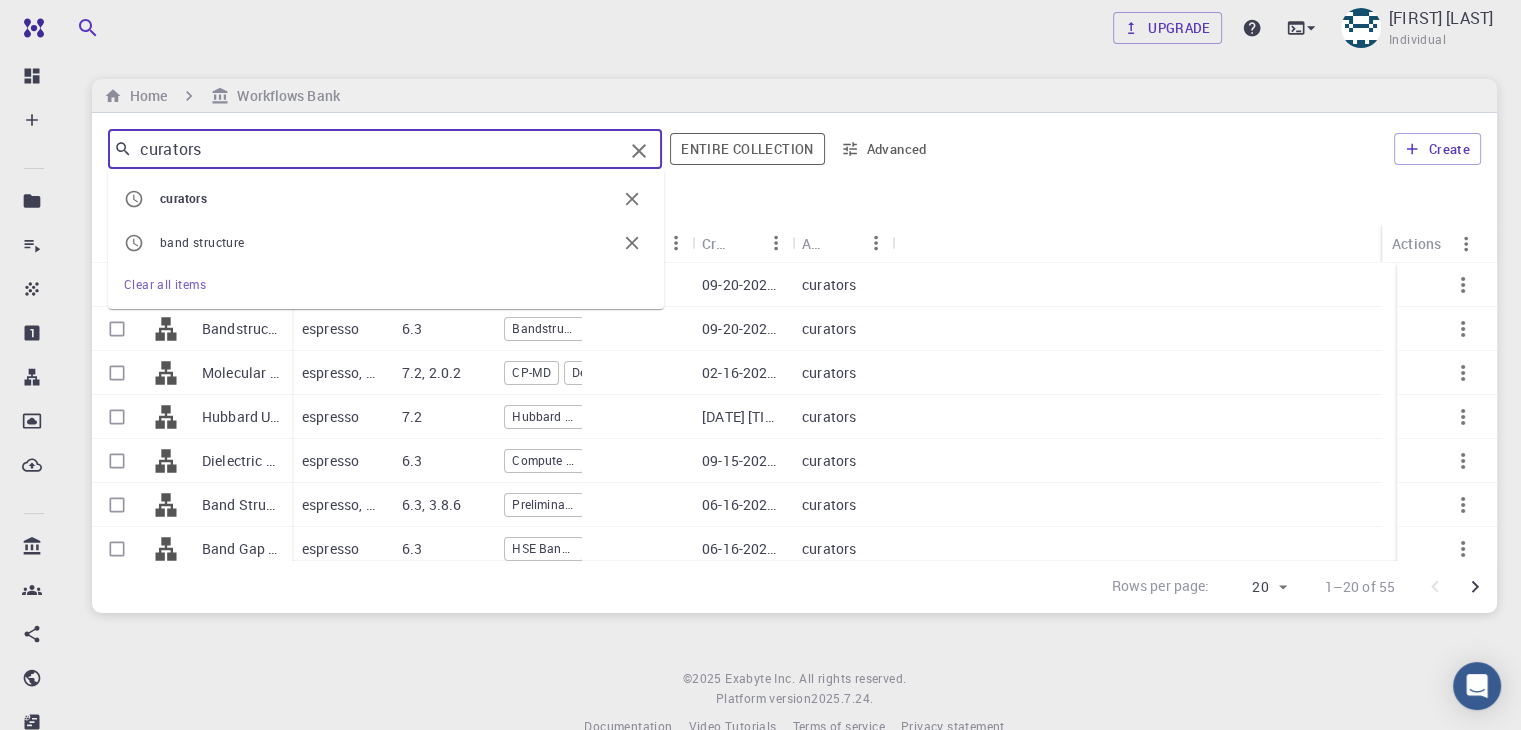 click on "curators" at bounding box center [377, 149] 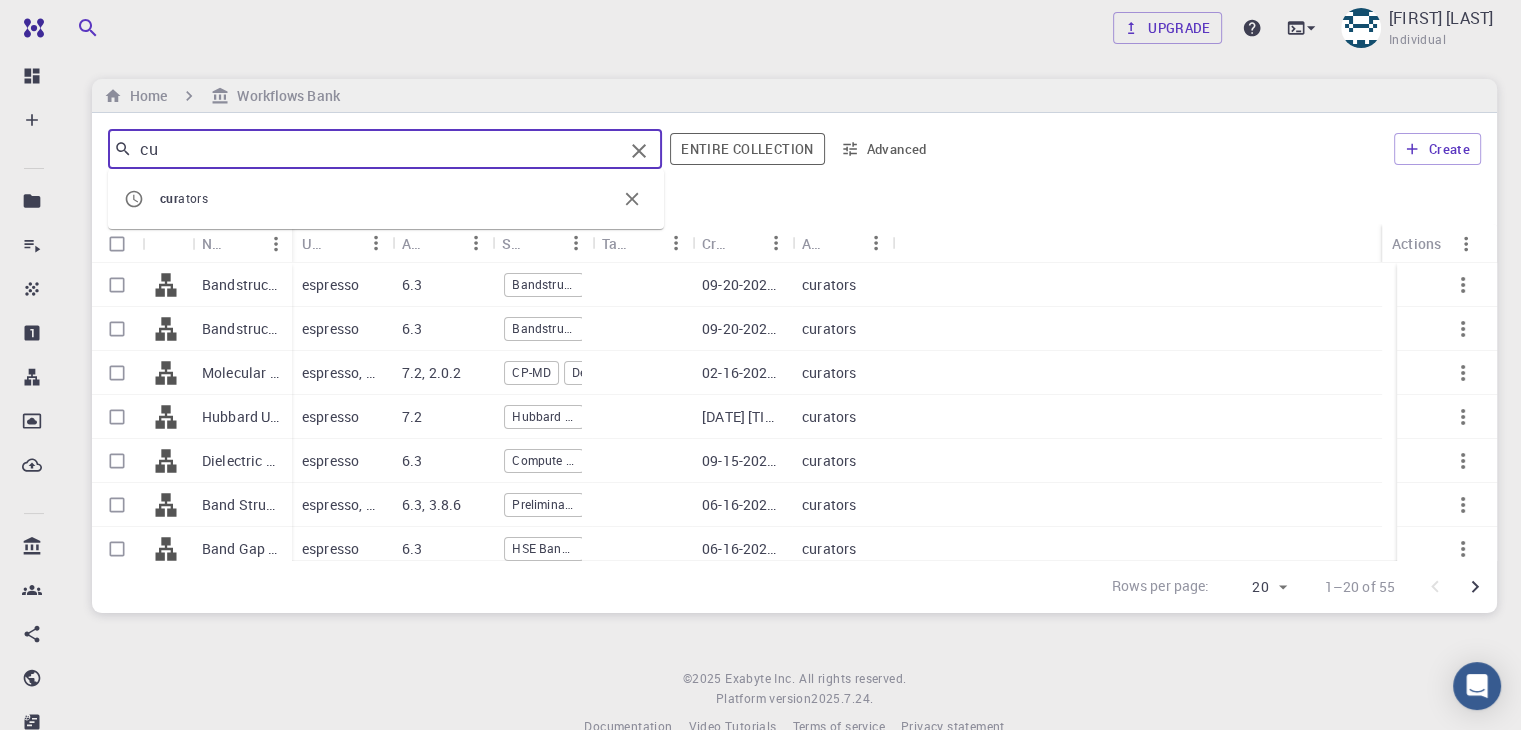 type on "c" 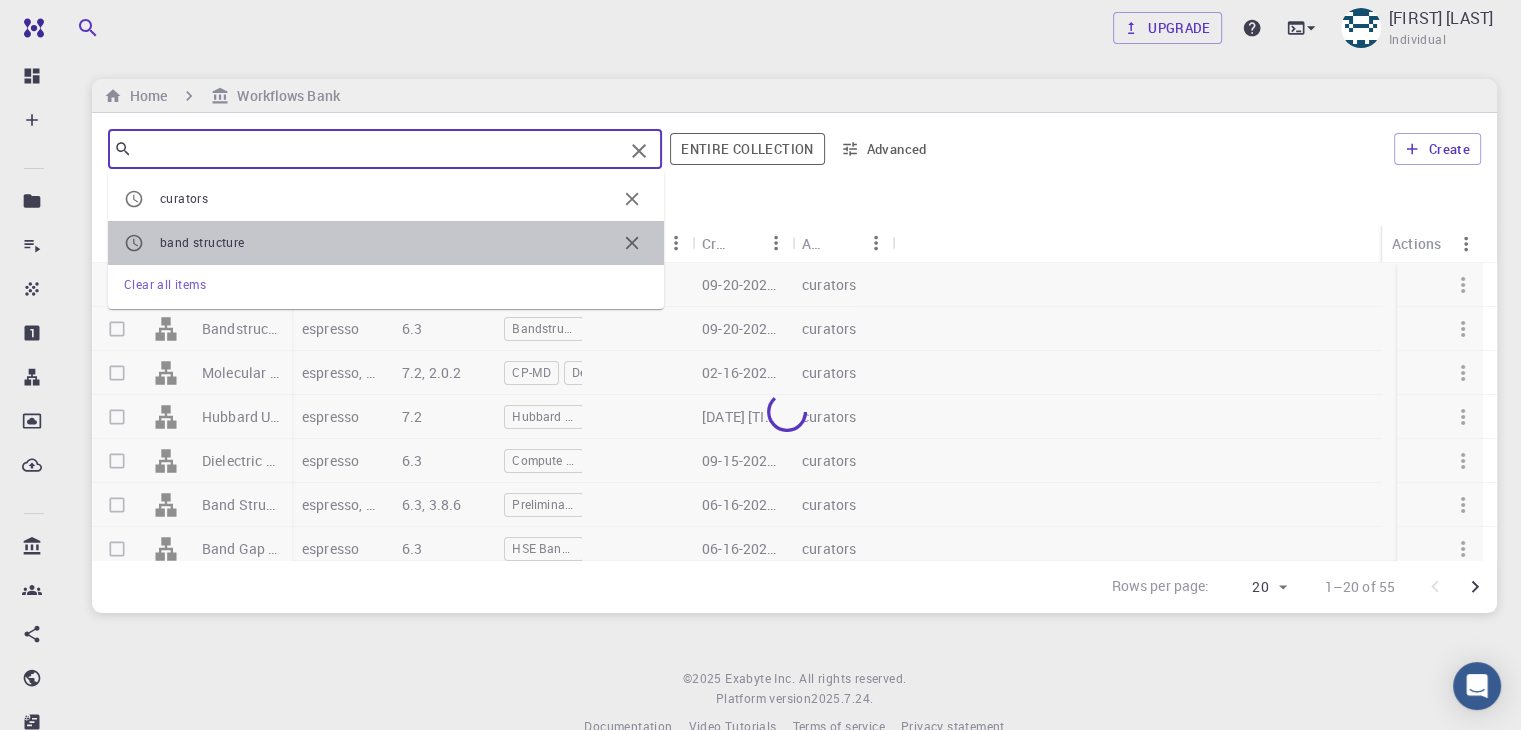 click on "band structure" at bounding box center [388, 243] 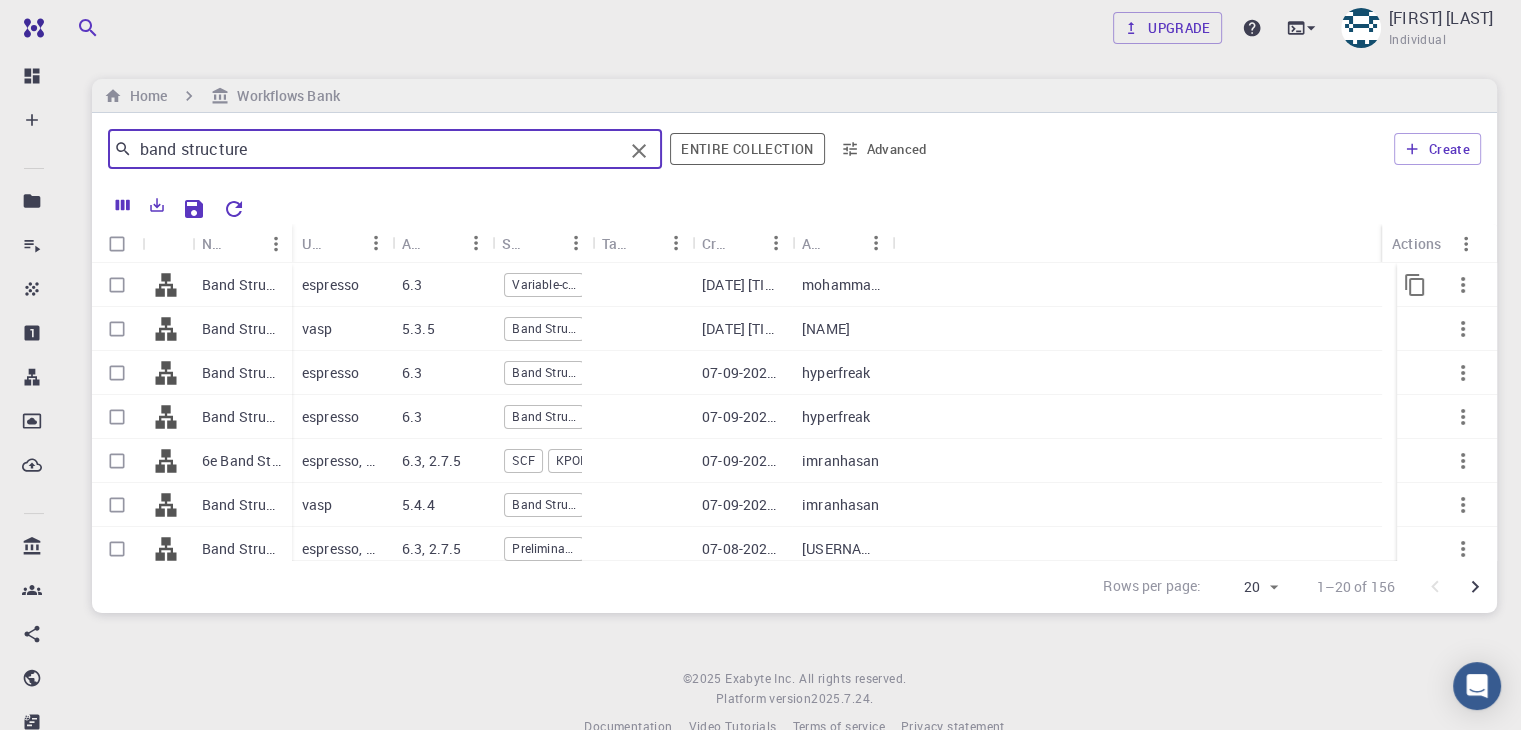 type on "band structure" 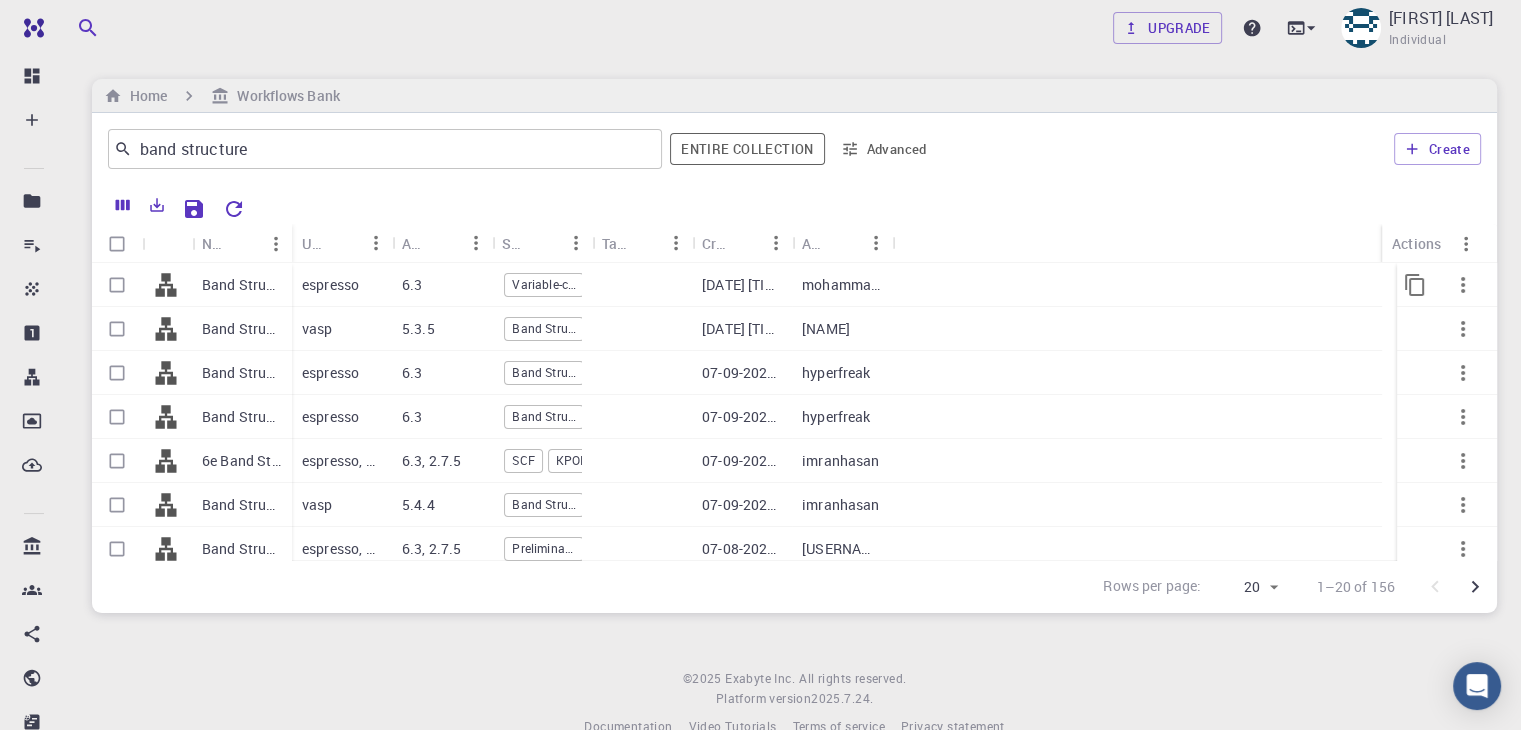 click on "Band Structure + Density of States (clone)" at bounding box center [242, 285] 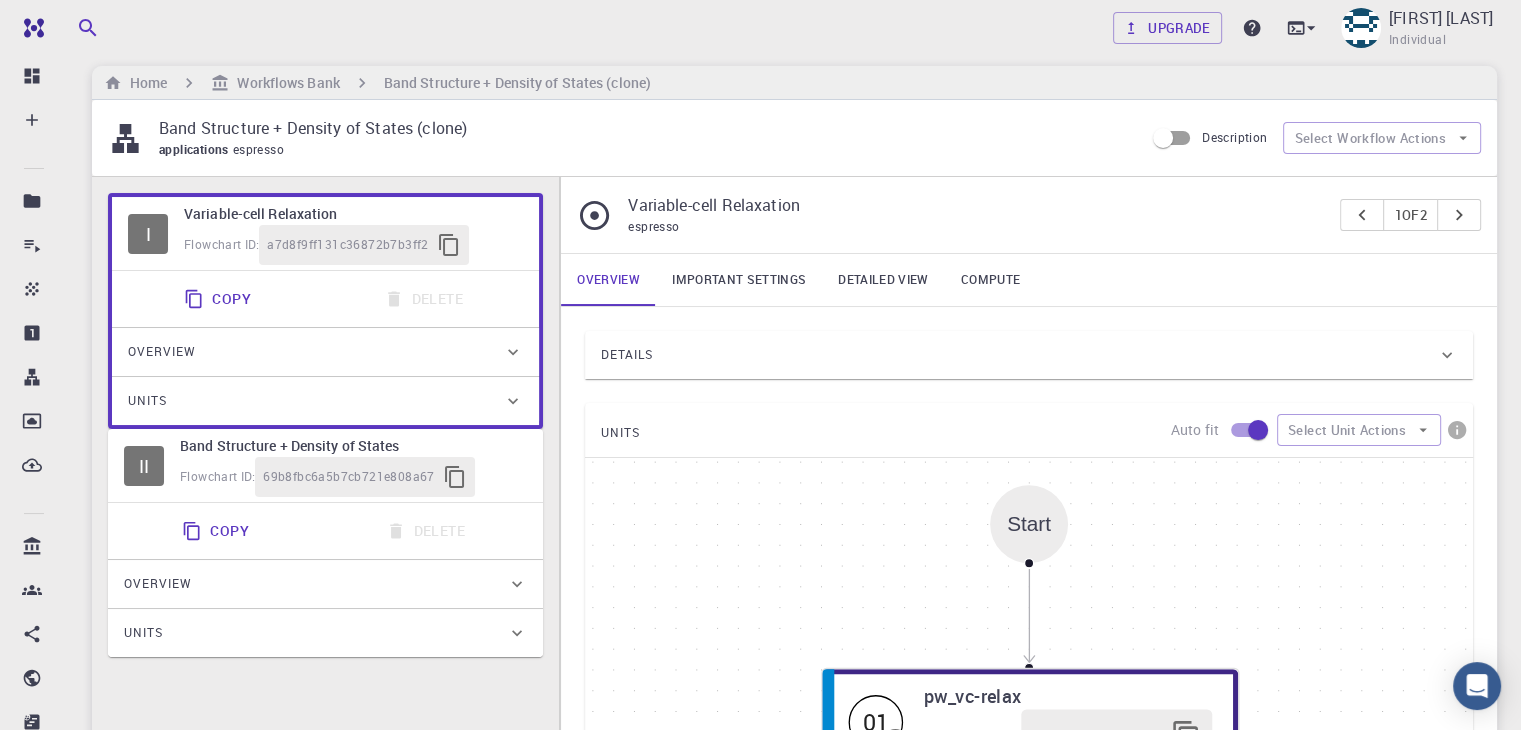 scroll, scrollTop: 0, scrollLeft: 0, axis: both 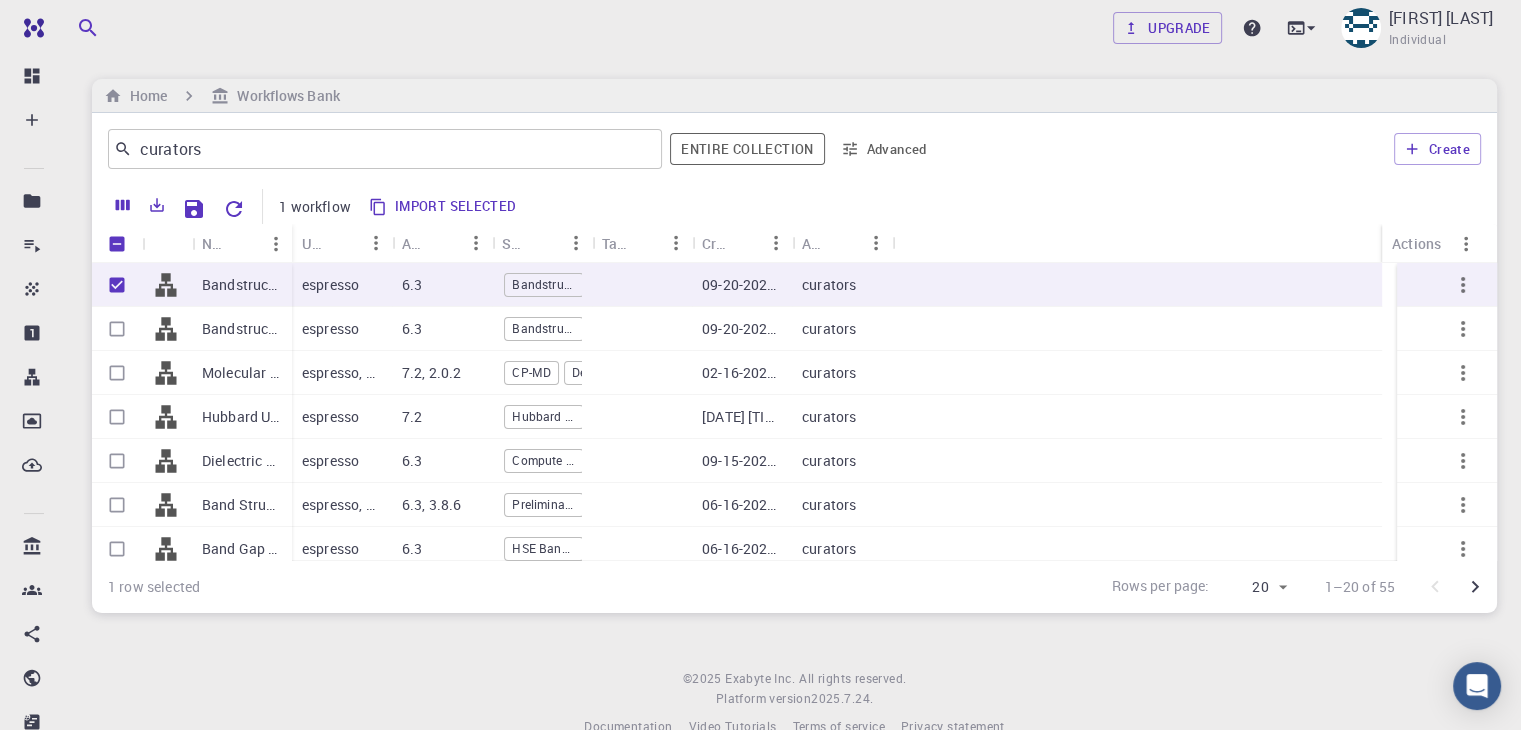 checkbox on "true" 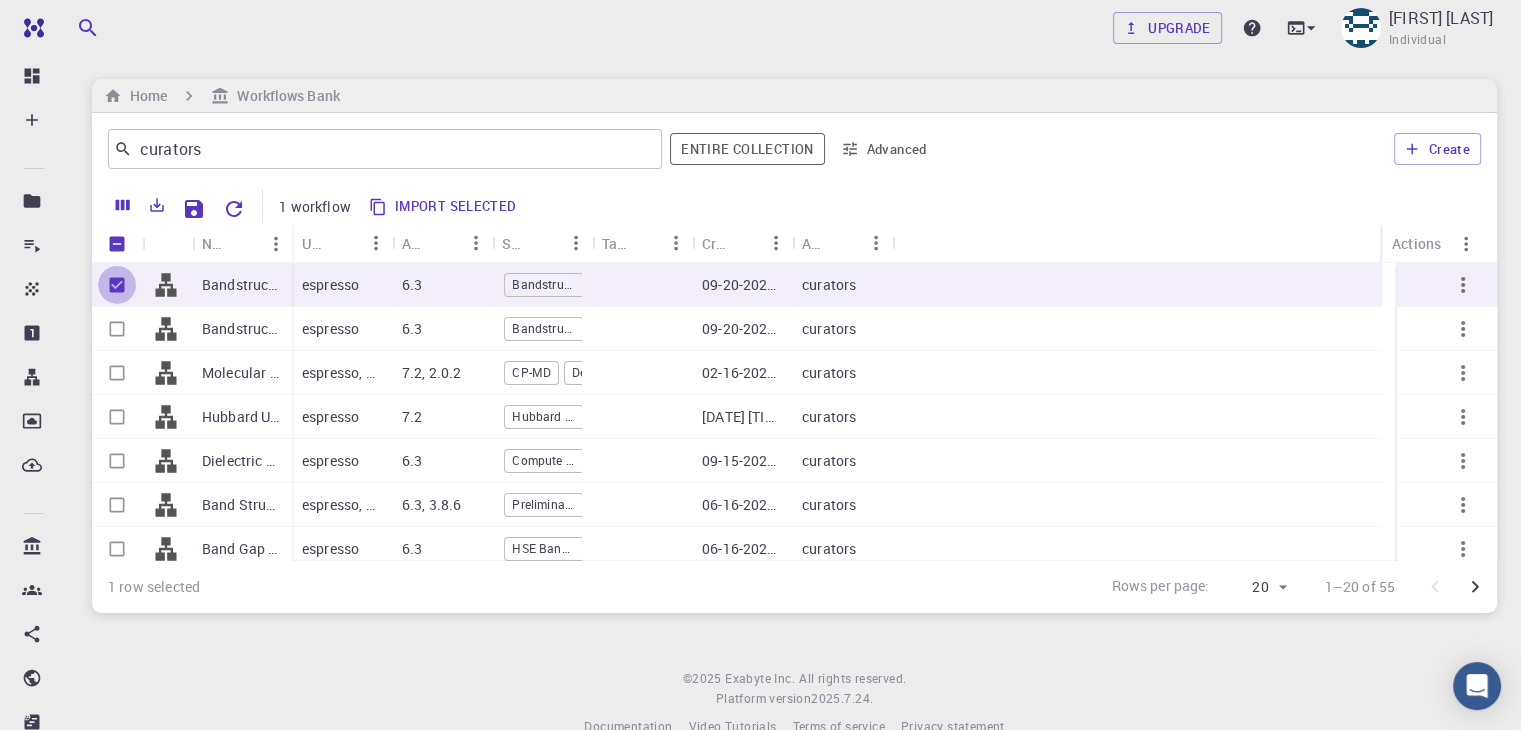 click at bounding box center [117, 285] 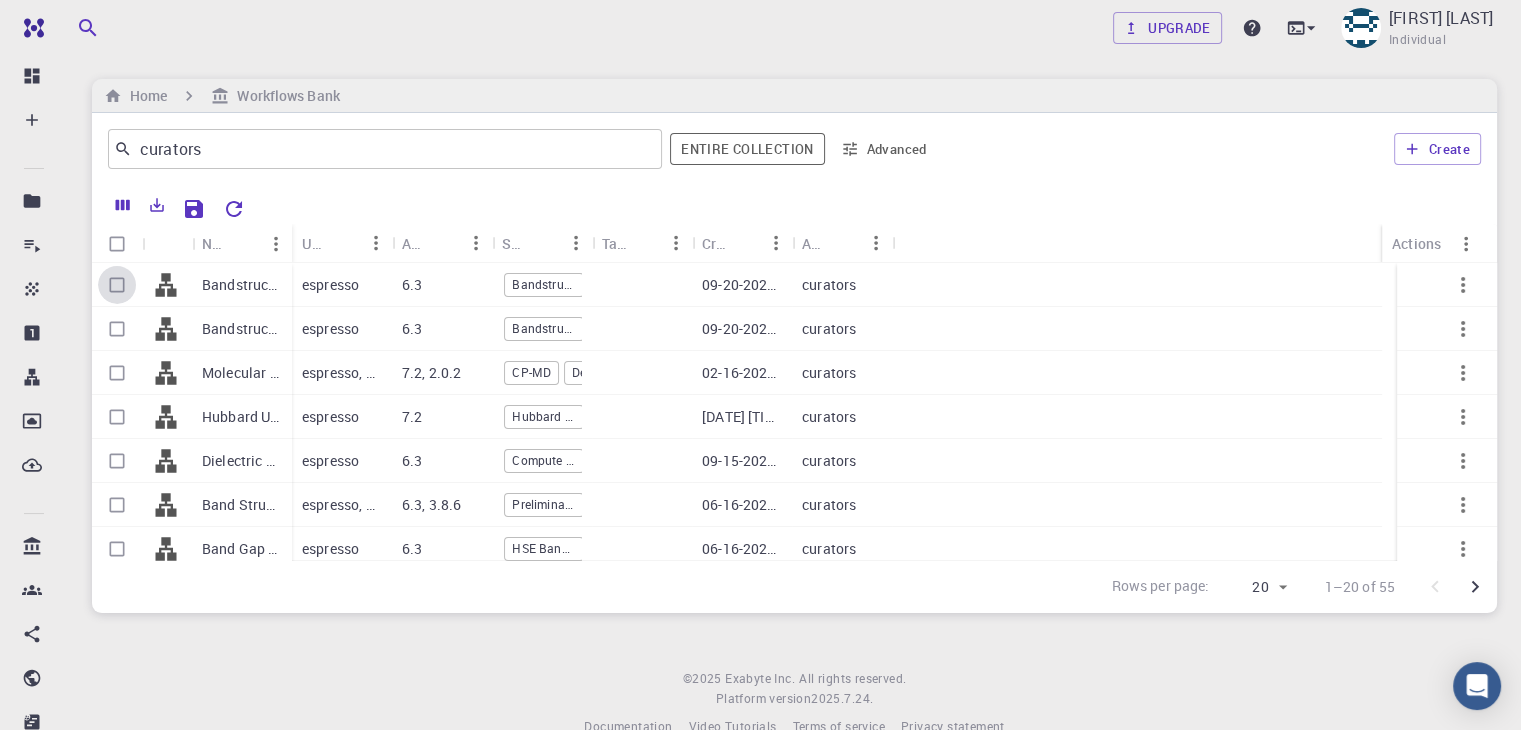 click at bounding box center (117, 285) 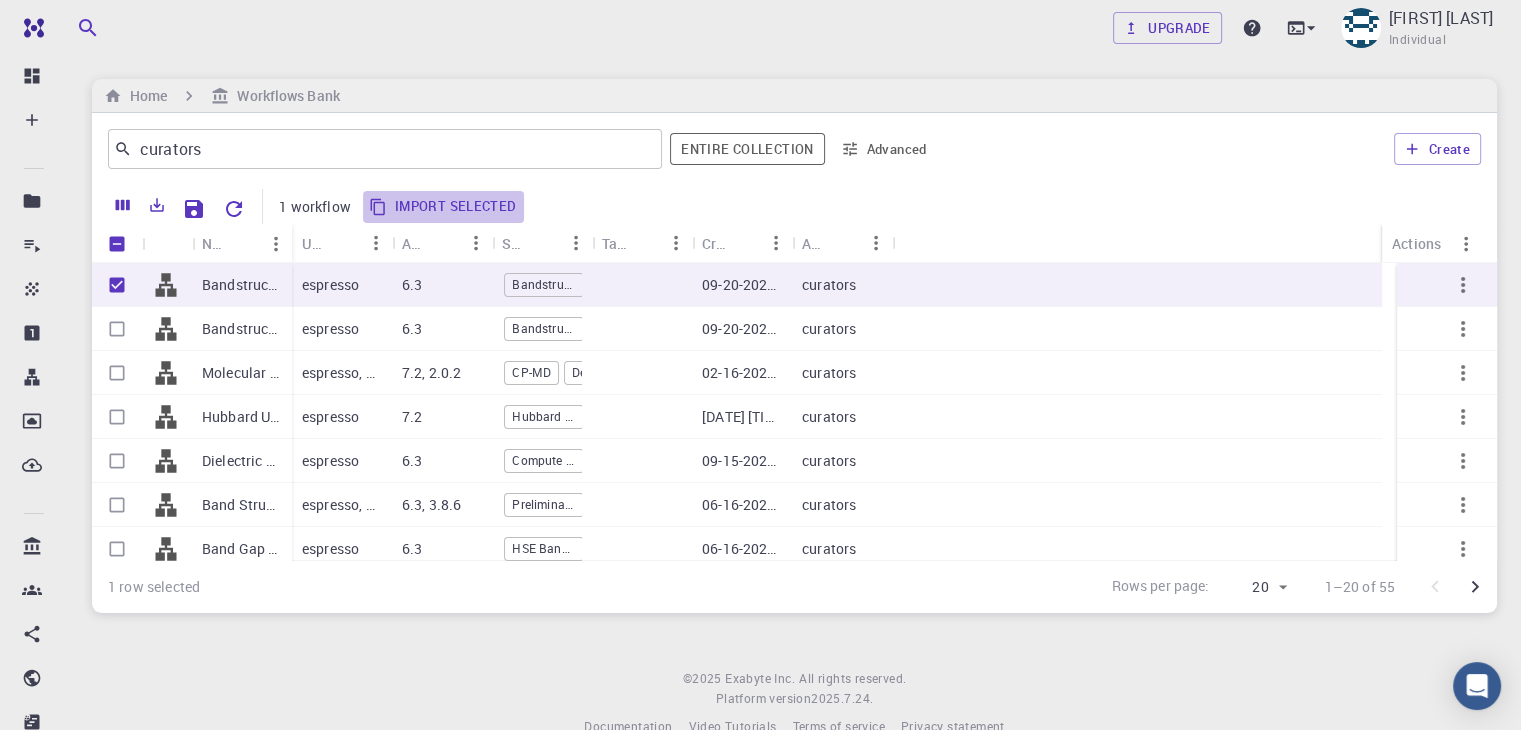 click on "Import selected" at bounding box center (444, 207) 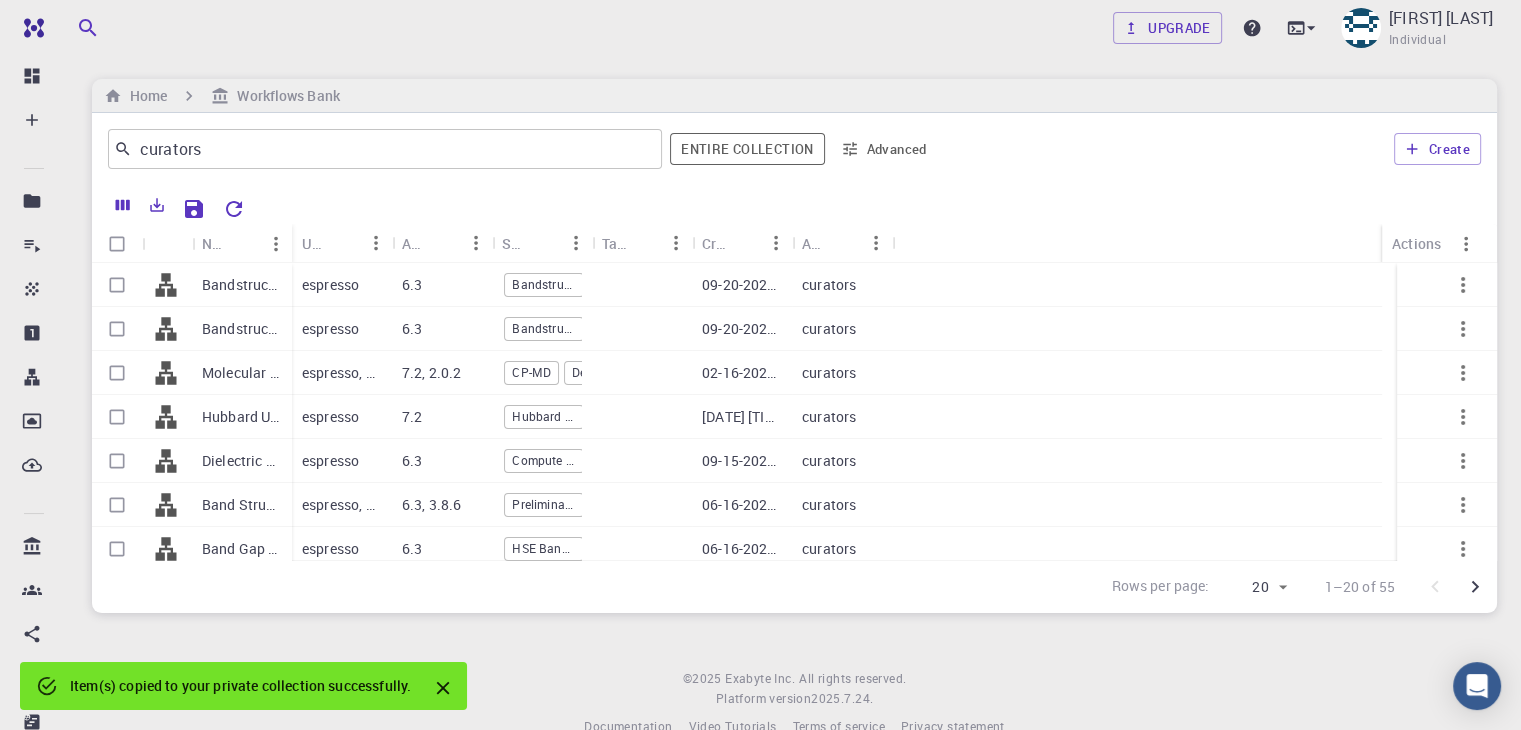 checkbox on "false" 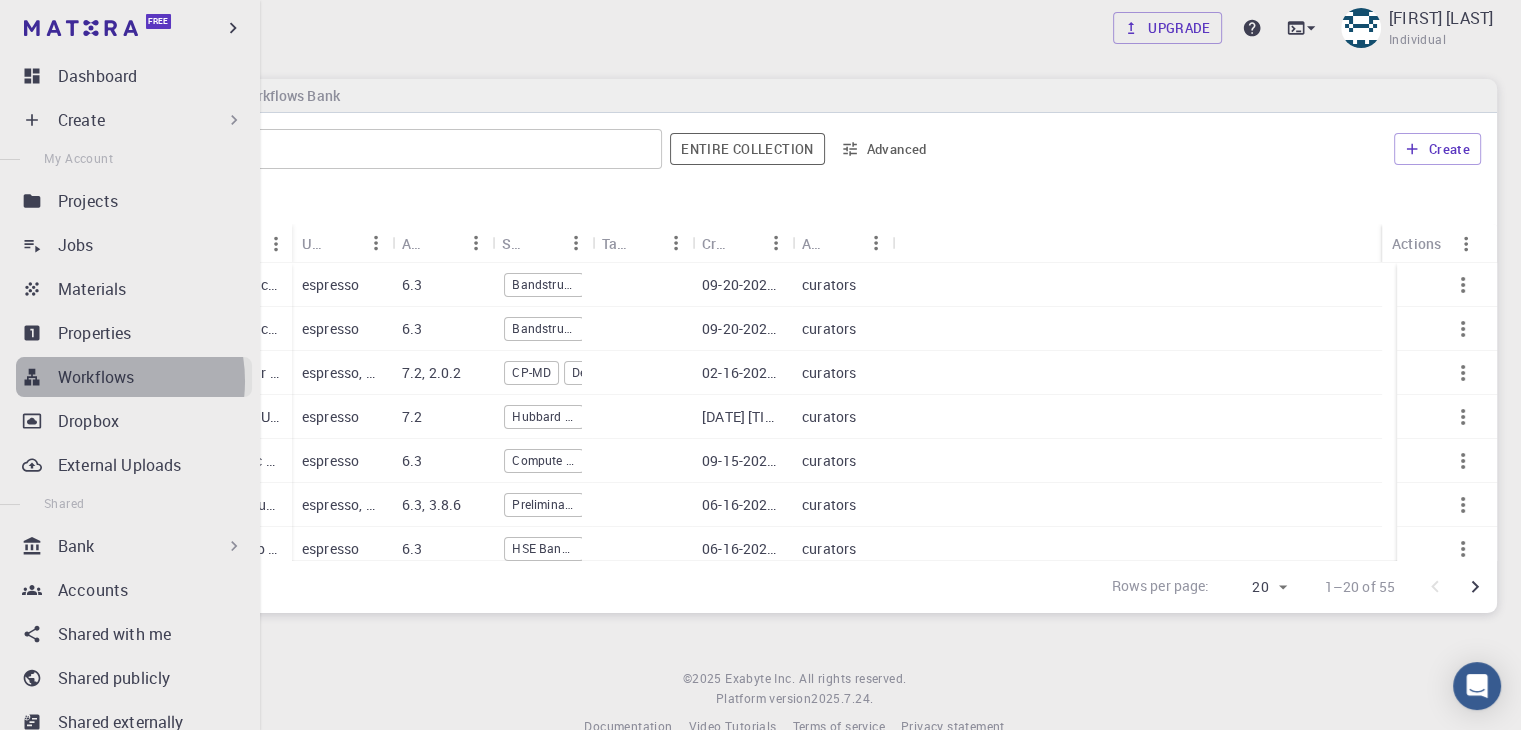 click on "Workflows" at bounding box center [96, 377] 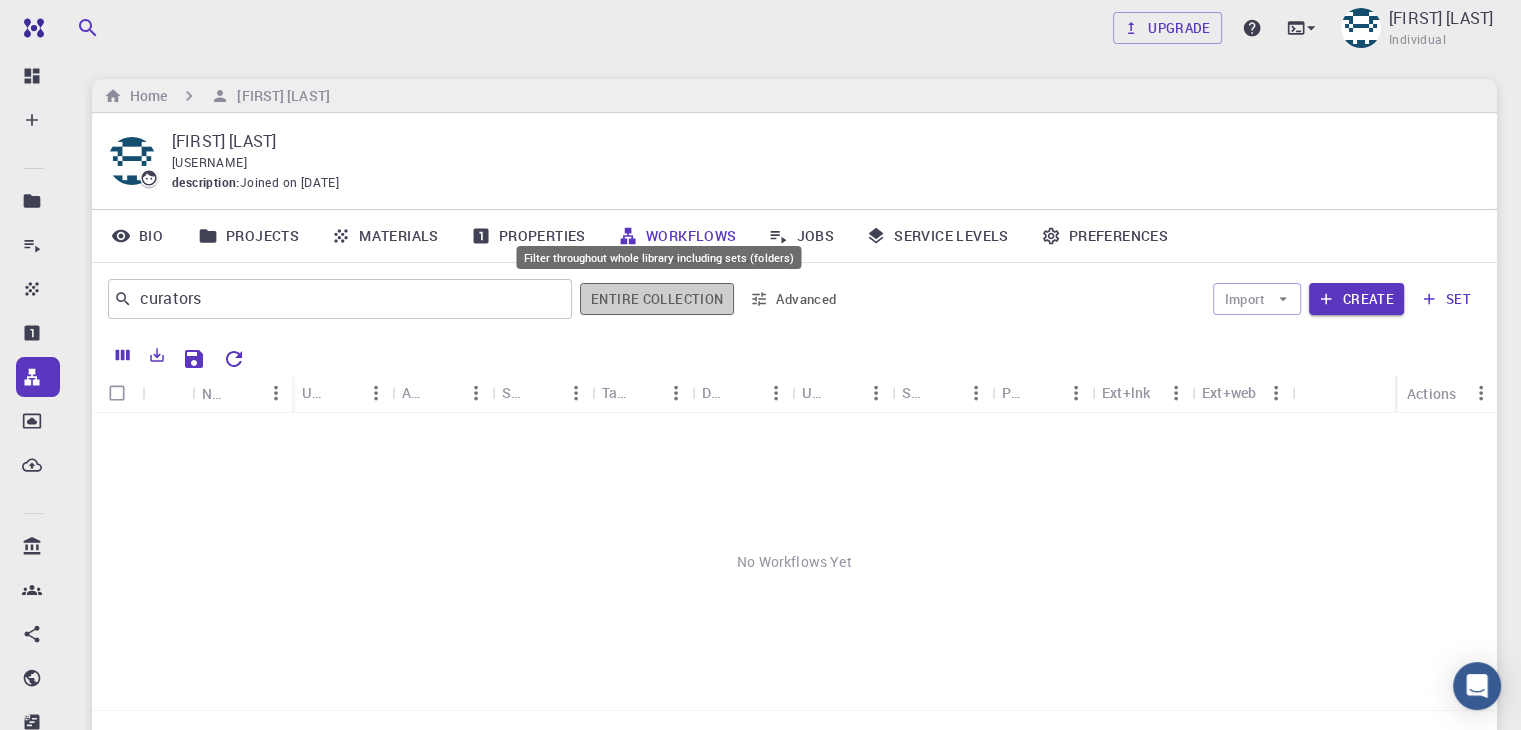click on "Entire collection" at bounding box center (657, 299) 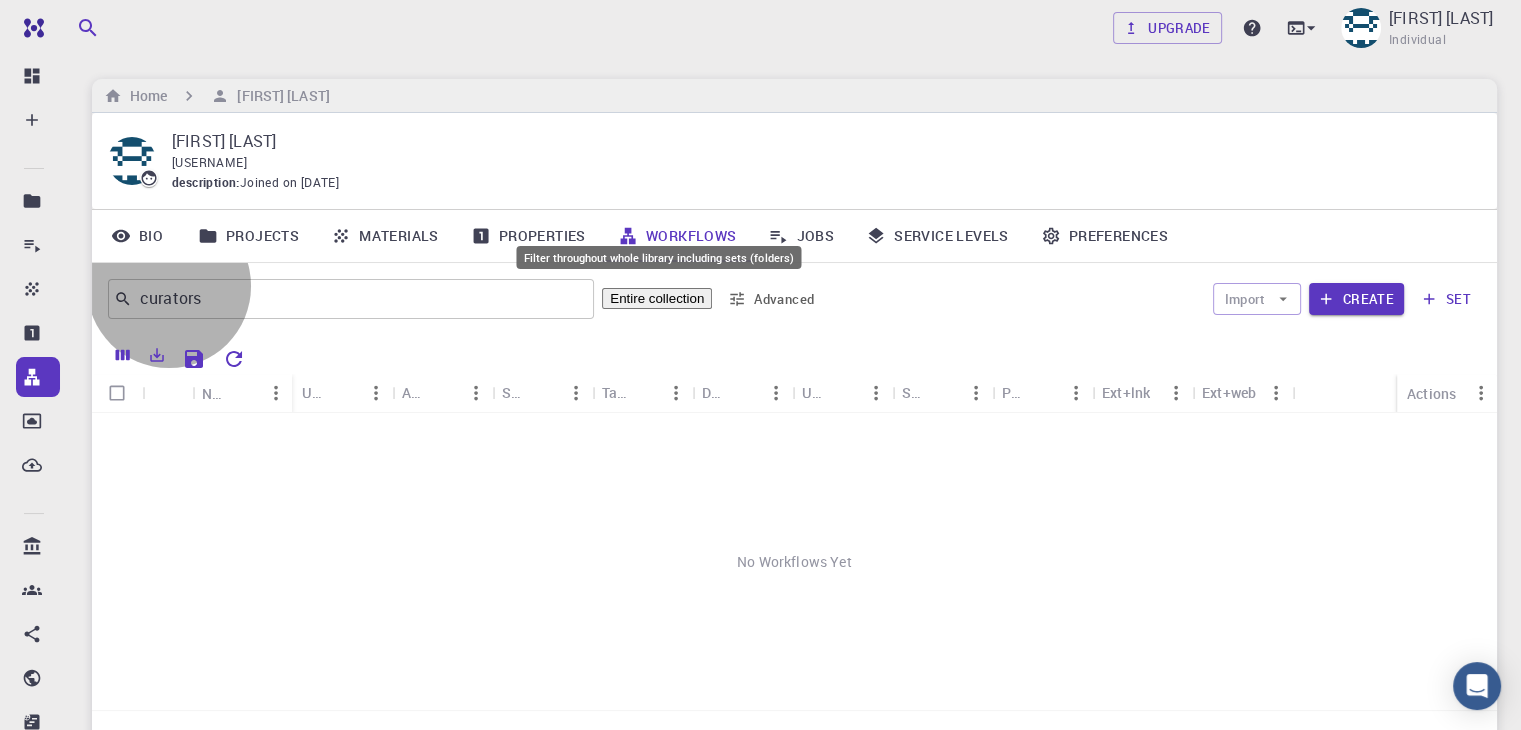 click on "Entire collection" at bounding box center [657, 298] 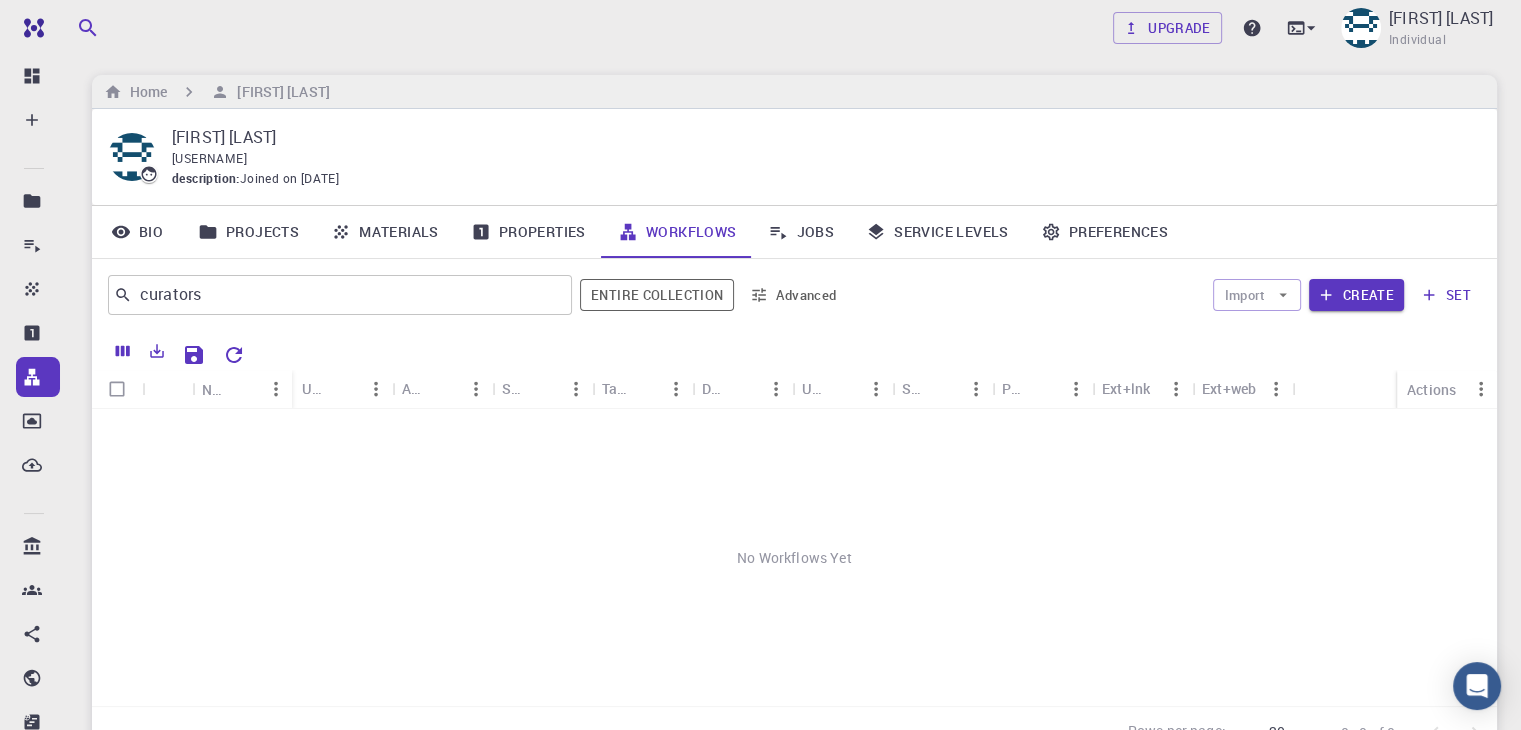 scroll, scrollTop: 0, scrollLeft: 0, axis: both 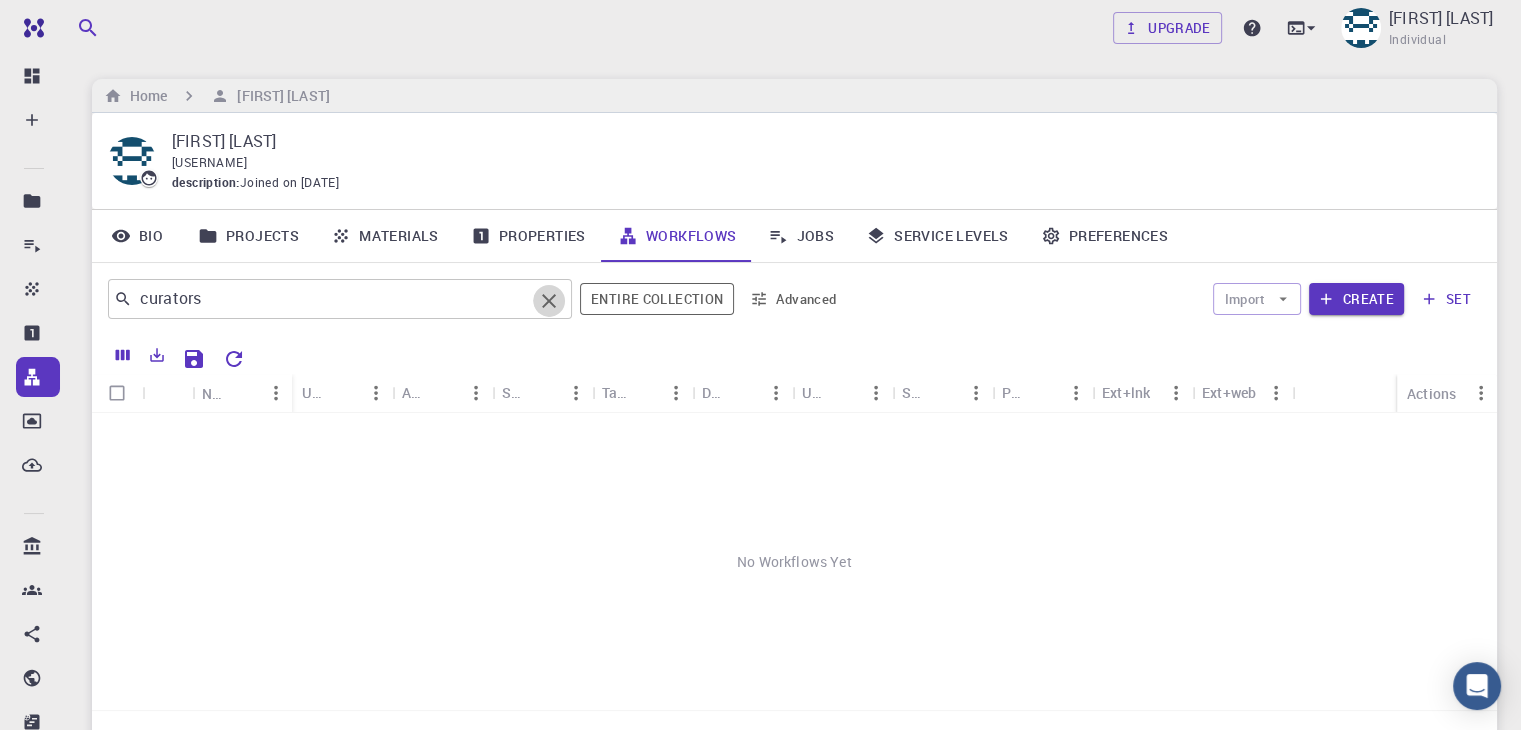 click 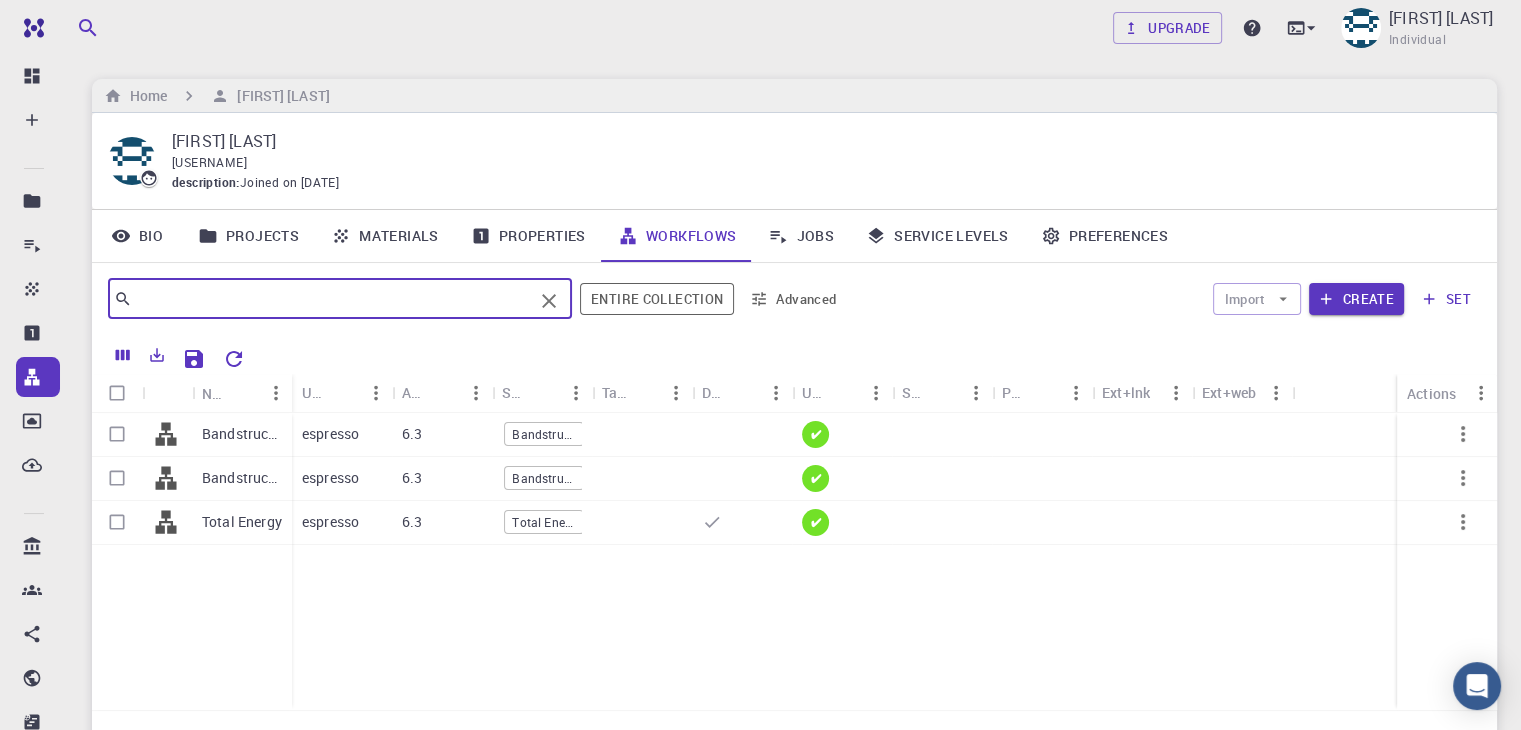 click on "Properties" at bounding box center [528, 236] 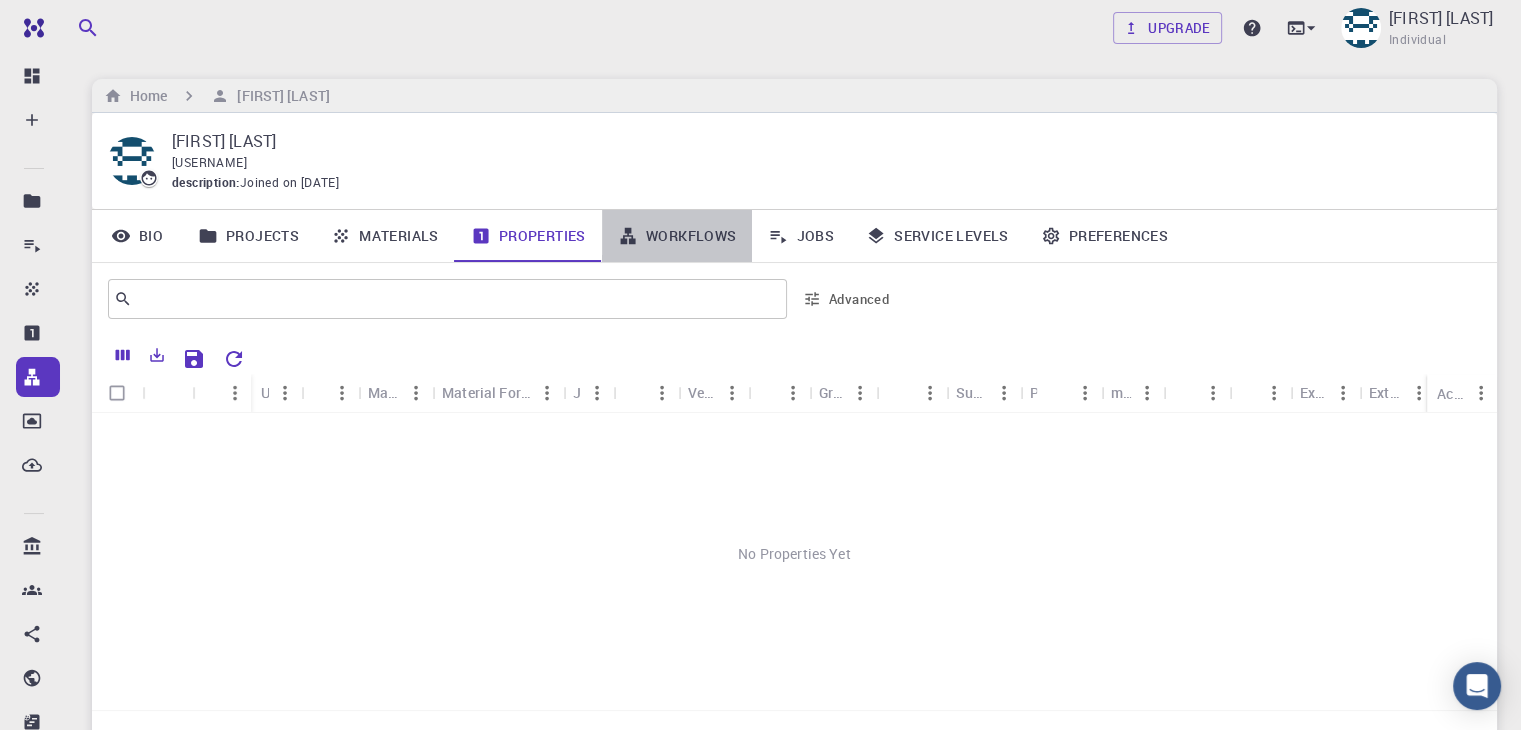 click on "Workflows" at bounding box center (677, 236) 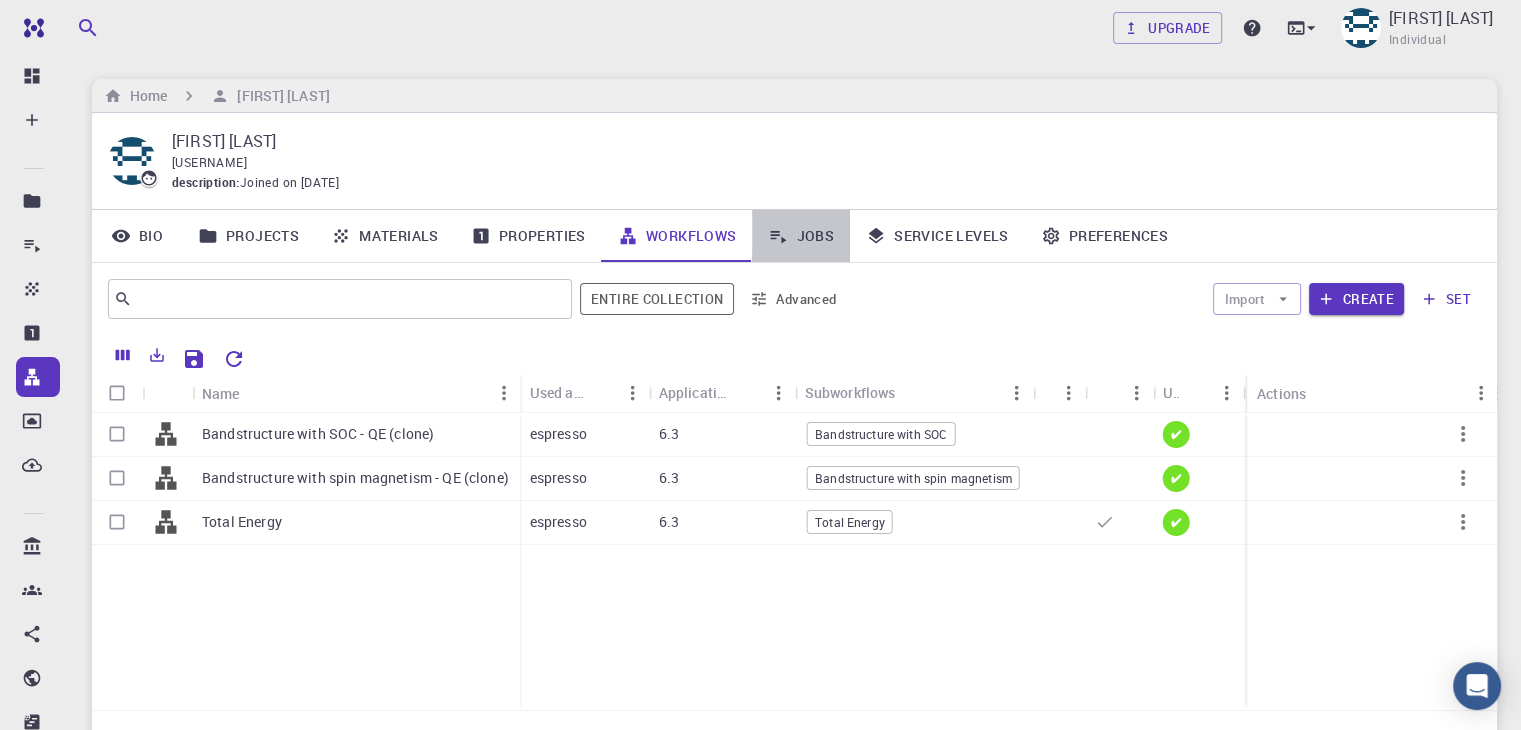 click on "Jobs" at bounding box center (801, 236) 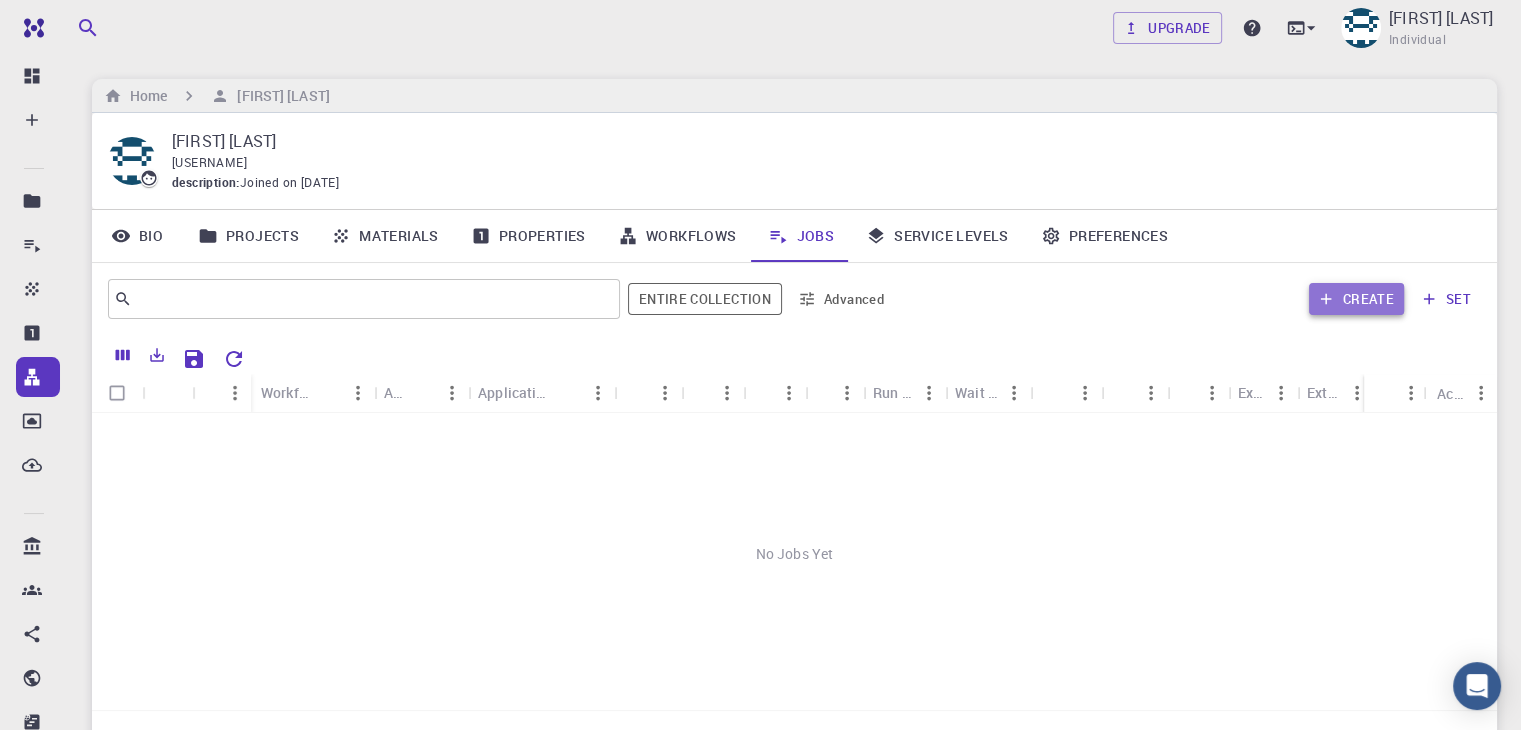 click on "Create" at bounding box center [1356, 299] 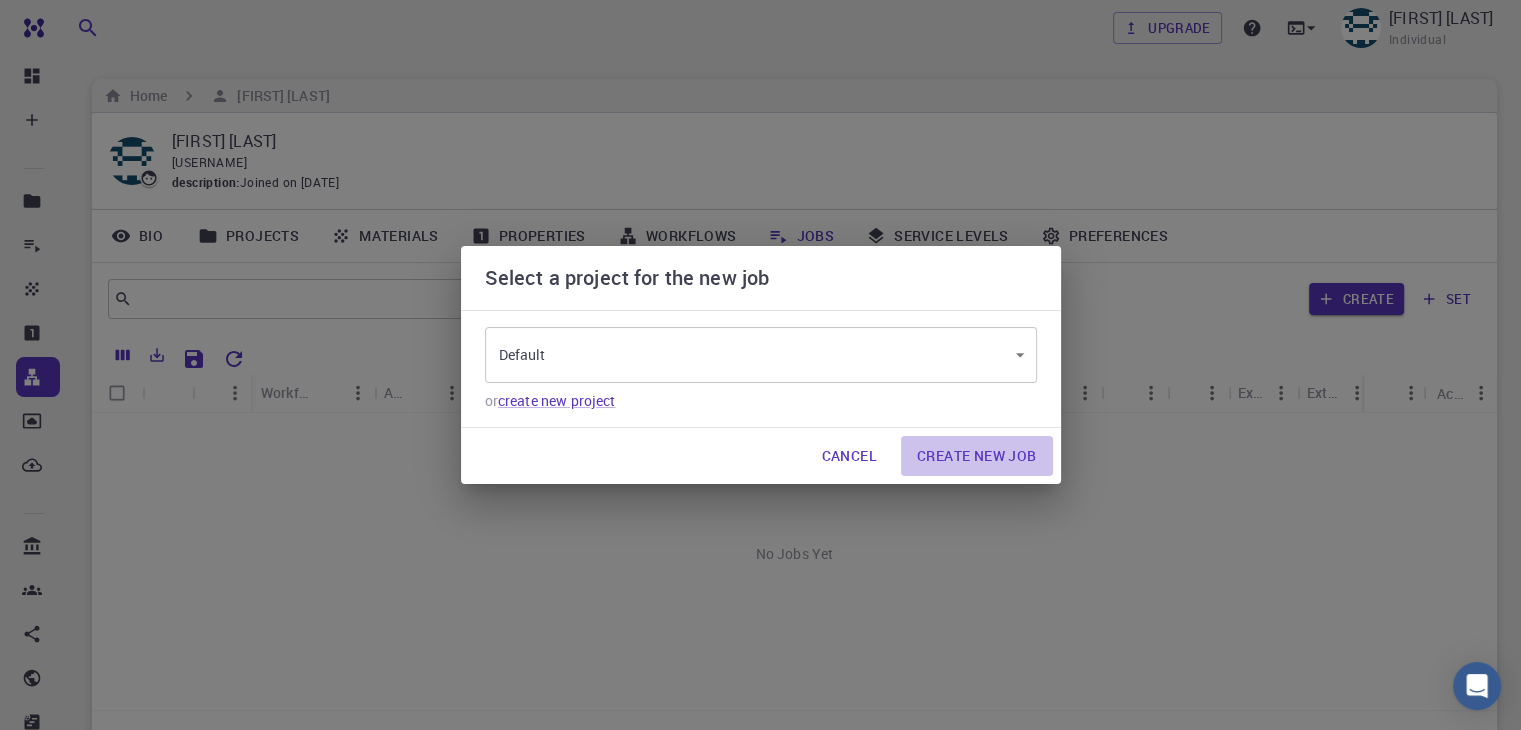 click on "Create New Job" at bounding box center [977, 456] 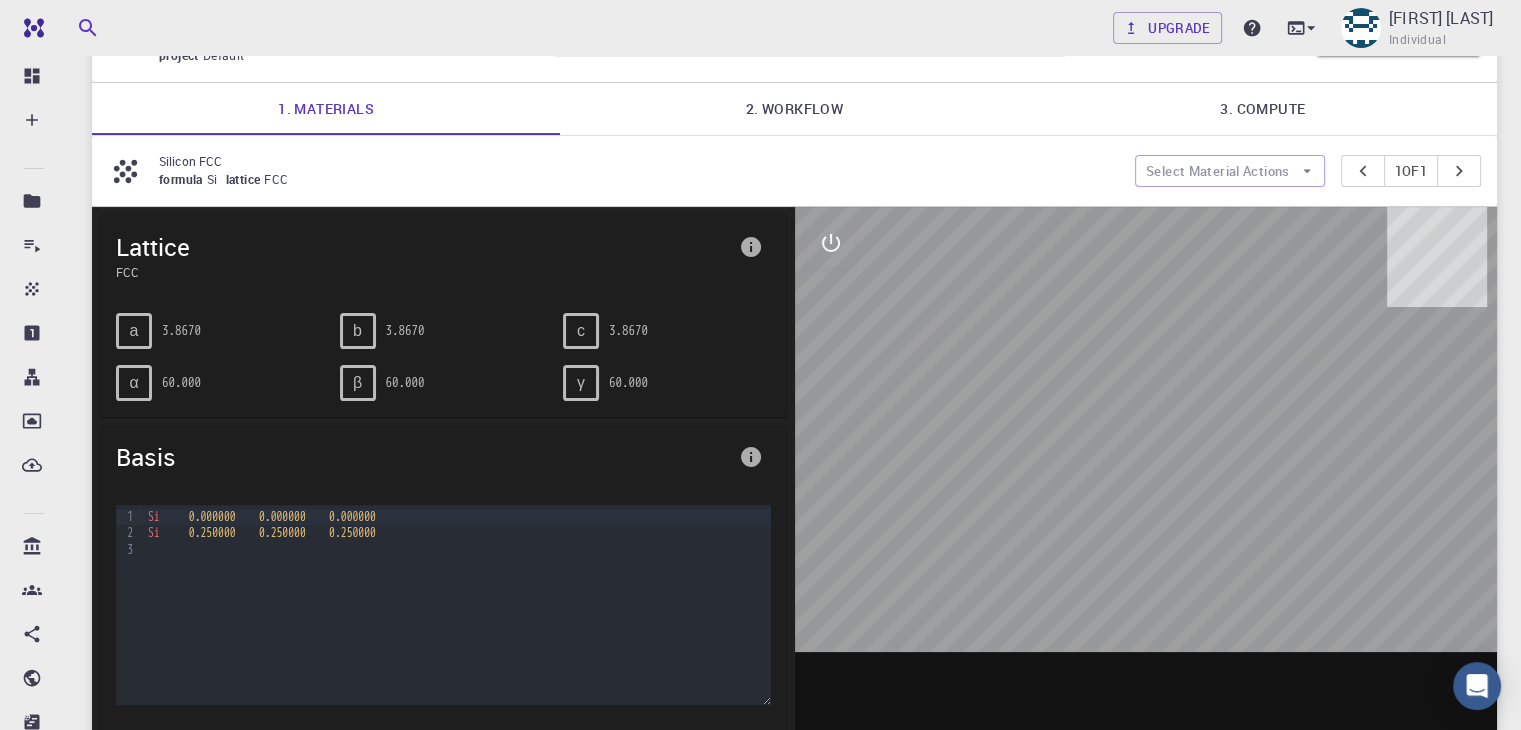 scroll, scrollTop: 0, scrollLeft: 0, axis: both 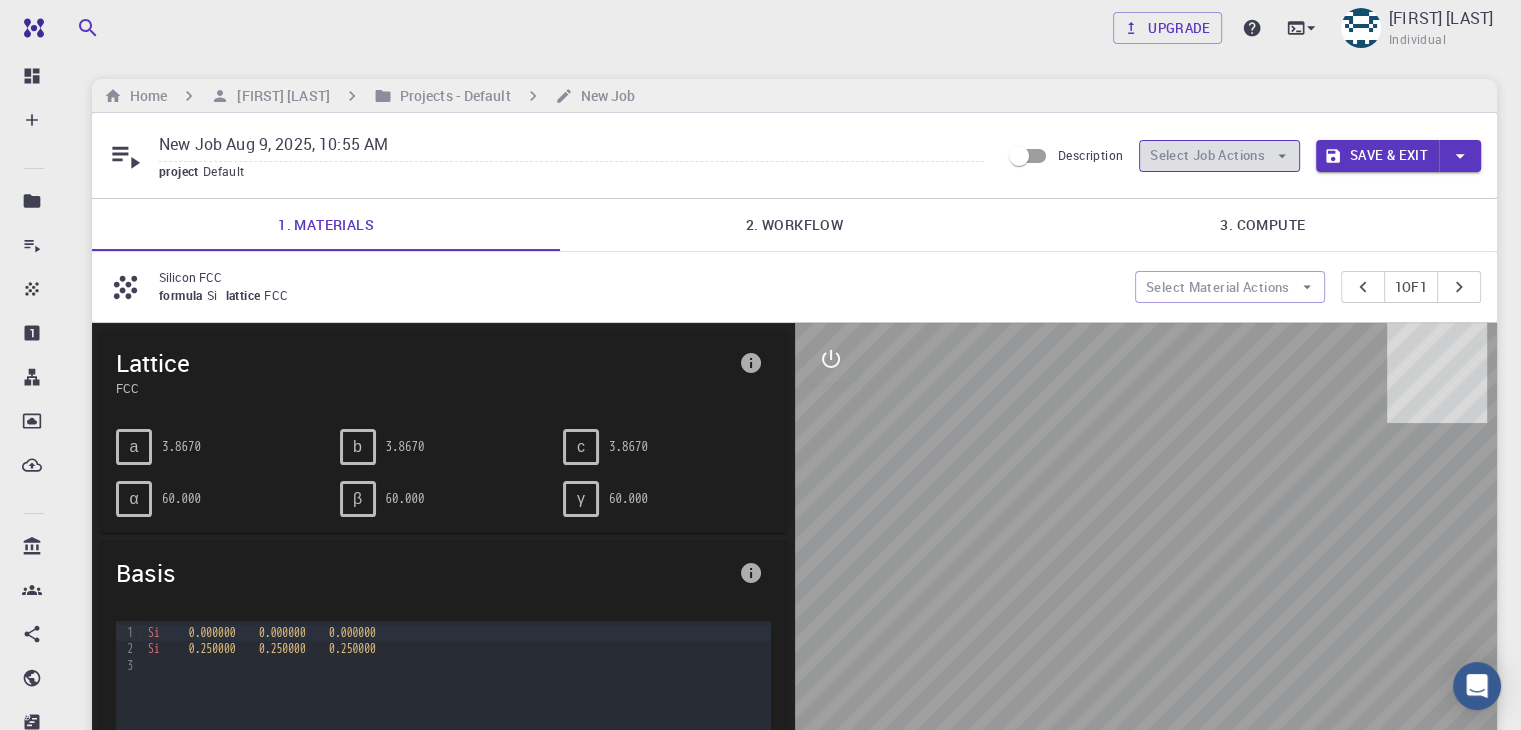 click on "Select Job Actions" at bounding box center [1219, 156] 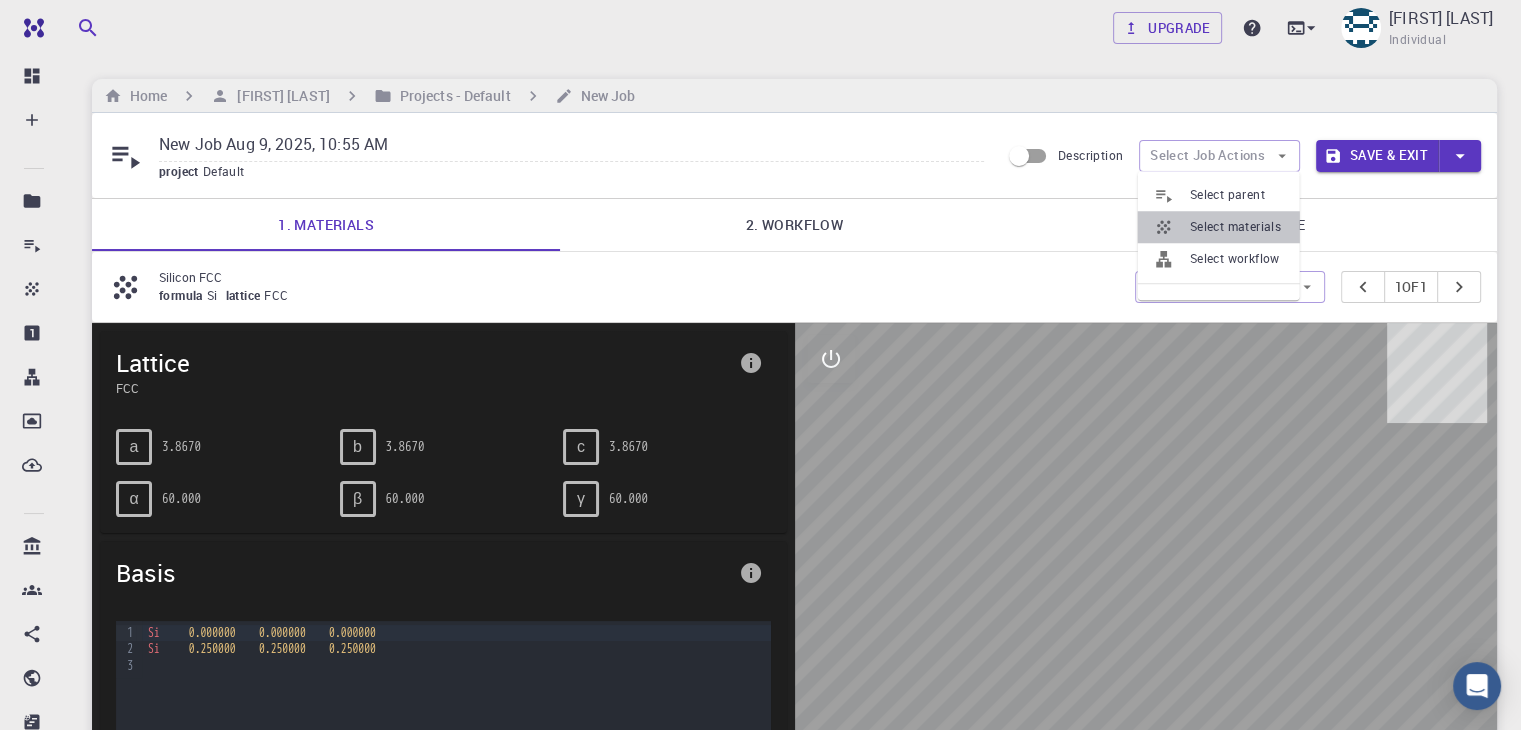click on "Select materials" at bounding box center (1237, 227) 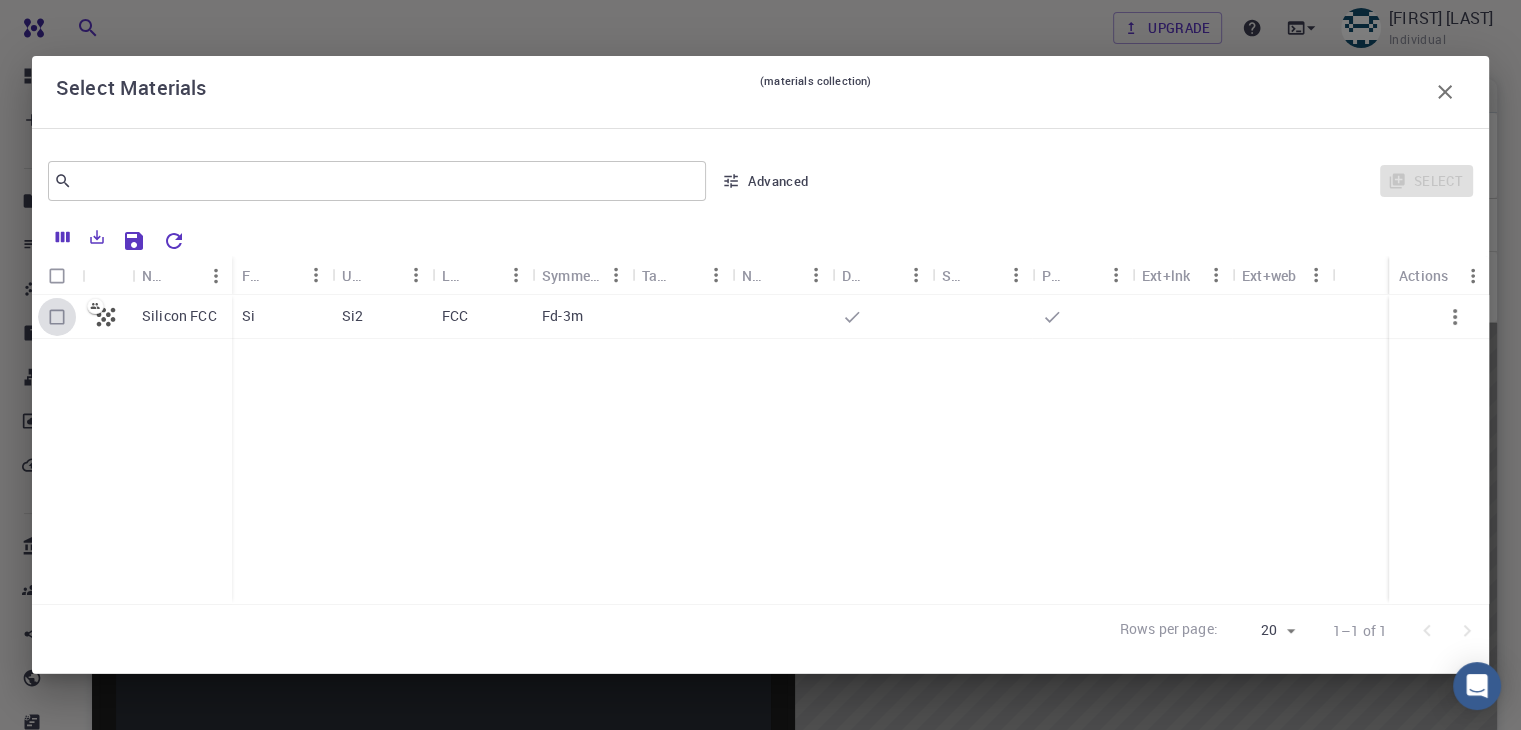 click at bounding box center [57, 317] 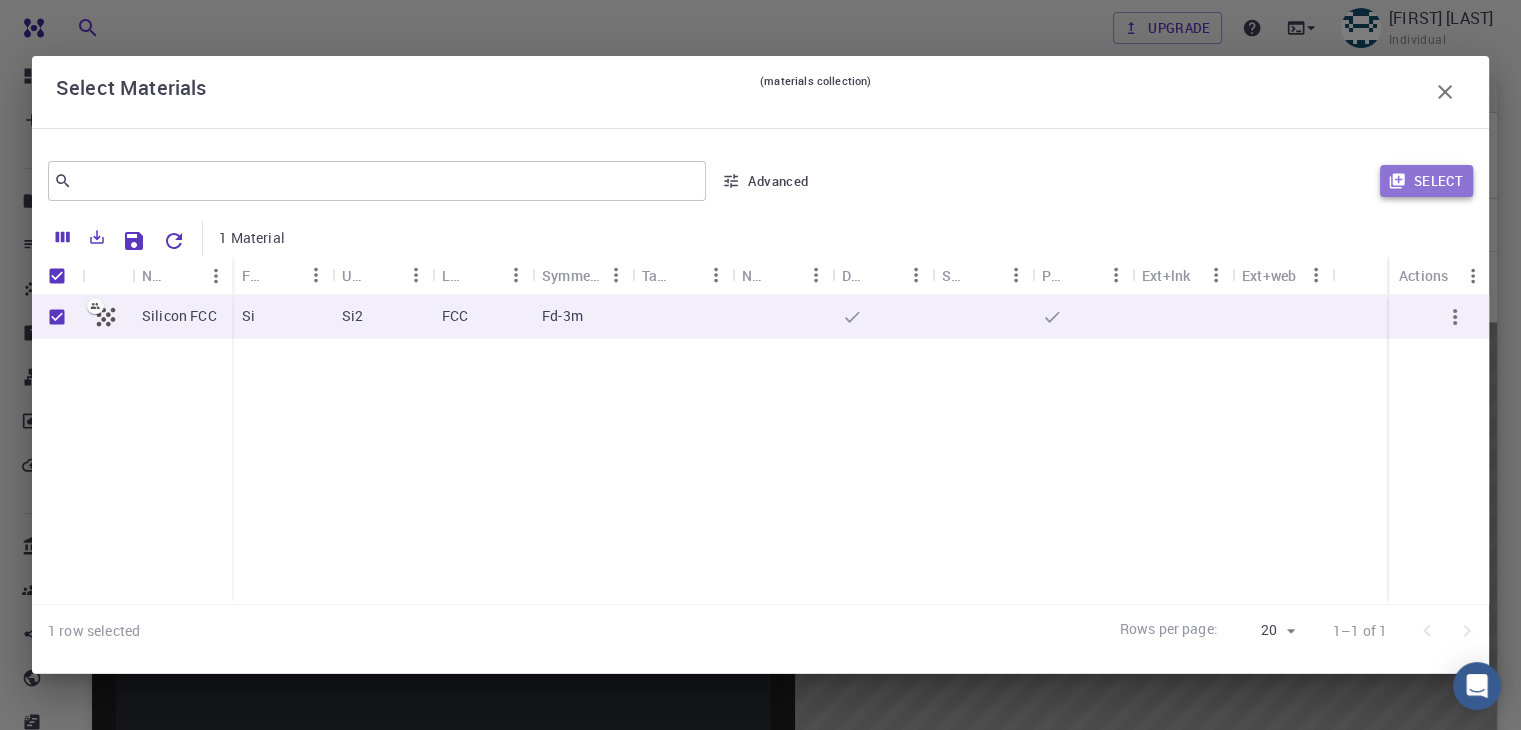click on "Select" at bounding box center (1426, 181) 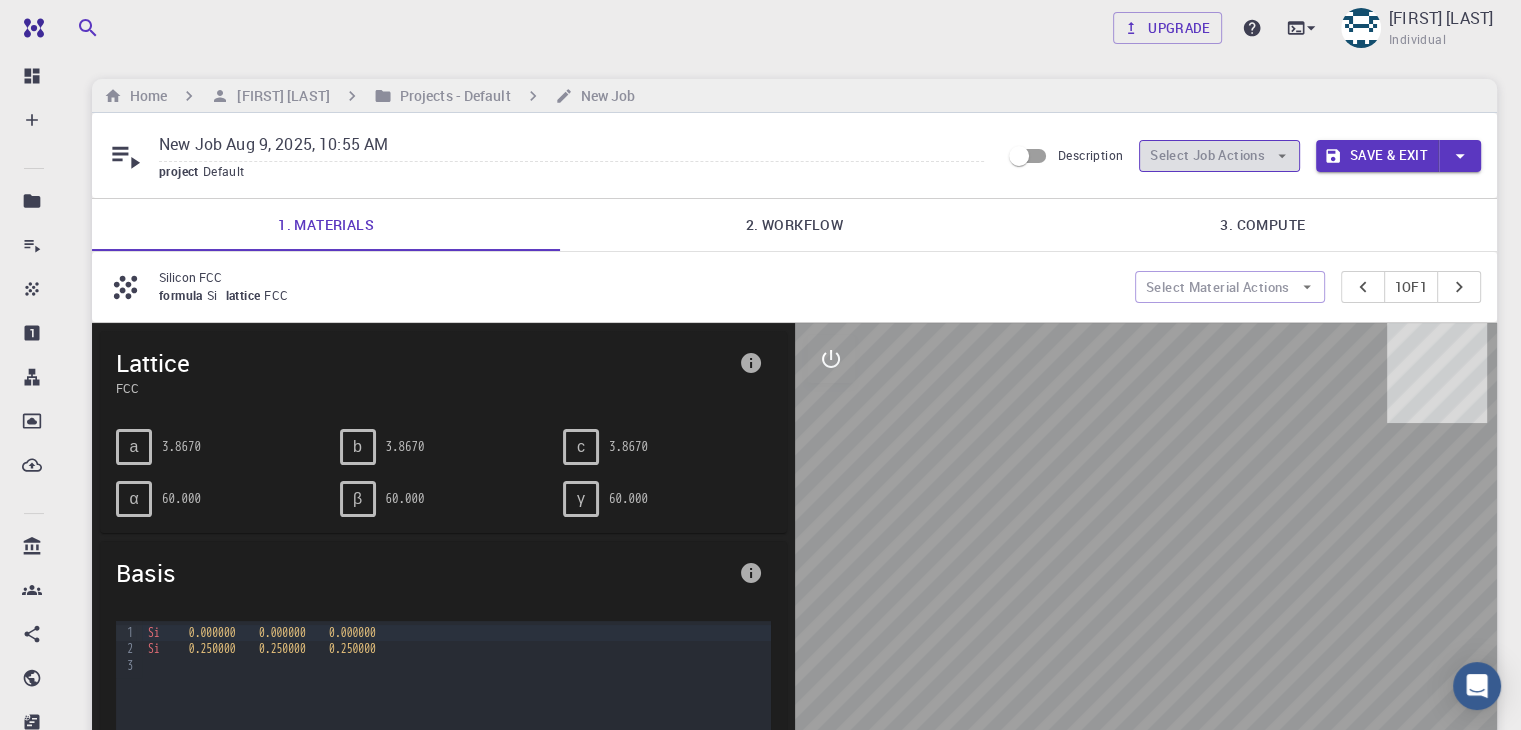 click on "Select Job Actions" at bounding box center [1219, 156] 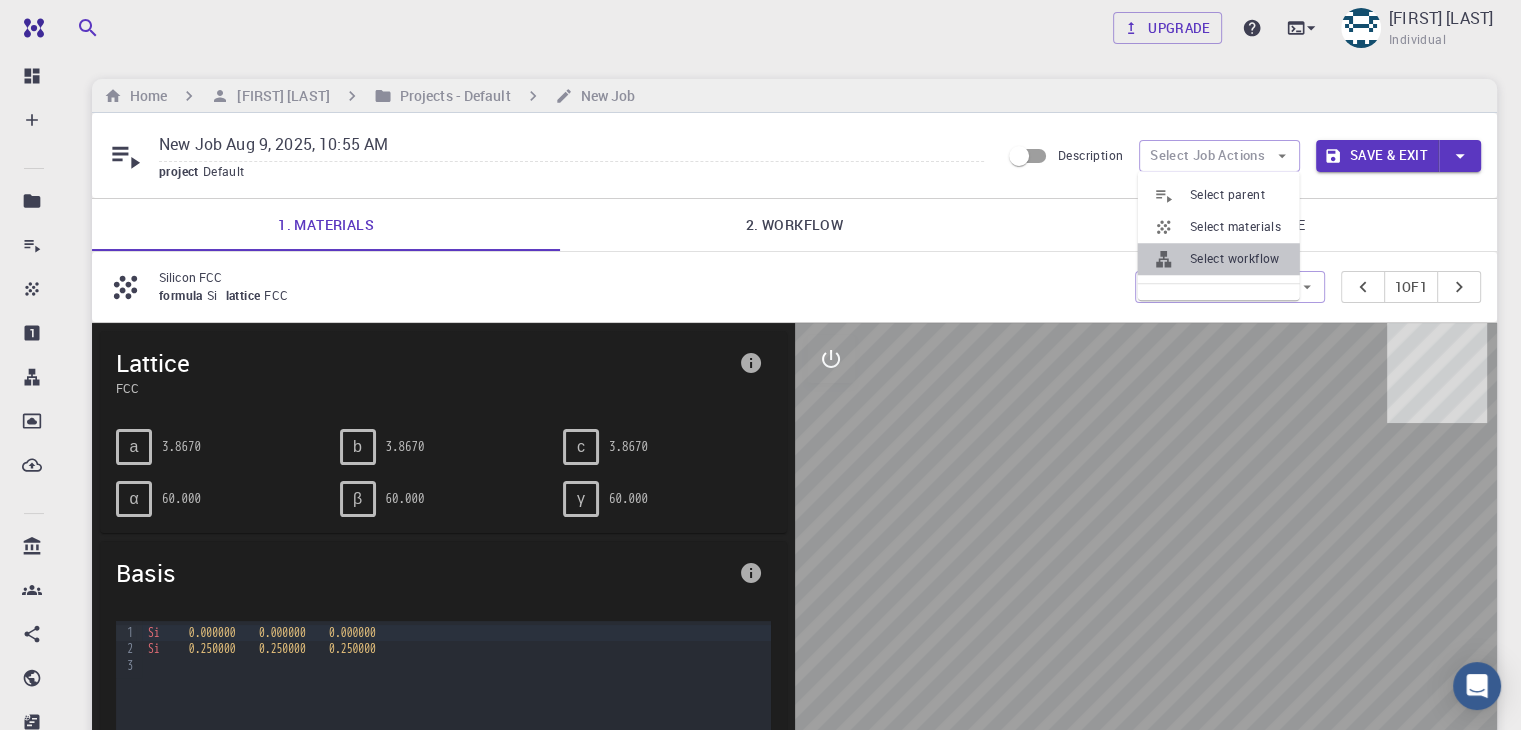 click on "Select workflow" at bounding box center [1237, 259] 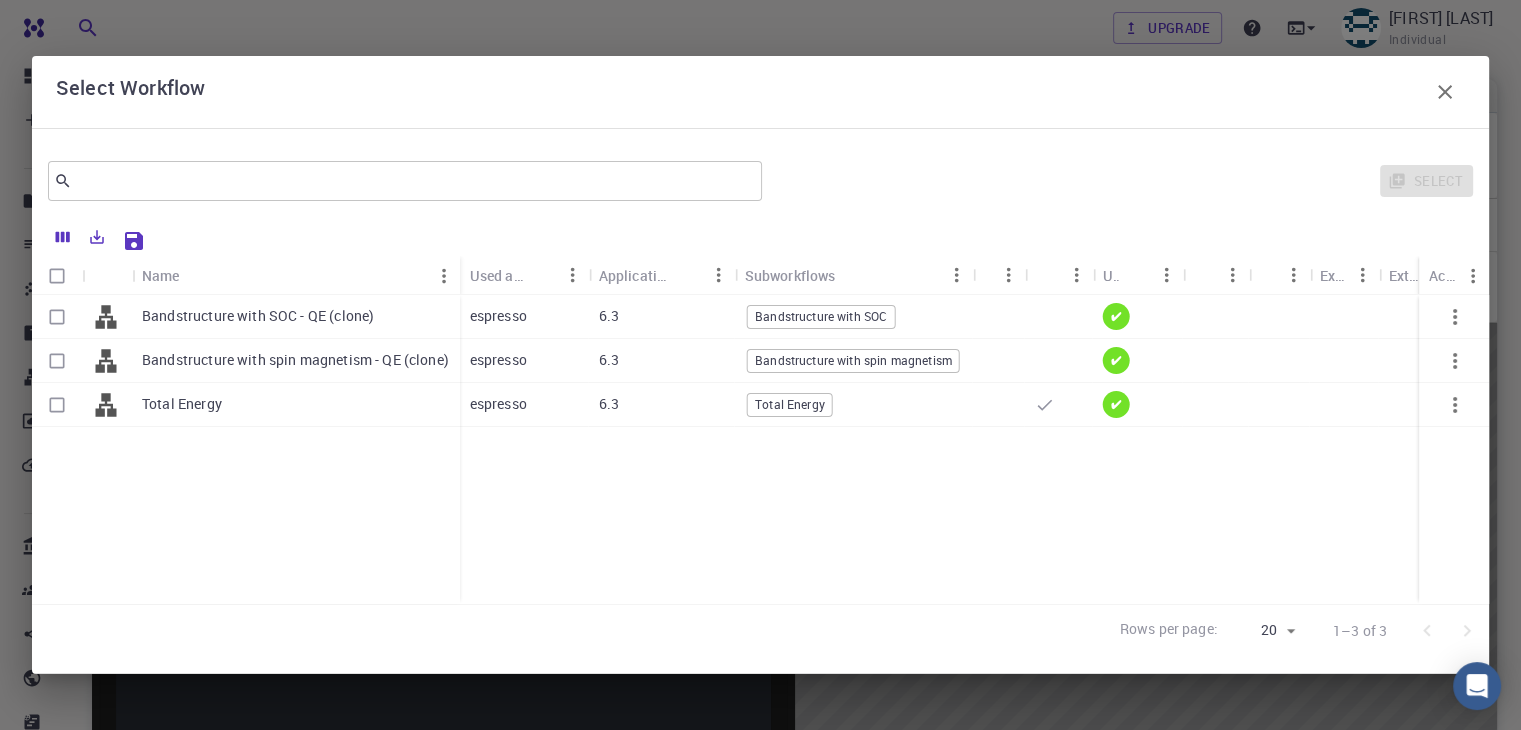click 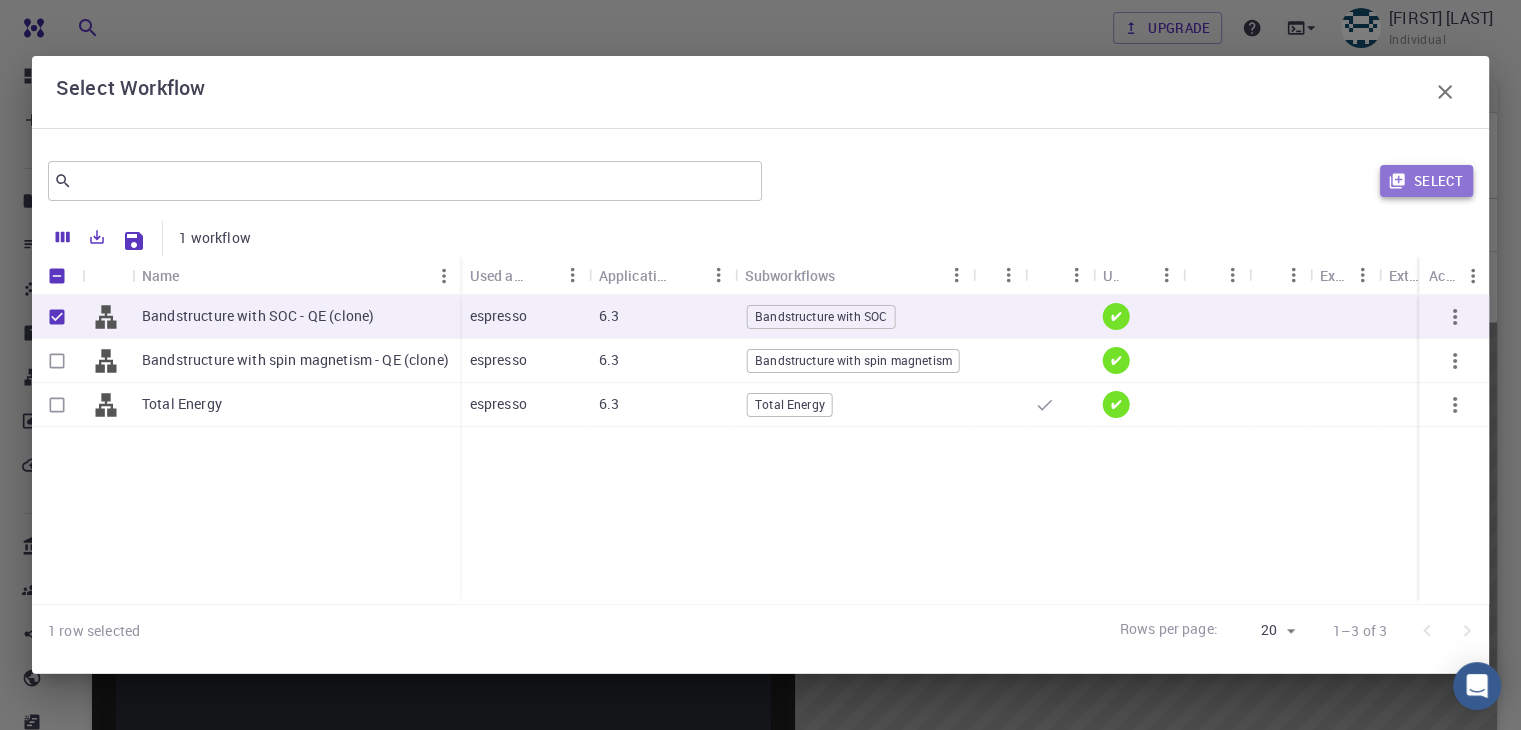 click on "Select" at bounding box center [1426, 181] 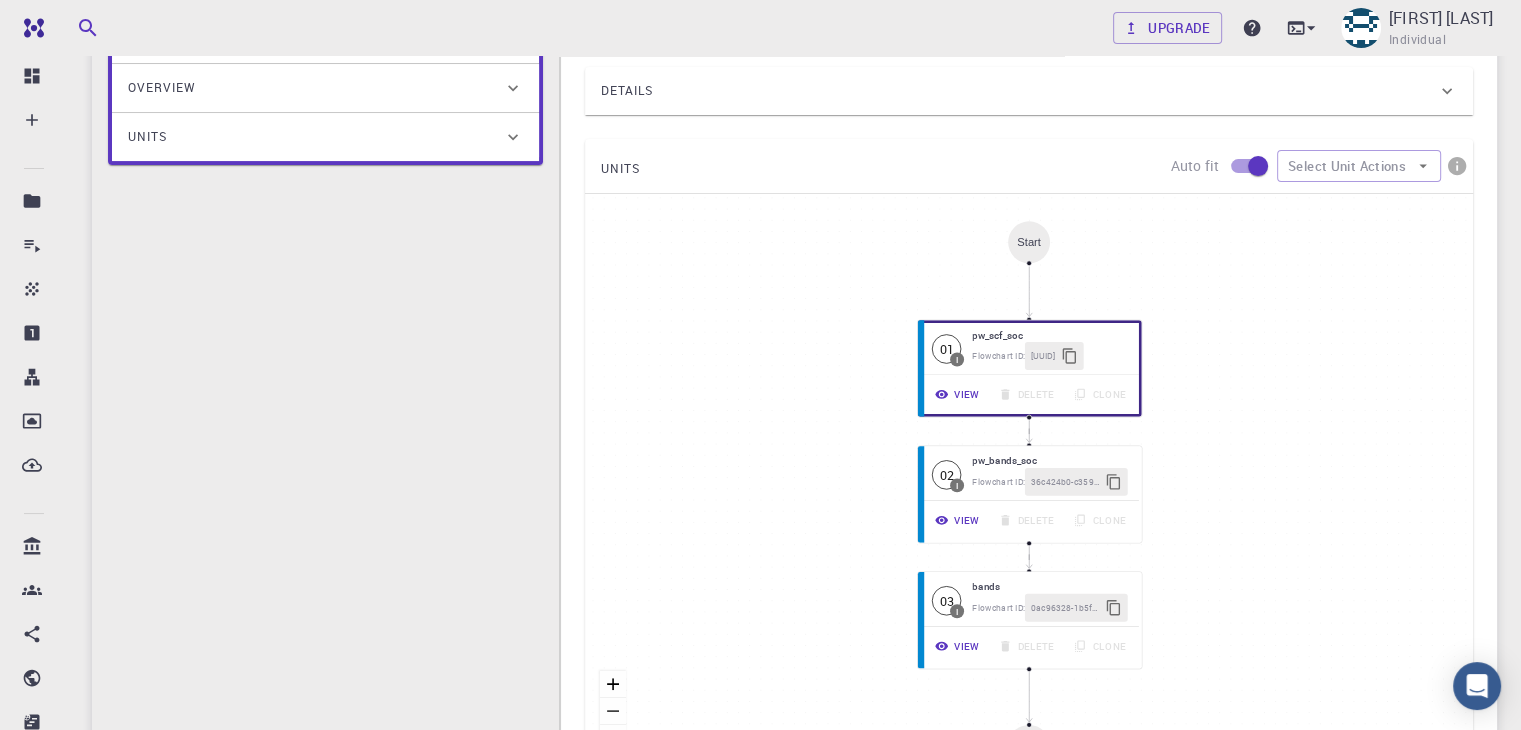 scroll, scrollTop: 391, scrollLeft: 0, axis: vertical 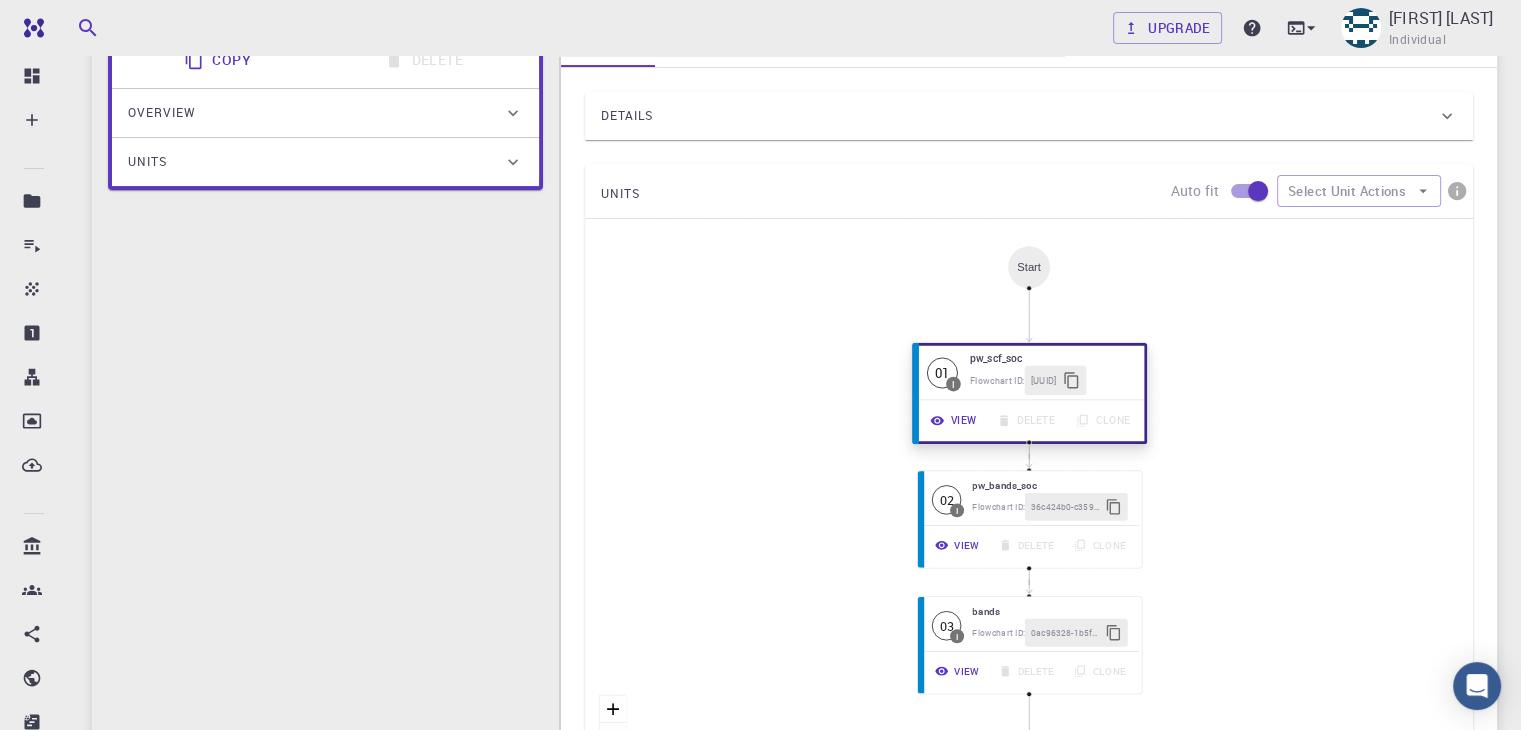 click on "View" at bounding box center [954, 420] 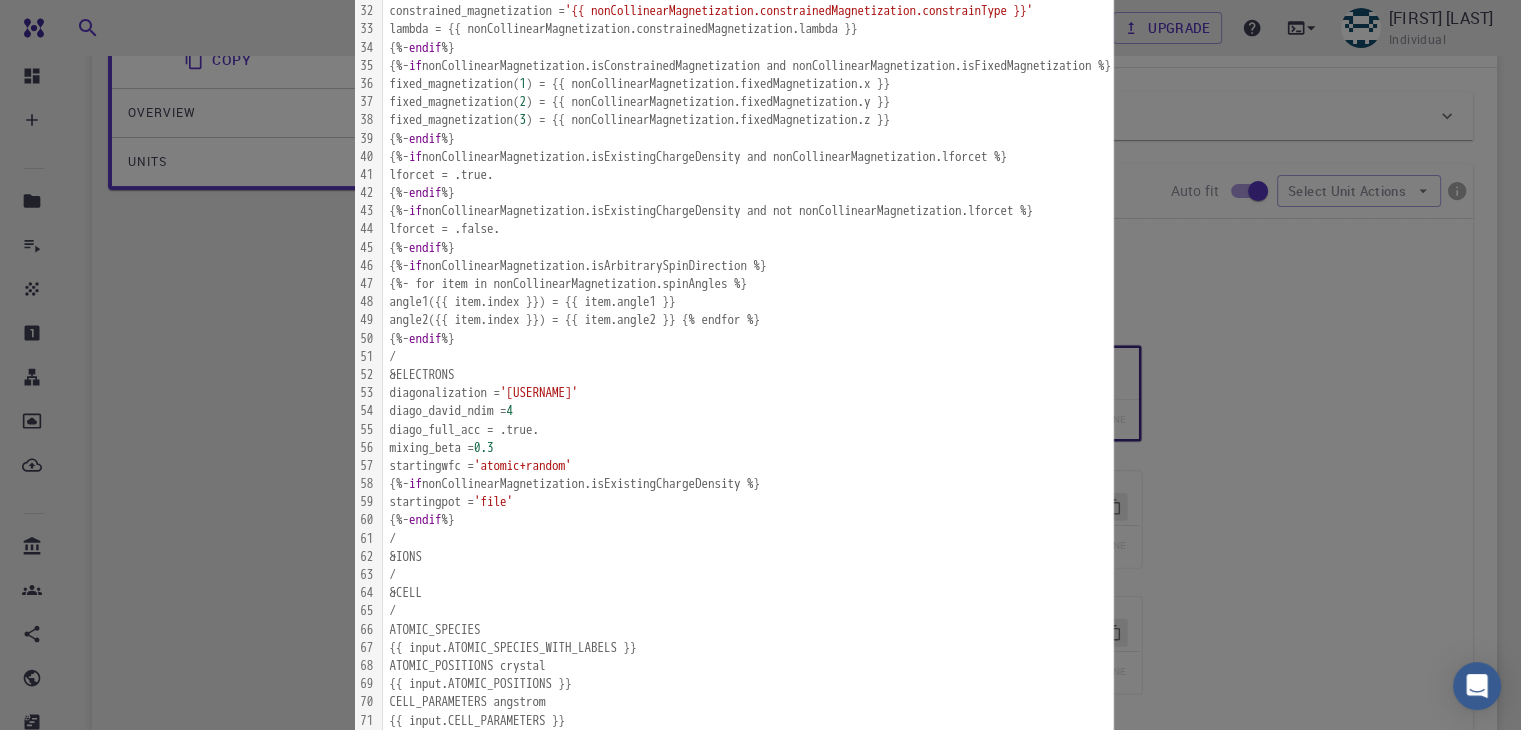 scroll, scrollTop: 1272, scrollLeft: 0, axis: vertical 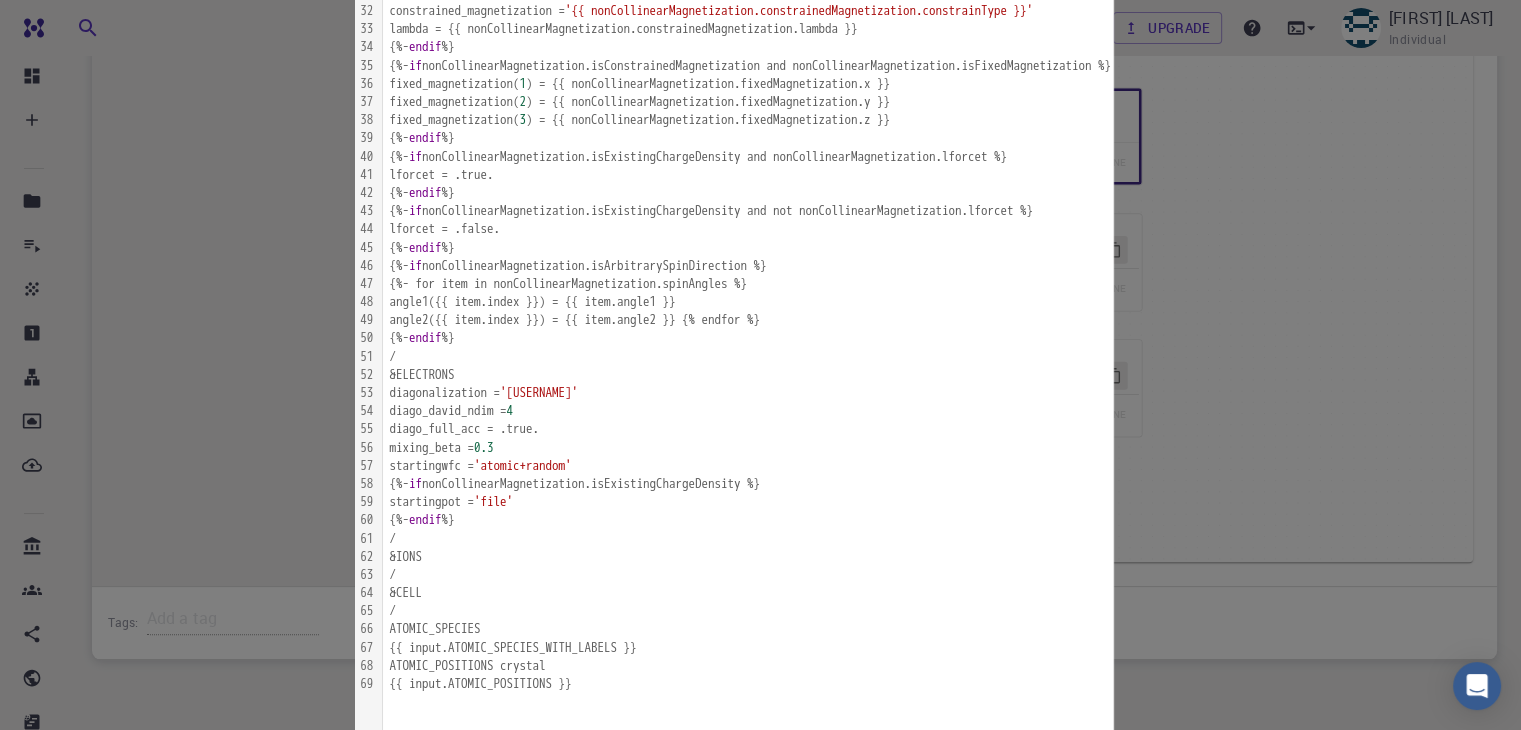 click 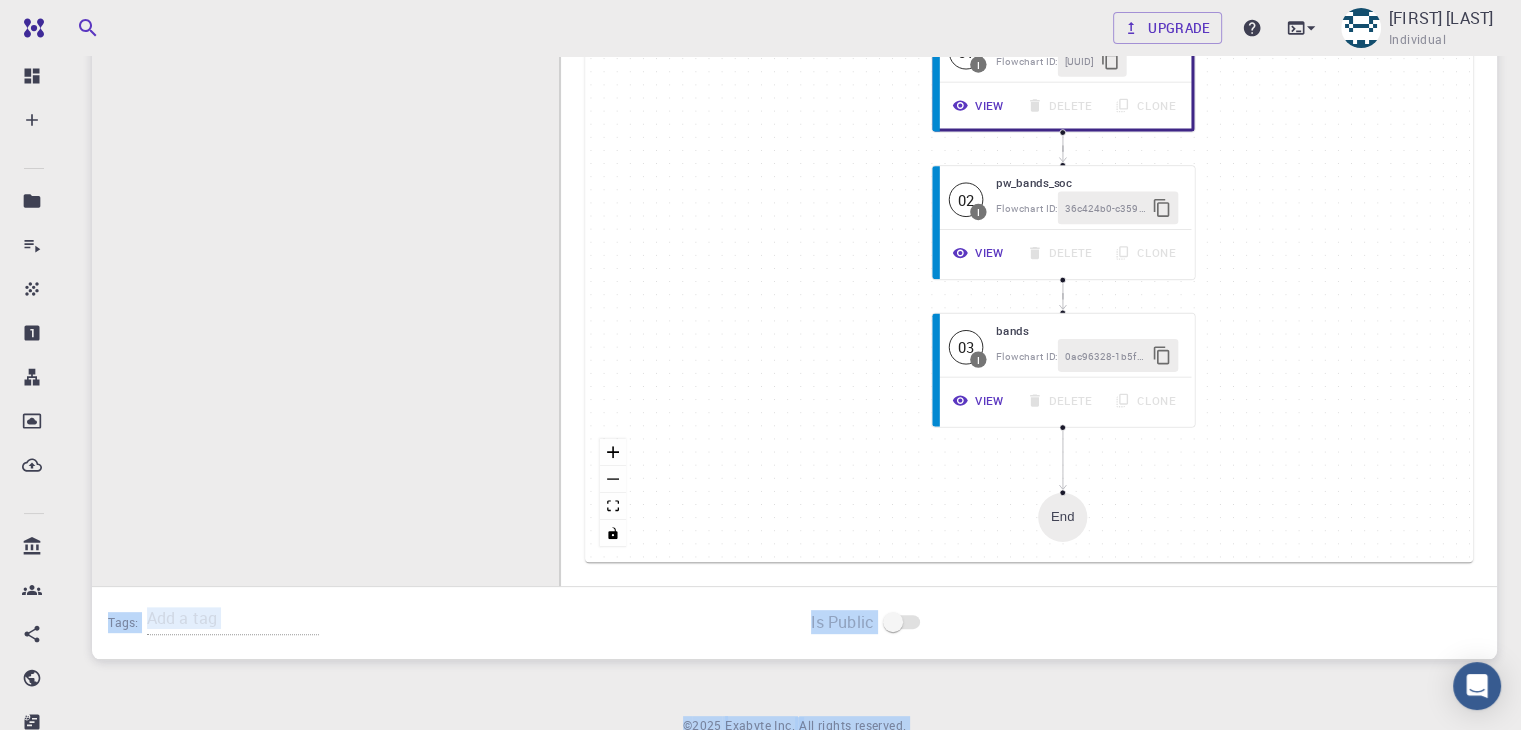 drag, startPoint x: 361, startPoint y: 489, endPoint x: 342, endPoint y: 713, distance: 224.80435 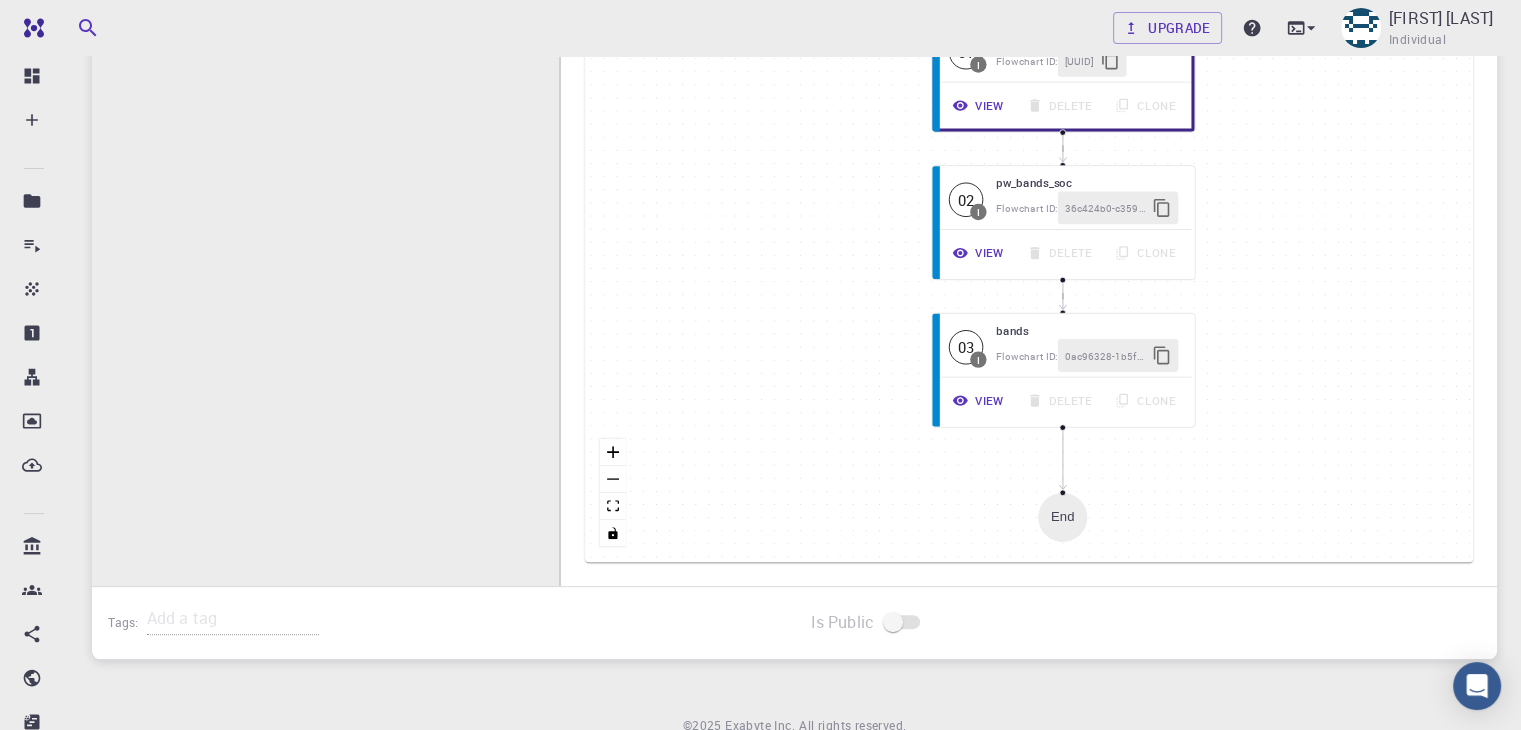click on "I Bandstructure with SOC Flowchart ID: [UUID] Copy Delete Overview Properties atomic-forces fermi-energy pressure stress-tensor total-energy total-energy-contributions total-force band-structure band-structure Draft Application Name Quantum Espresso espresso Name Version [NUMBER] [NUMBER] Version Build Default Default Build Units 01 I [TEXT] [UUID] 02 I [TEXT] [UUID] 03 I [TEXT] [UUID]" at bounding box center [325, 149] 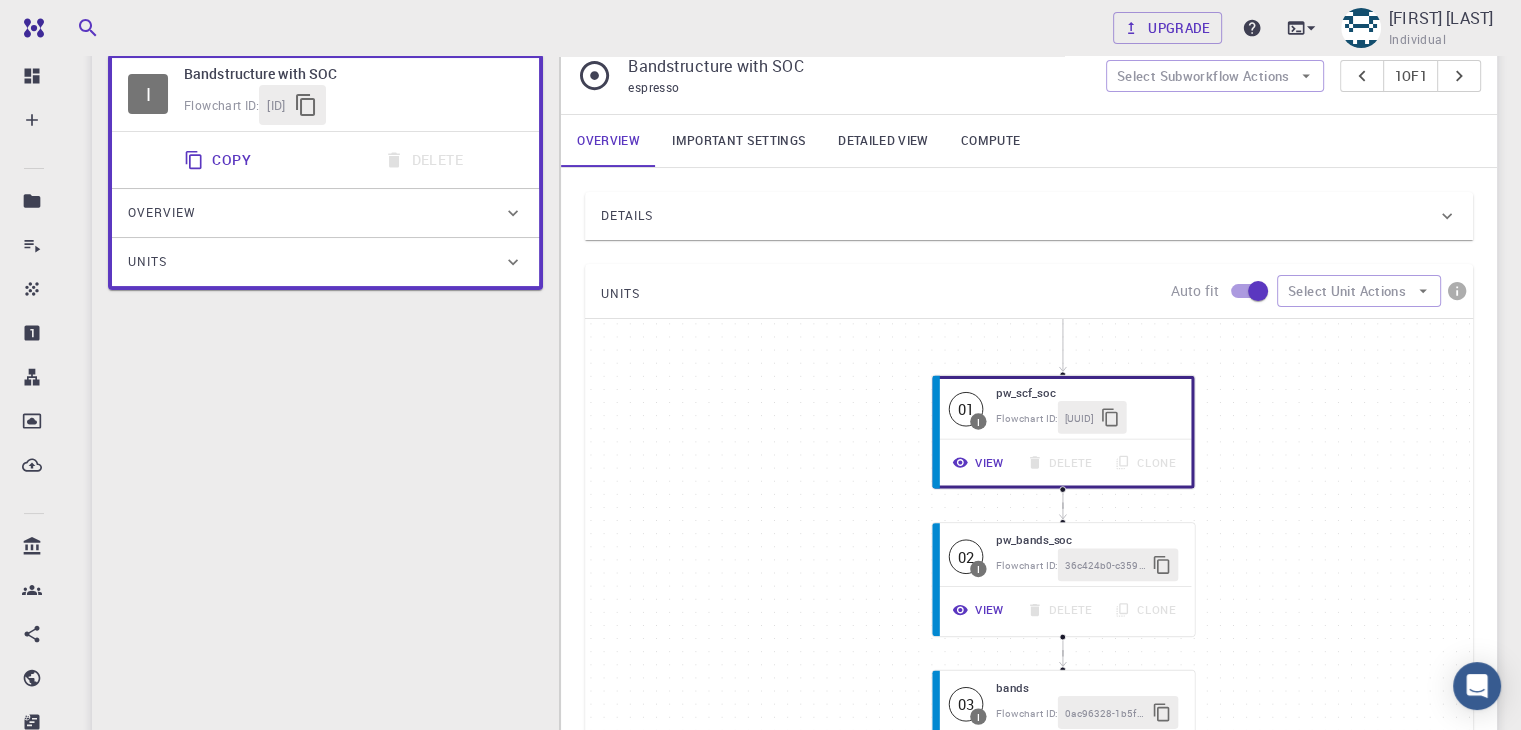 scroll, scrollTop: 290, scrollLeft: 0, axis: vertical 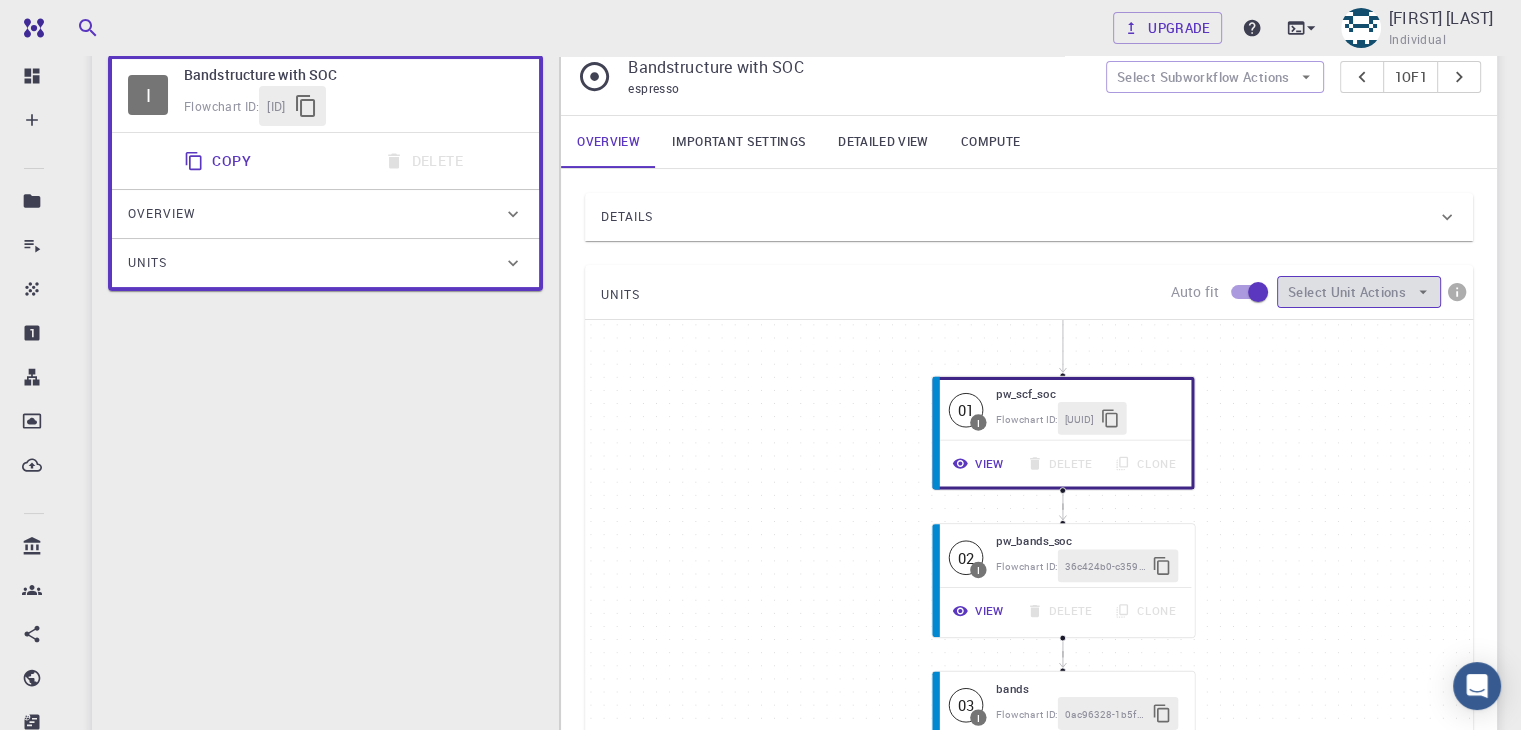 click on "Select Unit Actions" at bounding box center [1359, 292] 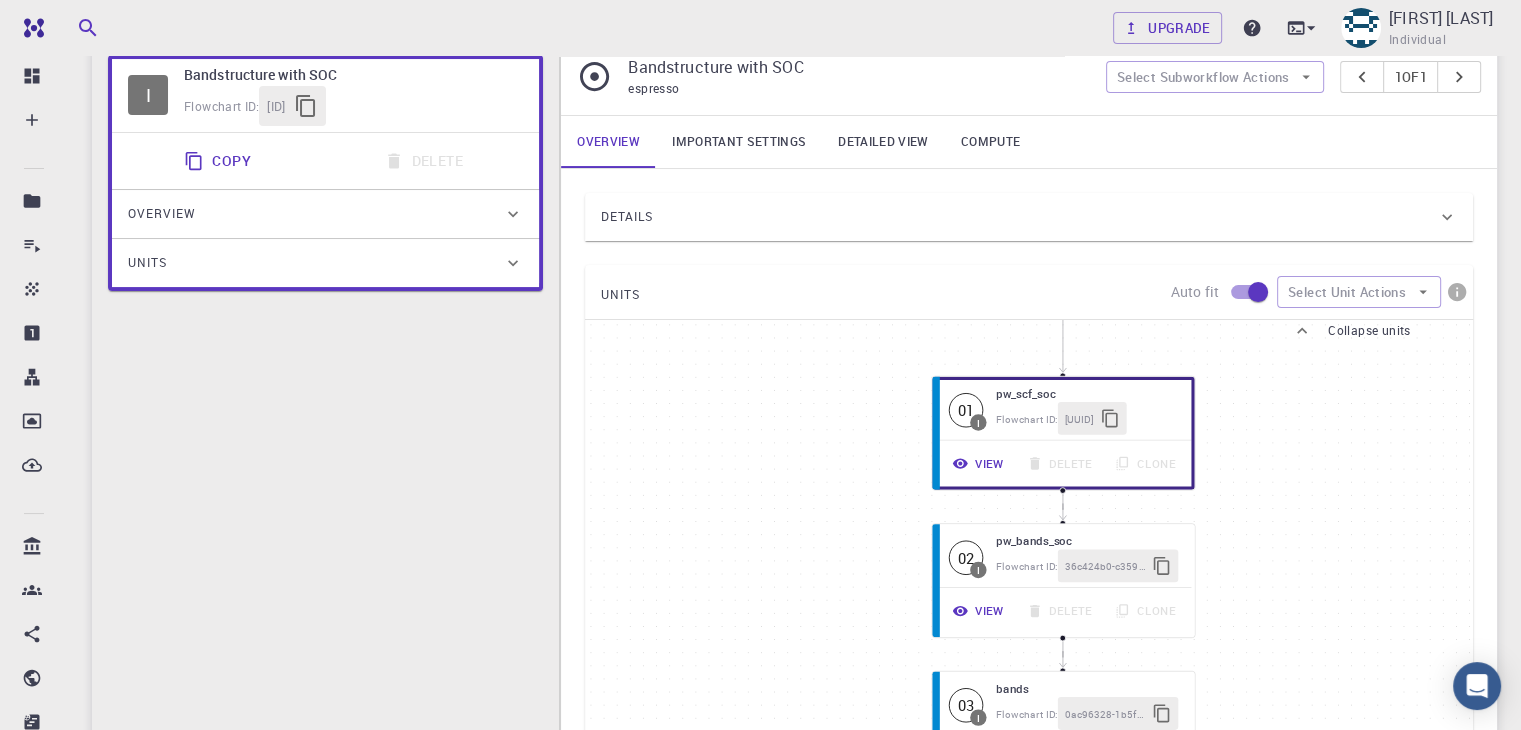 click on "Collapse units" at bounding box center [1369, 331] 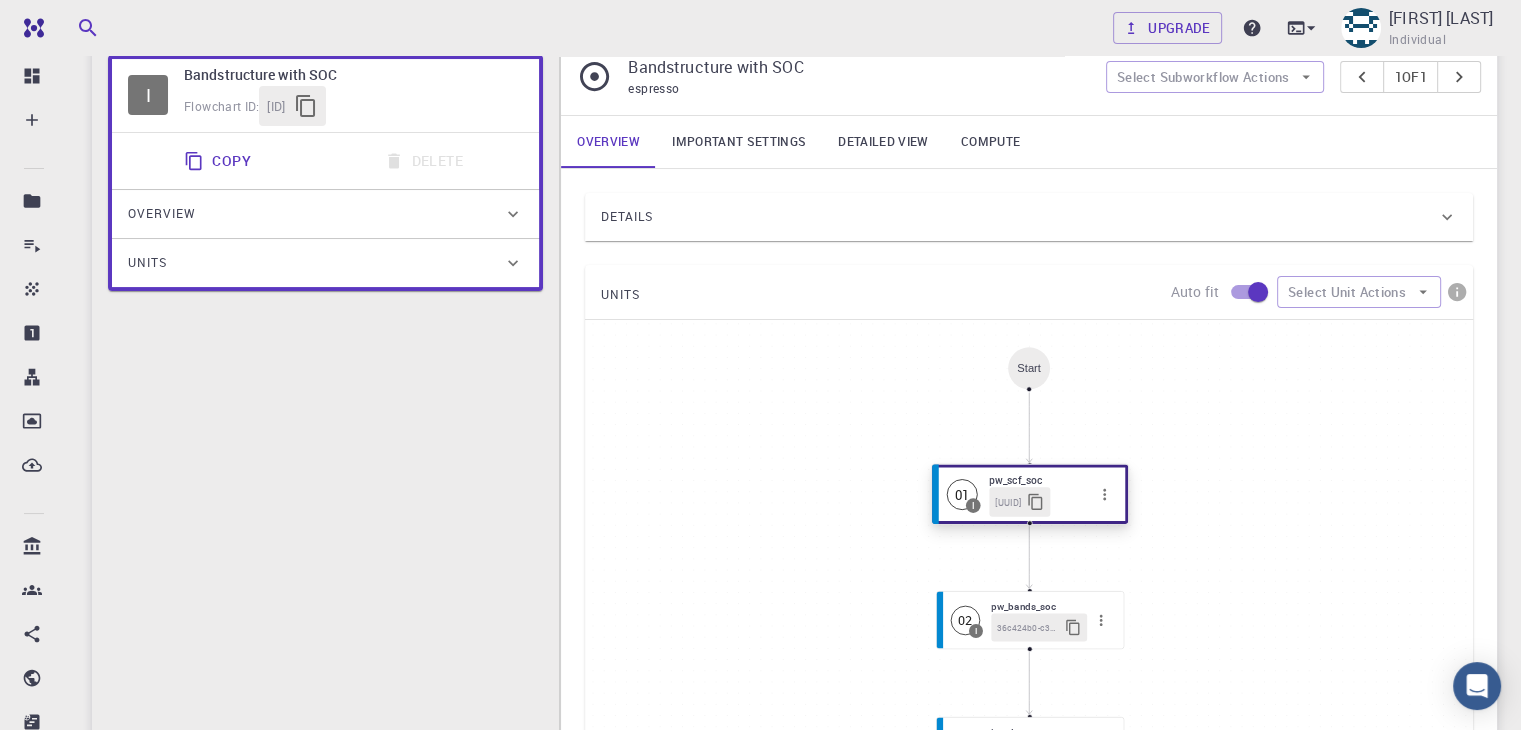 click on "01" at bounding box center (962, 494) 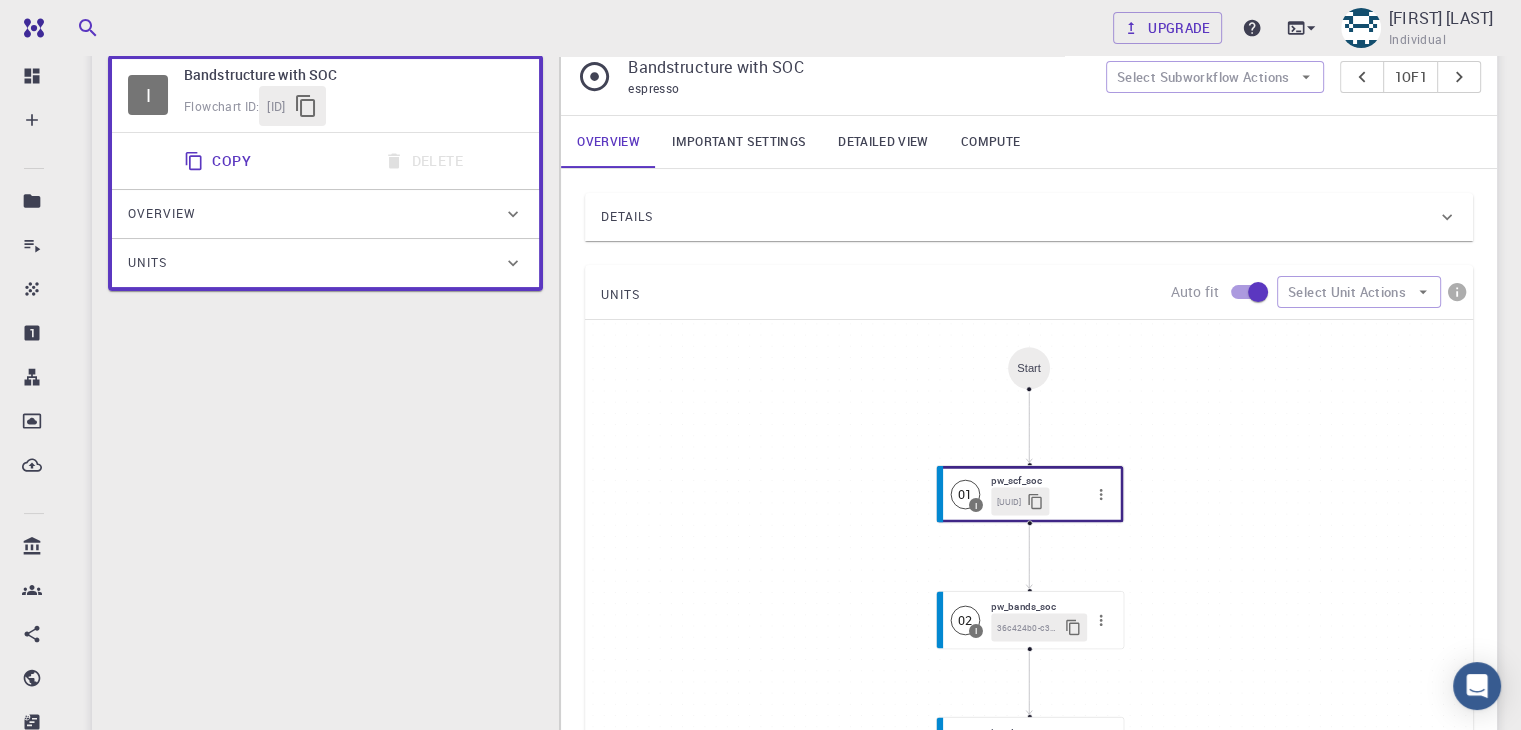click on "Start" at bounding box center (1029, 368) 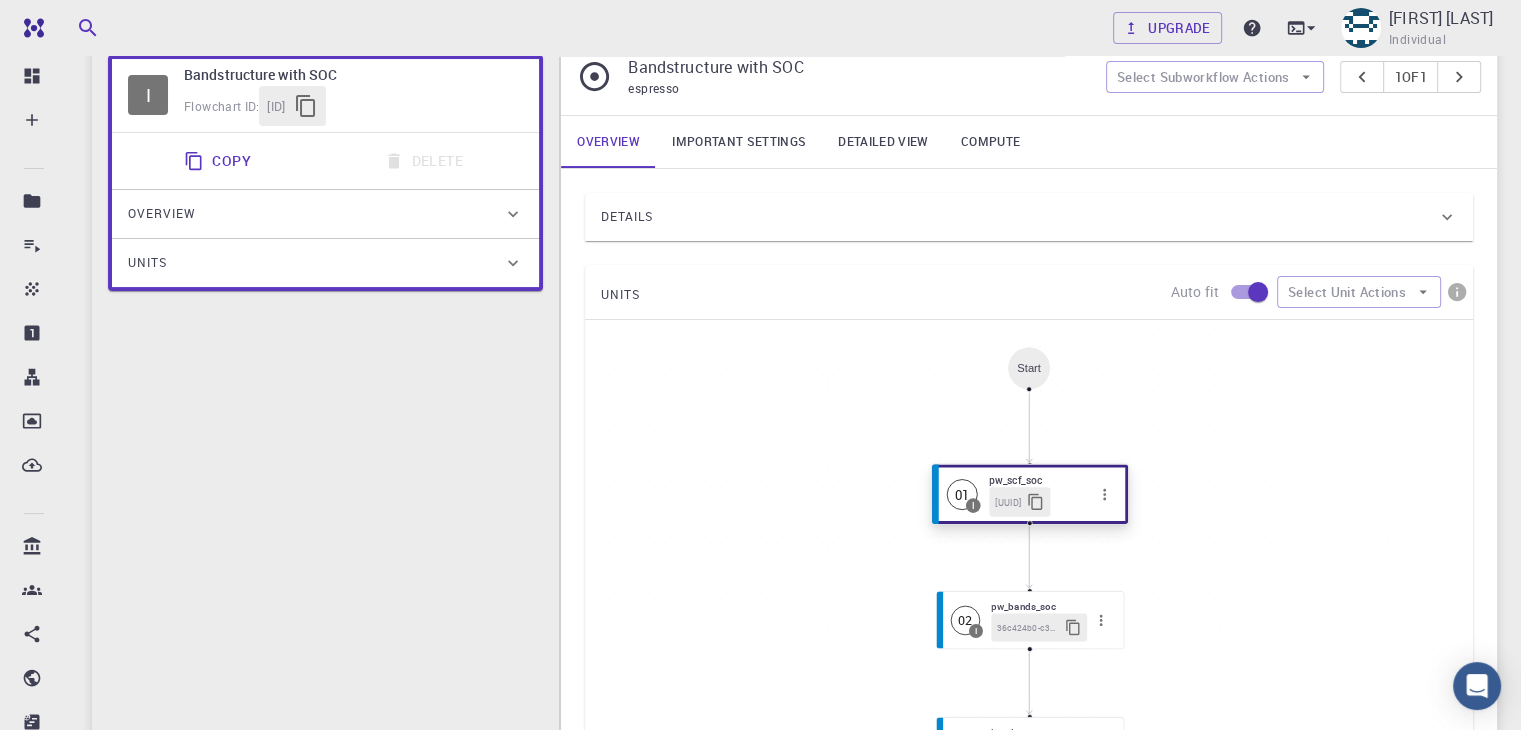 click on "01" at bounding box center (962, 494) 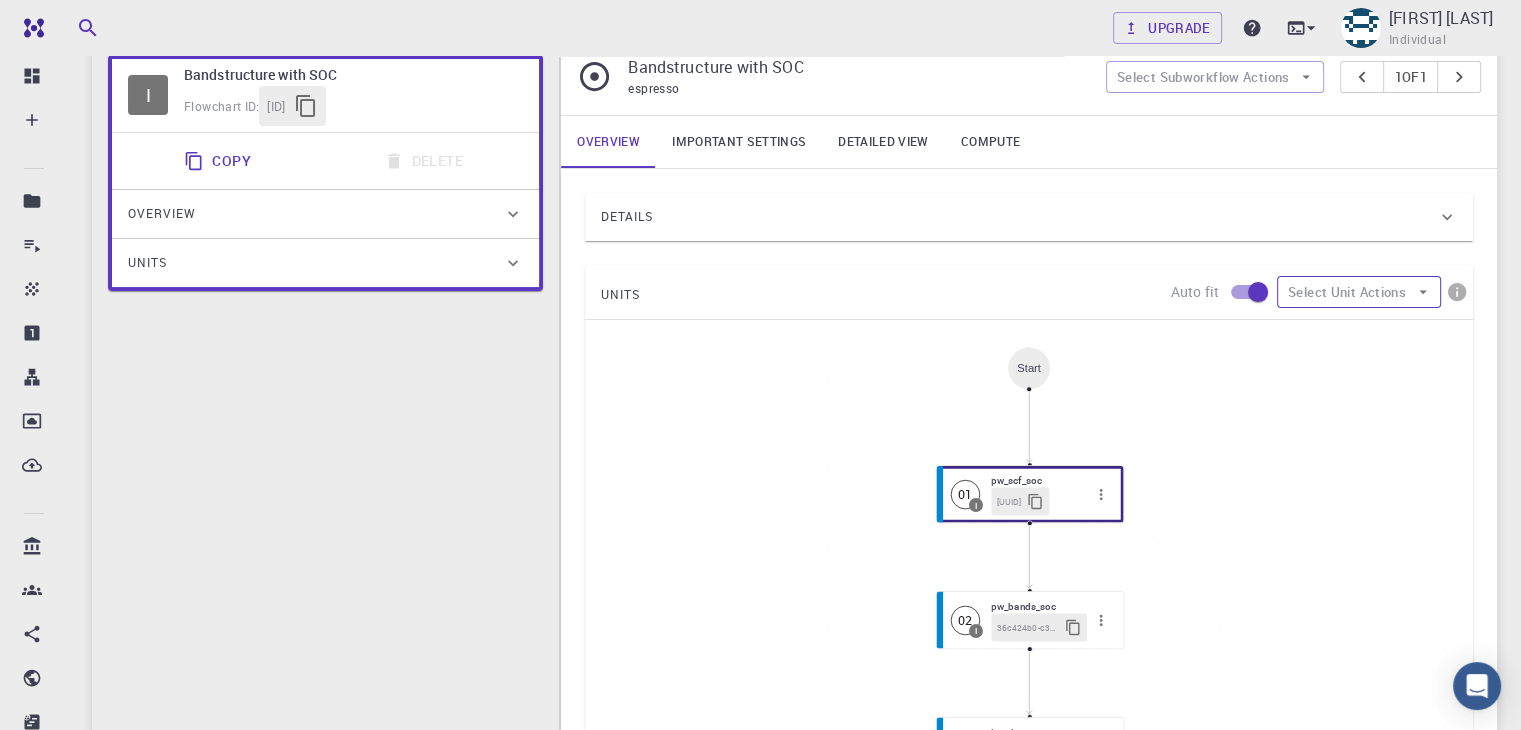 click on "Select Unit Actions" at bounding box center [1359, 292] 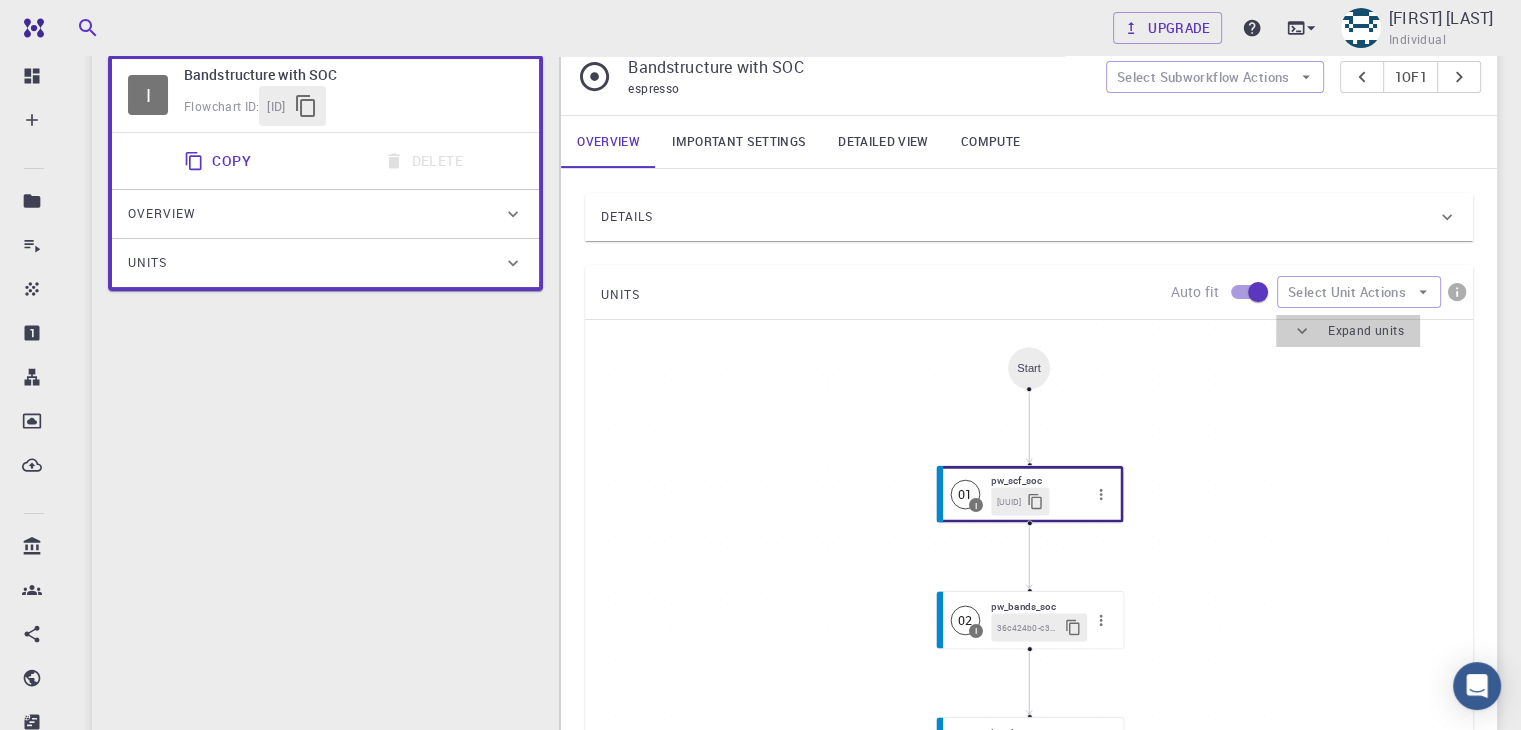 click 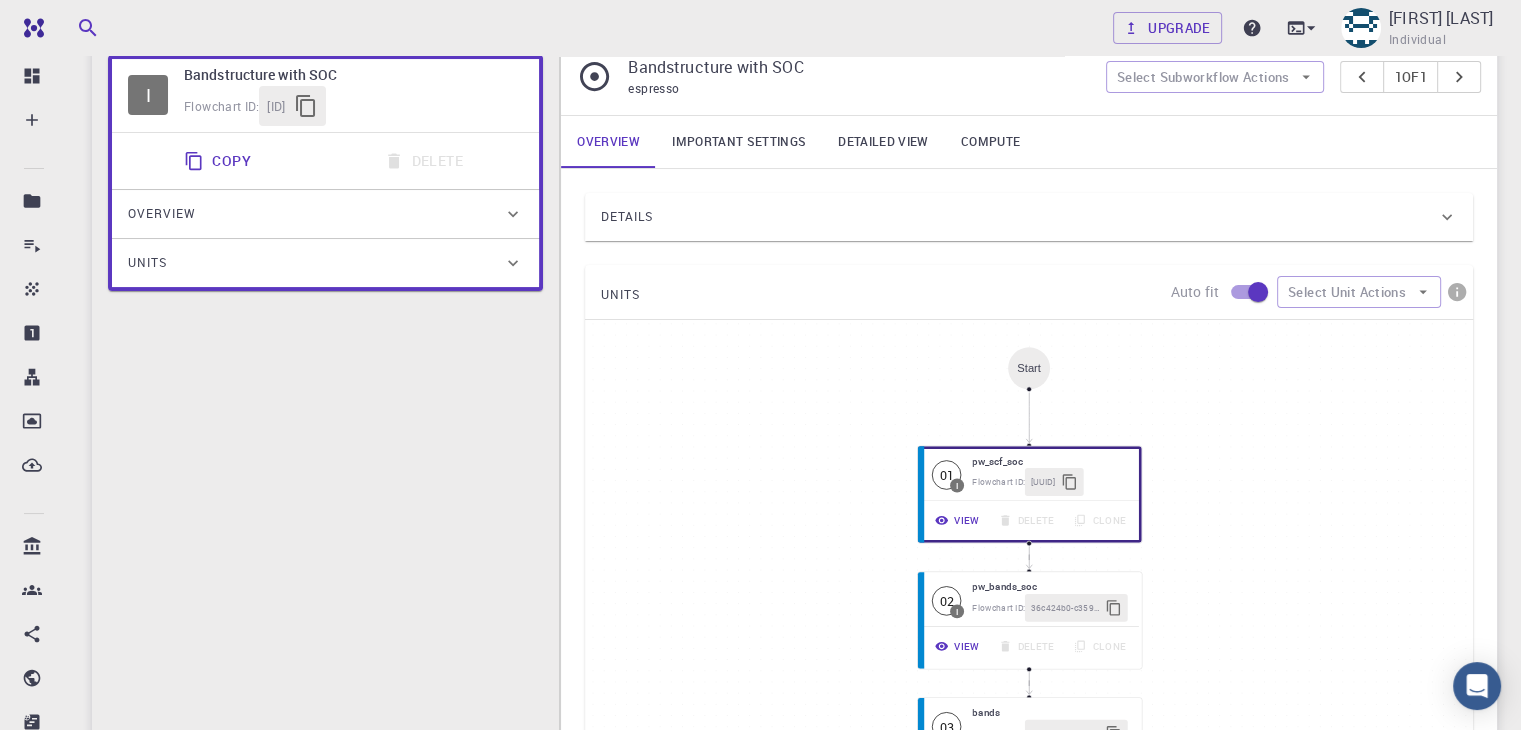 click on "Details" at bounding box center [1019, 217] 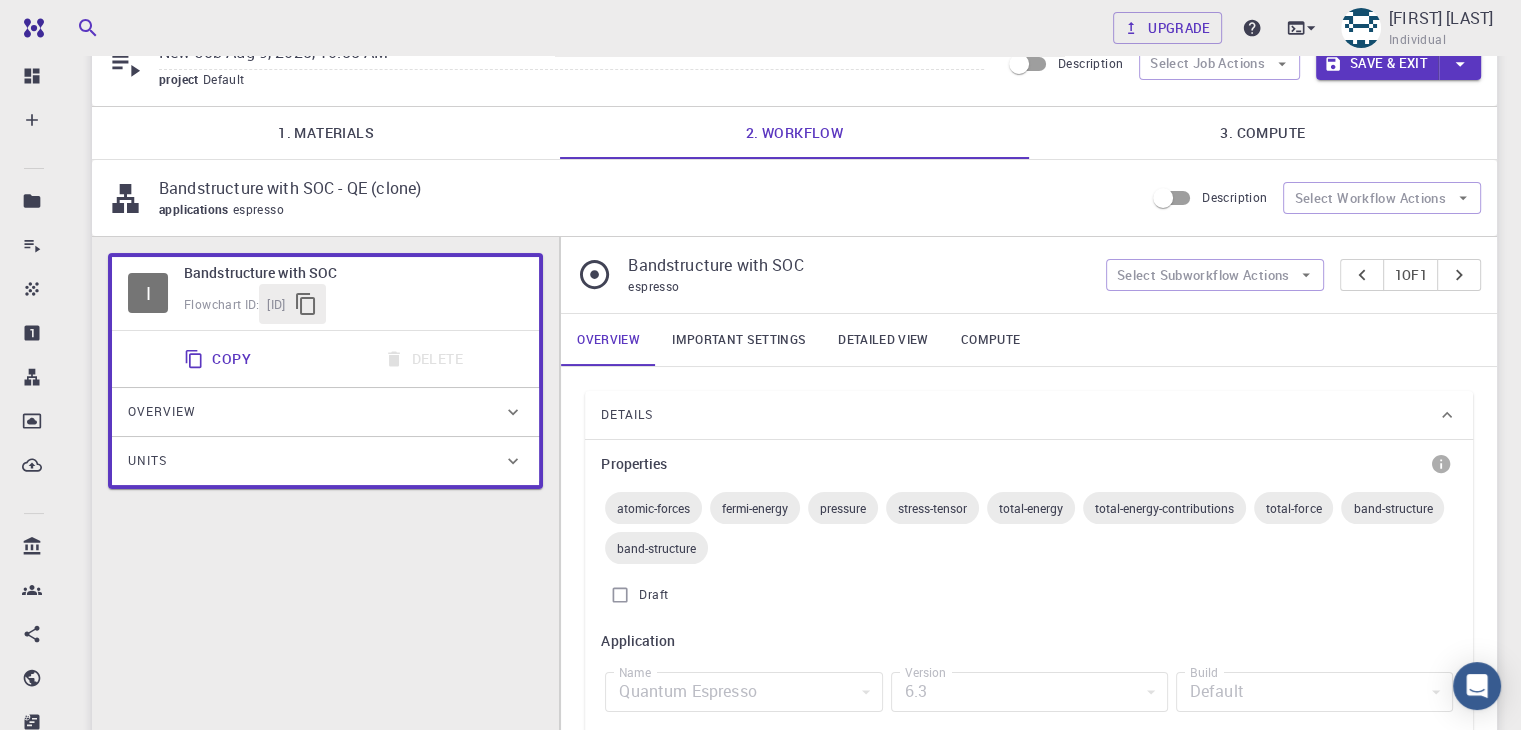scroll, scrollTop: 92, scrollLeft: 0, axis: vertical 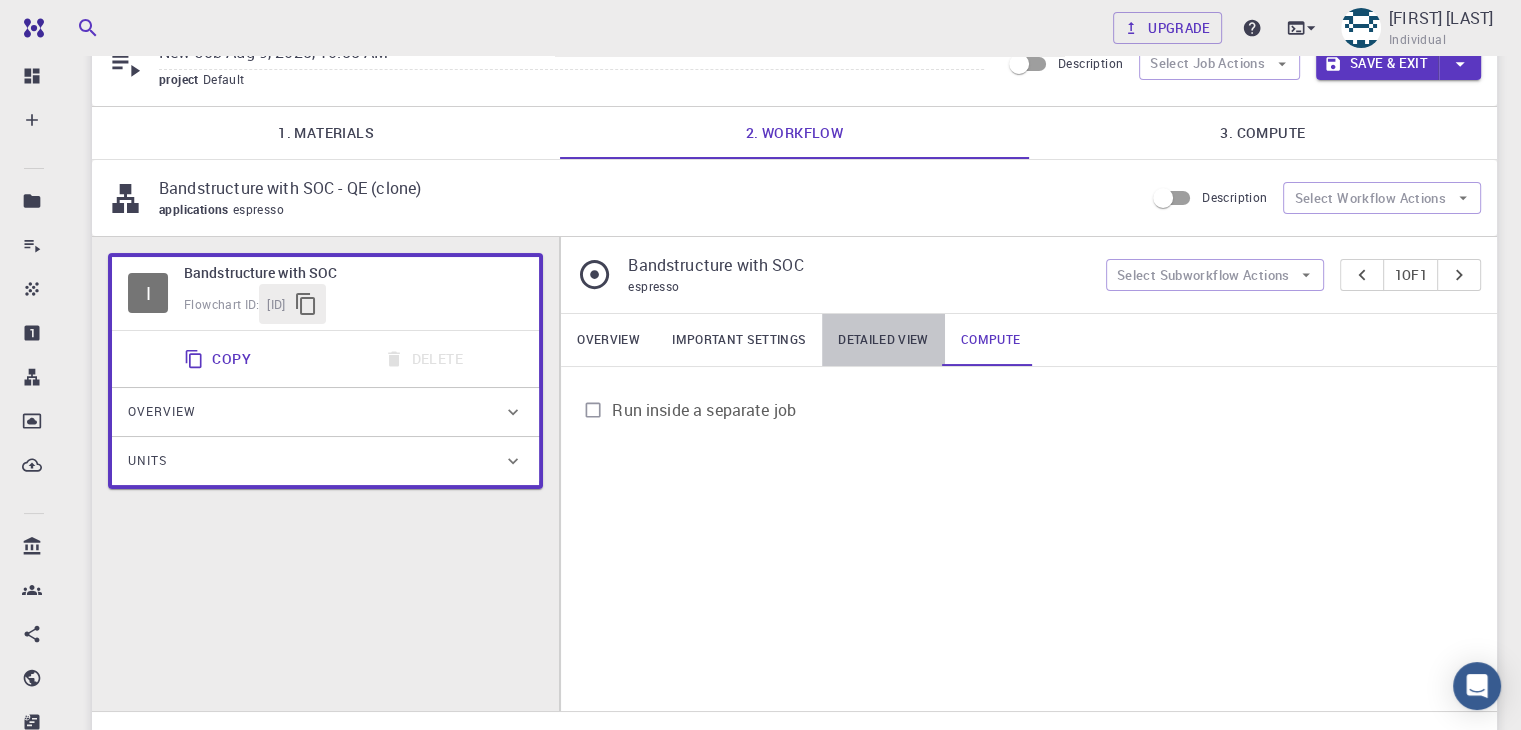 click on "Detailed view" at bounding box center (883, 340) 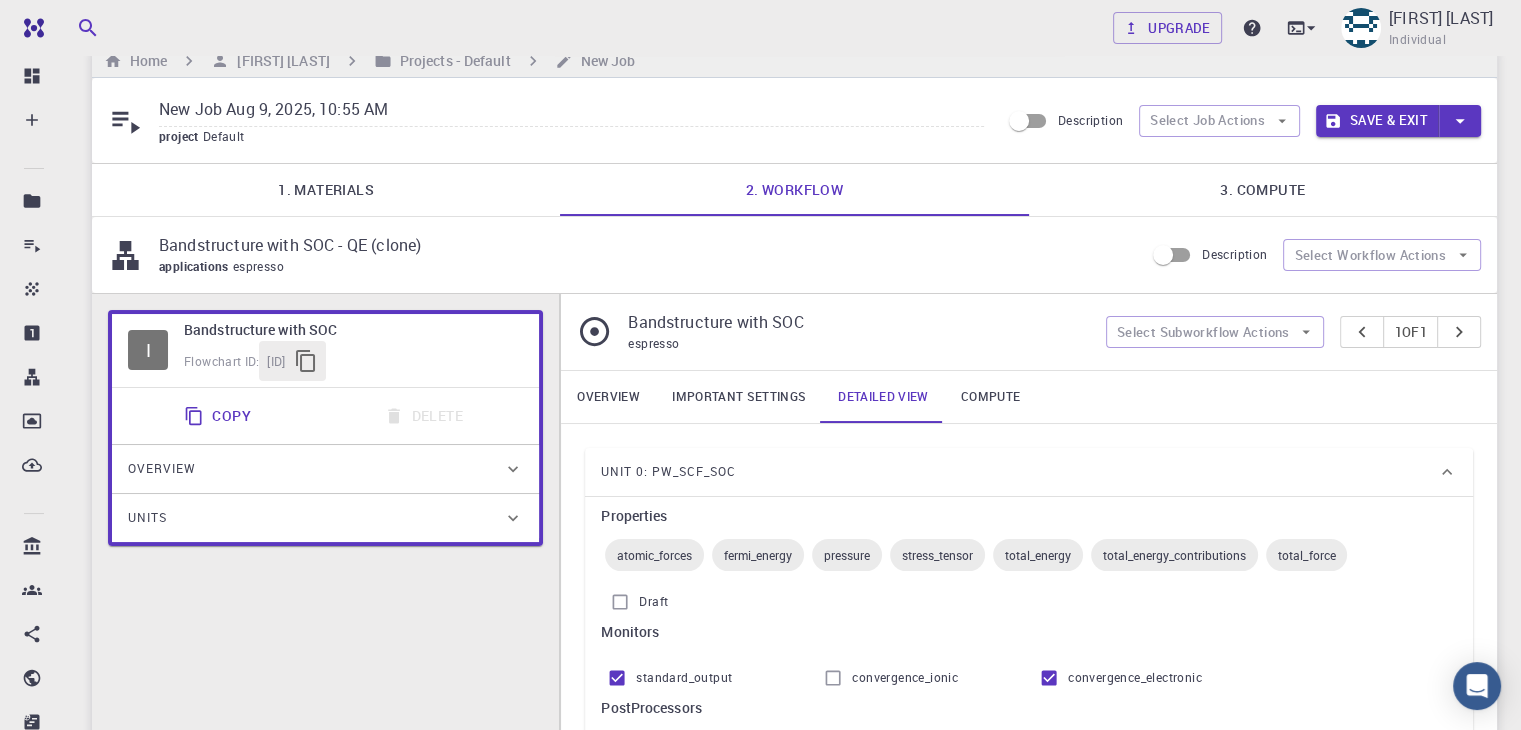 scroll, scrollTop: 34, scrollLeft: 0, axis: vertical 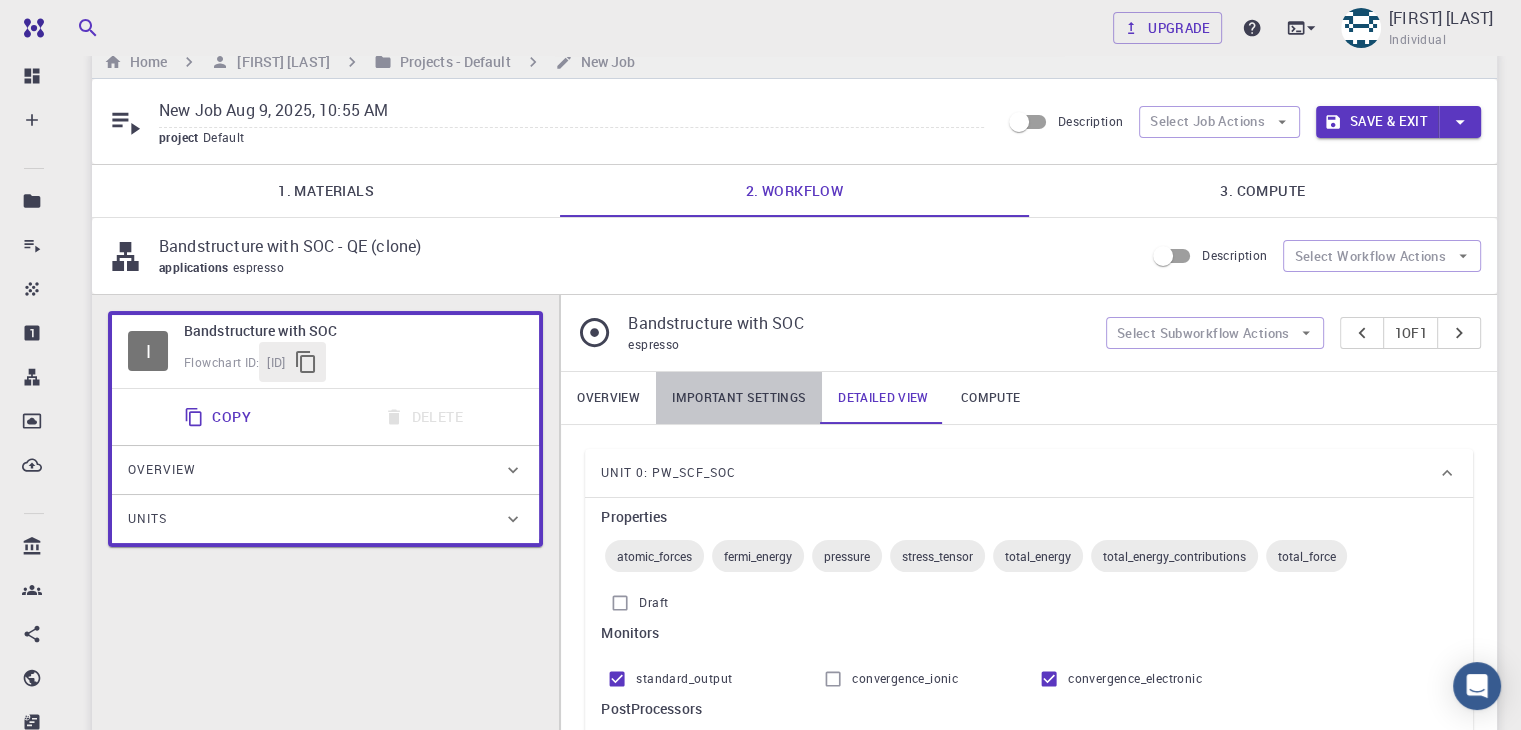 click on "Important settings" at bounding box center [739, 398] 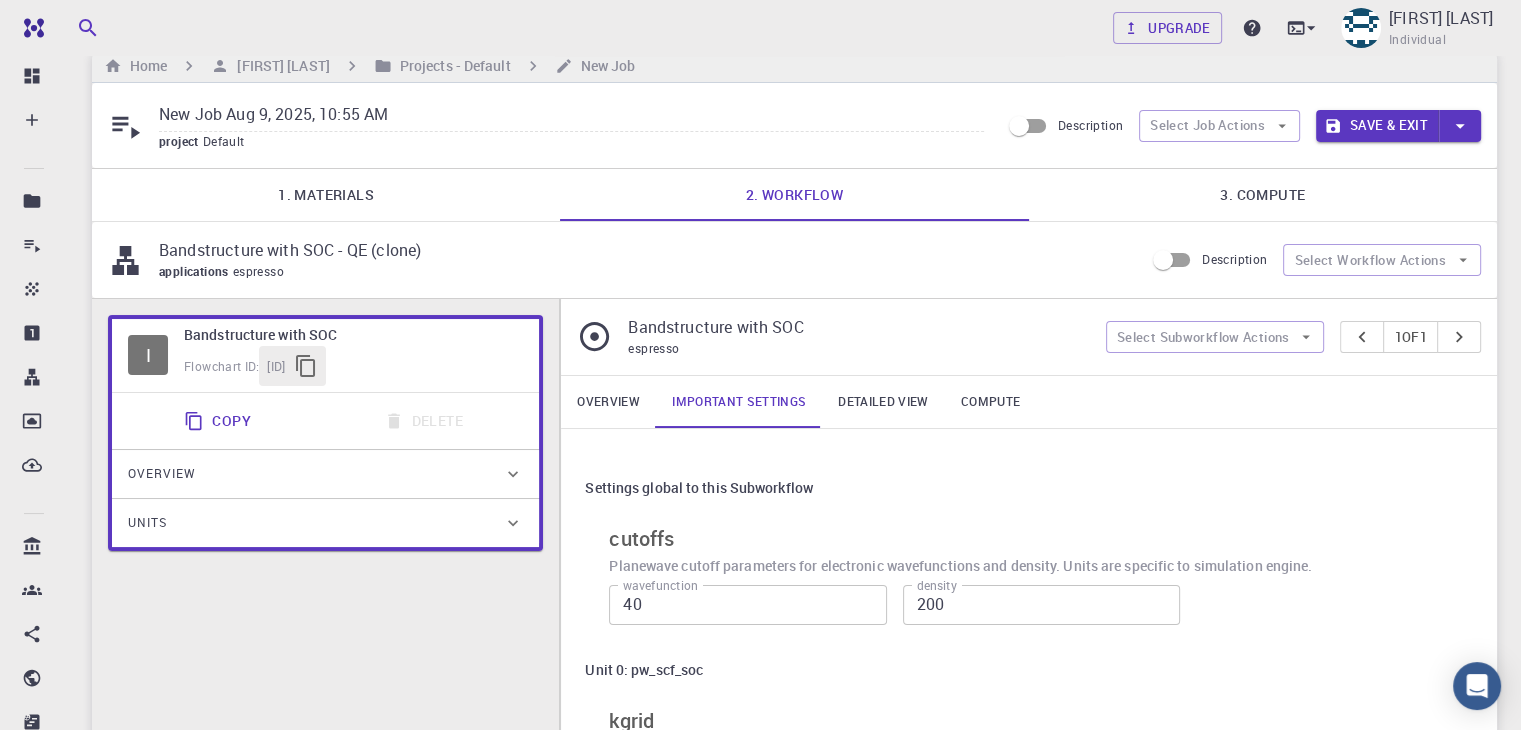 scroll, scrollTop: 25, scrollLeft: 0, axis: vertical 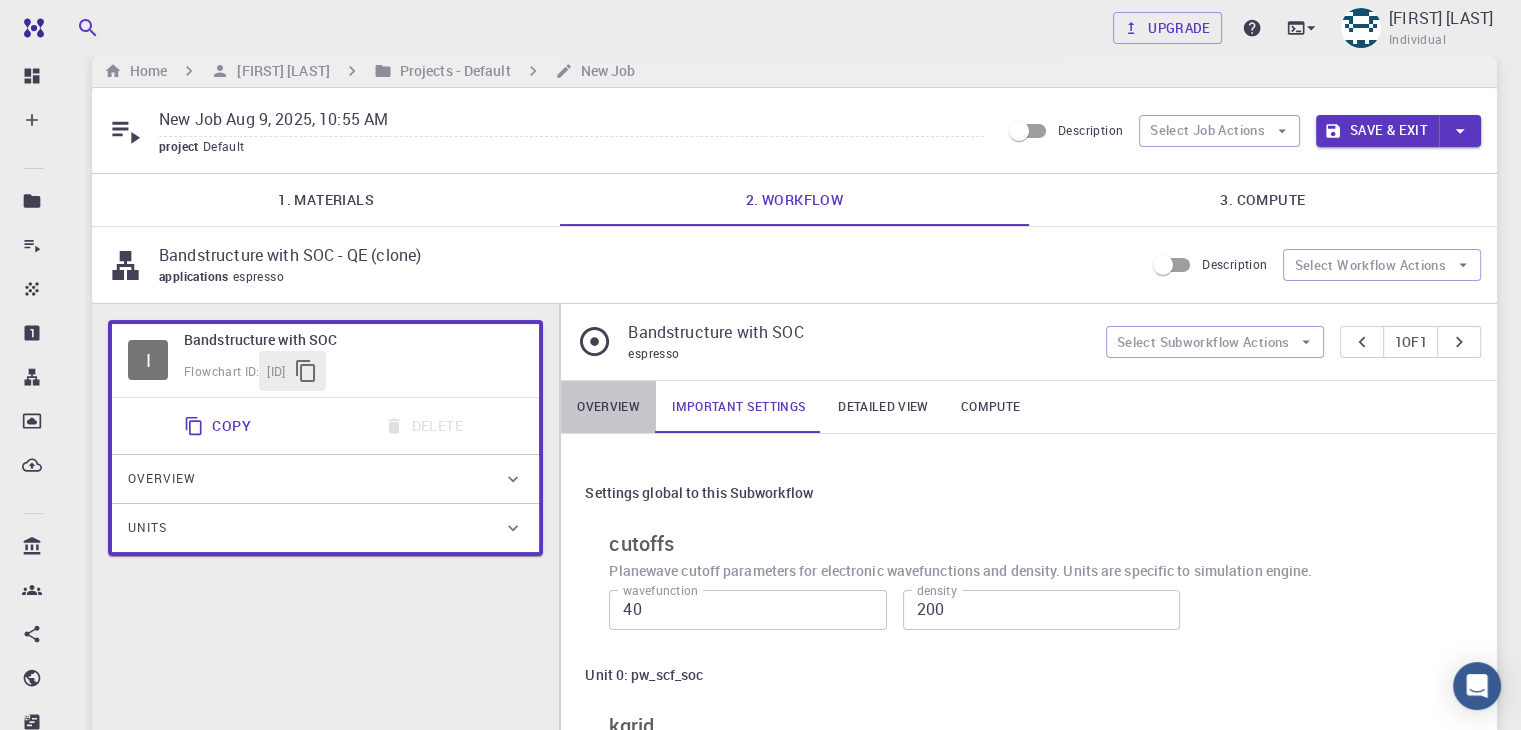 click on "Overview" at bounding box center [608, 407] 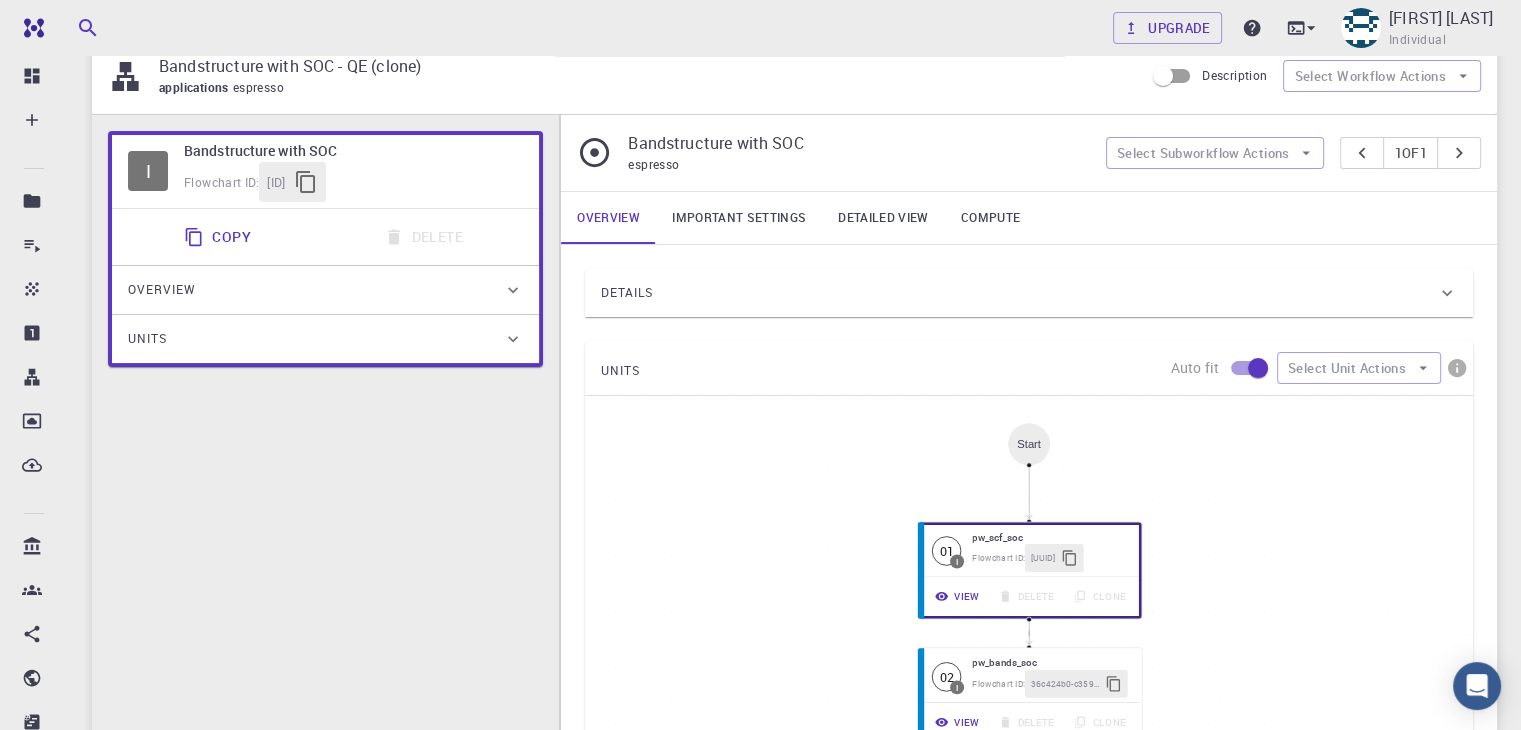 scroll, scrollTop: 215, scrollLeft: 0, axis: vertical 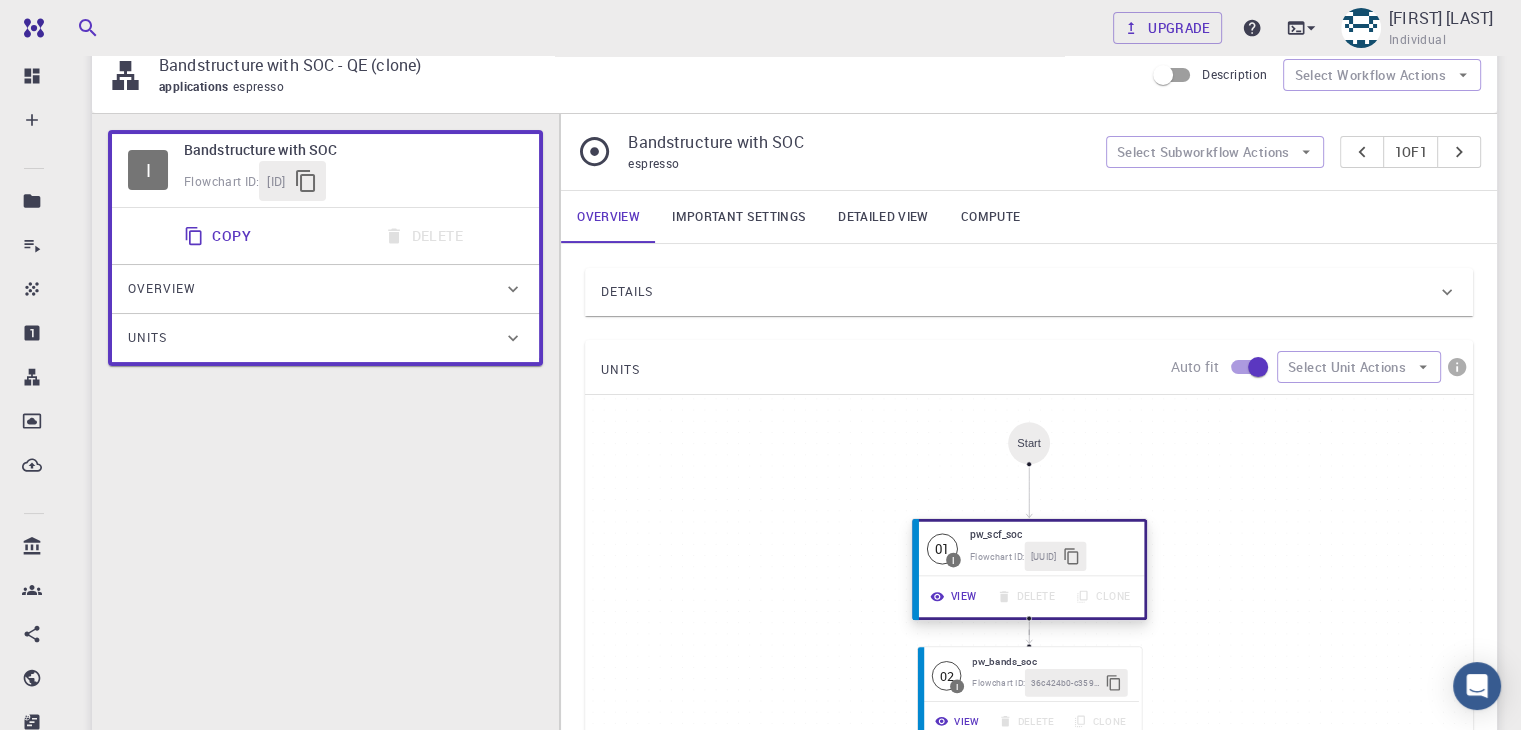 click on "01" at bounding box center [942, 548] 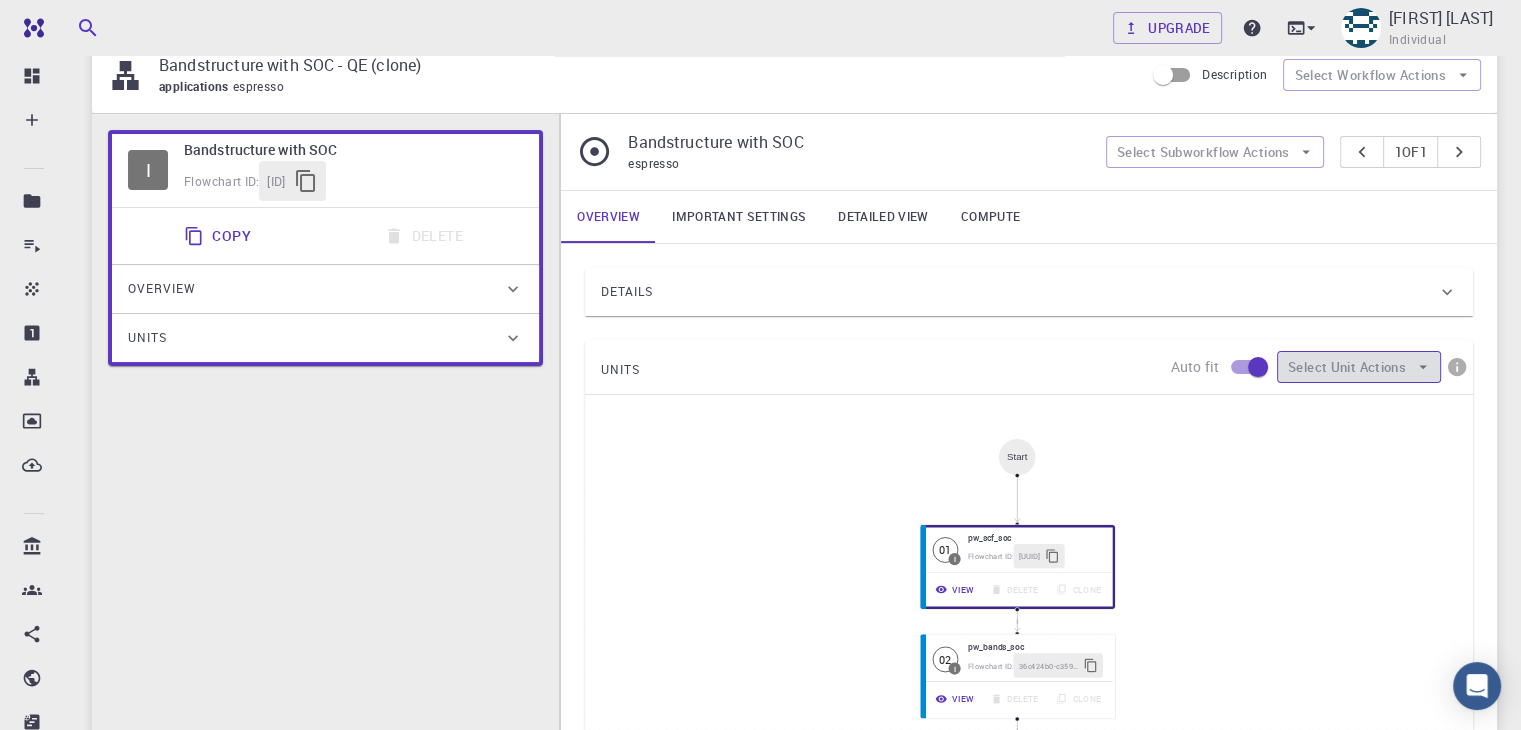 click on "Select Unit Actions" at bounding box center (1359, 367) 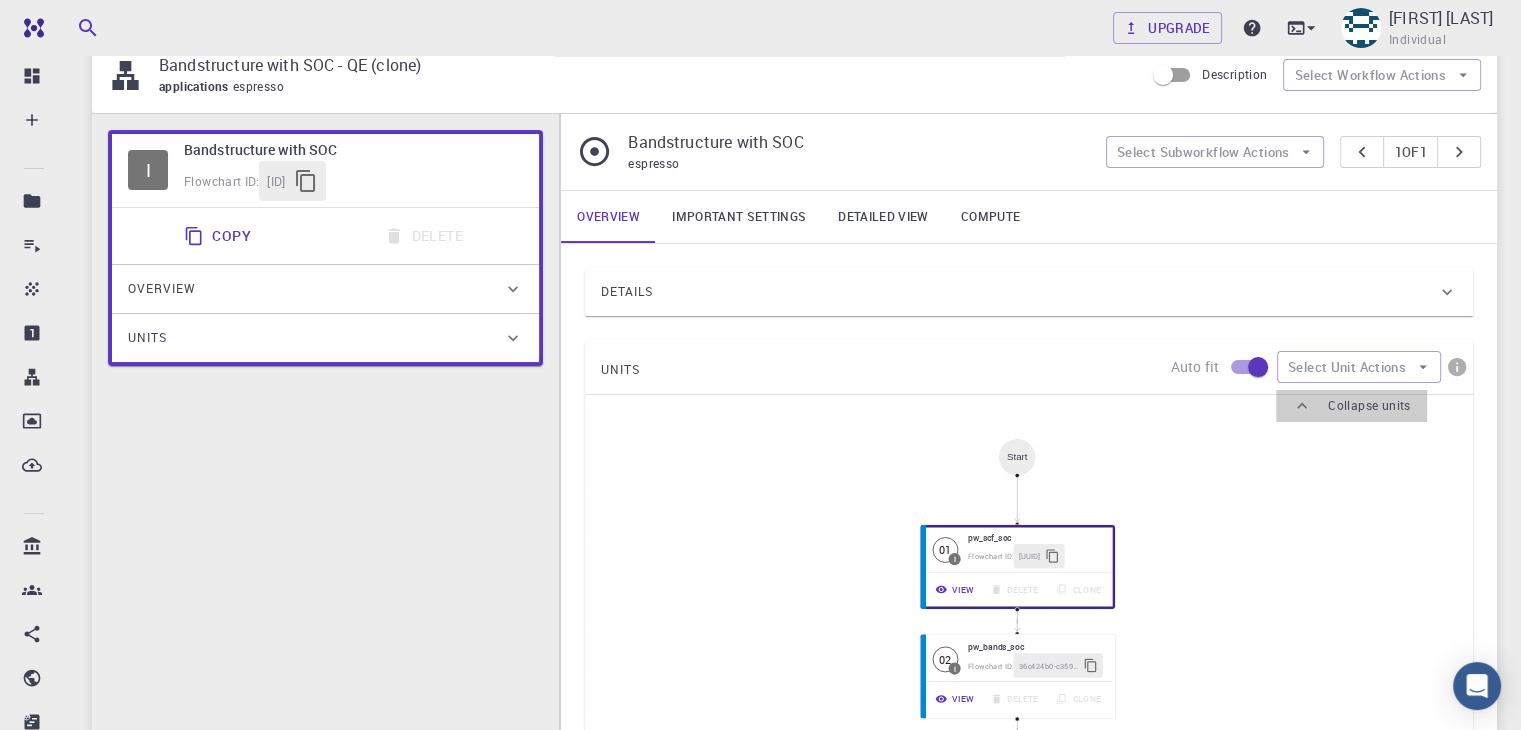 click at bounding box center [1310, 406] 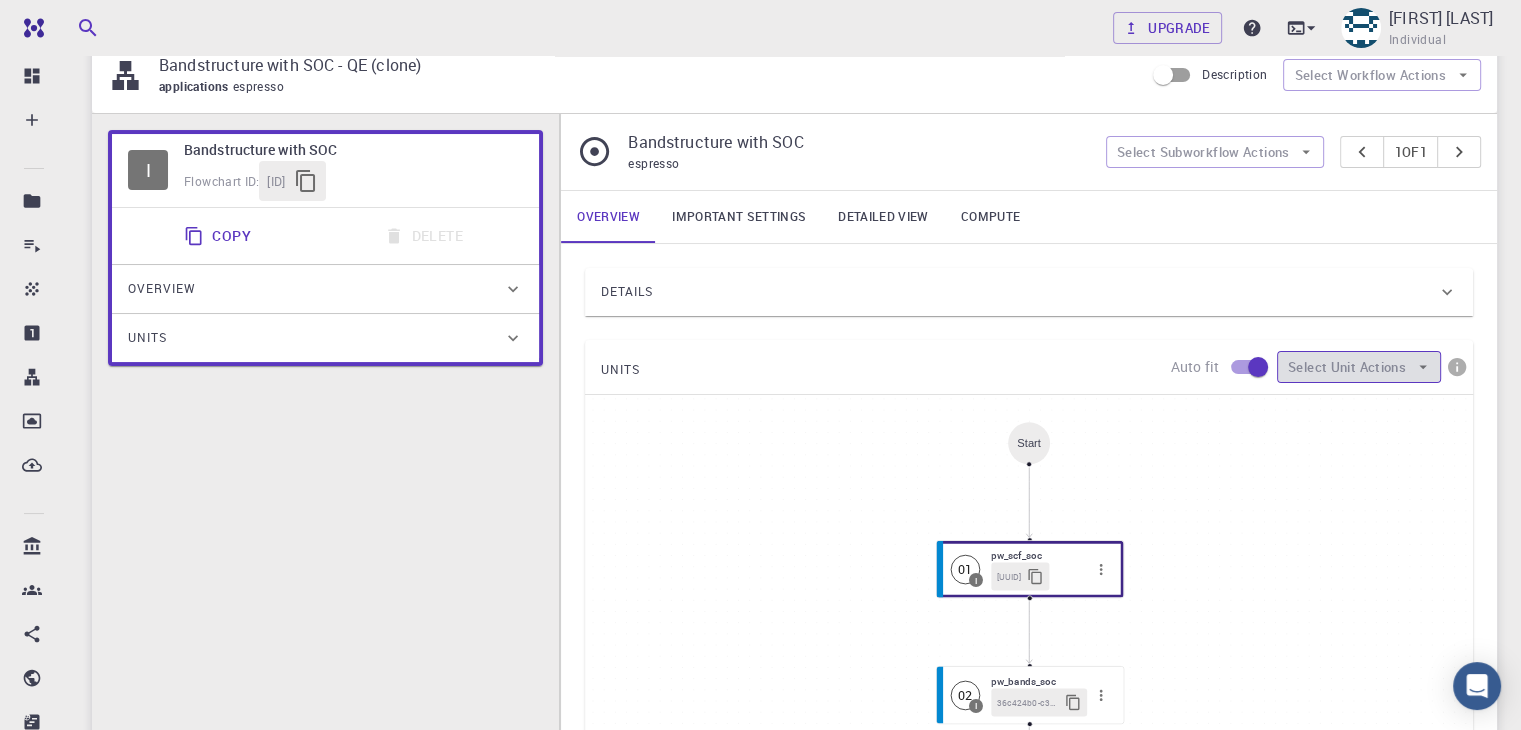click on "Select Unit Actions" at bounding box center (1359, 367) 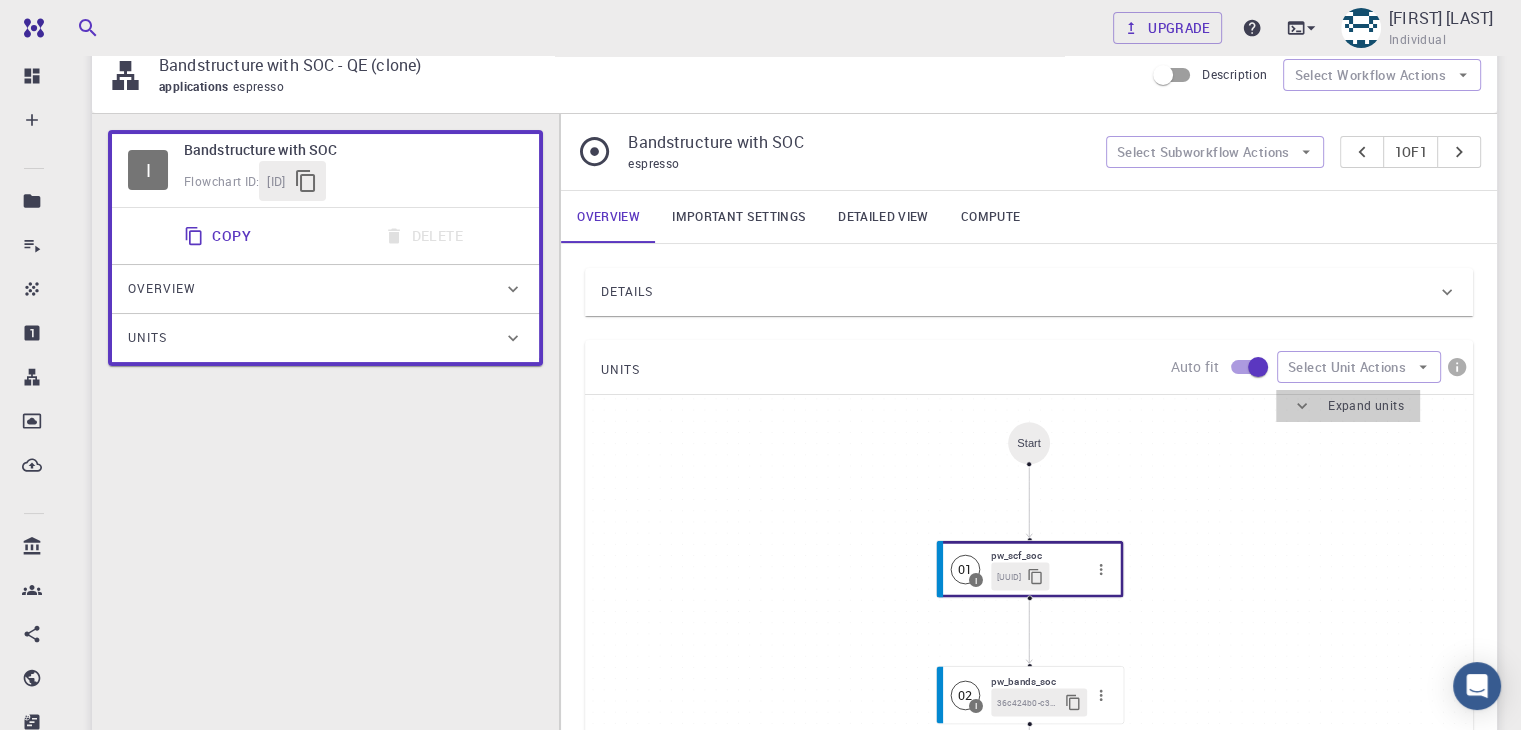 click 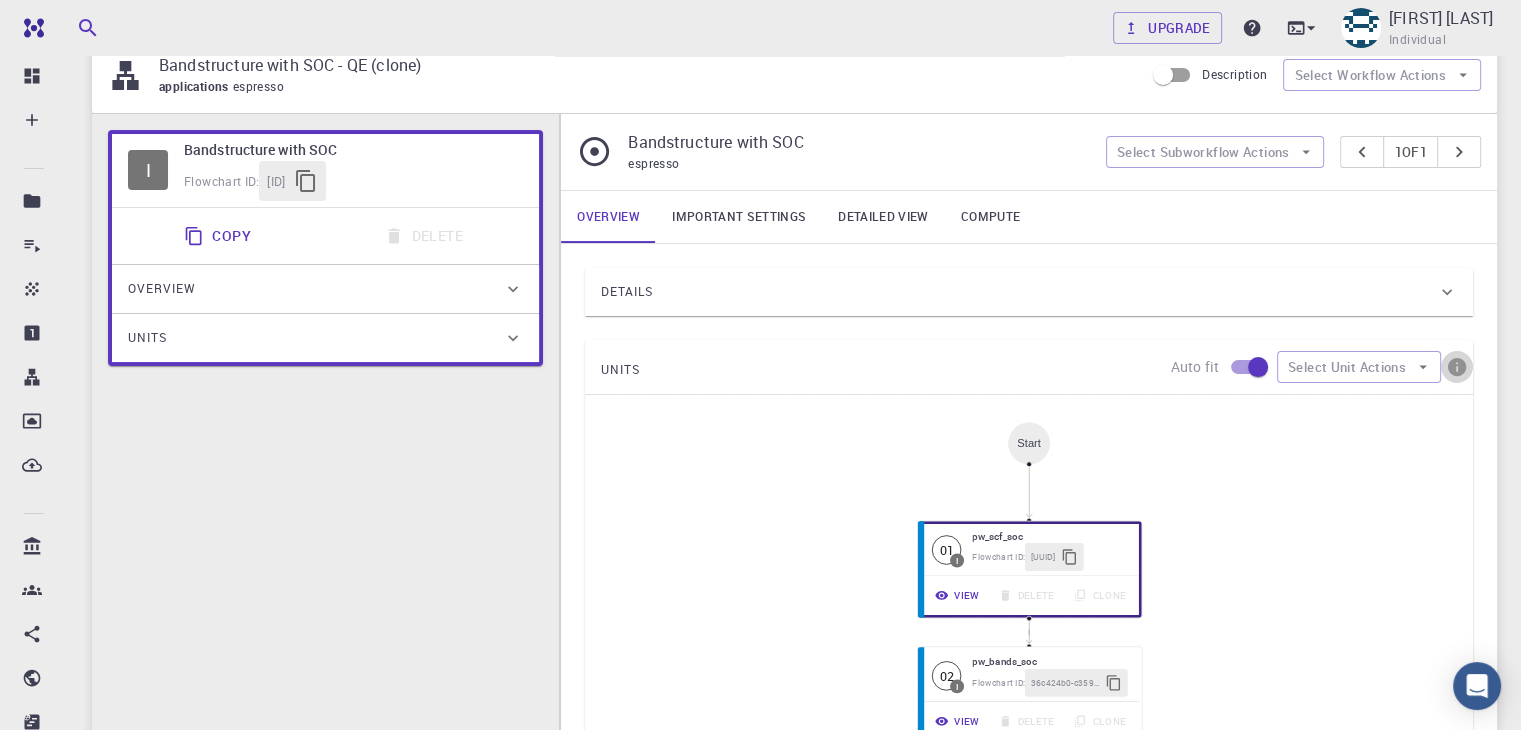 click 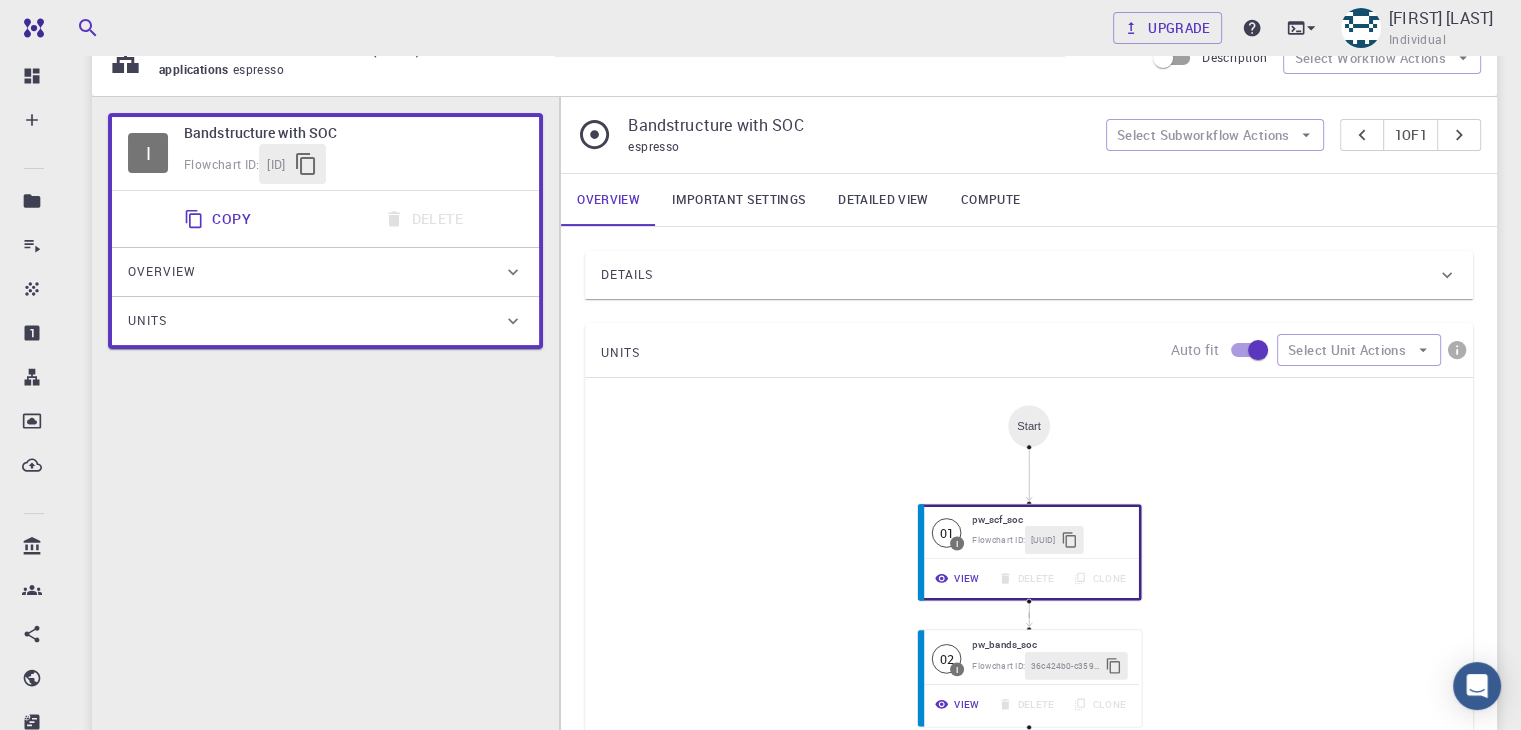 scroll, scrollTop: 228, scrollLeft: 0, axis: vertical 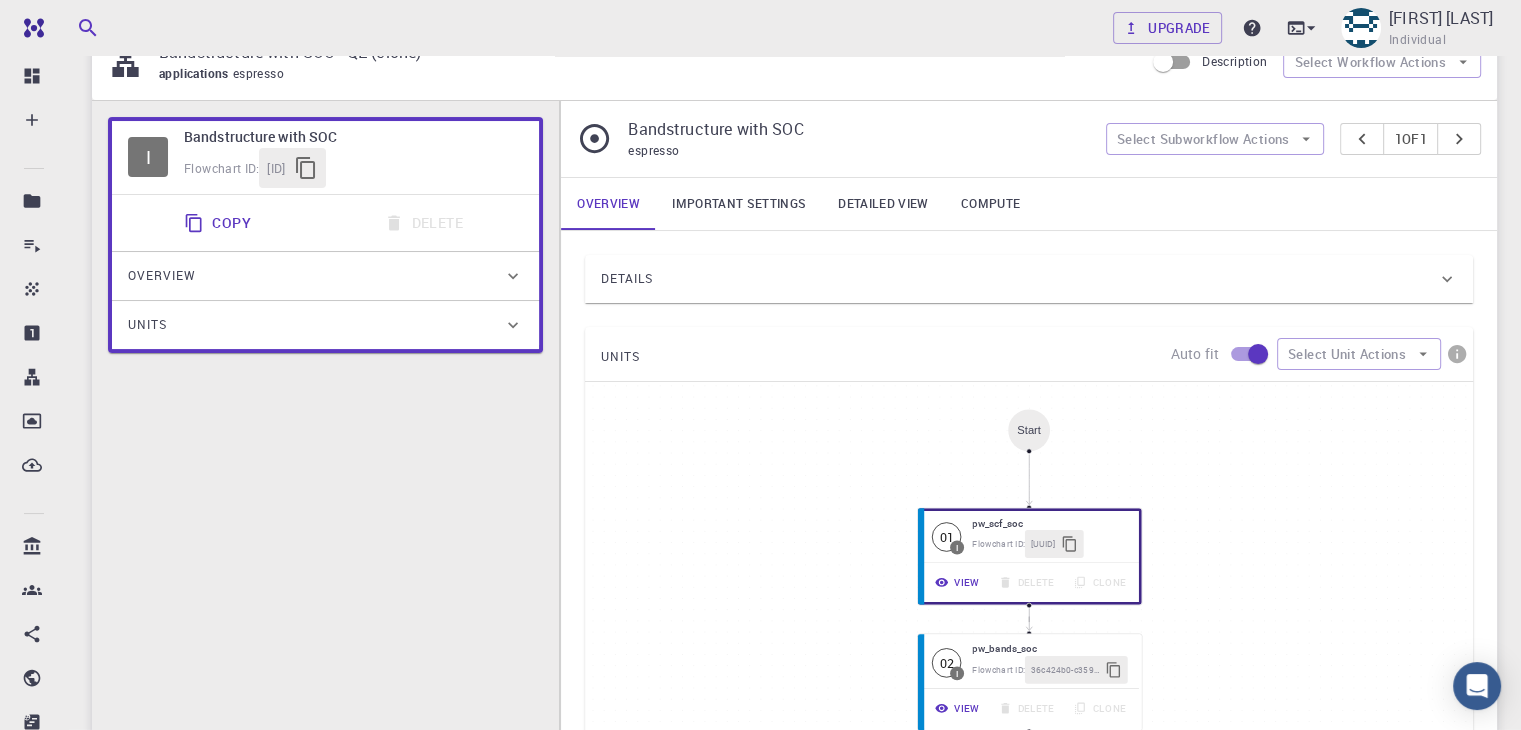 click at bounding box center [760, 365] 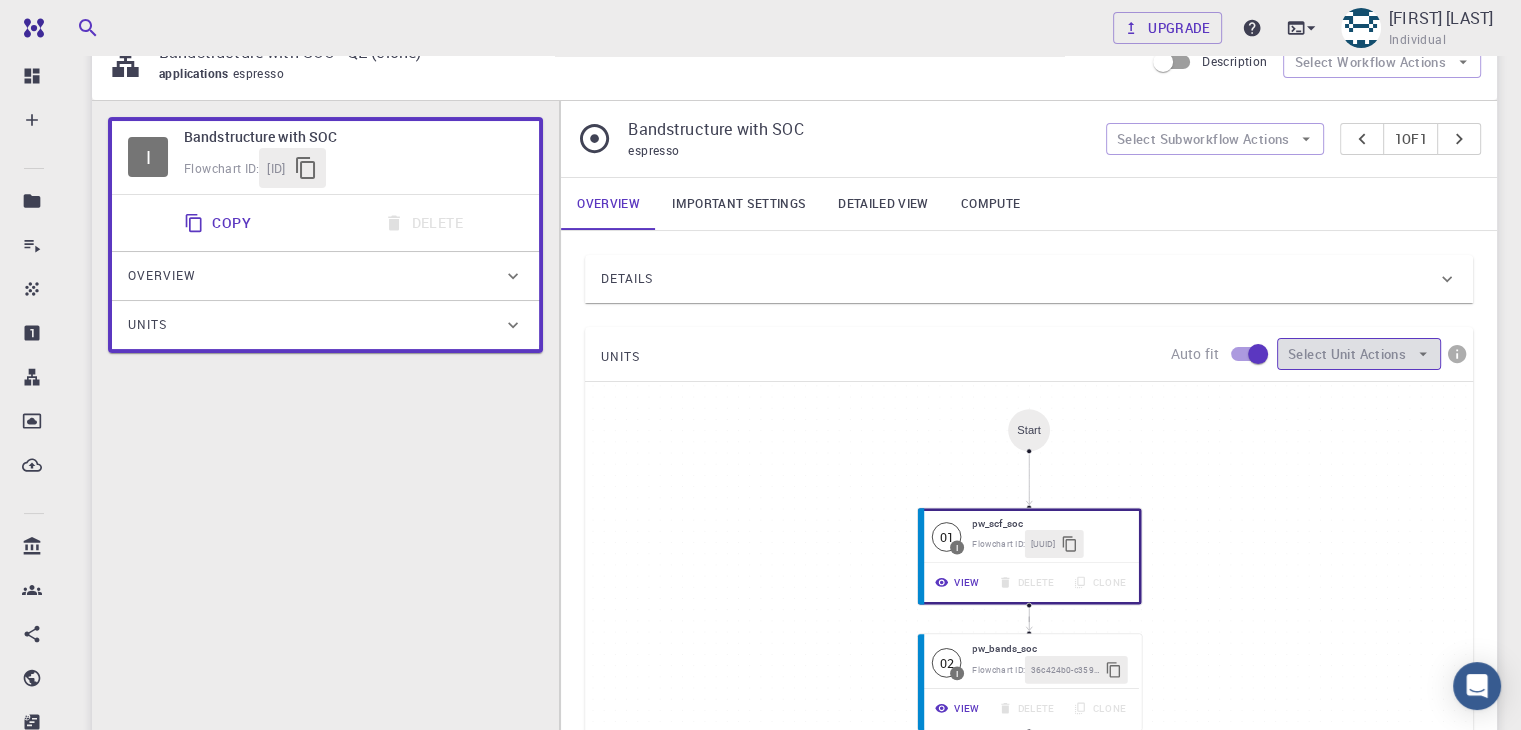click on "Select Unit Actions" at bounding box center [1359, 354] 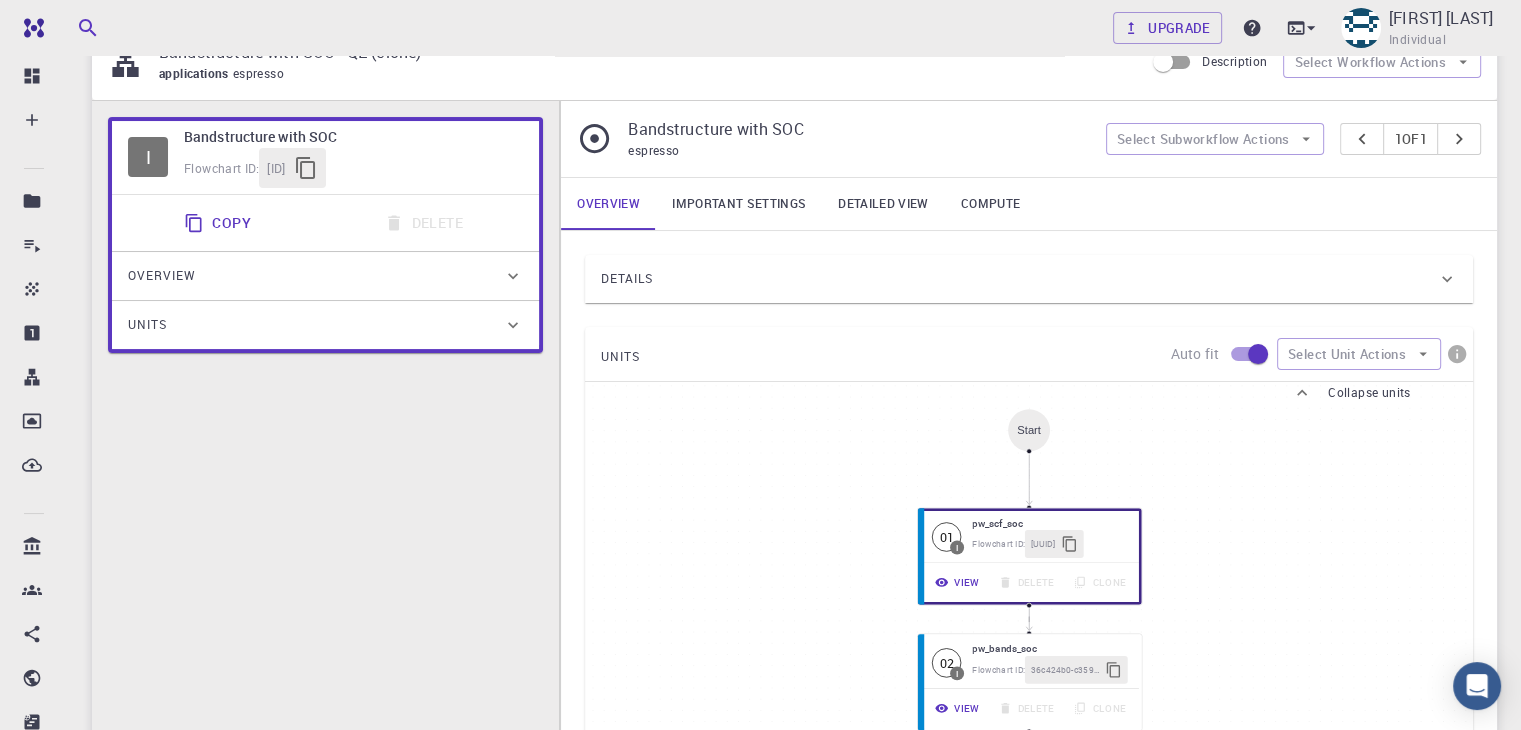 click at bounding box center (1258, 354) 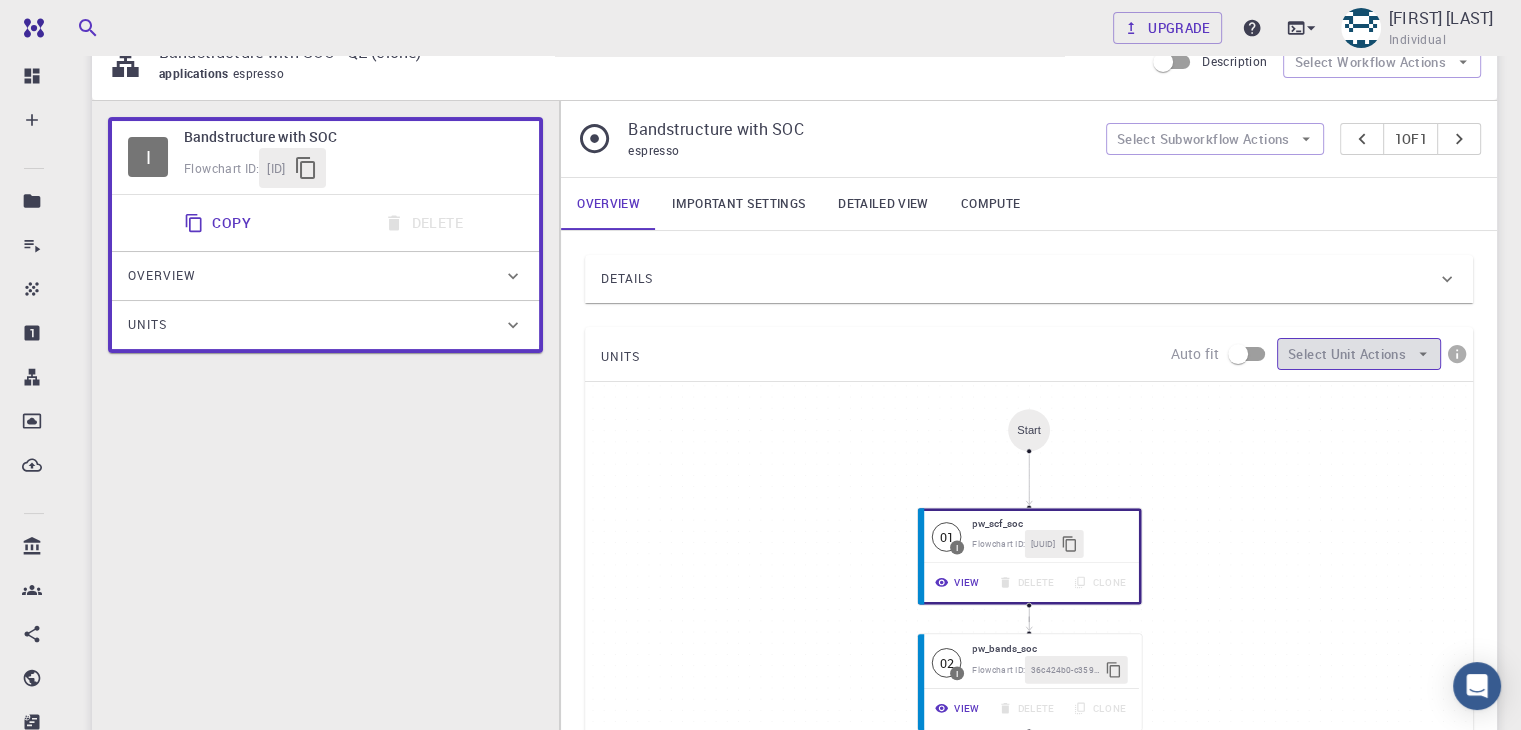 click on "Select Unit Actions" at bounding box center [1359, 354] 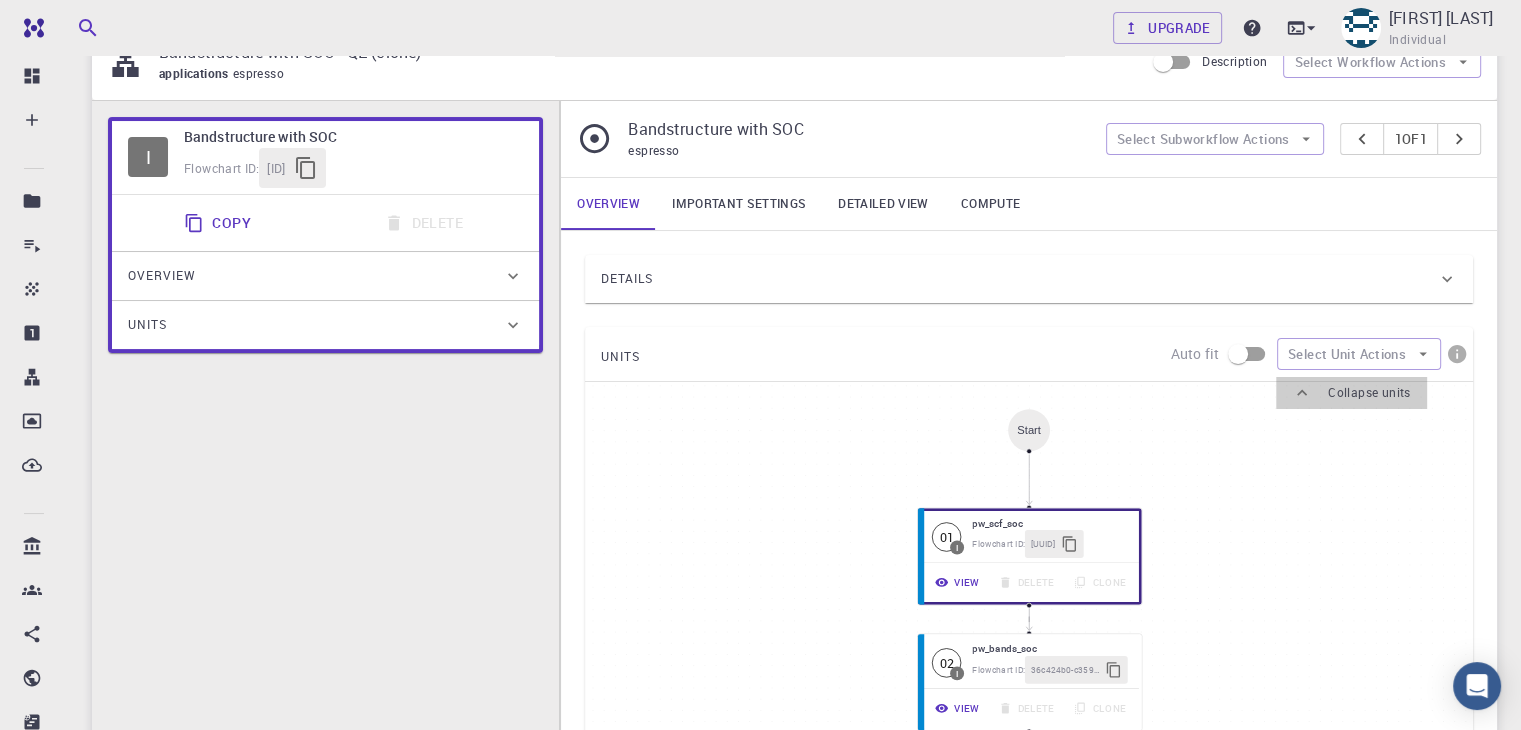 click 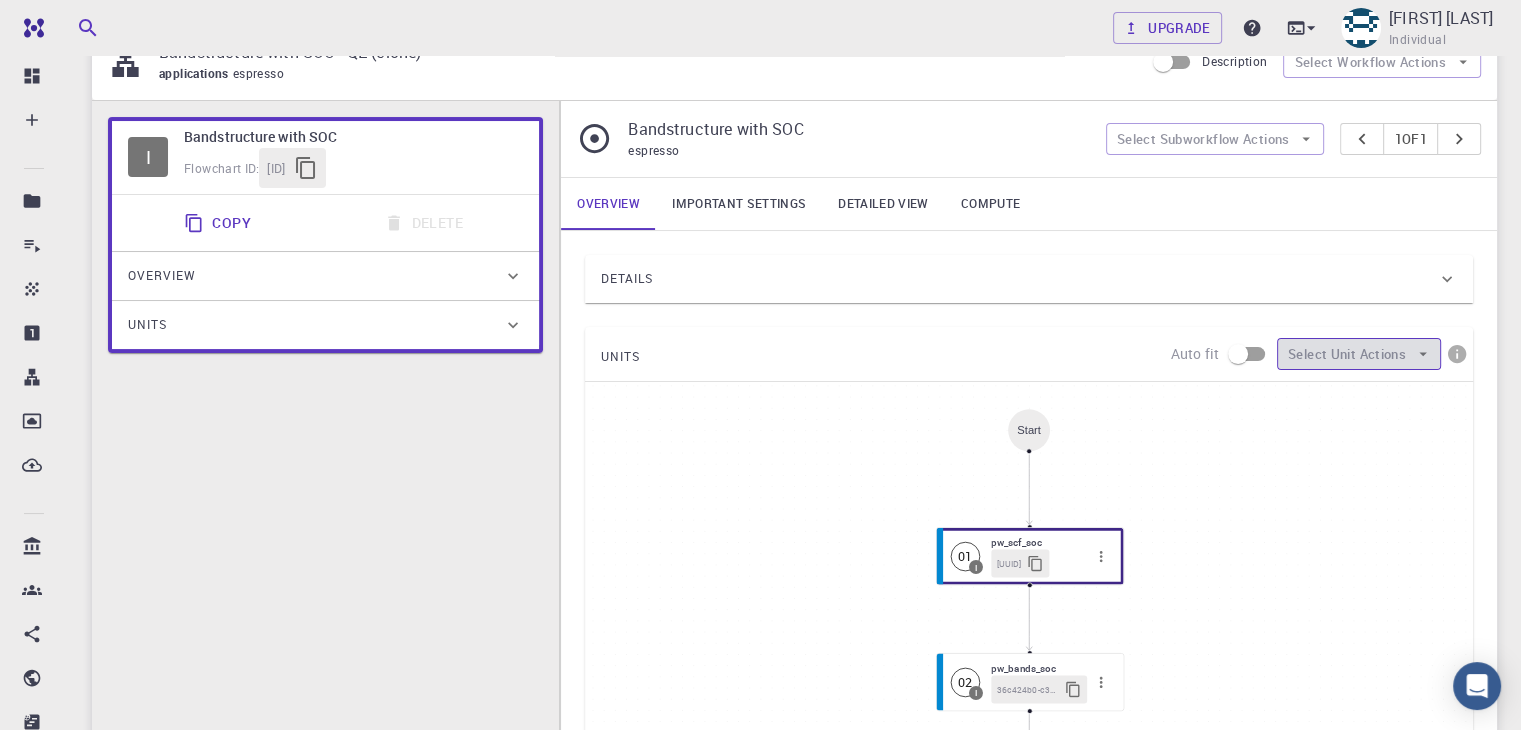 click on "Select Unit Actions" at bounding box center [1359, 354] 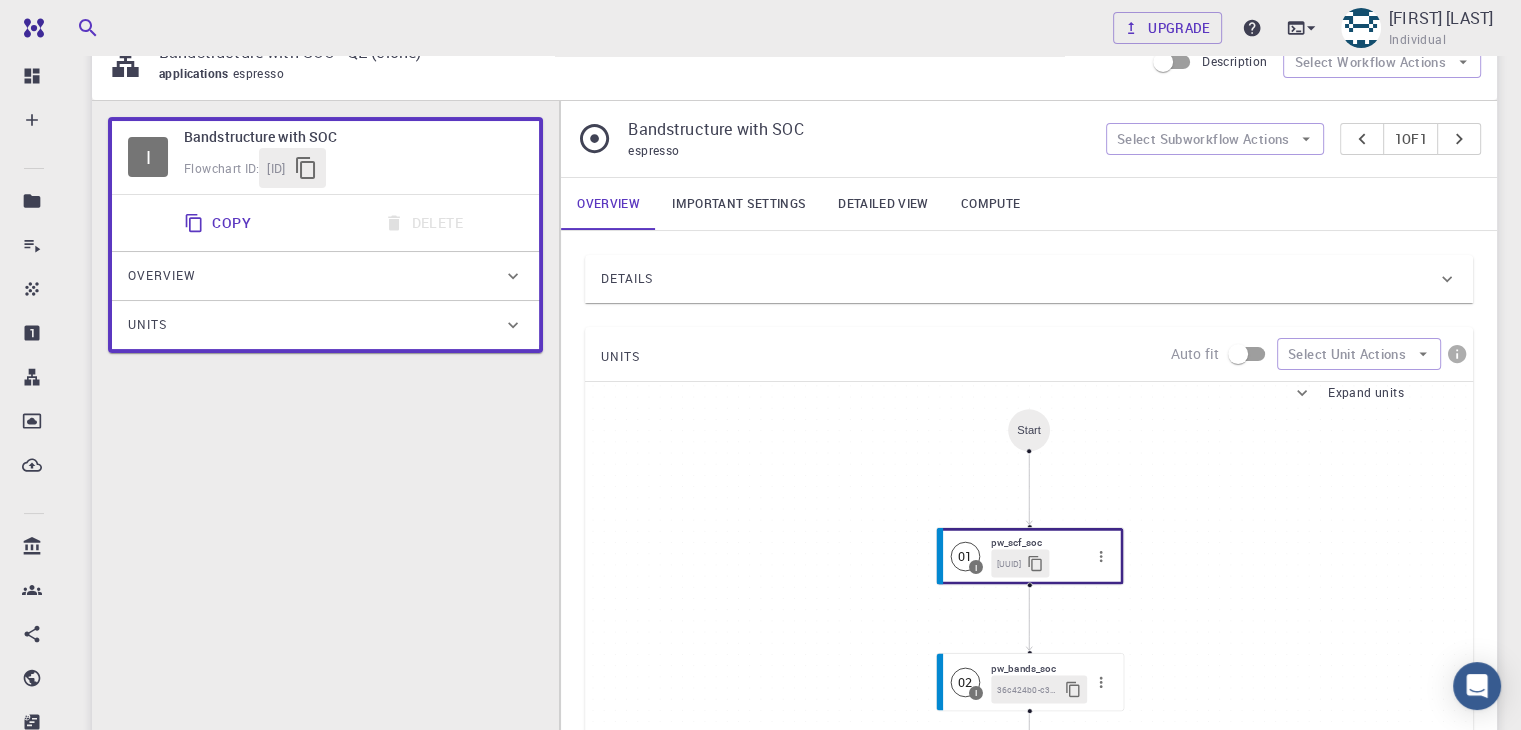 click 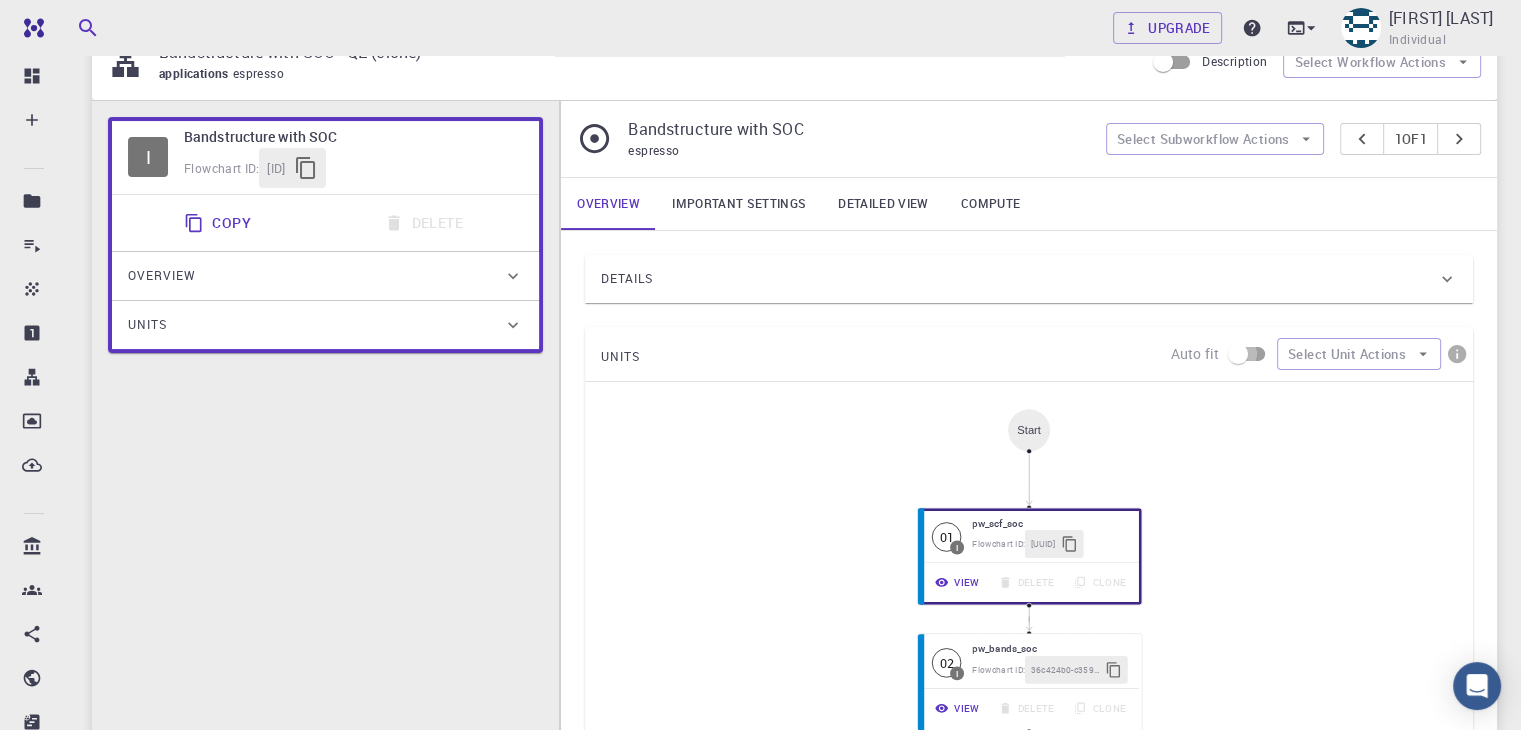click at bounding box center [1238, 354] 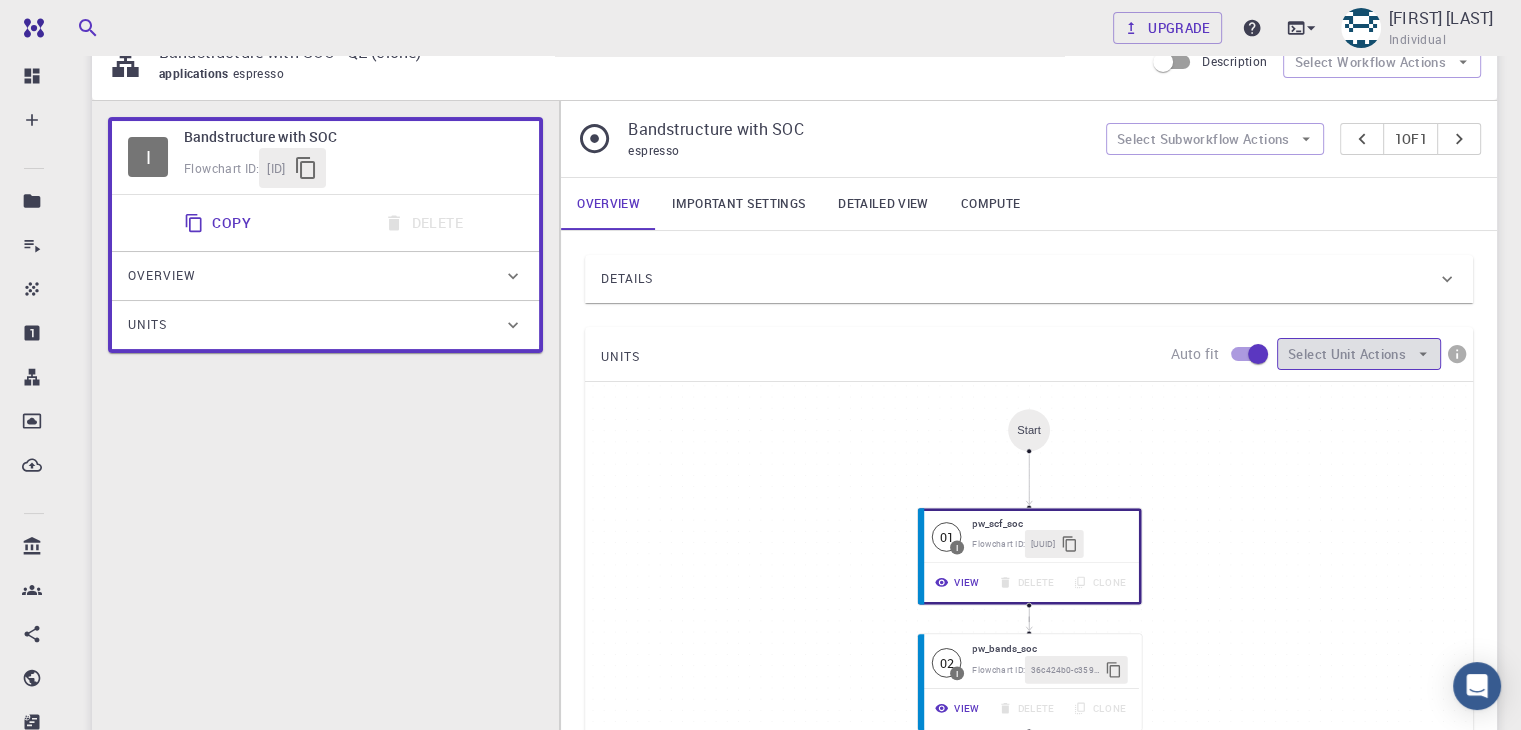 click on "Select Unit Actions" at bounding box center [1359, 354] 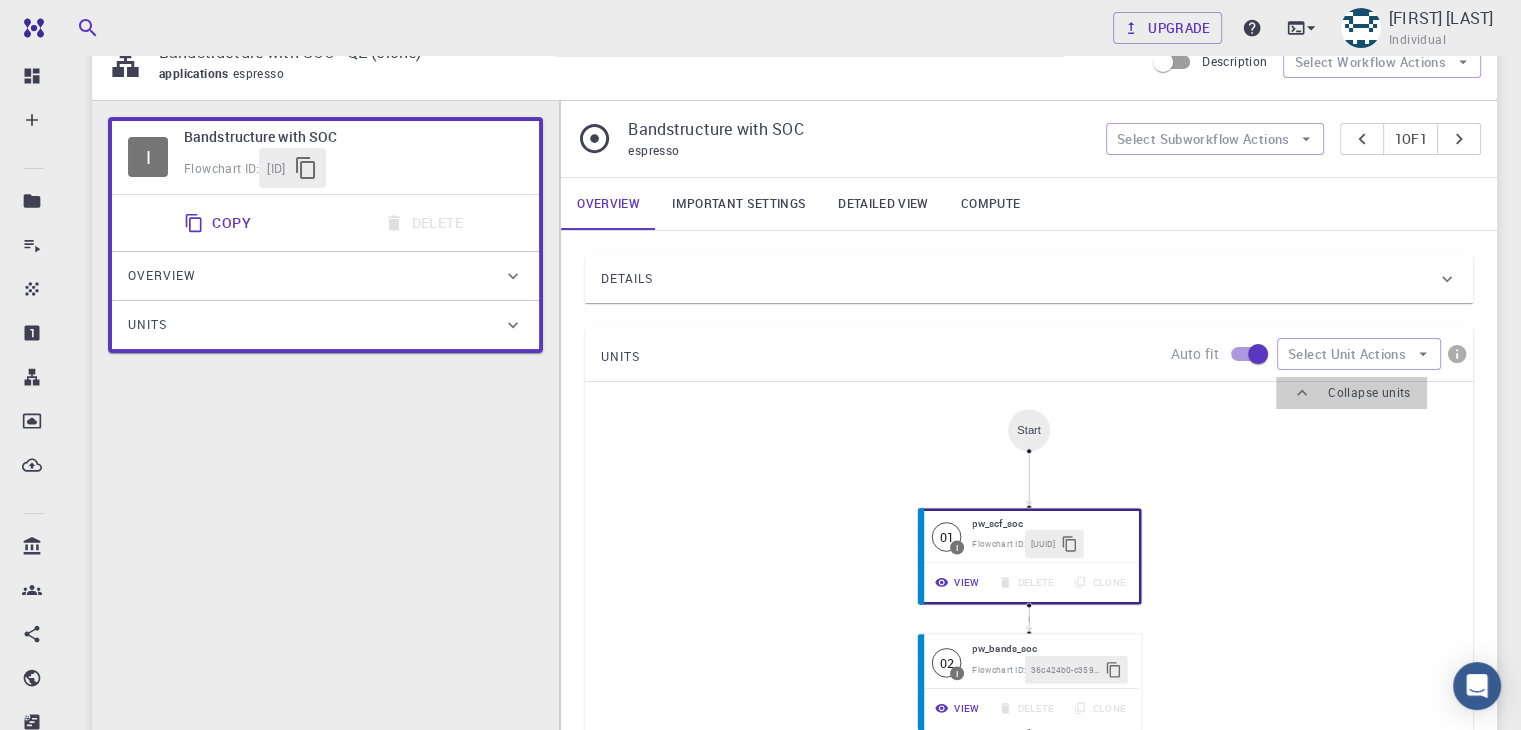 click on "Collapse units" at bounding box center (1369, 393) 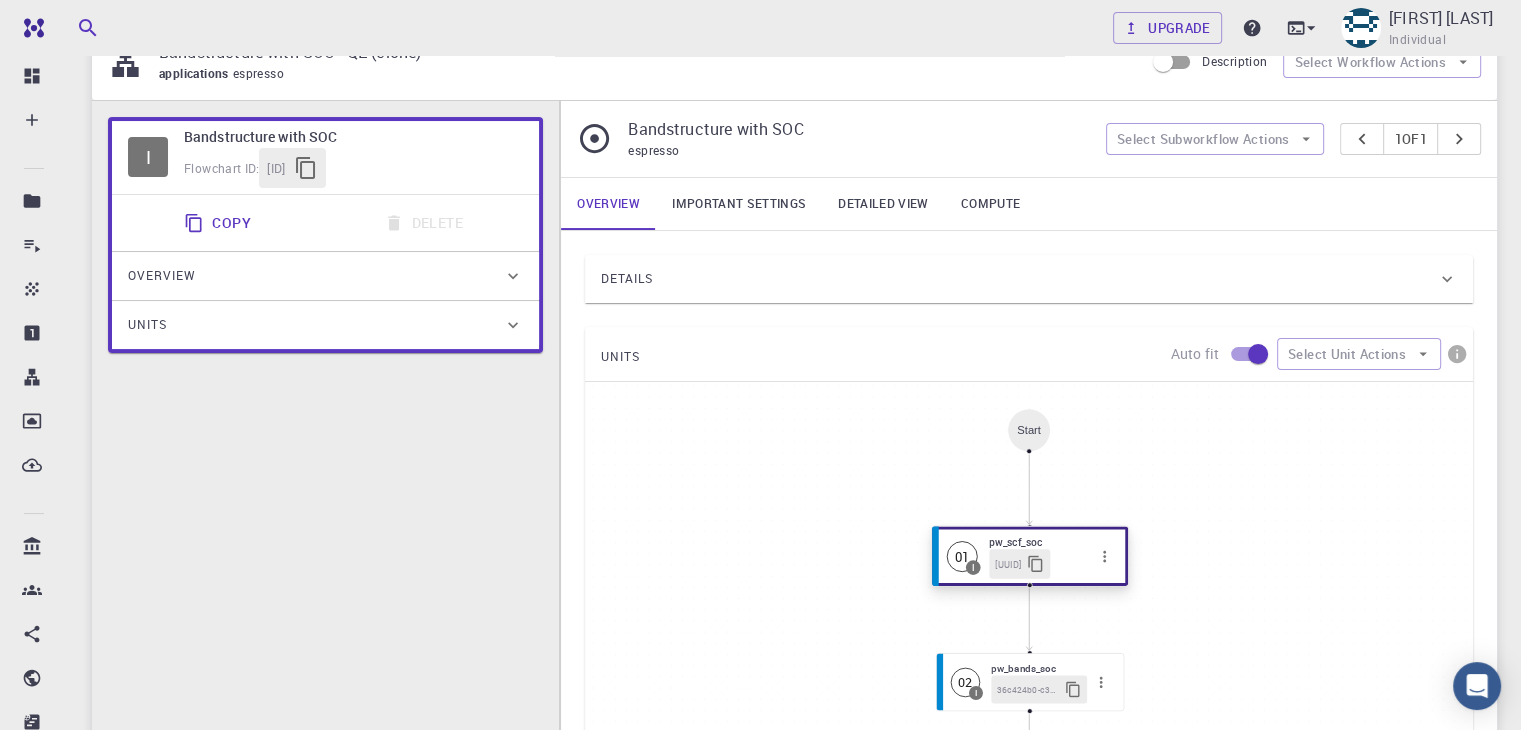 click 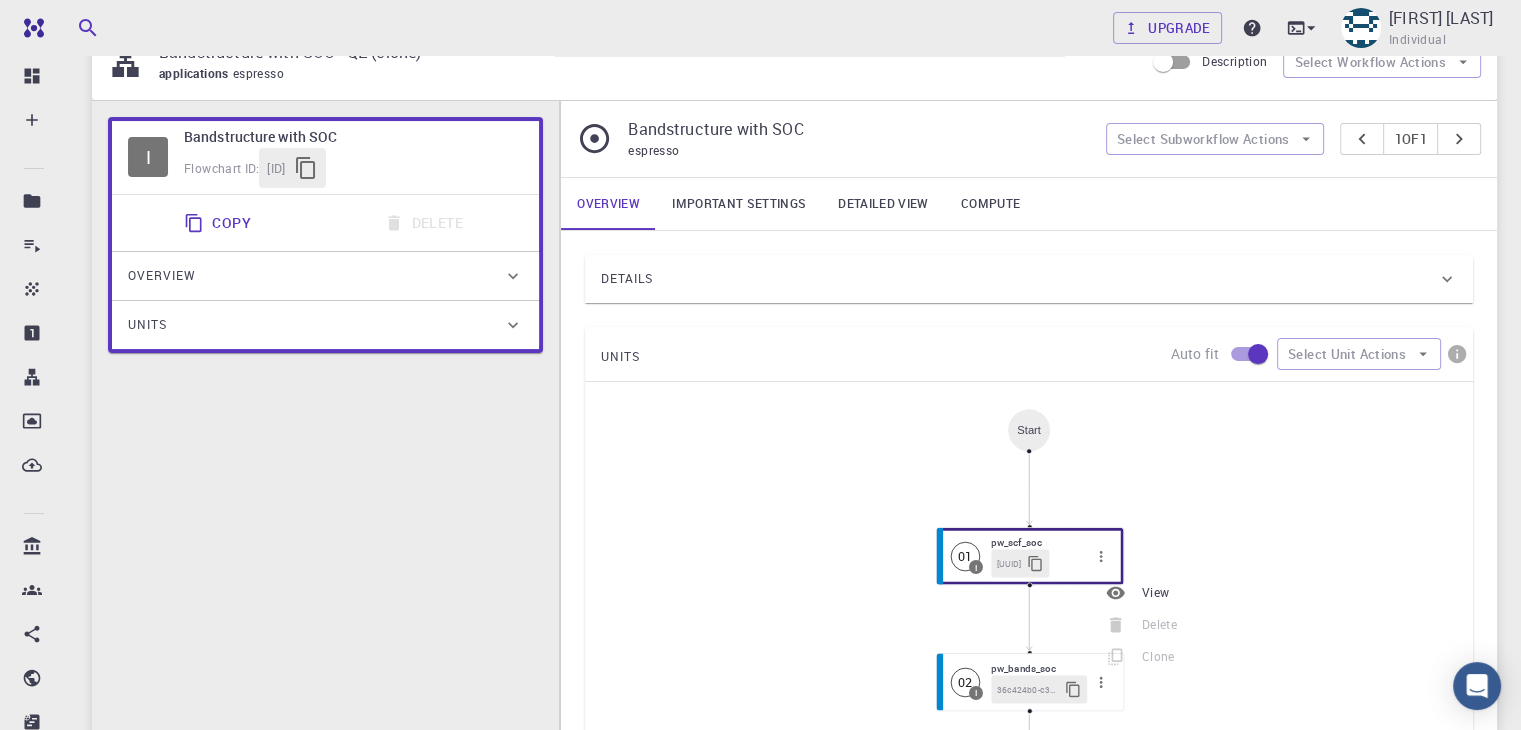 click at bounding box center [1124, 593] 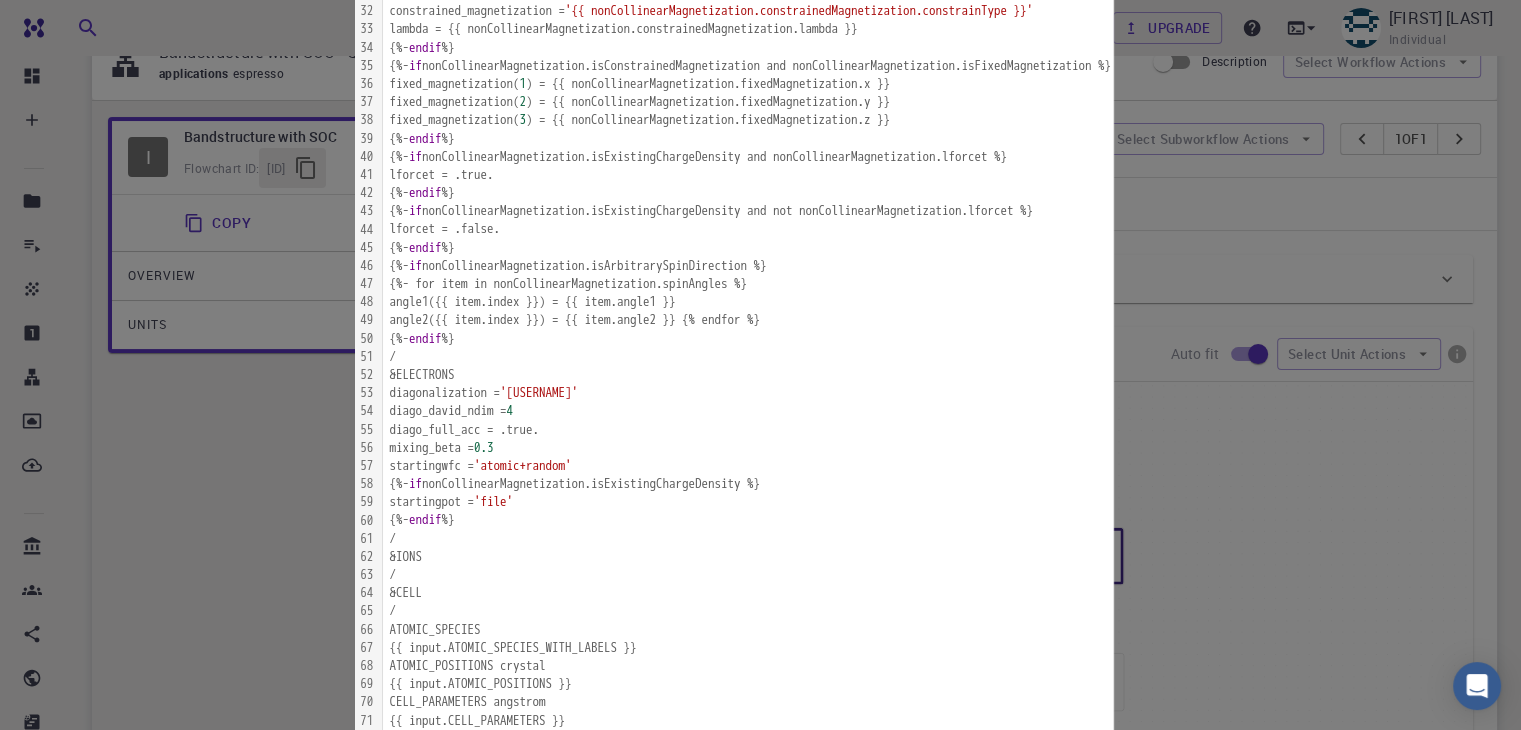 scroll, scrollTop: 1272, scrollLeft: 0, axis: vertical 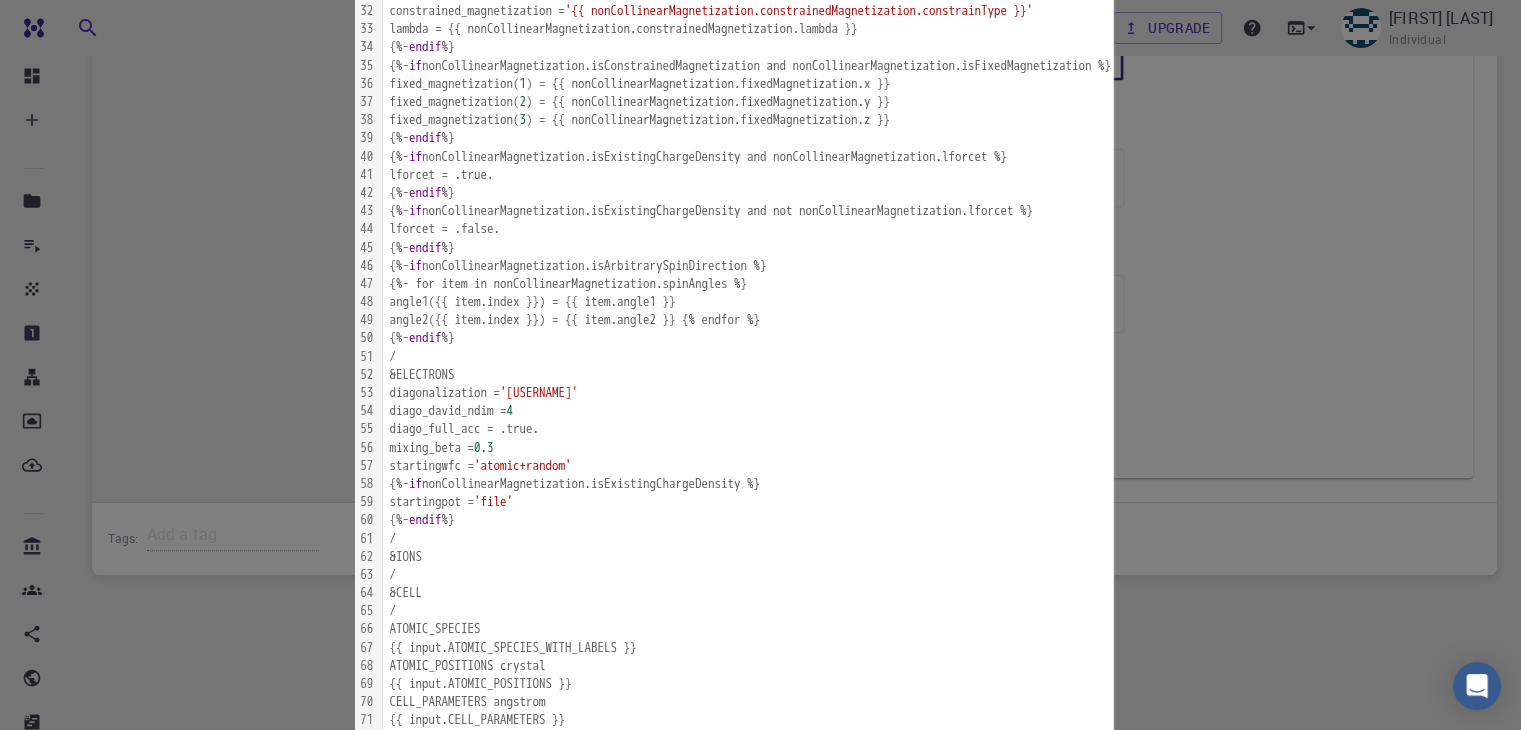 click 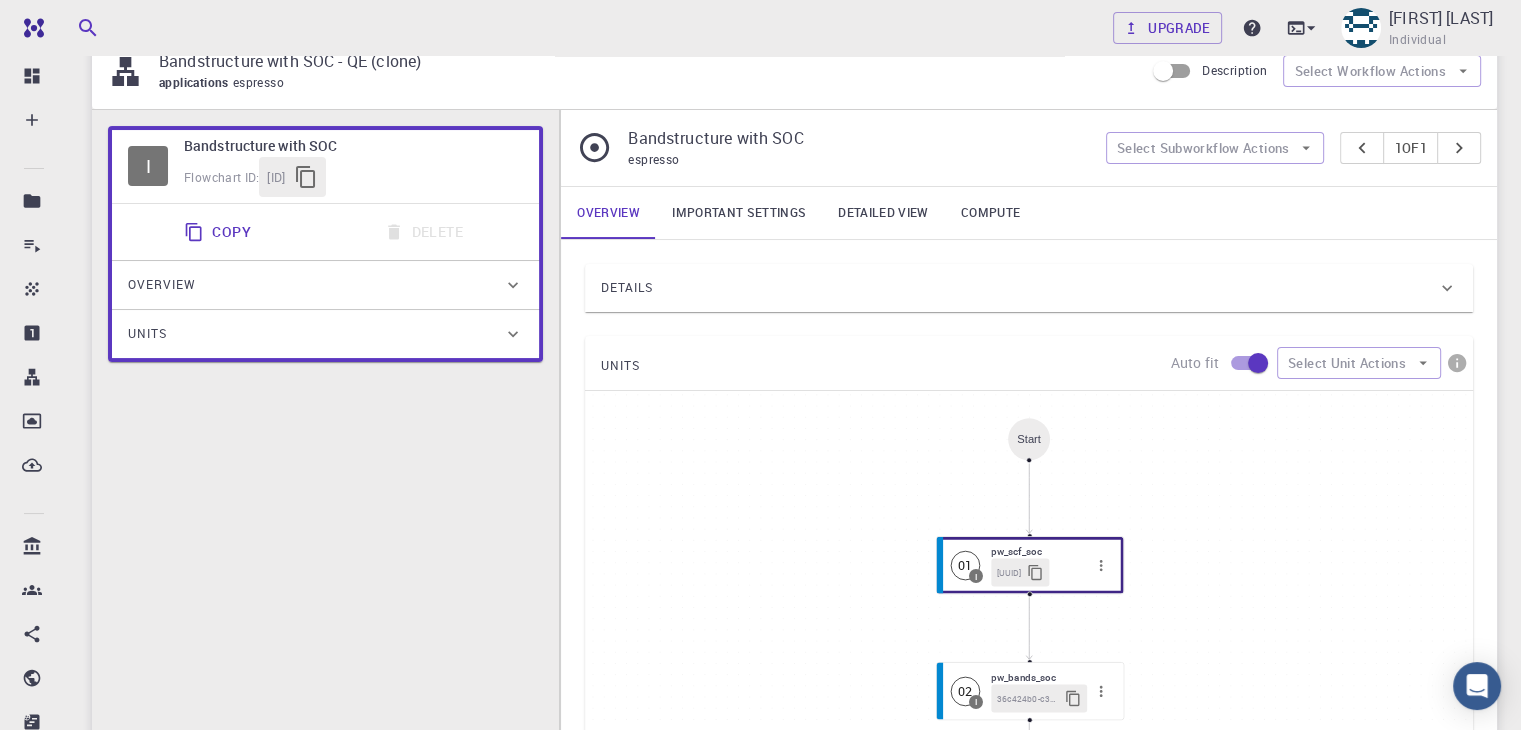scroll, scrollTop: 216, scrollLeft: 0, axis: vertical 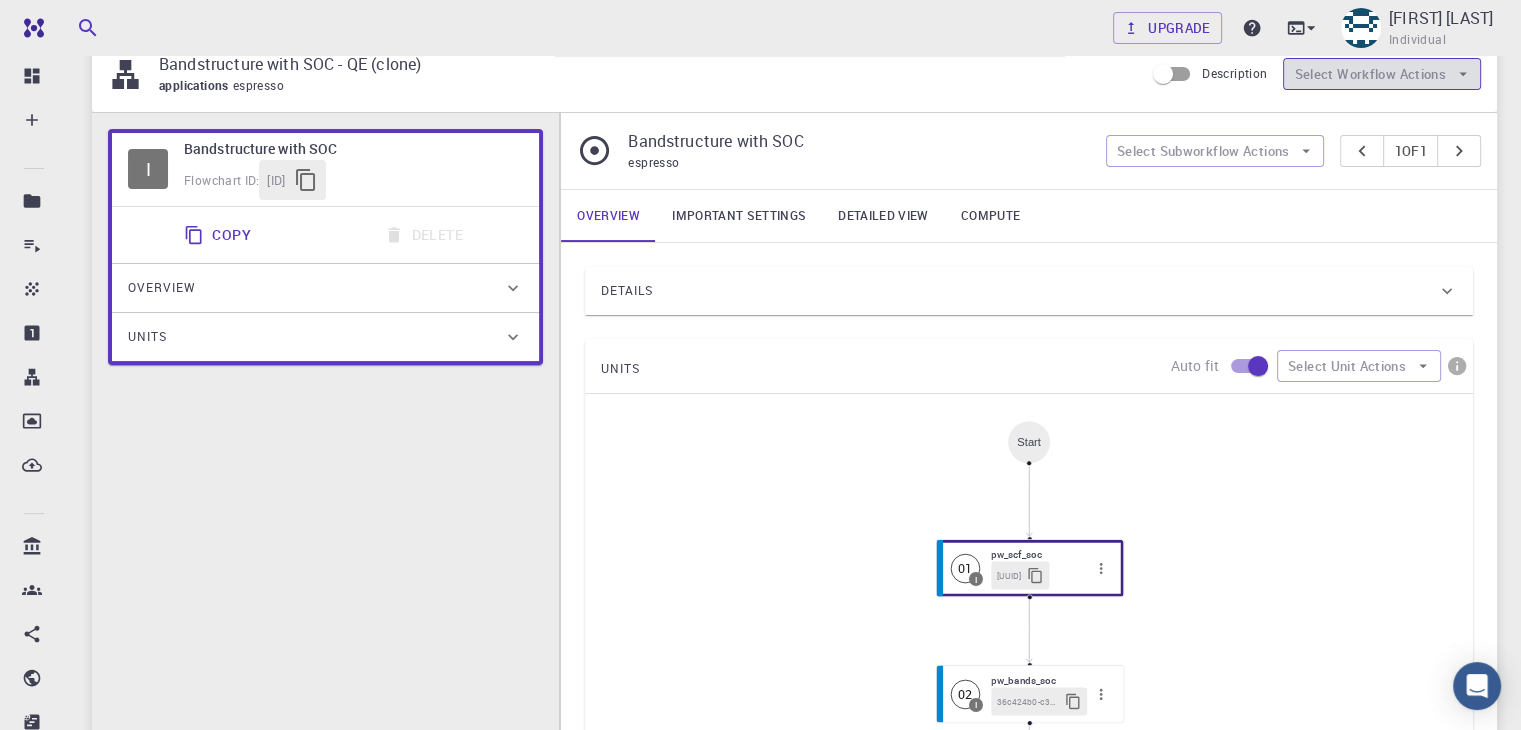 click on "Select Workflow Actions" at bounding box center [1382, 74] 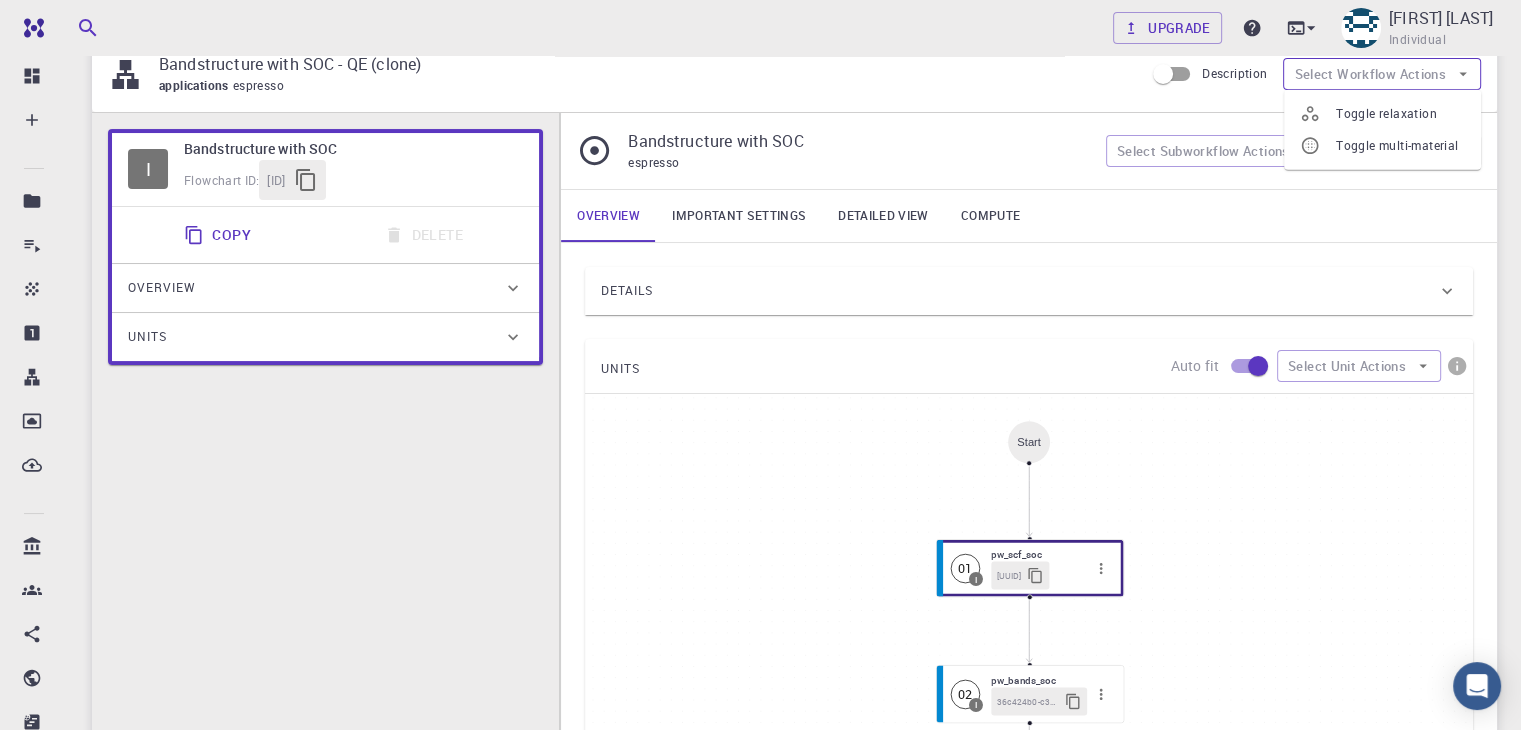 click on "Select Workflow Actions" at bounding box center (1382, 74) 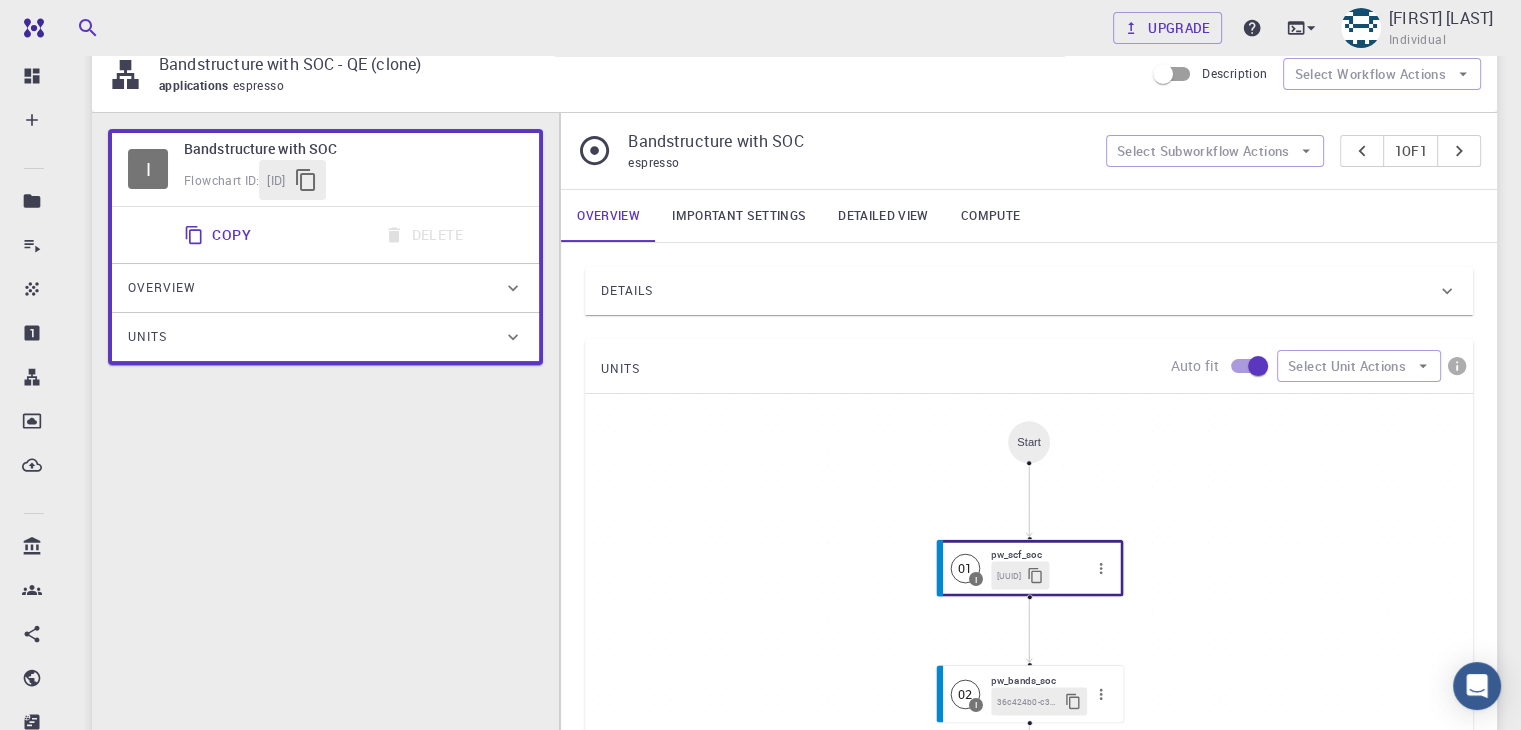 click on "Units" at bounding box center [315, 337] 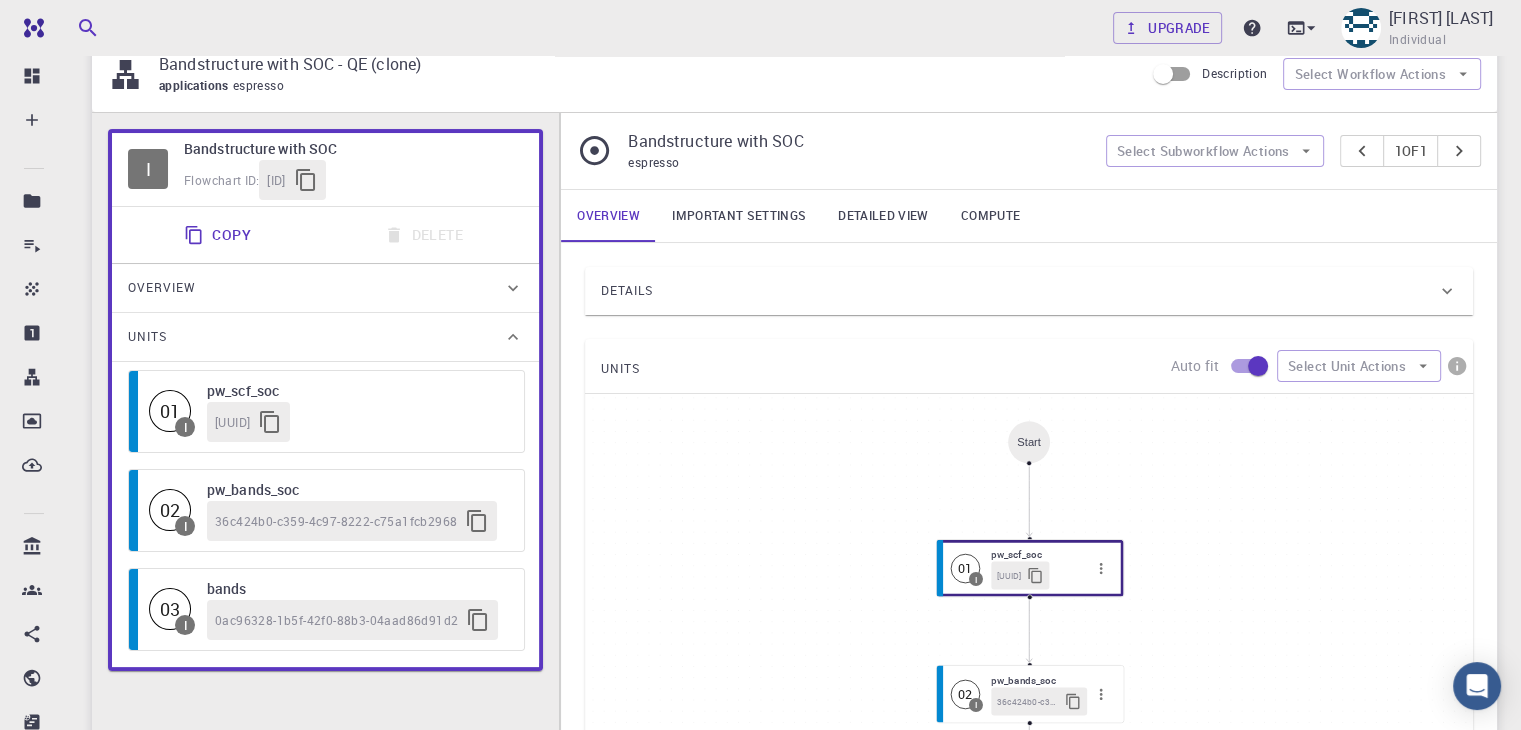 click on "01" at bounding box center (170, 411) 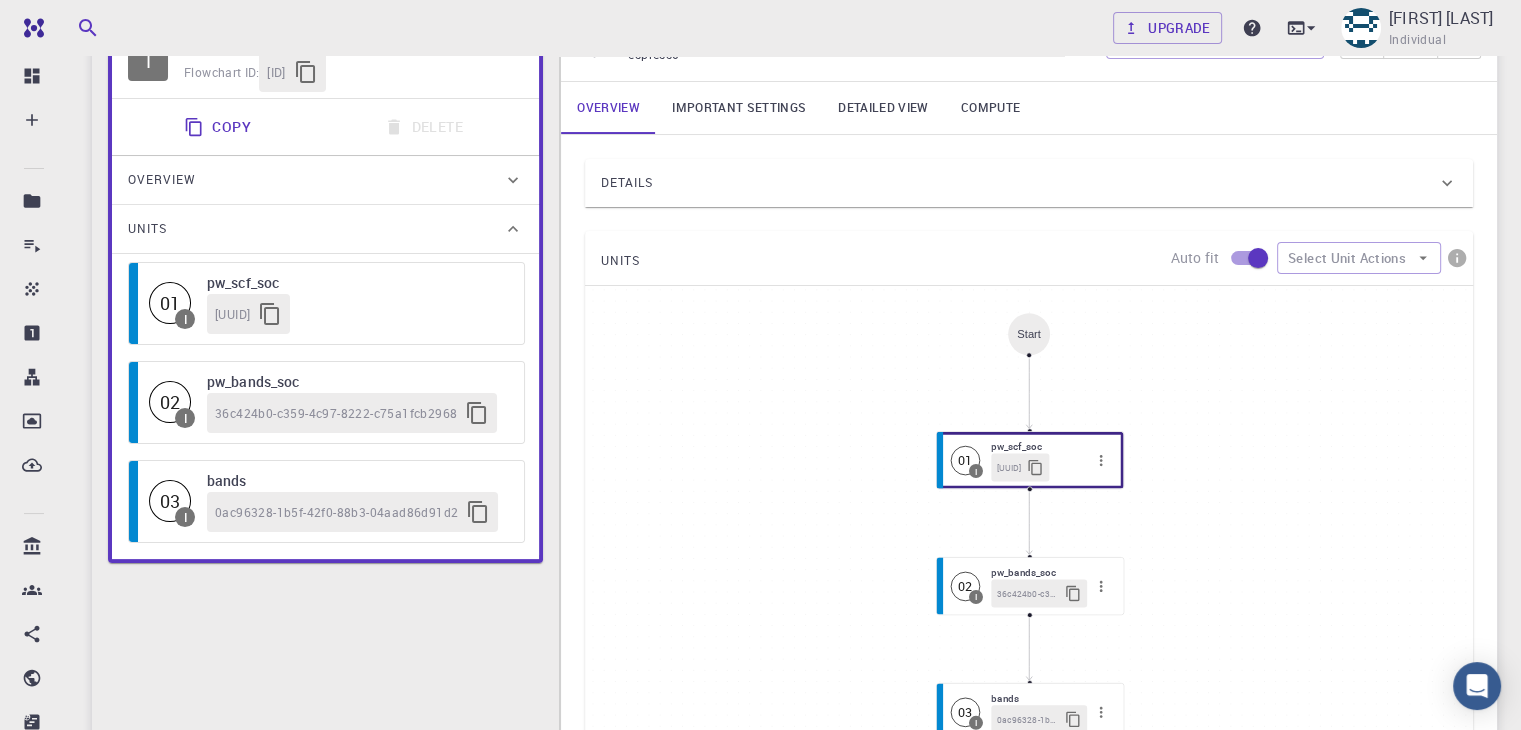 scroll, scrollTop: 324, scrollLeft: 0, axis: vertical 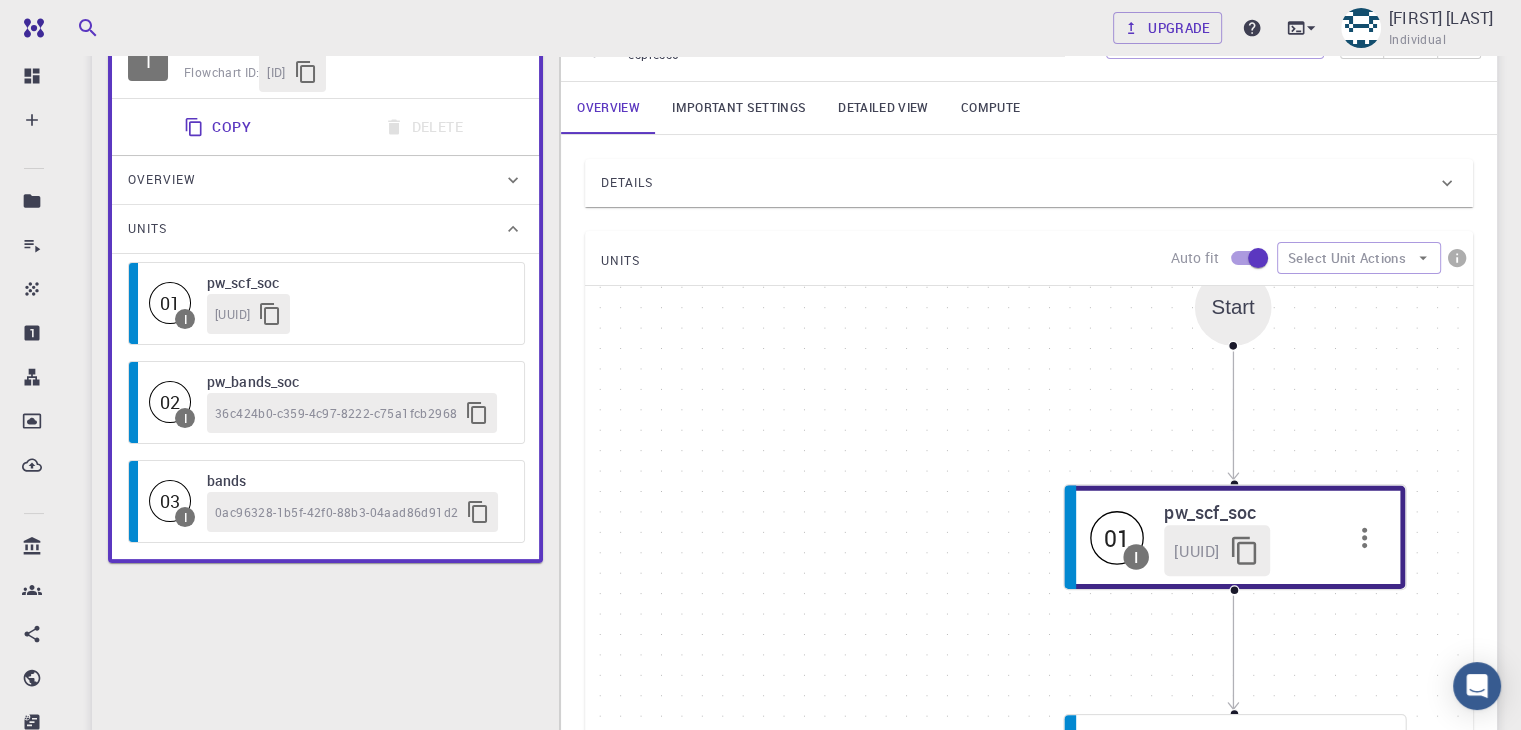 click on "I Bandstructure with SOC Flowchart ID: [UUID] Copy Delete Overview Properties atomic-forces fermi-energy pressure stress-tensor total-energy total-energy-contributions total-force band-structure band-structure Draft Application Name Quantum Espresso espresso Name Version [NUMBER] [NUMBER] Version Build Default Default Build Units 01 I [TEXT] [UUID] 02 I [TEXT] [UUID] 03 I [TEXT] [UUID]" at bounding box center (325, 473) 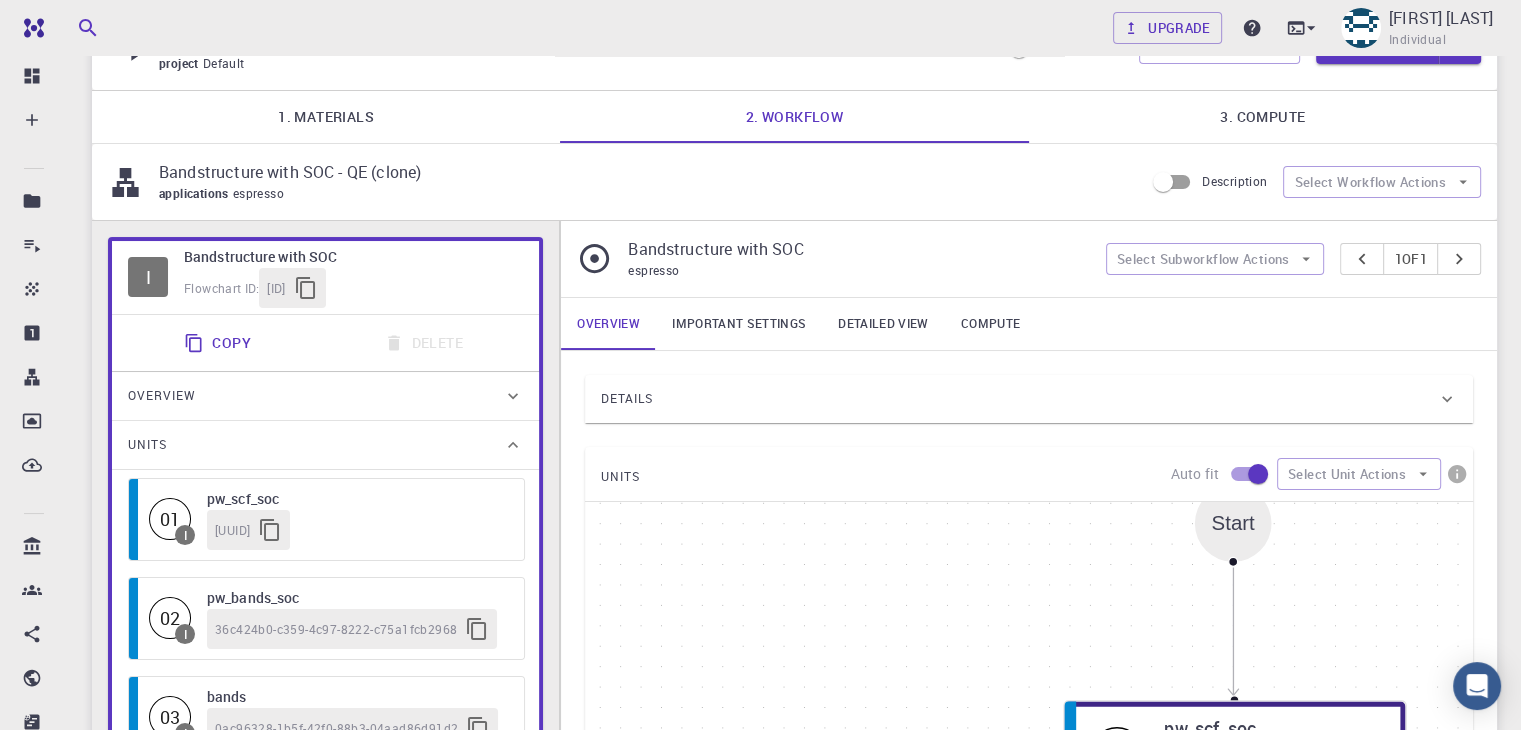 scroll, scrollTop: 0, scrollLeft: 0, axis: both 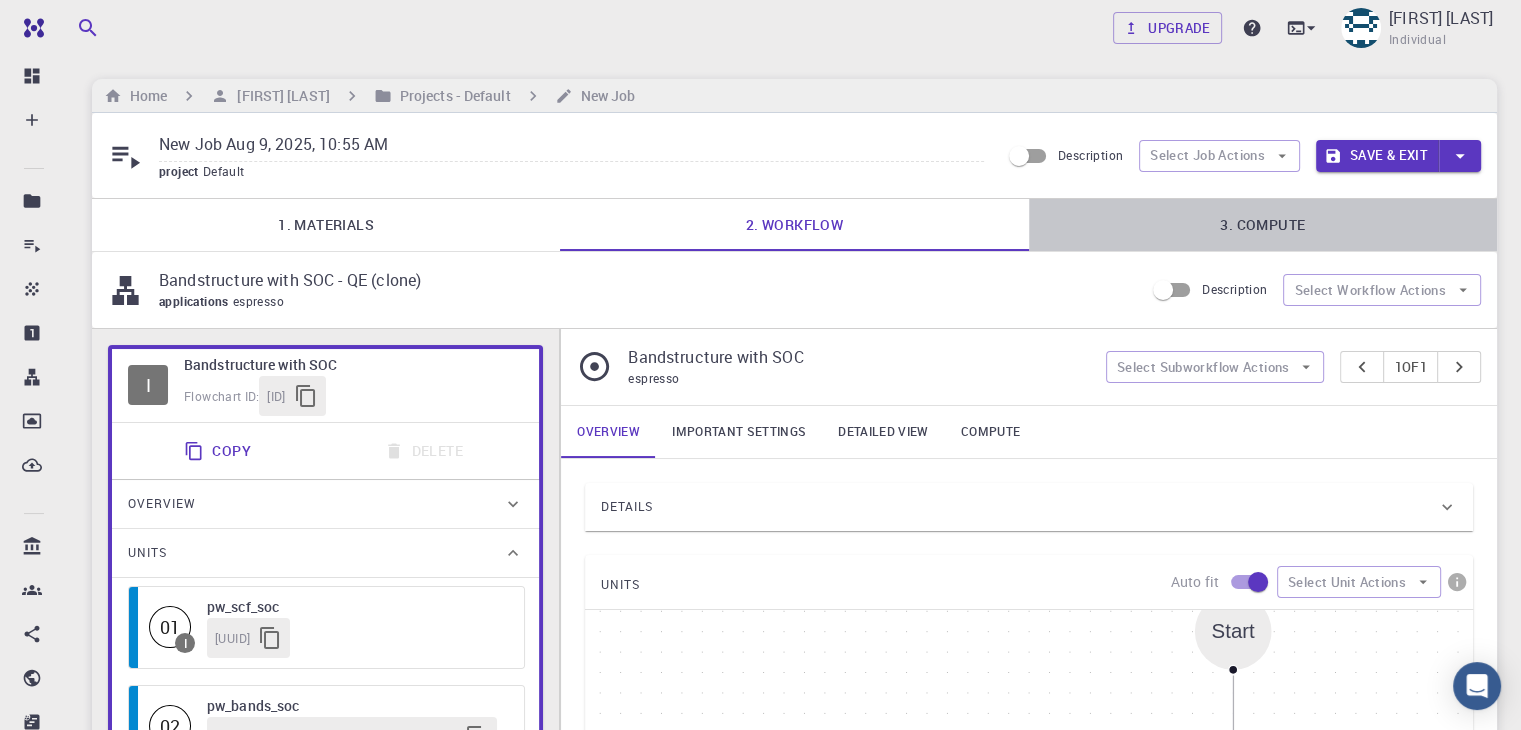 click on "3. Compute" at bounding box center (1263, 225) 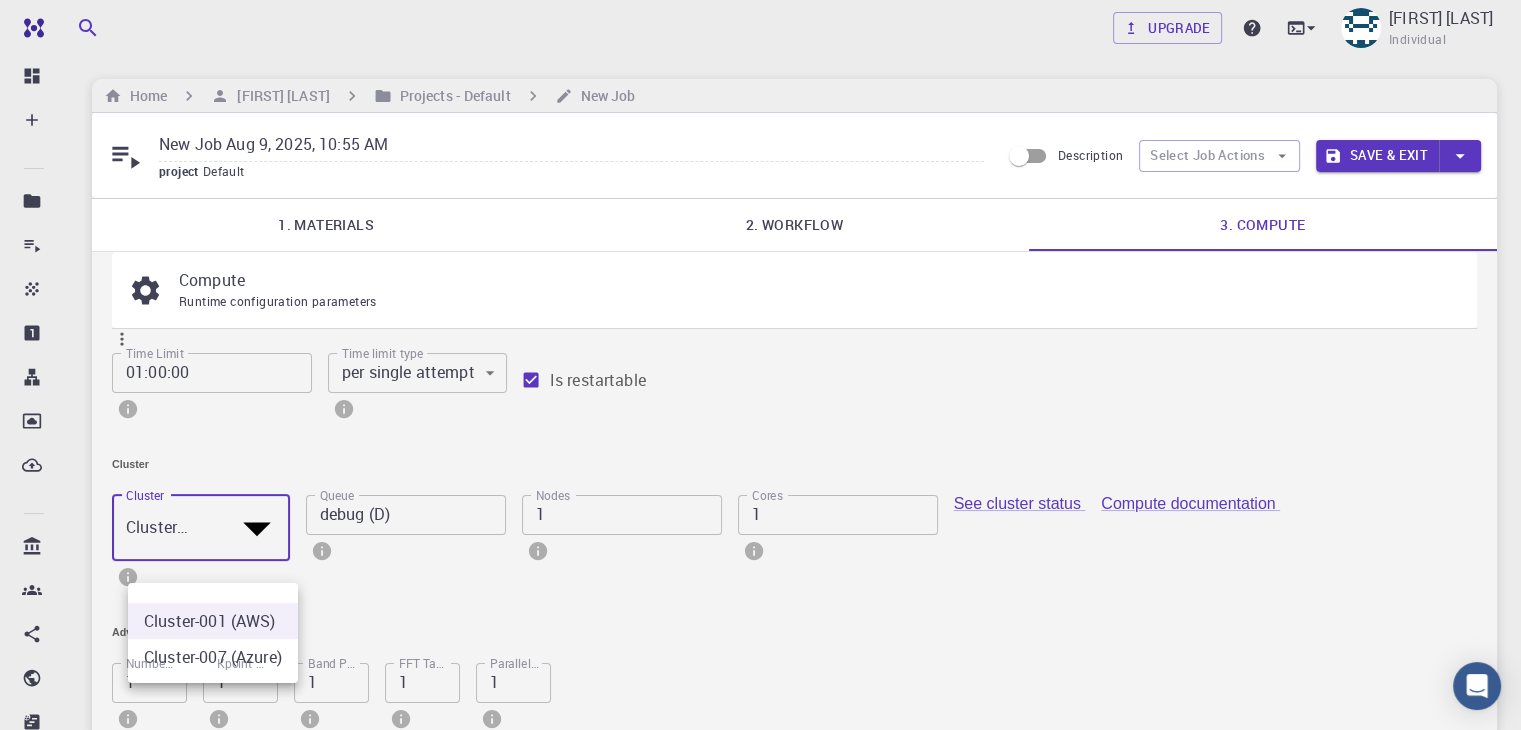 click on "Free Dashboard Create New Job New Material Create Material Upload File Import from Bank Import from 3rd Party New Workflow New Project Projects Jobs Materials Properties Workflows Dropbox External Uploads Bank Materials Workflows Accounts Shared with me Shared publicly Shared externally Documentation Contact Support Compute load: Low Upgrade [FIRST] [LAST] Individual Home [FIRST] [LAST] Projects - Default New Job New Job Aug 9, 2025, 10:55 AM project Default Description Select Job Actions Save & Exit 1. Materials 2. Workflow 3. Compute Compute Runtime configuration parameters Time Limit 01:00:00 Time Limit   Time limit type per single attempt 0 Time limit type     Is restartable Cluster Cluster-001 (AWS) 0 Cluster   Queue debug (D) Queue   Nodes 1 Nodes   Cores 1 Cores   See cluster status   Compute documentation  Advanced options Number of Images 1 Number of Images   Kpoint Pools 1 Kpoint Pools   Band Pools 1 Band Pools   FFT Task Groups 1 FFT Task Groups   Parallelization levels 1" at bounding box center [760, 569] 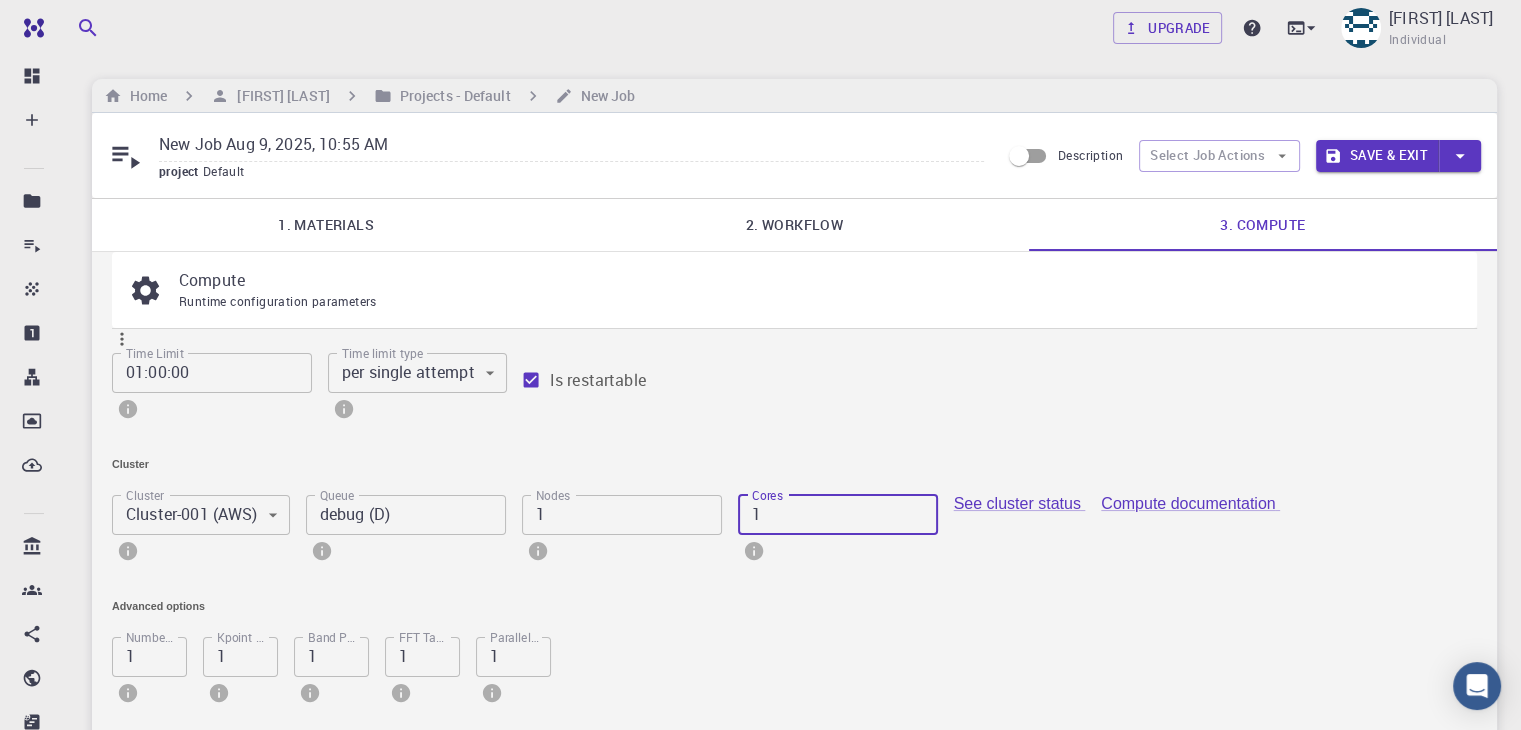 click on "1" at bounding box center (838, 515) 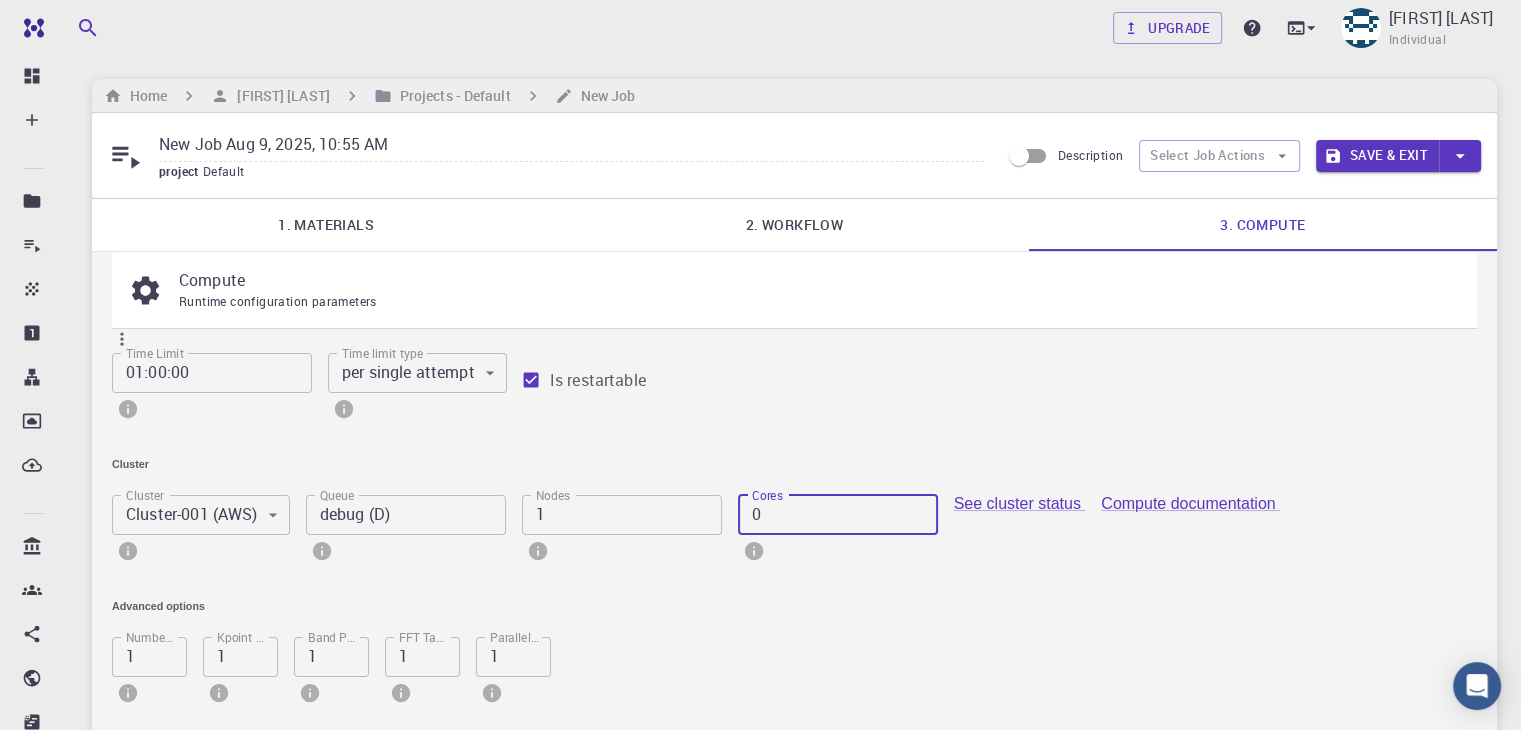 click on "0" at bounding box center [838, 515] 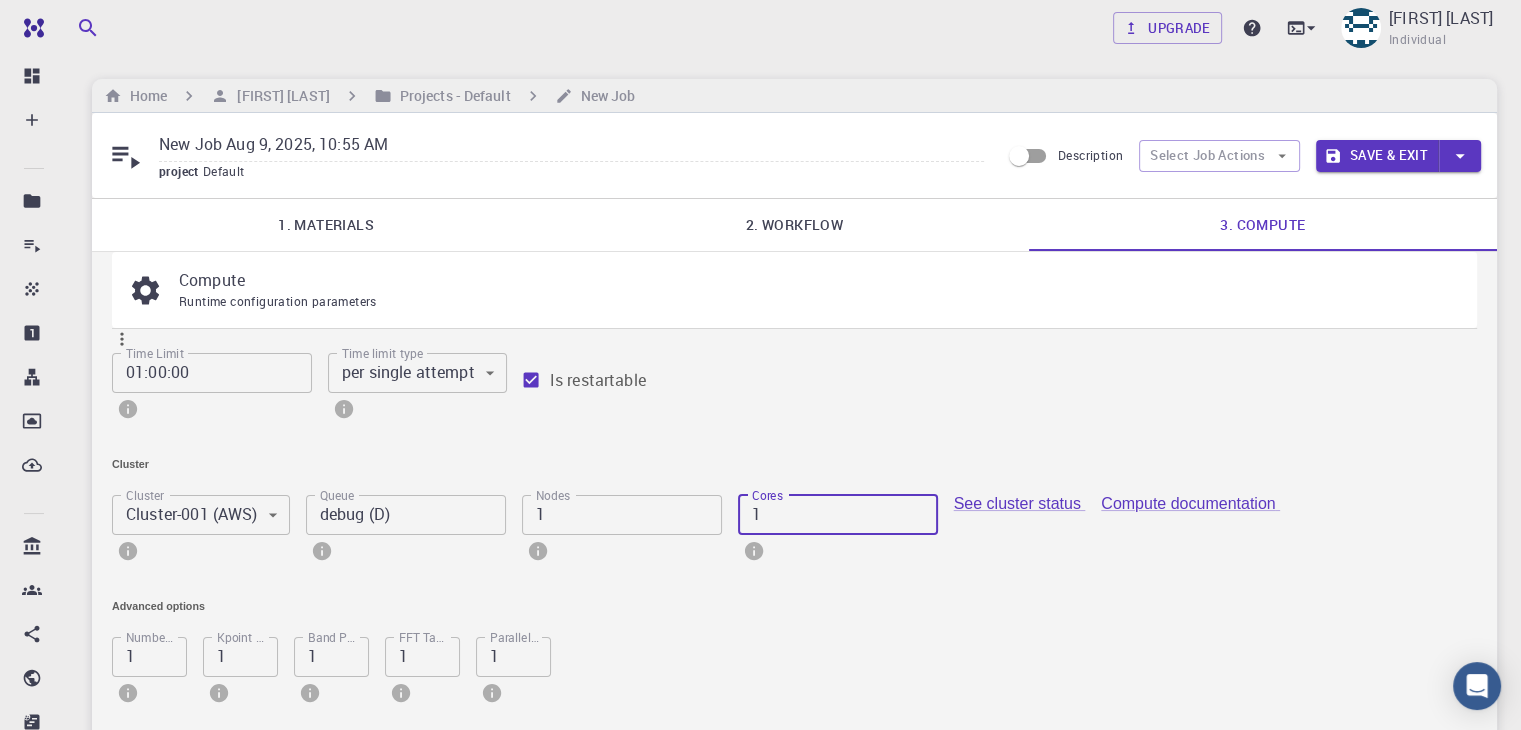 click on "1" at bounding box center (838, 515) 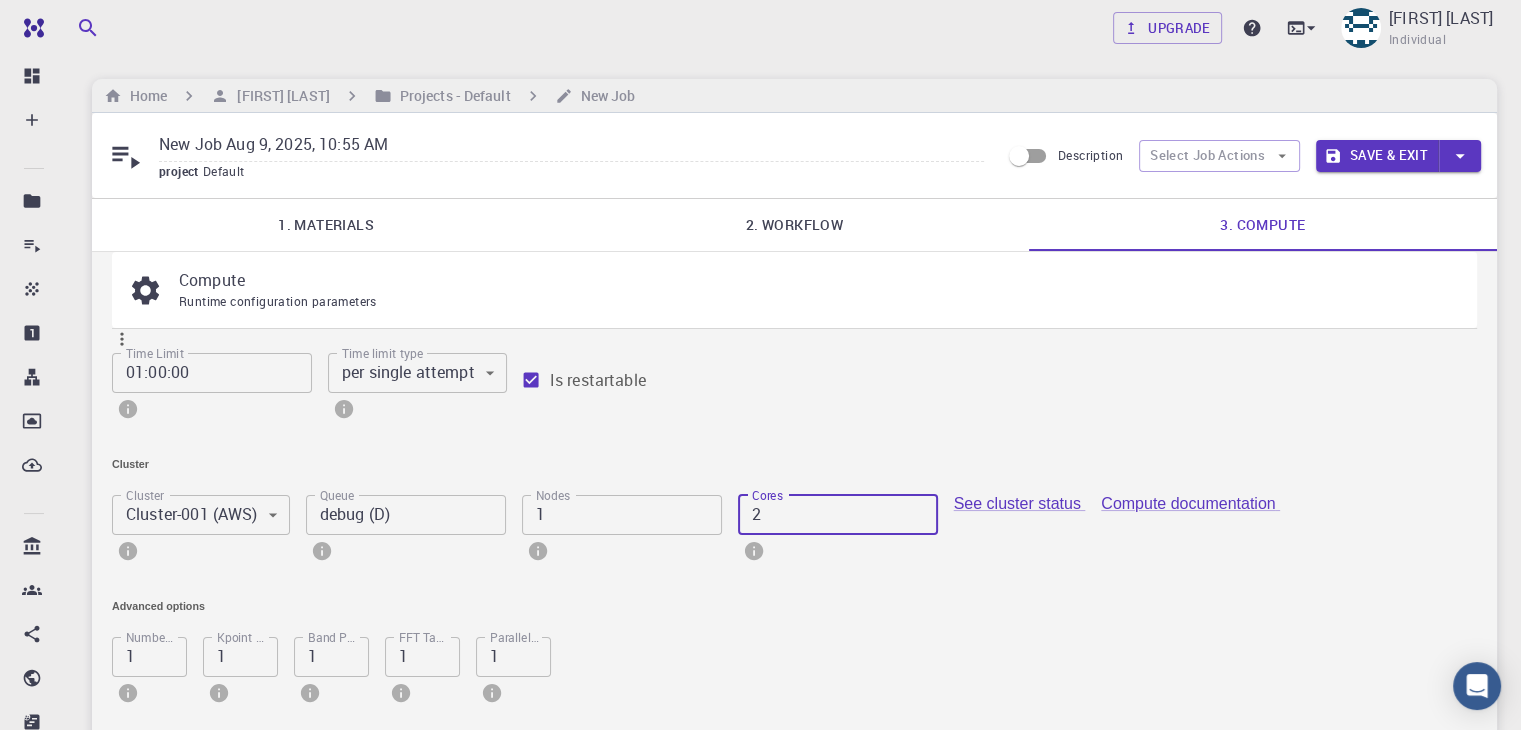 type on "2" 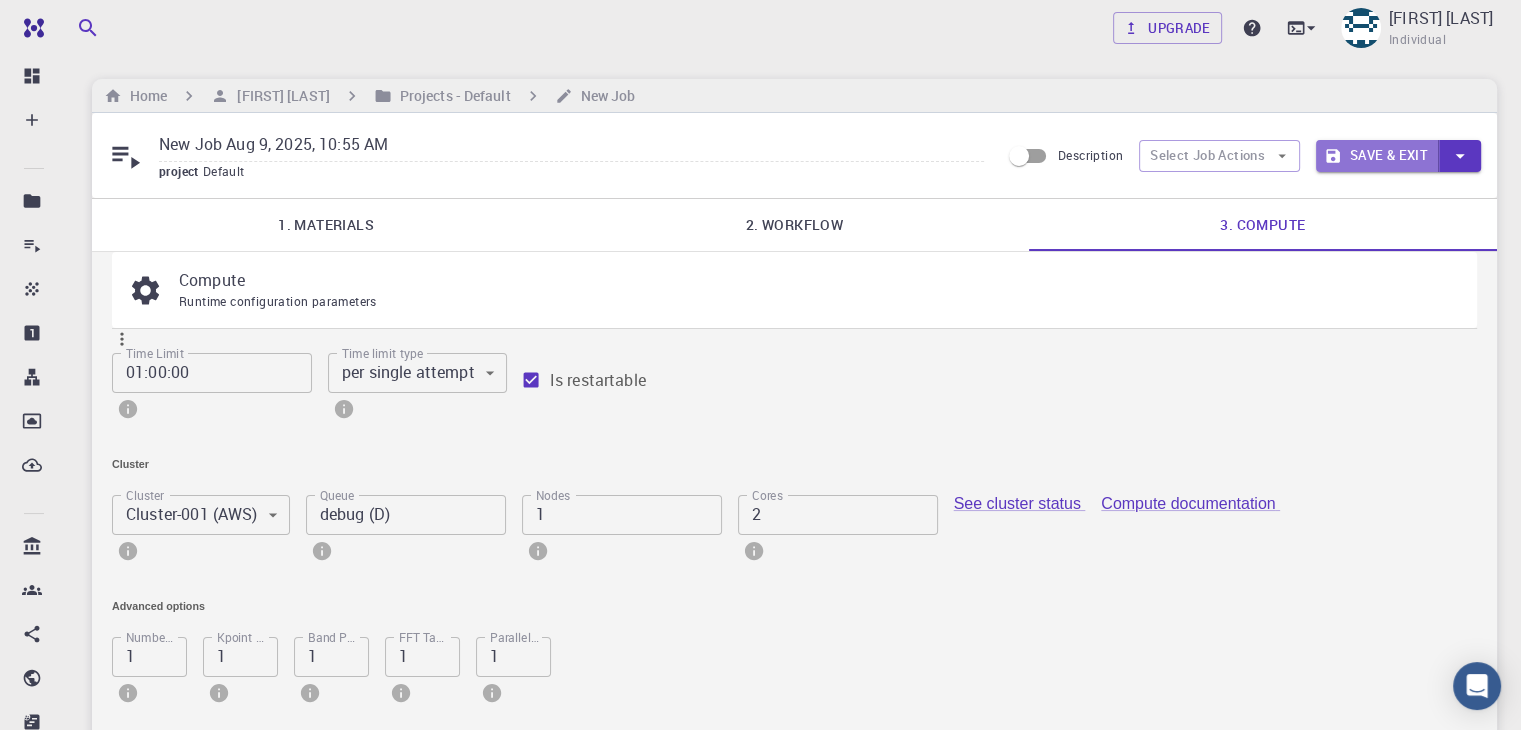 click on "Save & Exit" at bounding box center (1377, 156) 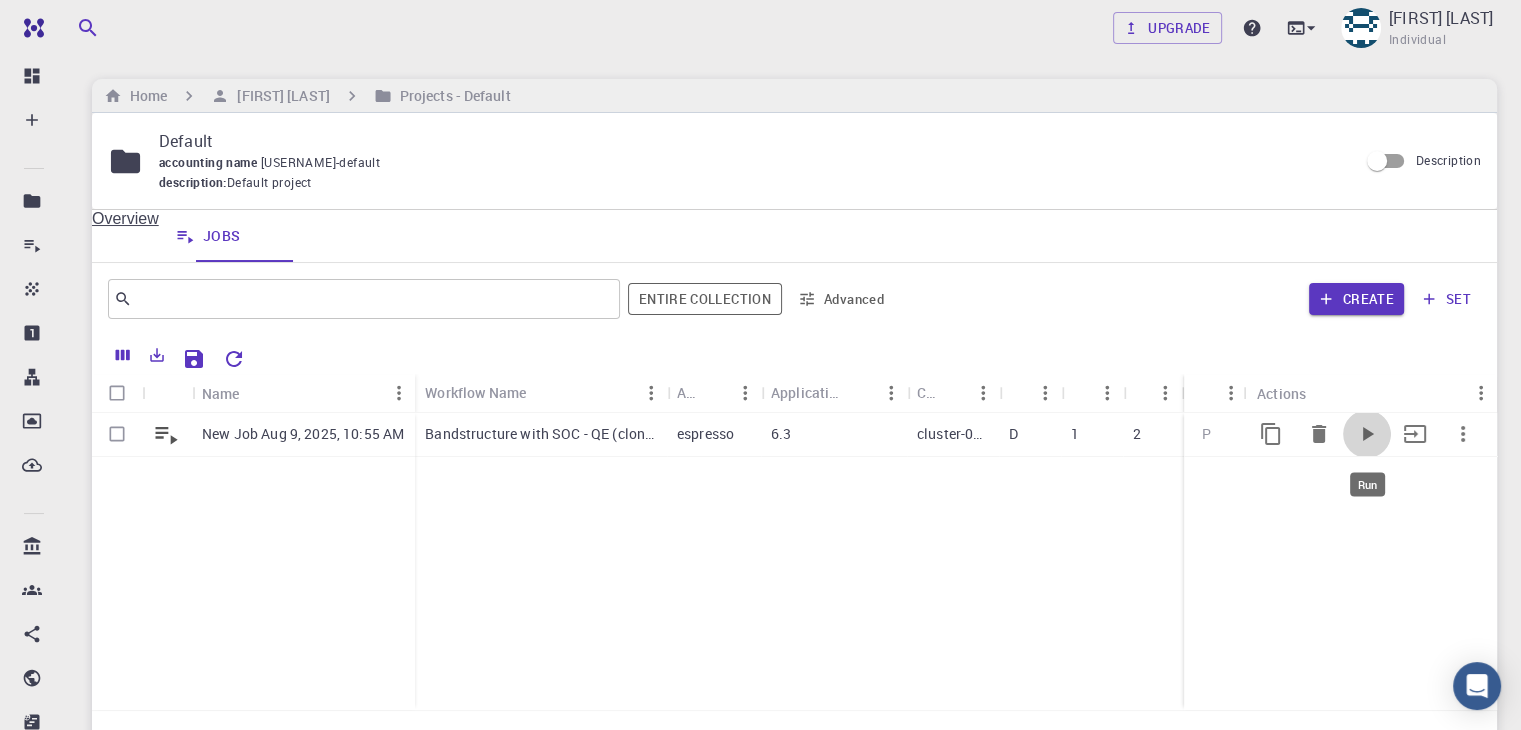 click 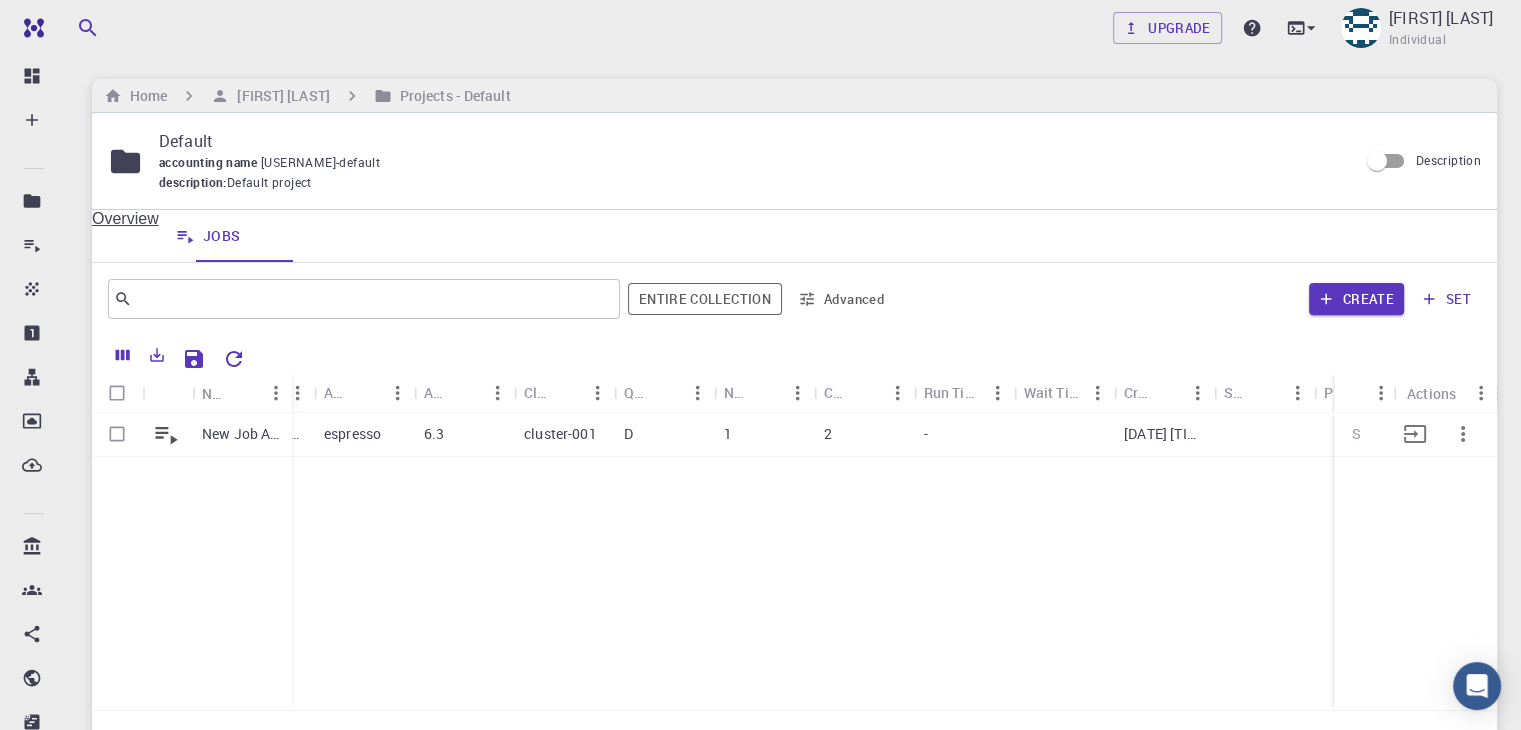 scroll, scrollTop: 0, scrollLeft: 0, axis: both 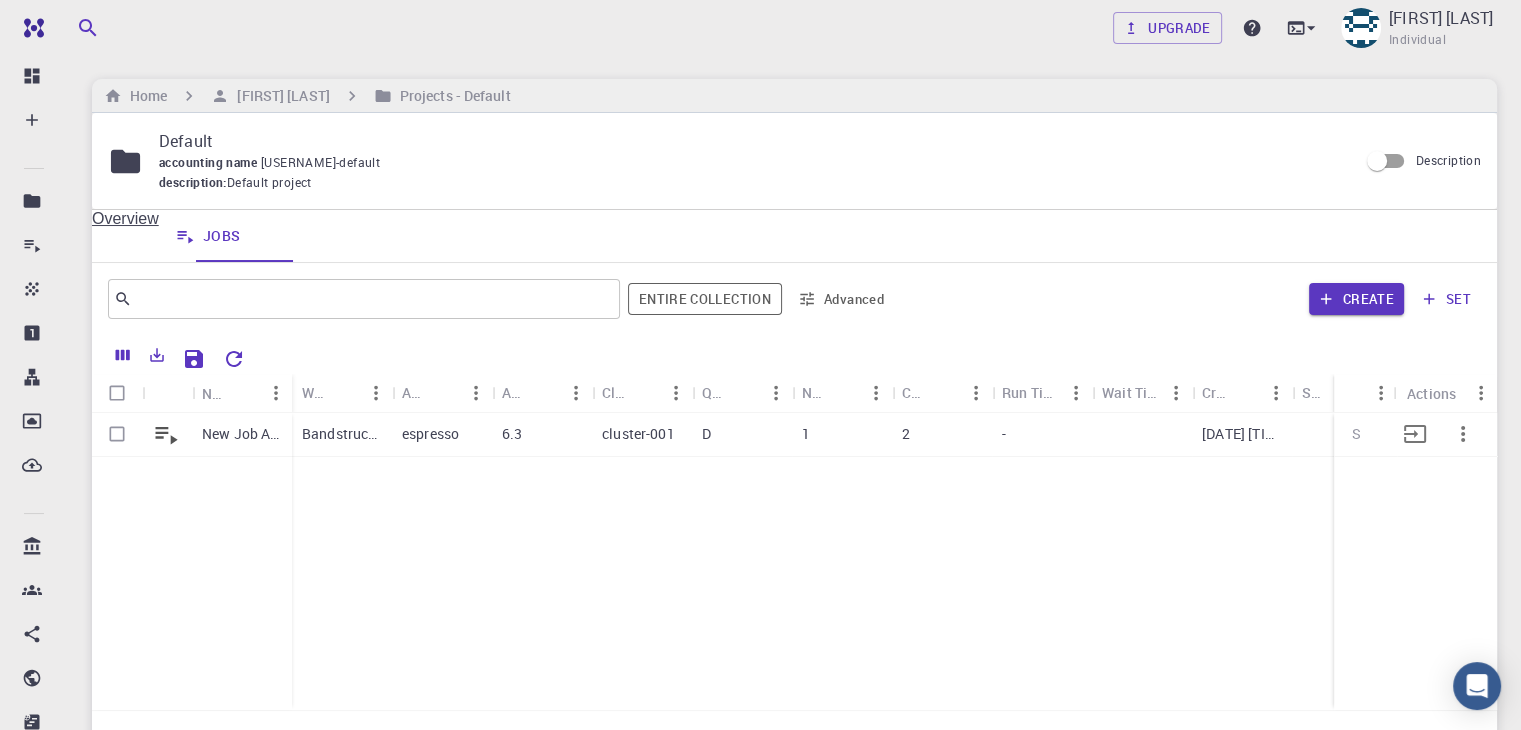 click 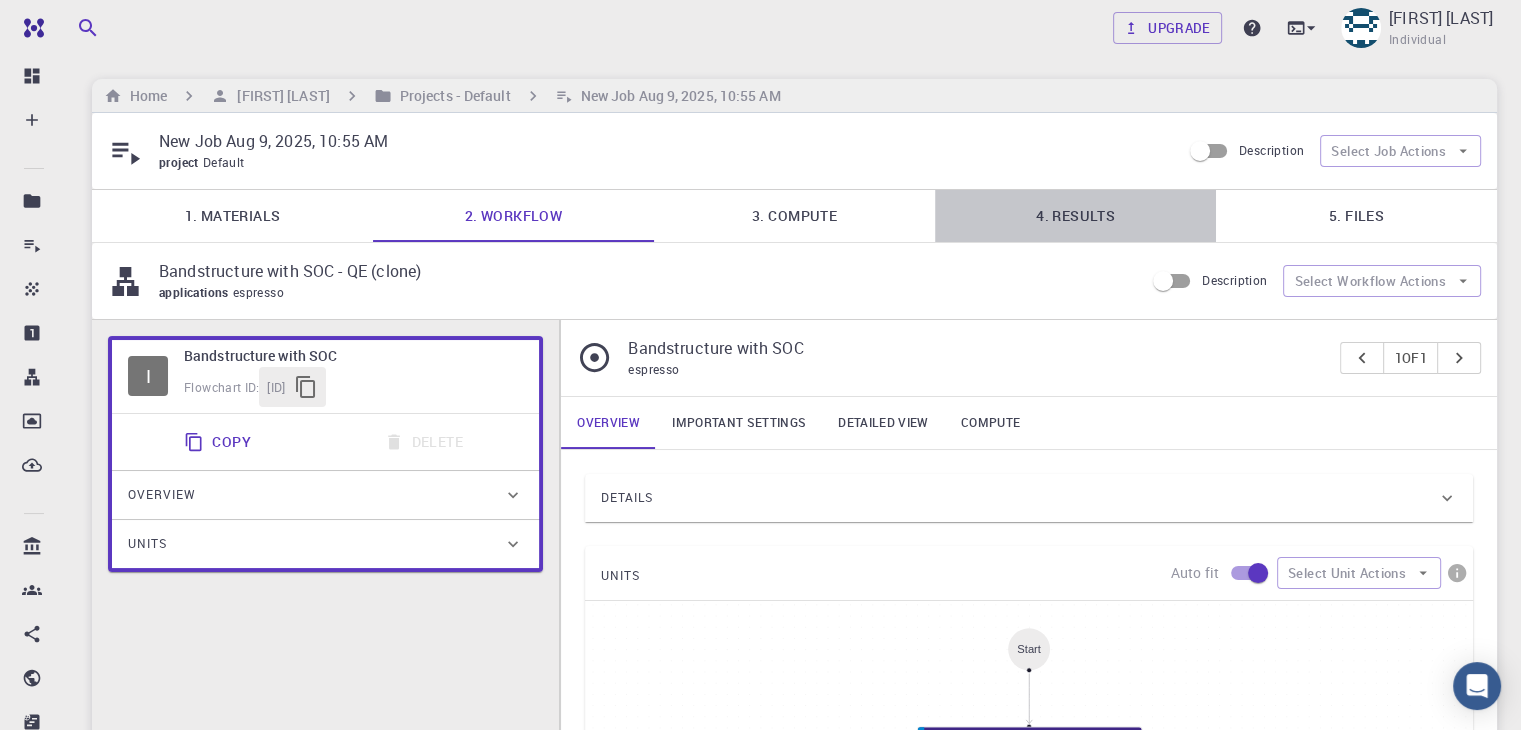 click on "4. Results" at bounding box center [1075, 216] 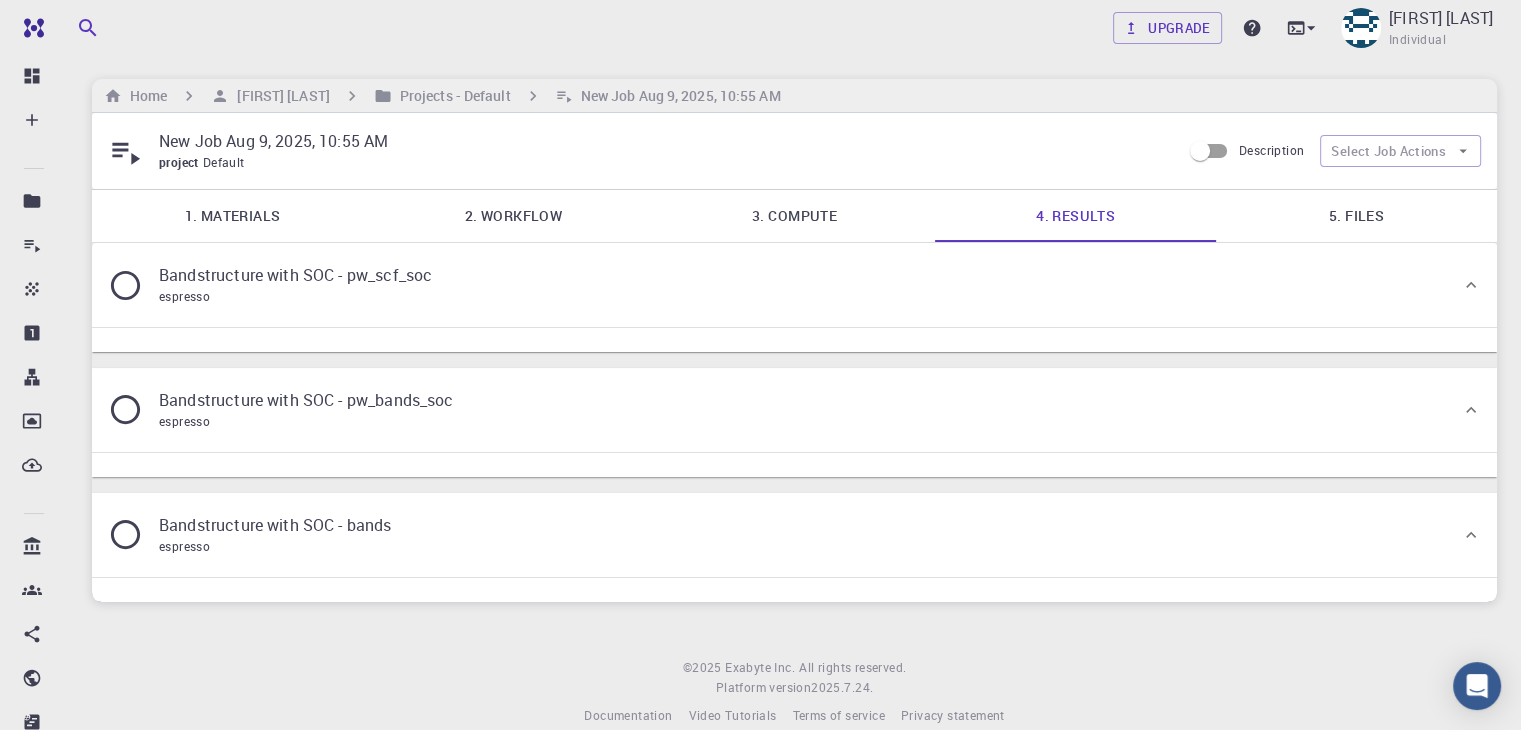 click 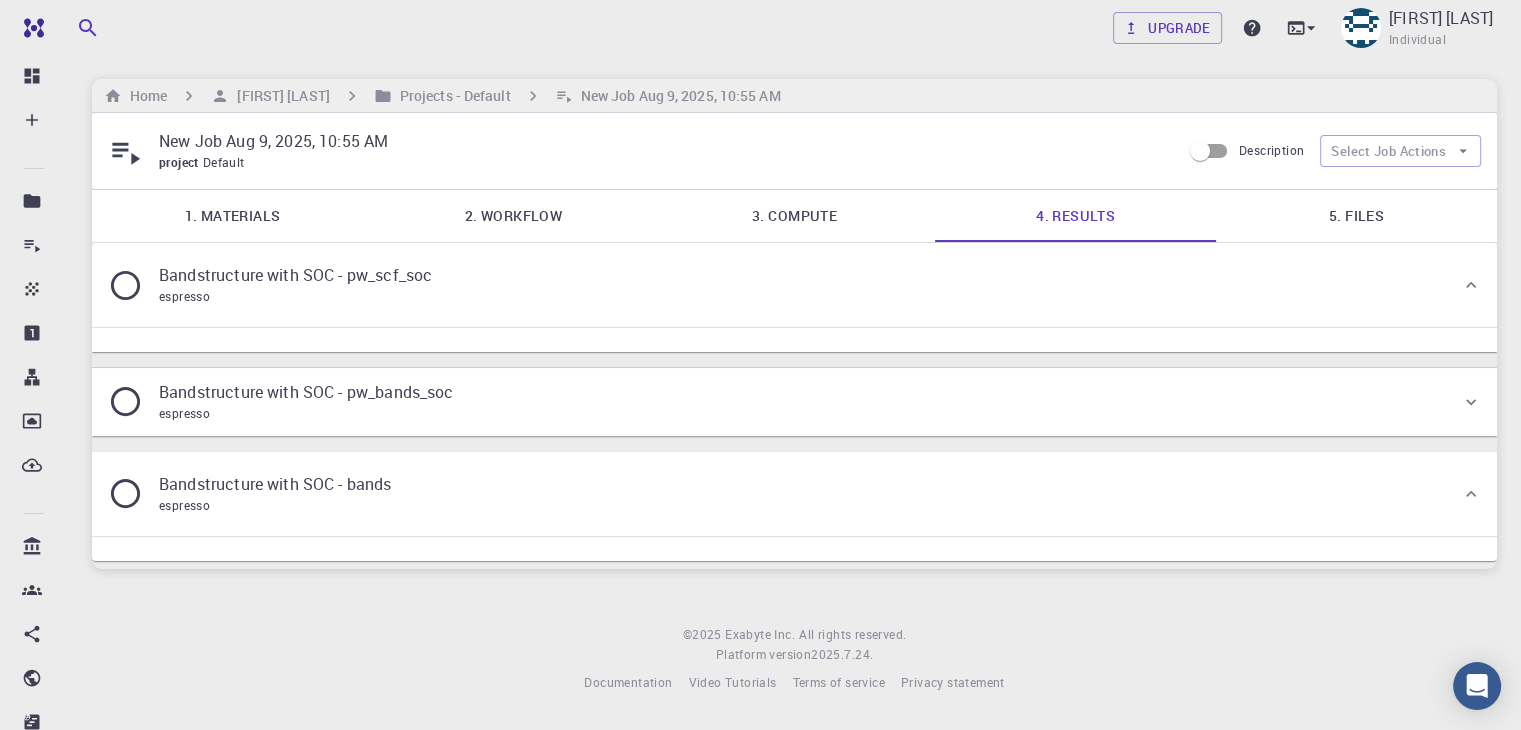 click 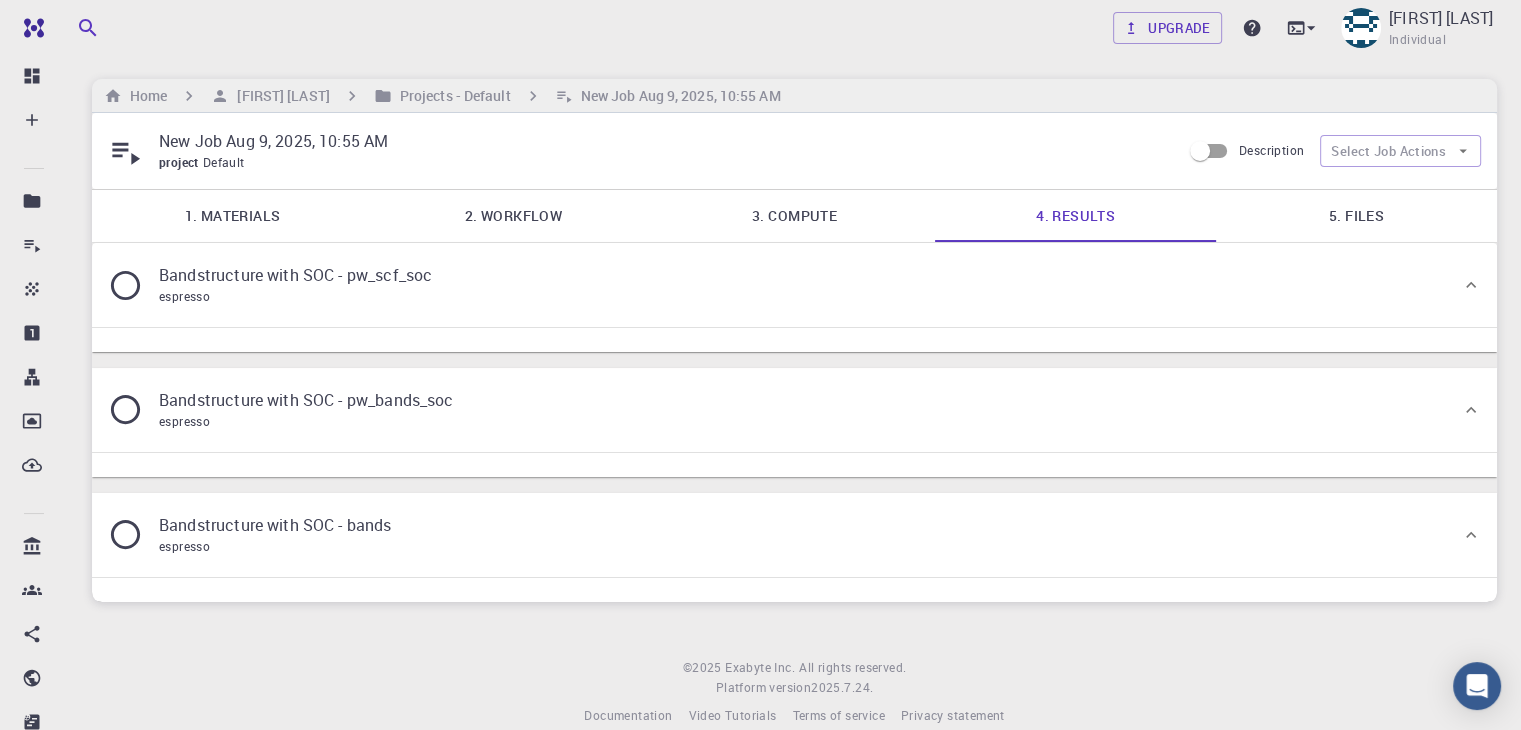 click 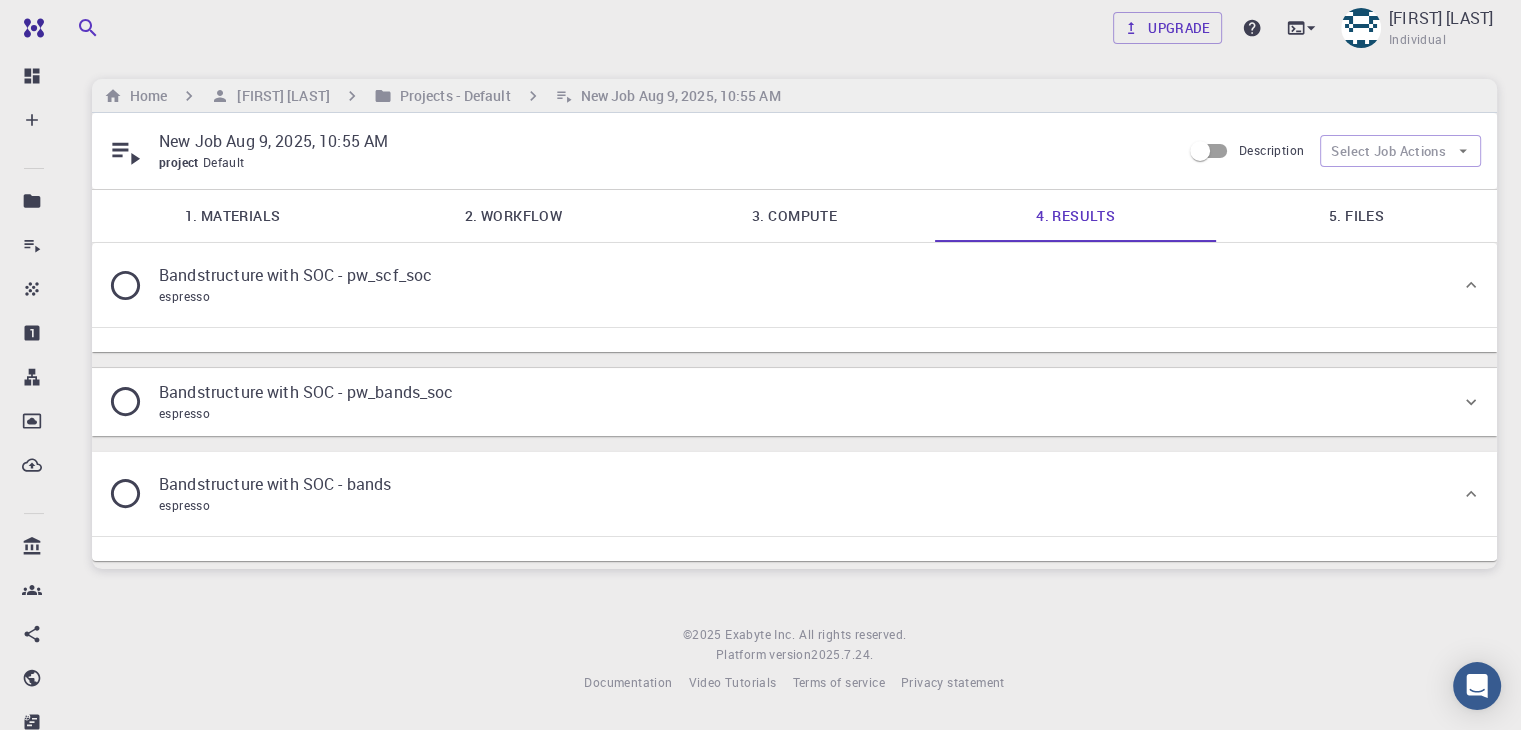 click 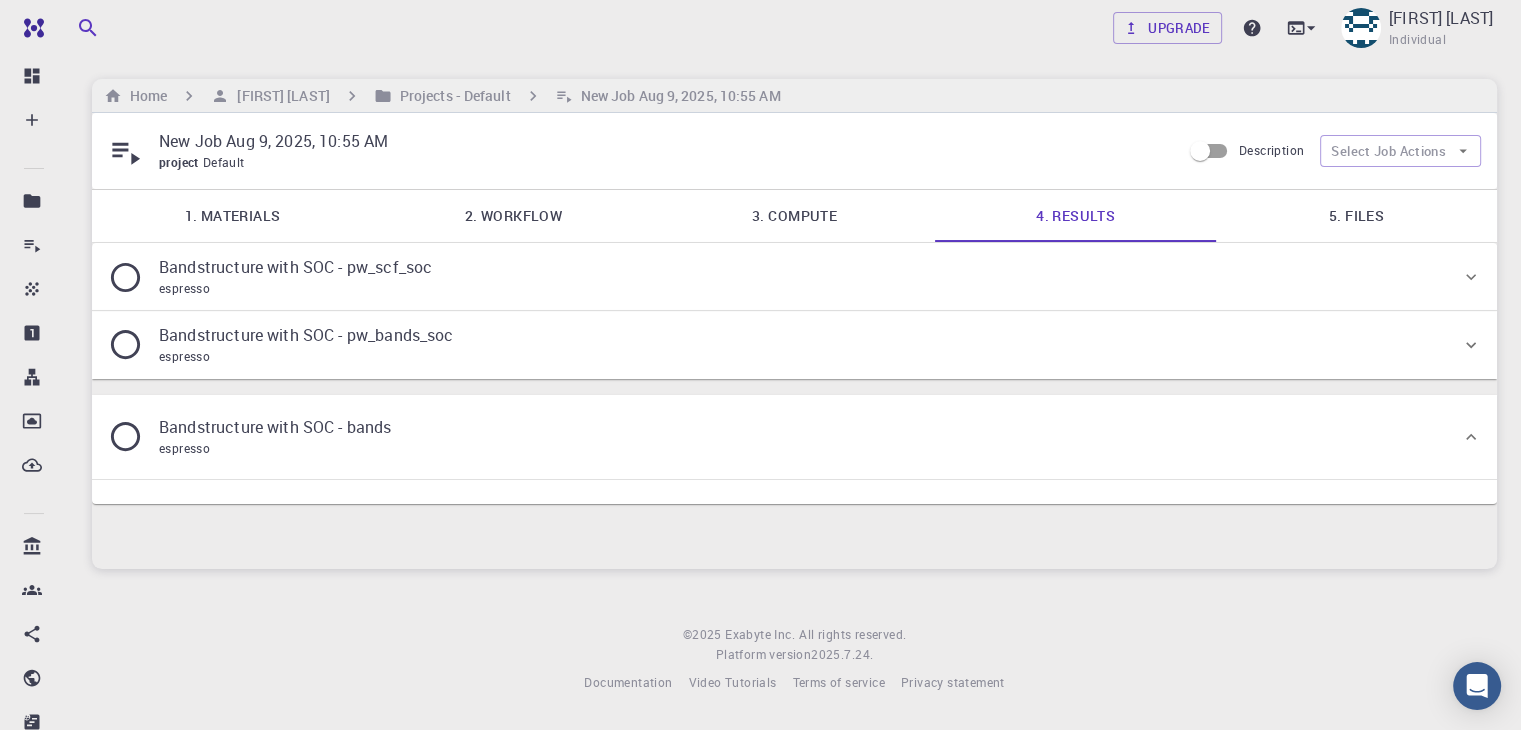 click 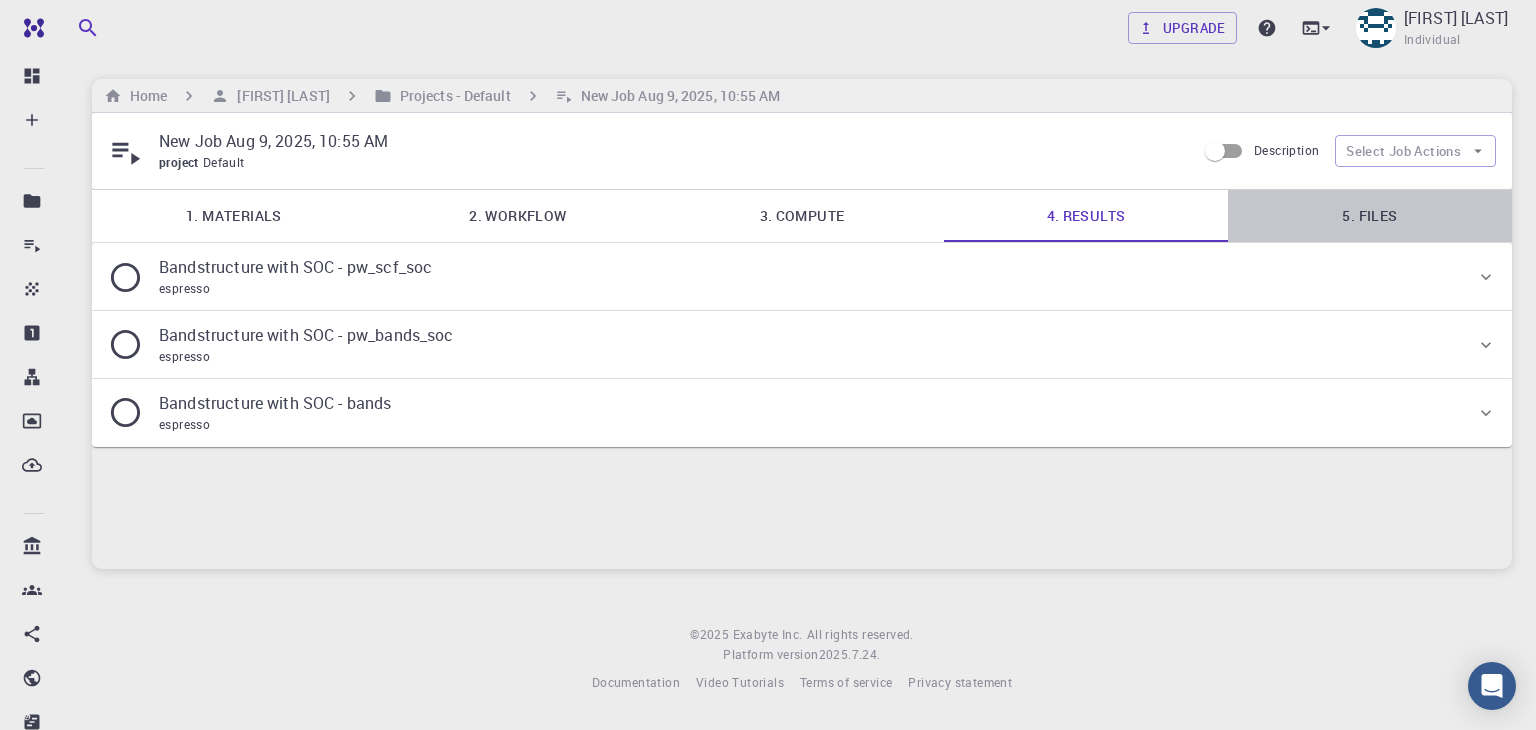 click on "5. Files" at bounding box center (1370, 216) 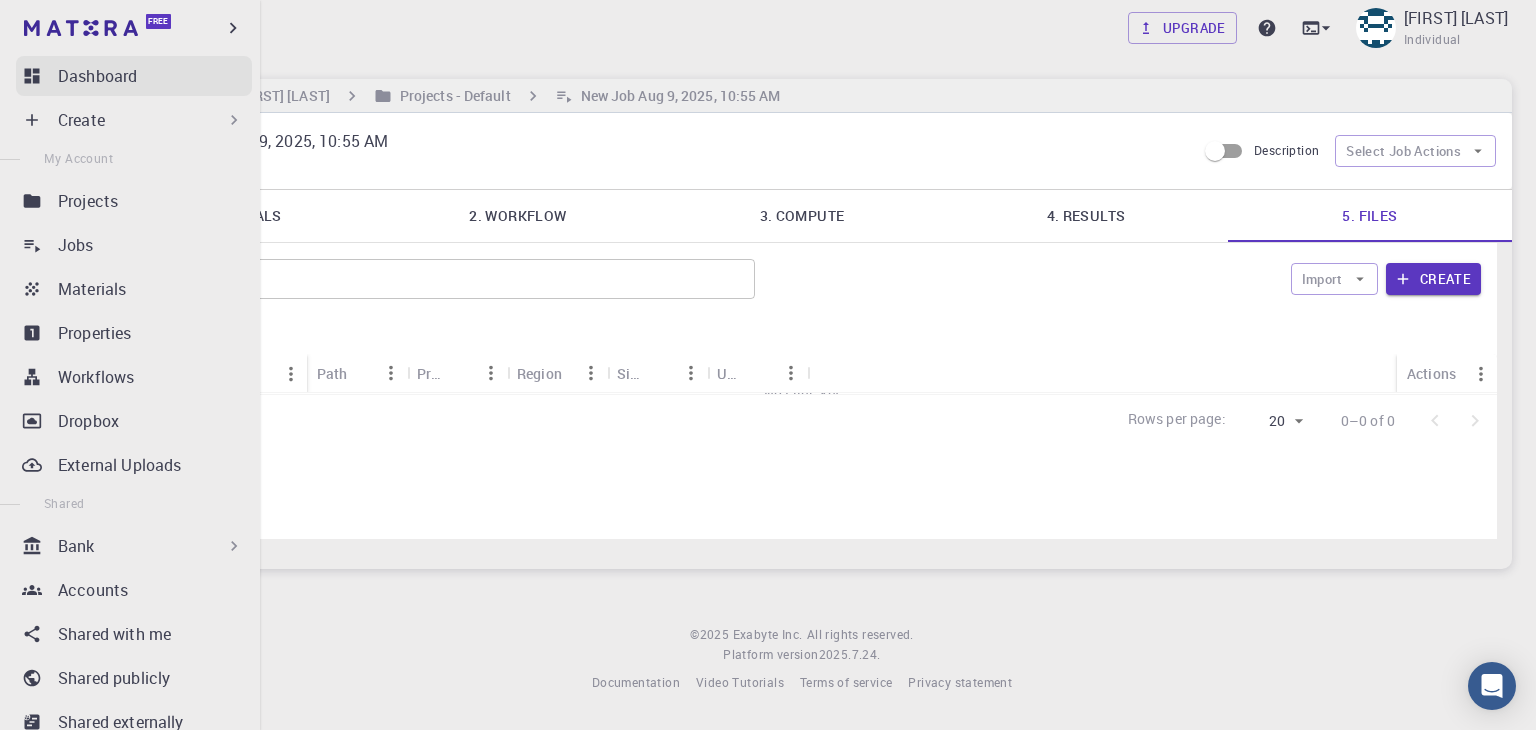 click on "Dashboard" at bounding box center [97, 76] 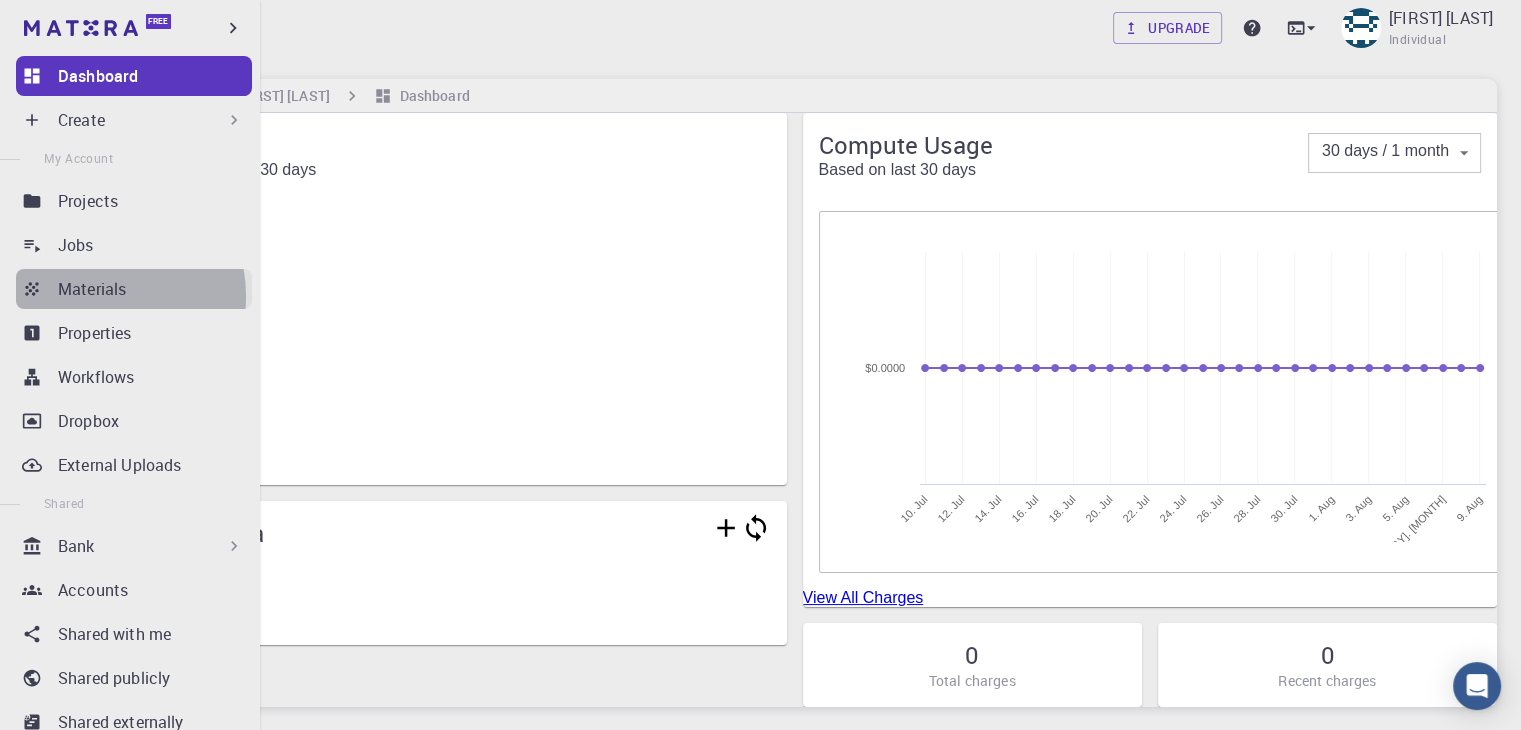 click on "Materials" at bounding box center [92, 289] 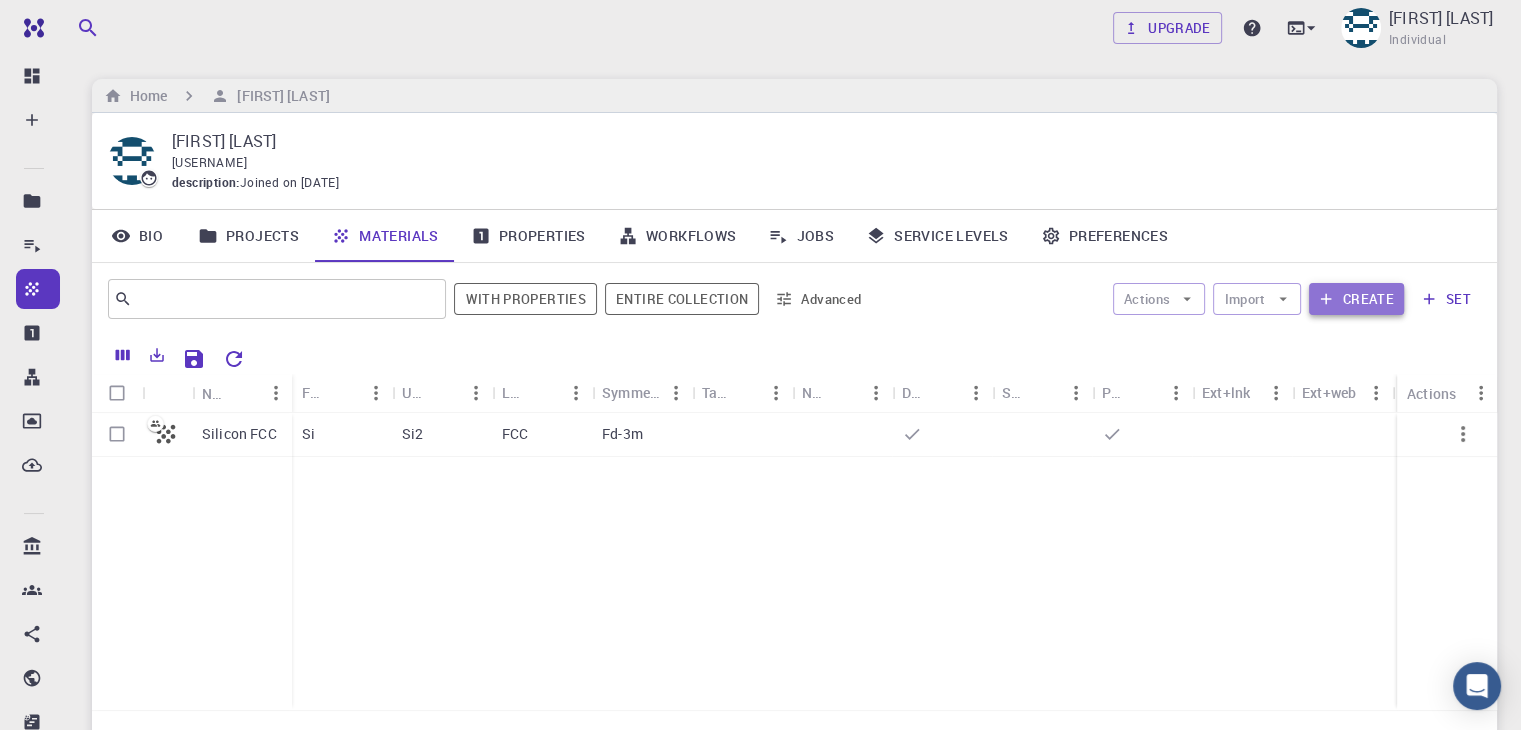 click on "Create" at bounding box center (1356, 299) 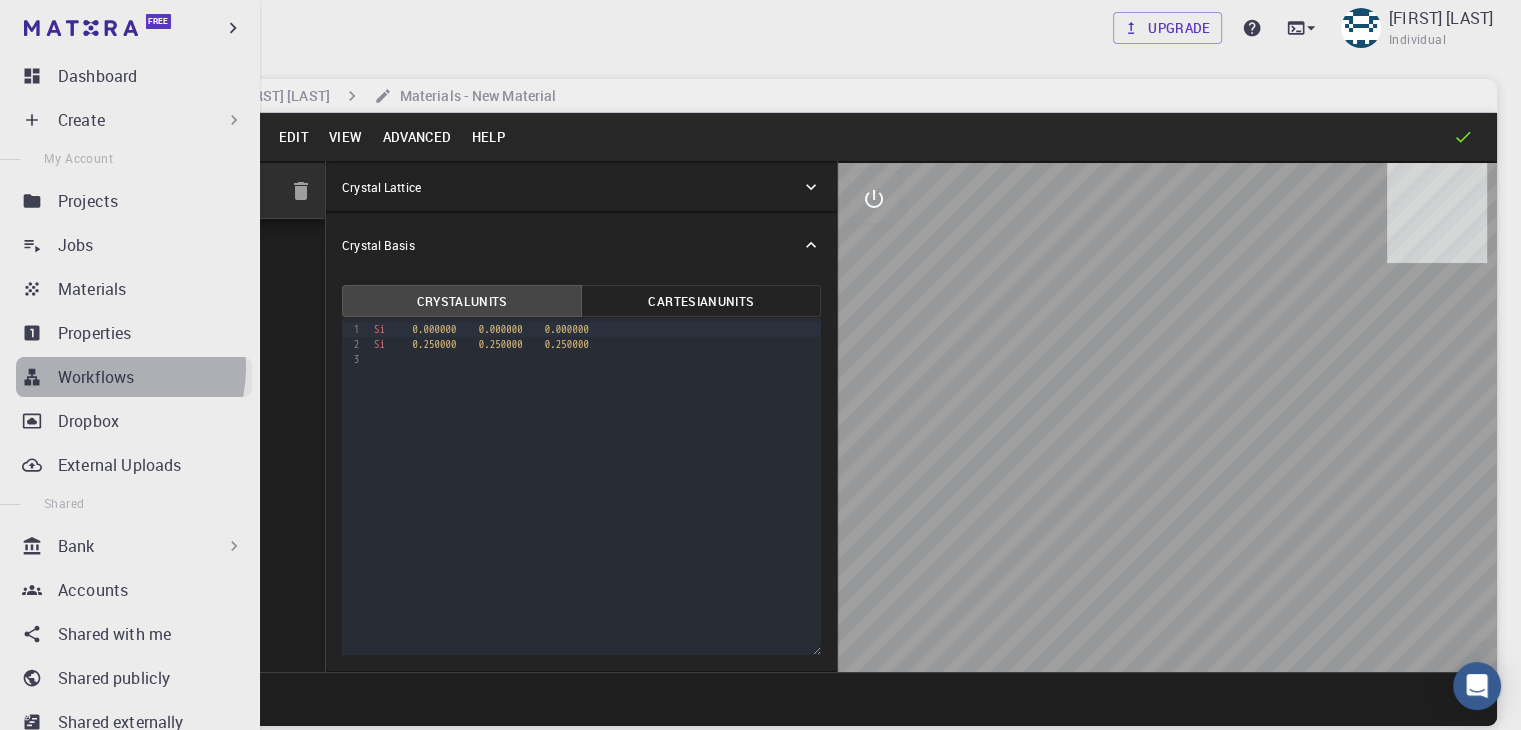 click on "Workflows" at bounding box center (96, 377) 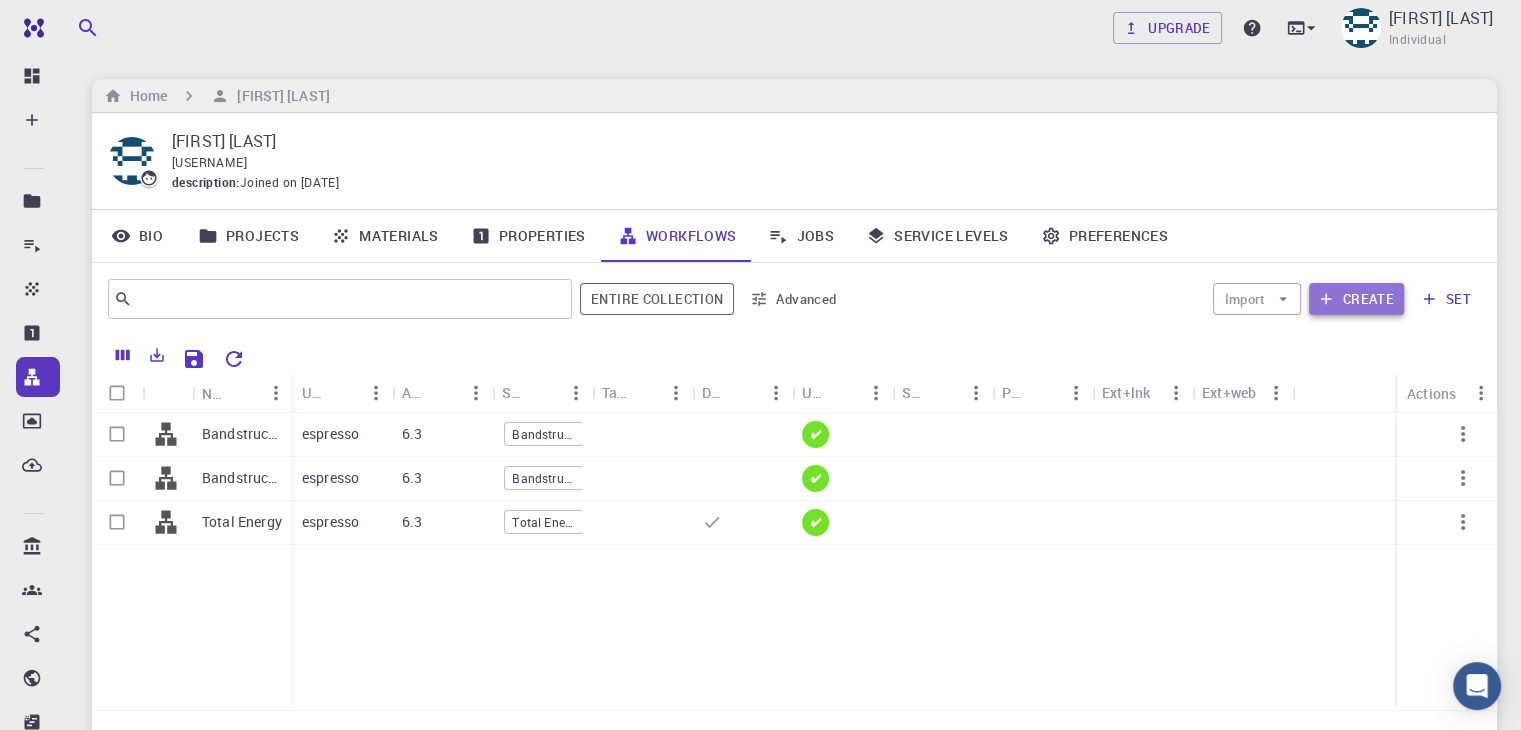 click 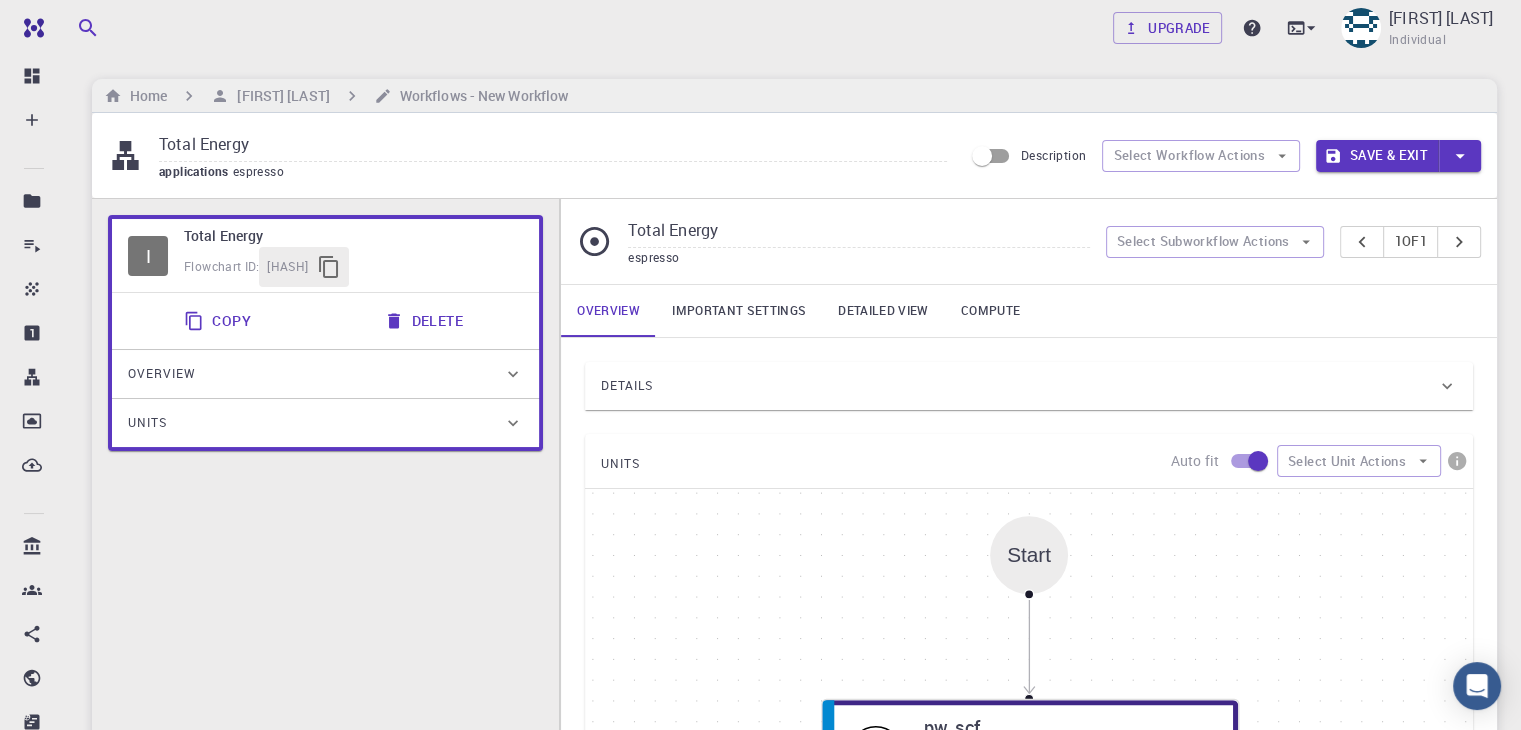 click on "Total Energy" at bounding box center (553, 145) 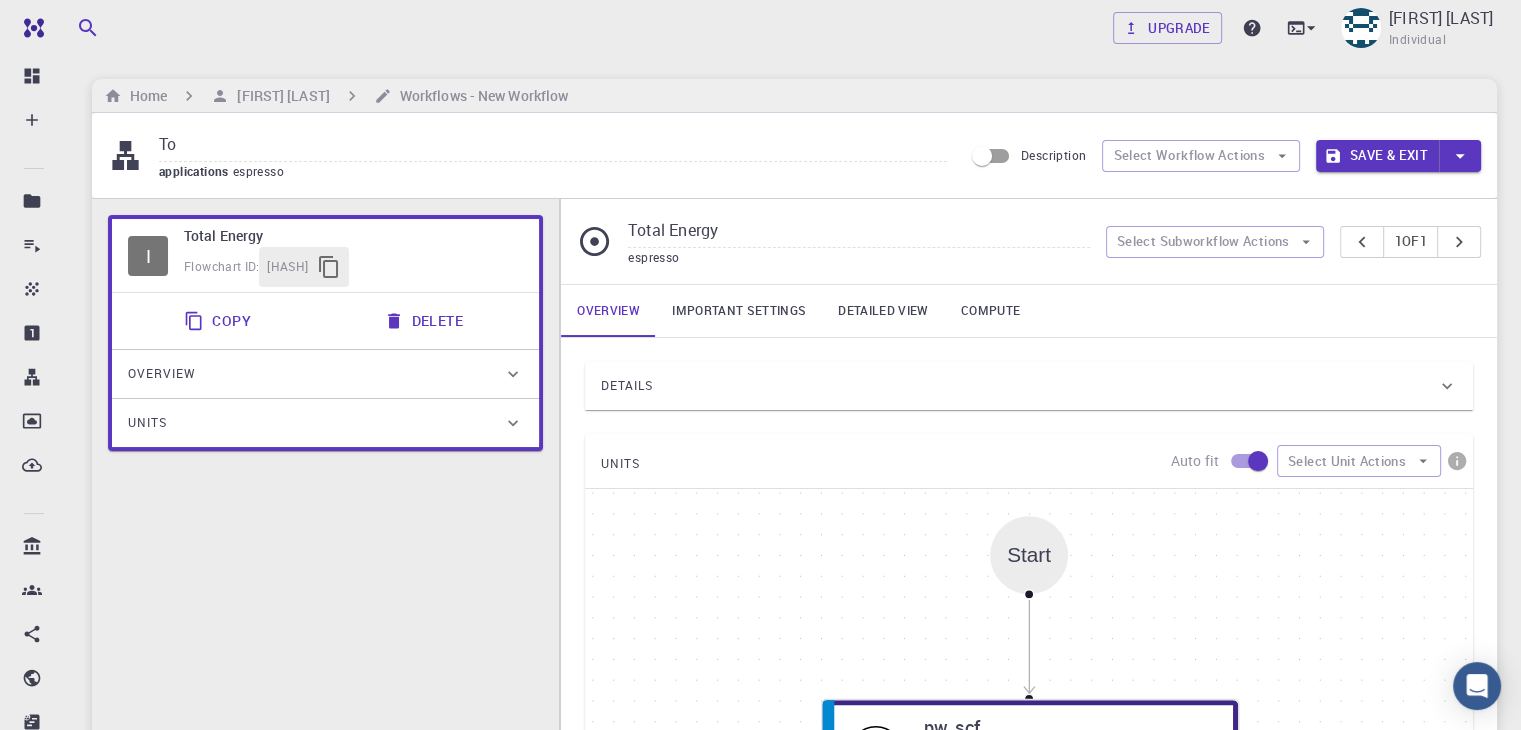type on "T" 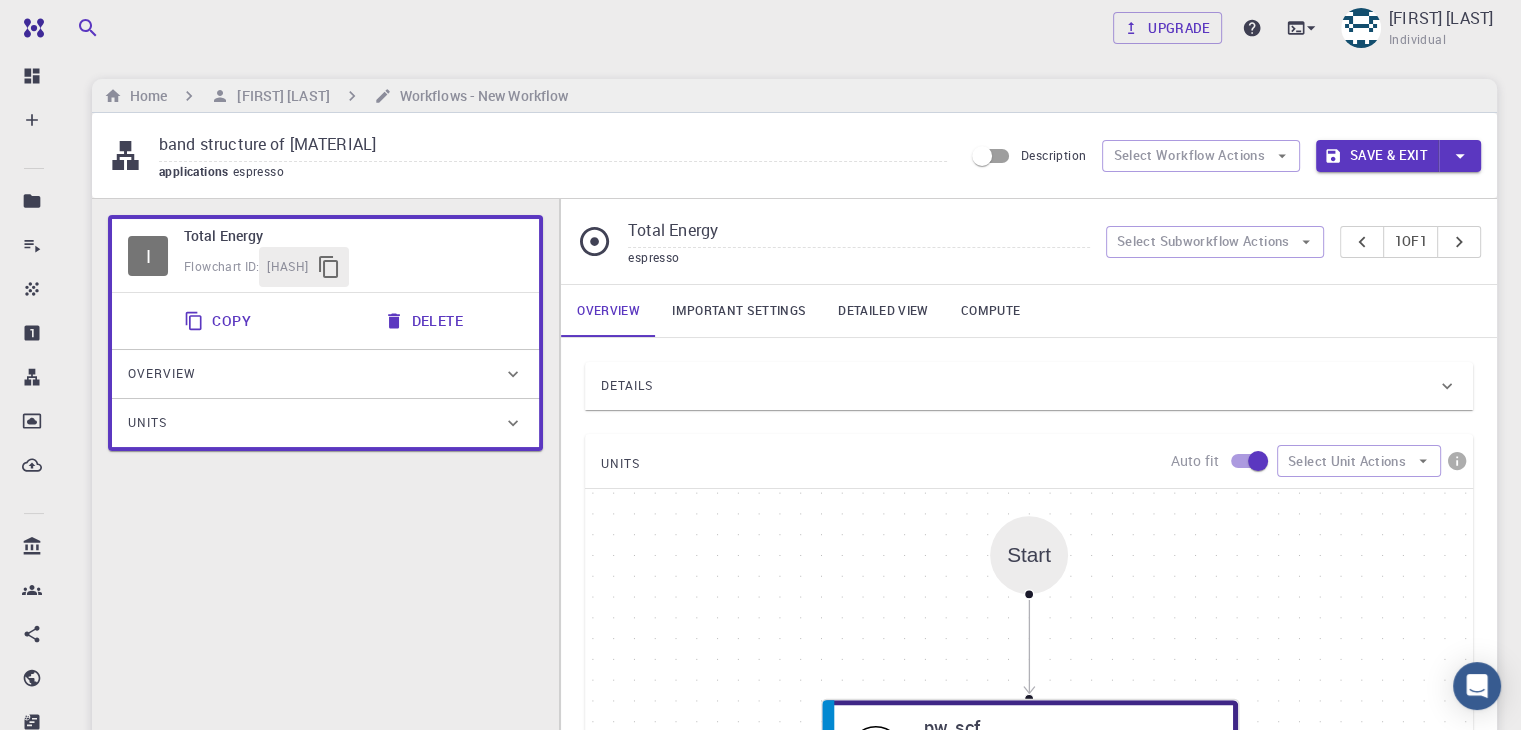 type on "band structure of [MATERIAL]" 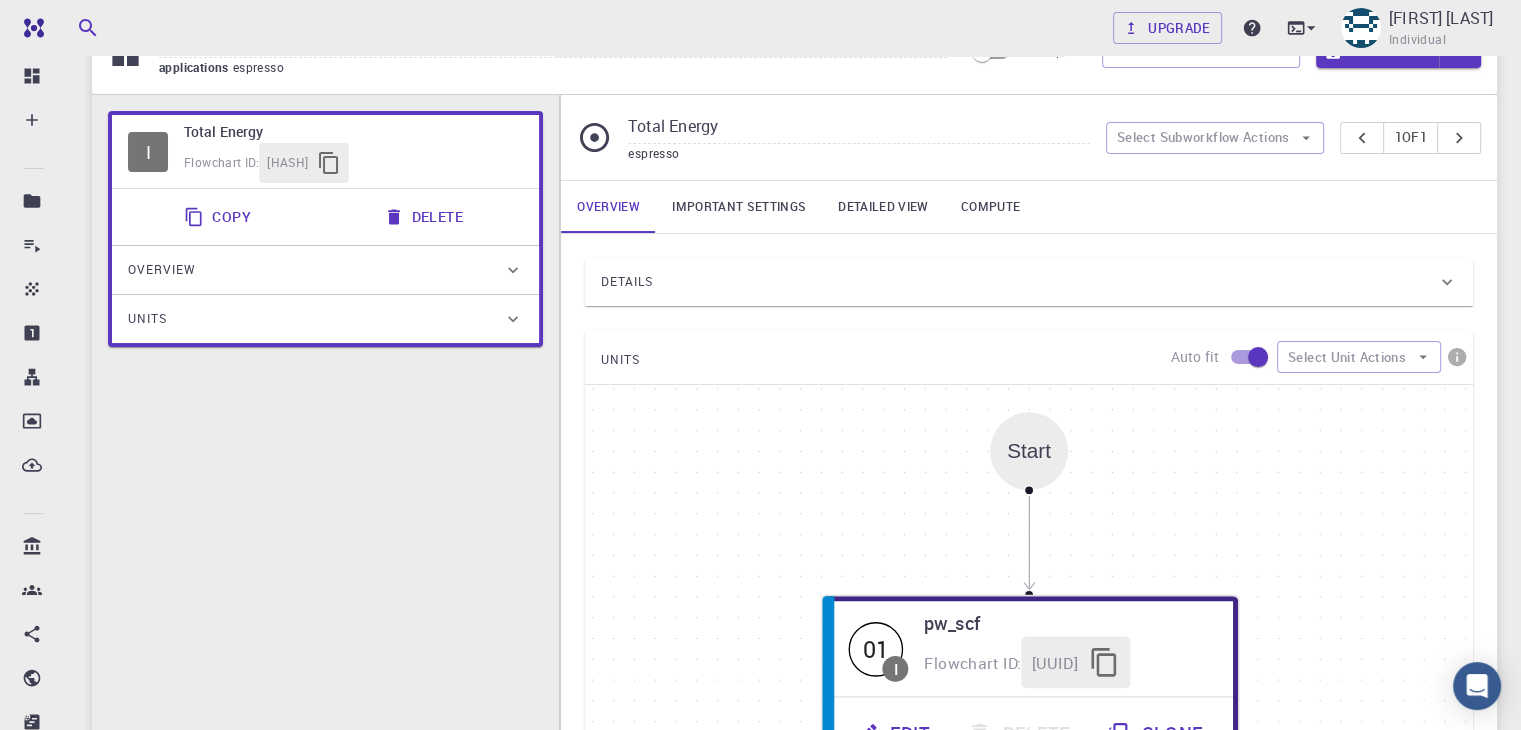scroll, scrollTop: 135, scrollLeft: 0, axis: vertical 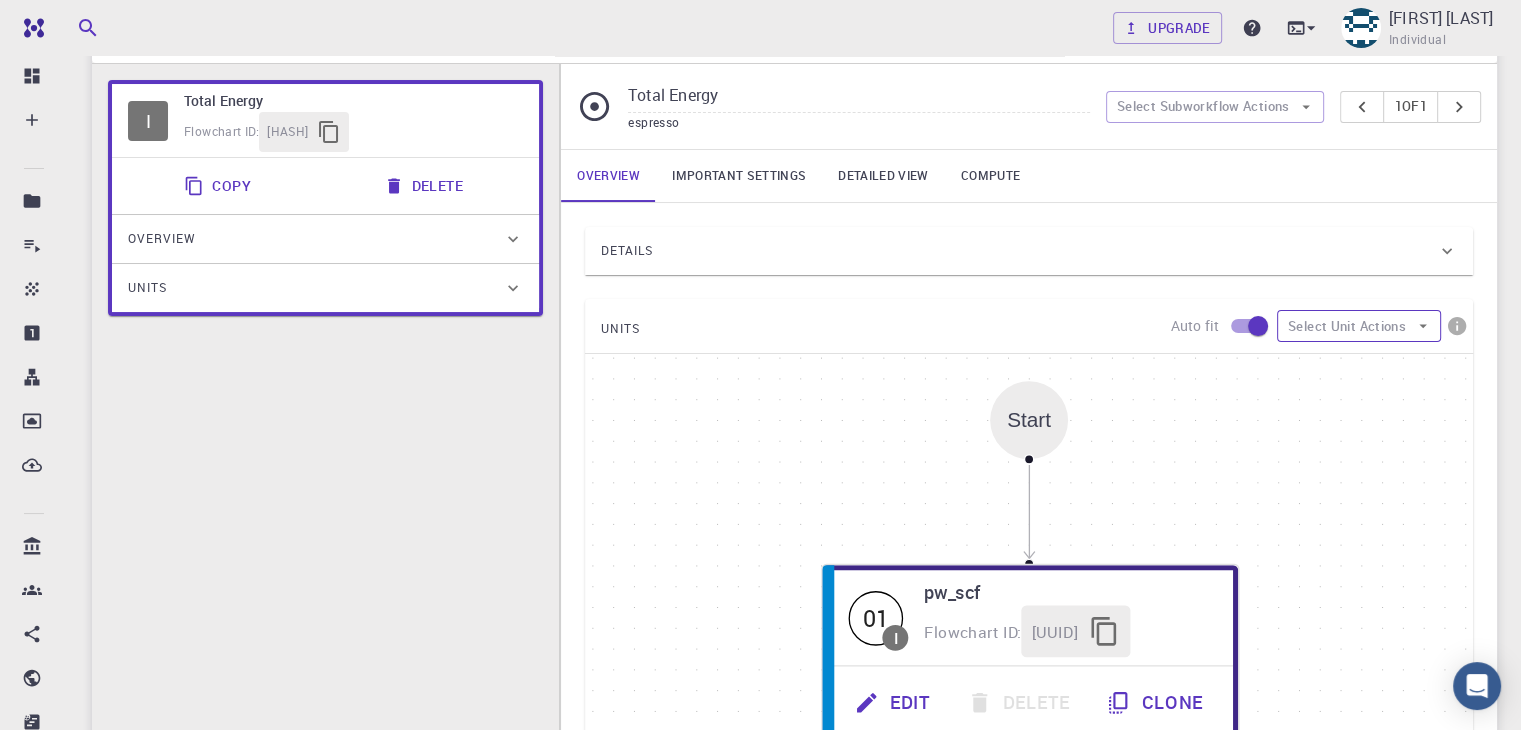 click on "Select Unit Actions" at bounding box center (1359, 326) 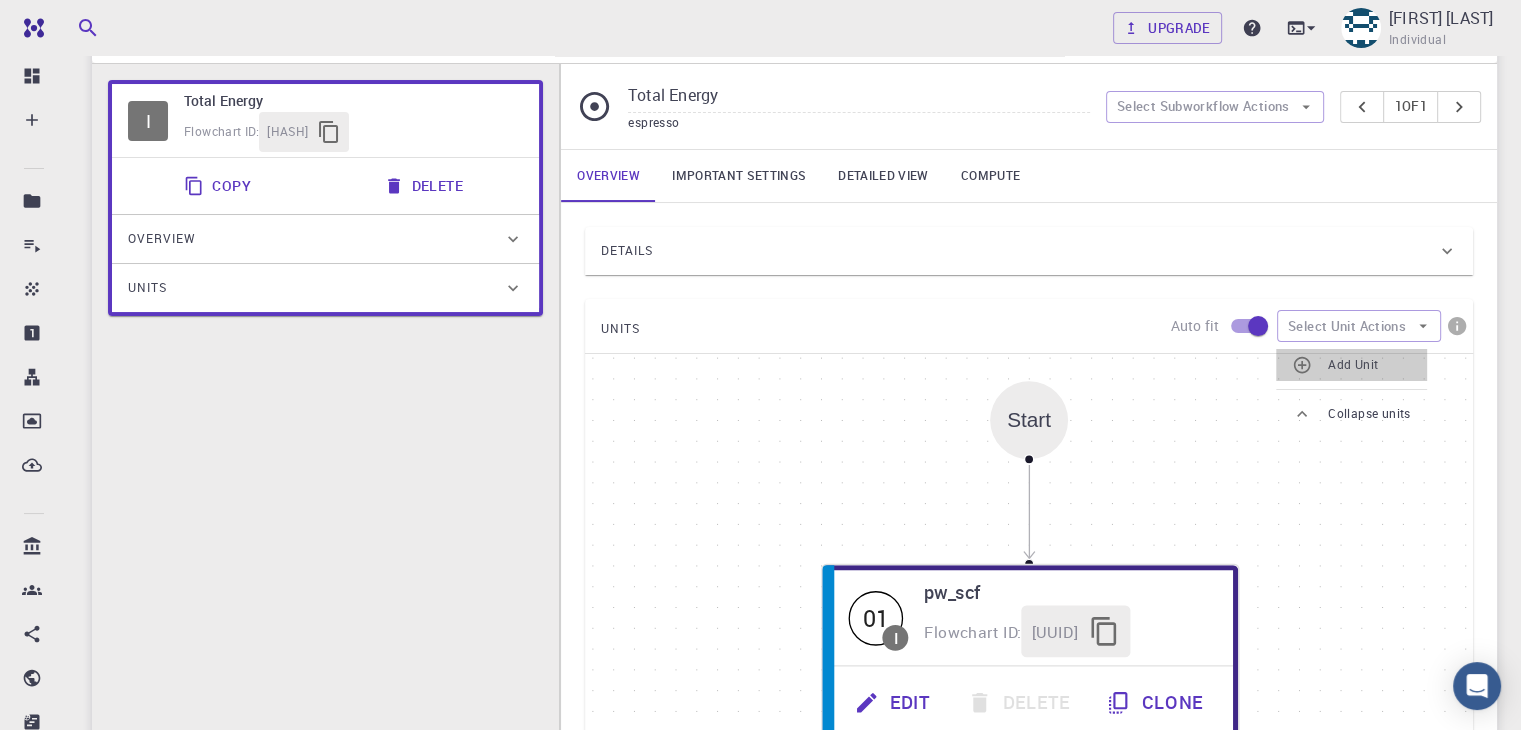 click 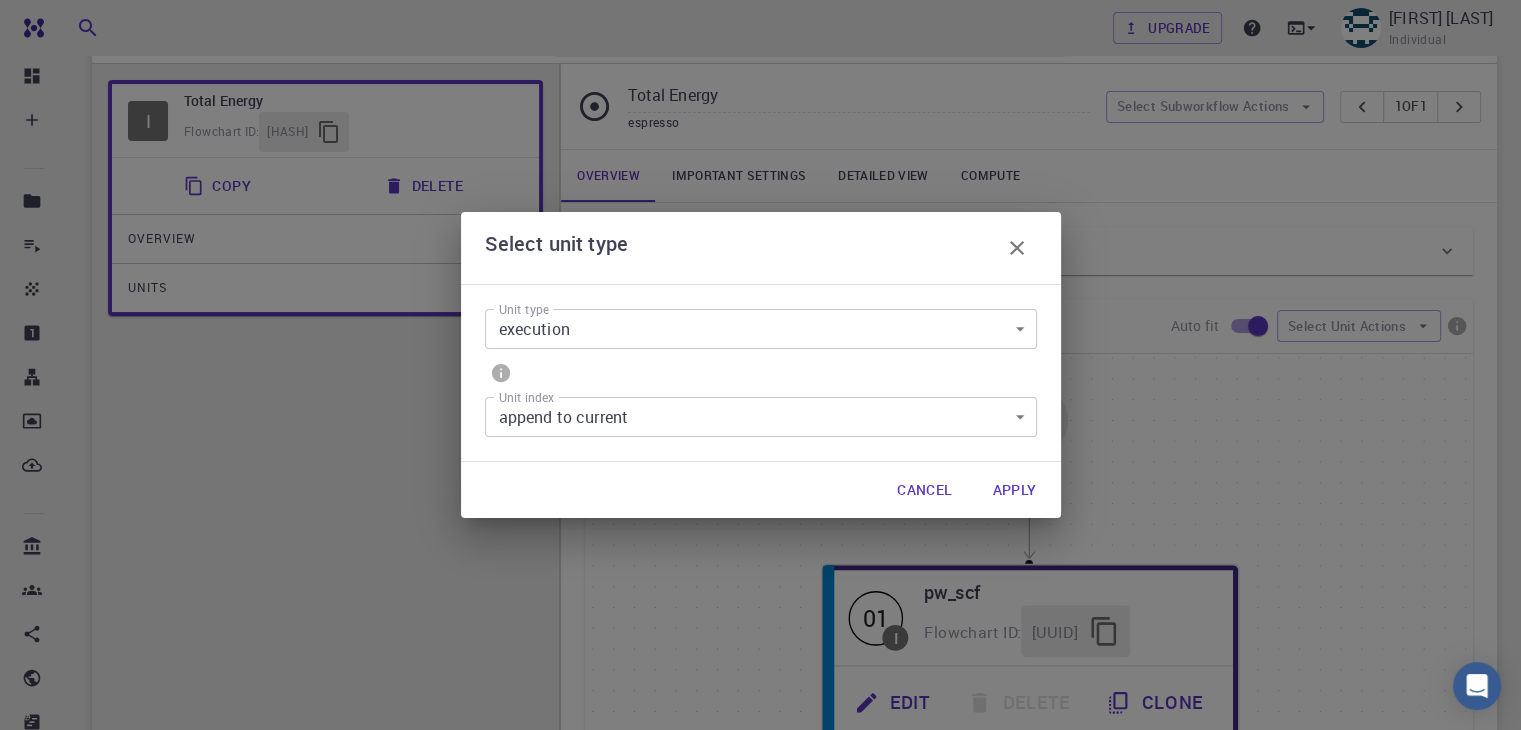 click on "Select unit type Unit type execution execution Unit type Unit index append to current 0 Unit index Cancel Apply" at bounding box center [760, 365] 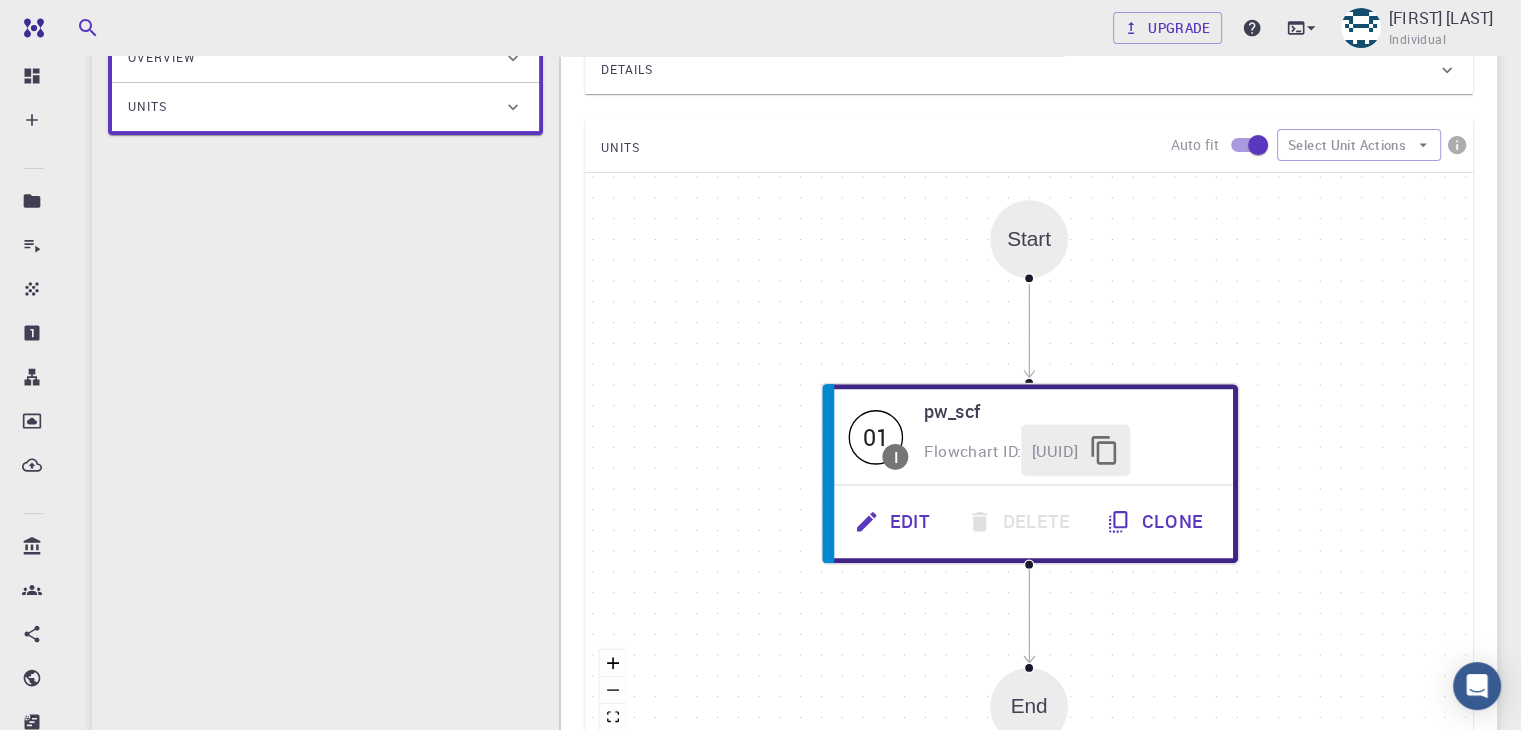 scroll, scrollTop: 316, scrollLeft: 0, axis: vertical 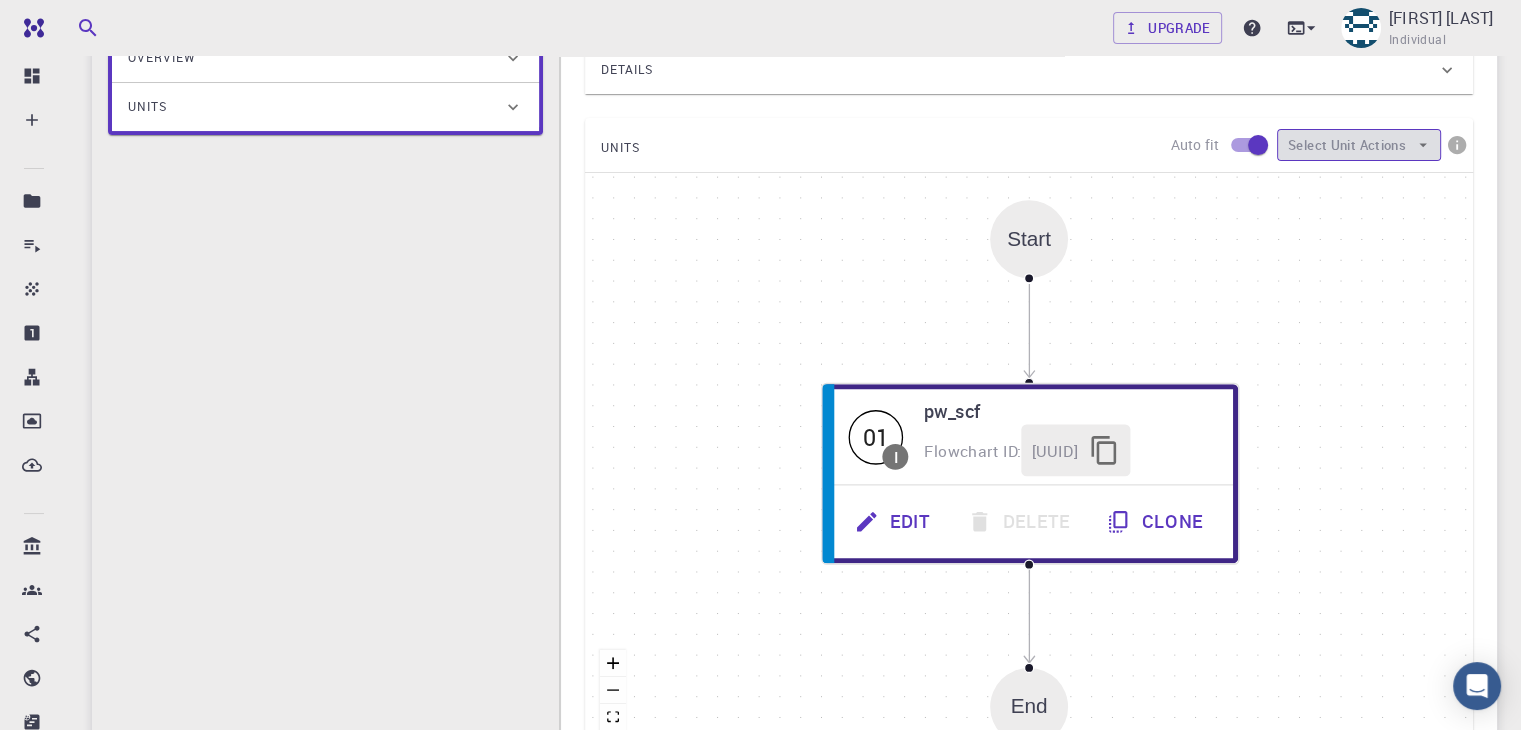 click on "Select Unit Actions" at bounding box center (1359, 145) 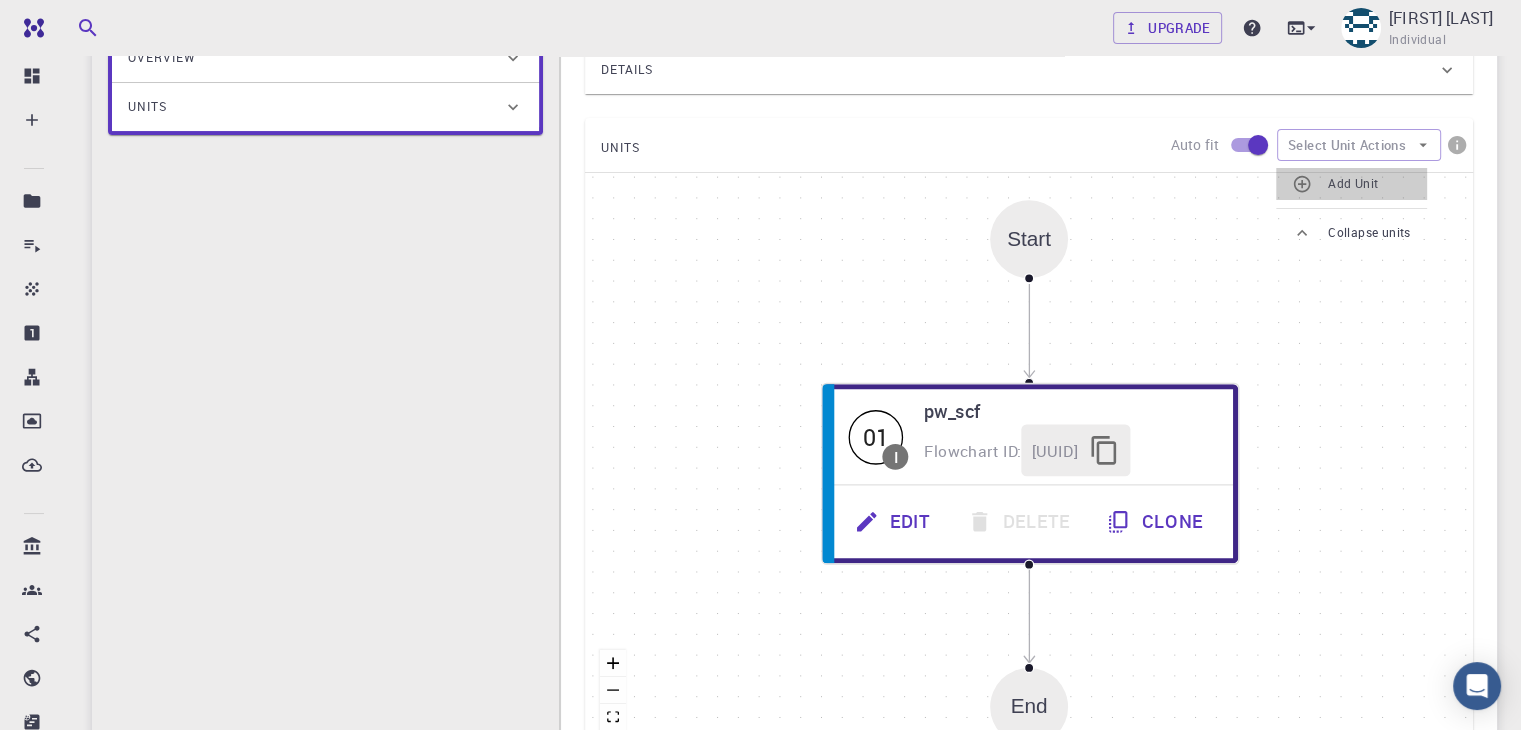 click on "Add Unit" at bounding box center (1369, 184) 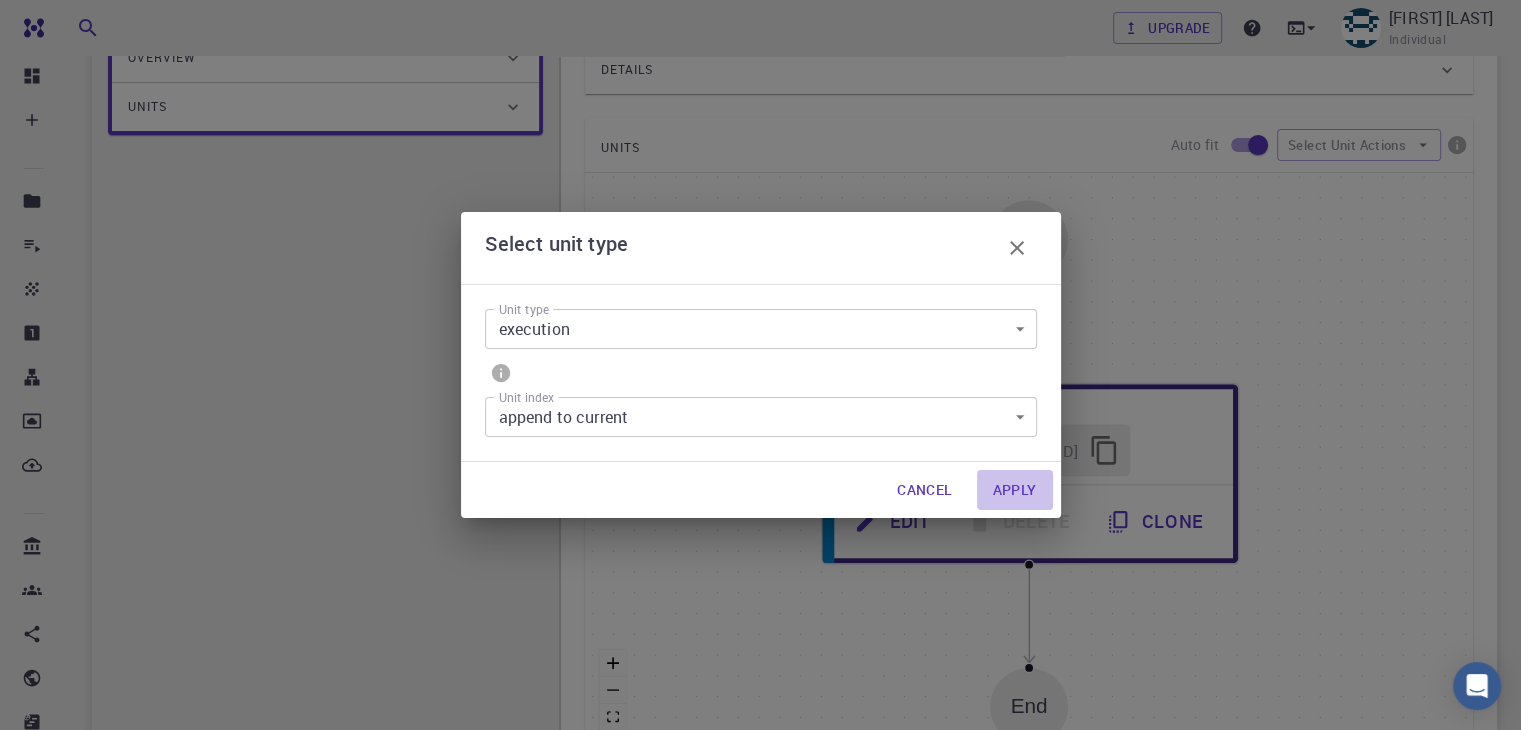 click on "Apply" at bounding box center [1015, 490] 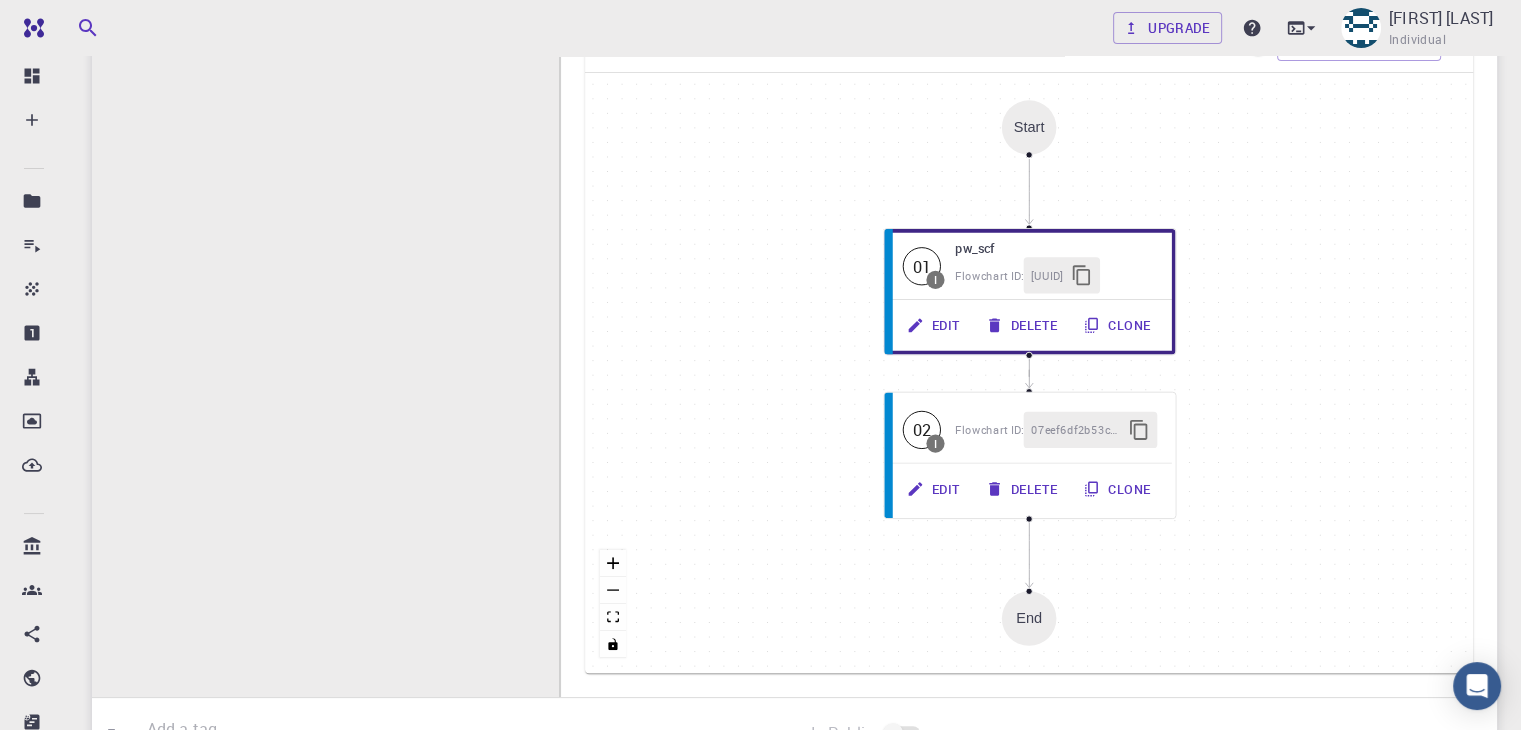 scroll, scrollTop: 418, scrollLeft: 0, axis: vertical 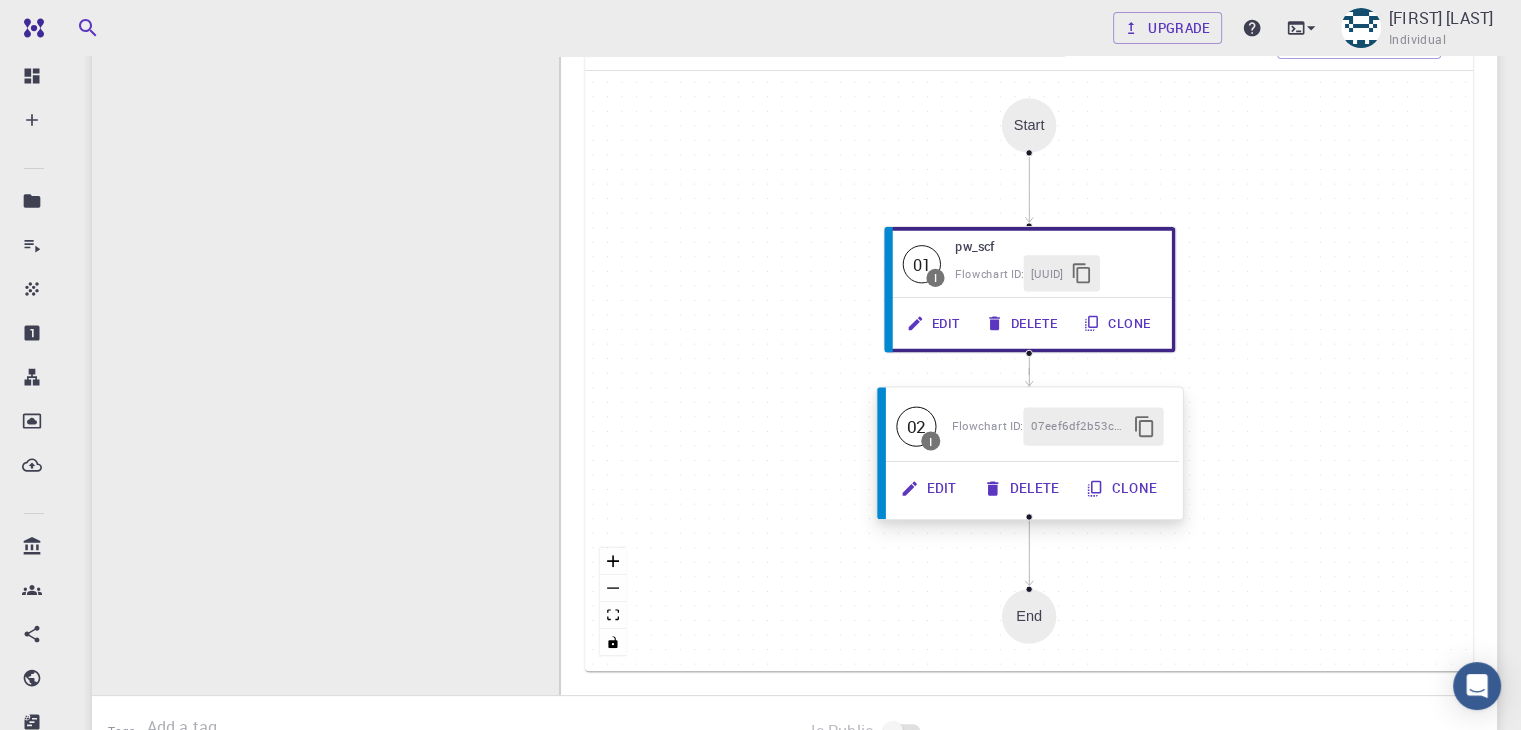 click on "Edit" at bounding box center [930, 488] 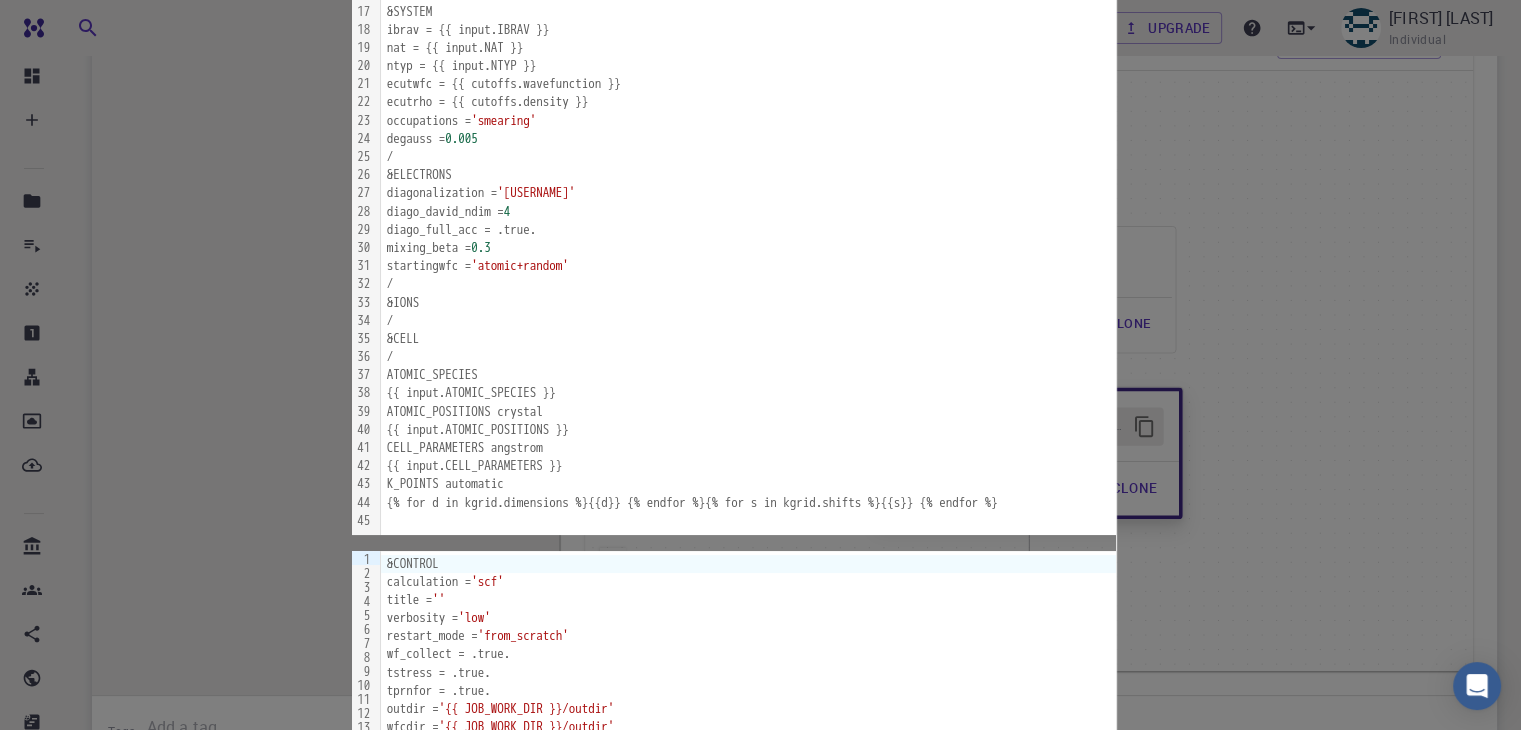 scroll, scrollTop: 0, scrollLeft: 0, axis: both 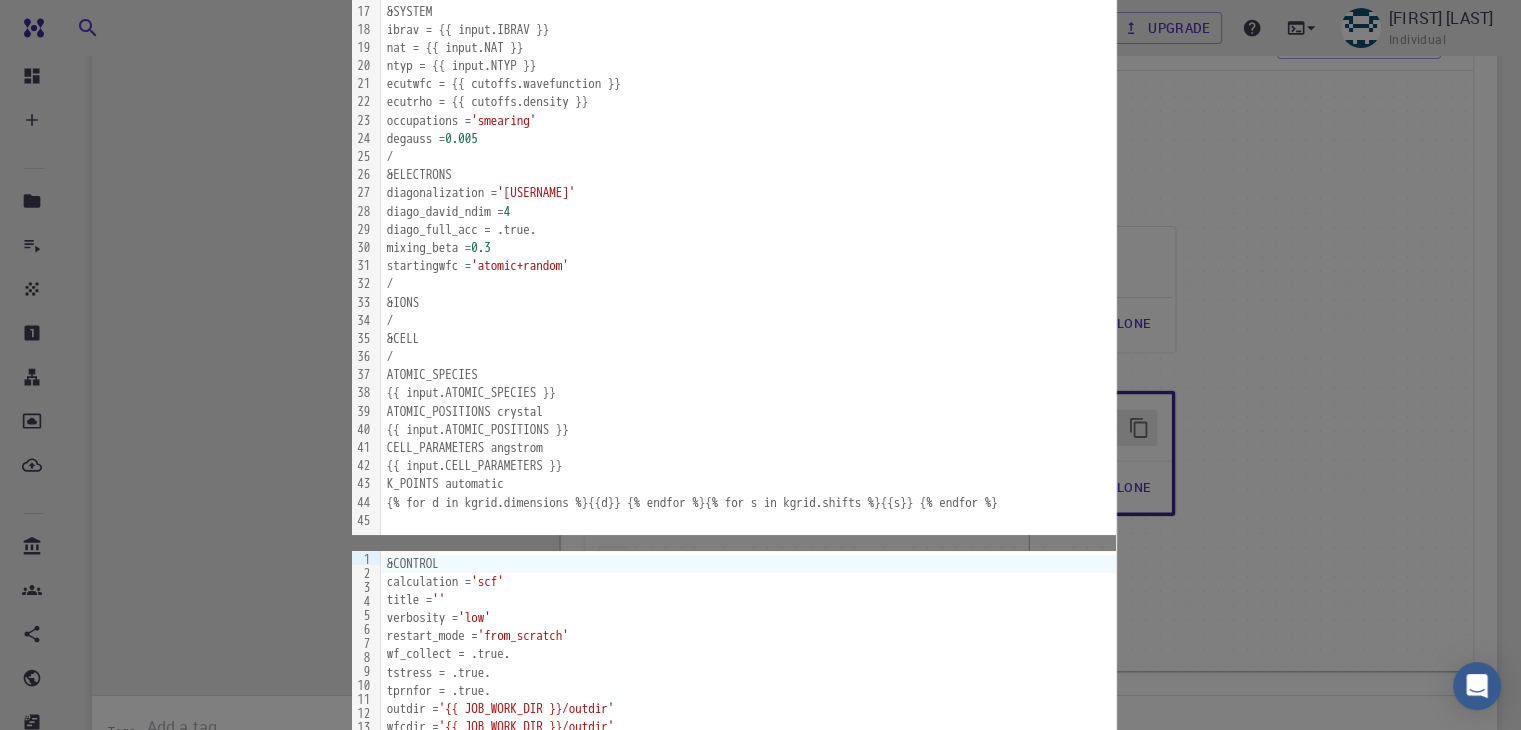 click on "Details" at bounding box center (750, -487) 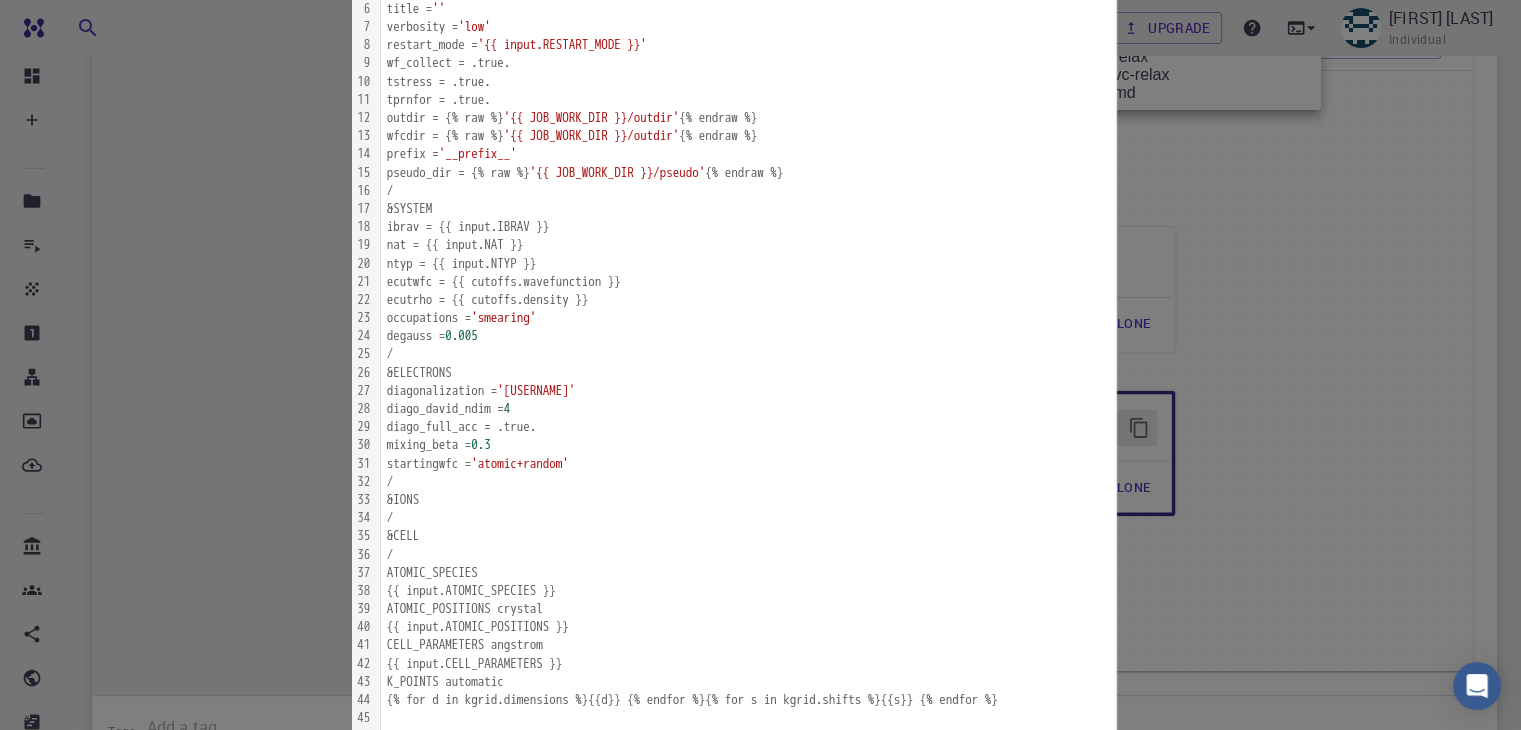 click on "Upgrade [USERNAME] Individual Home [USERNAME] Workflows - New Workflow band structure of silicon applications espresso Description Select Workflow Actions Save Exit I Total Energy Flowchart ID: [ID] Copy Delete Overview Properties atomic-forces fermi-energy pressure stress-tensor total-energy total-energy-contributions total-force atomic-forces fermi-energy pressure stress-tensor total-energy total-energy-contributions total-force Draft Application Name Quantum Espresso espresso Name Version 6.3 6.3 Version Build Default Default Build Units [NUMBER] I pw_scf [ID] [NUMBER] I [ID] Total Energy [NUMBER] [NUMBER]" at bounding box center [760, 280] 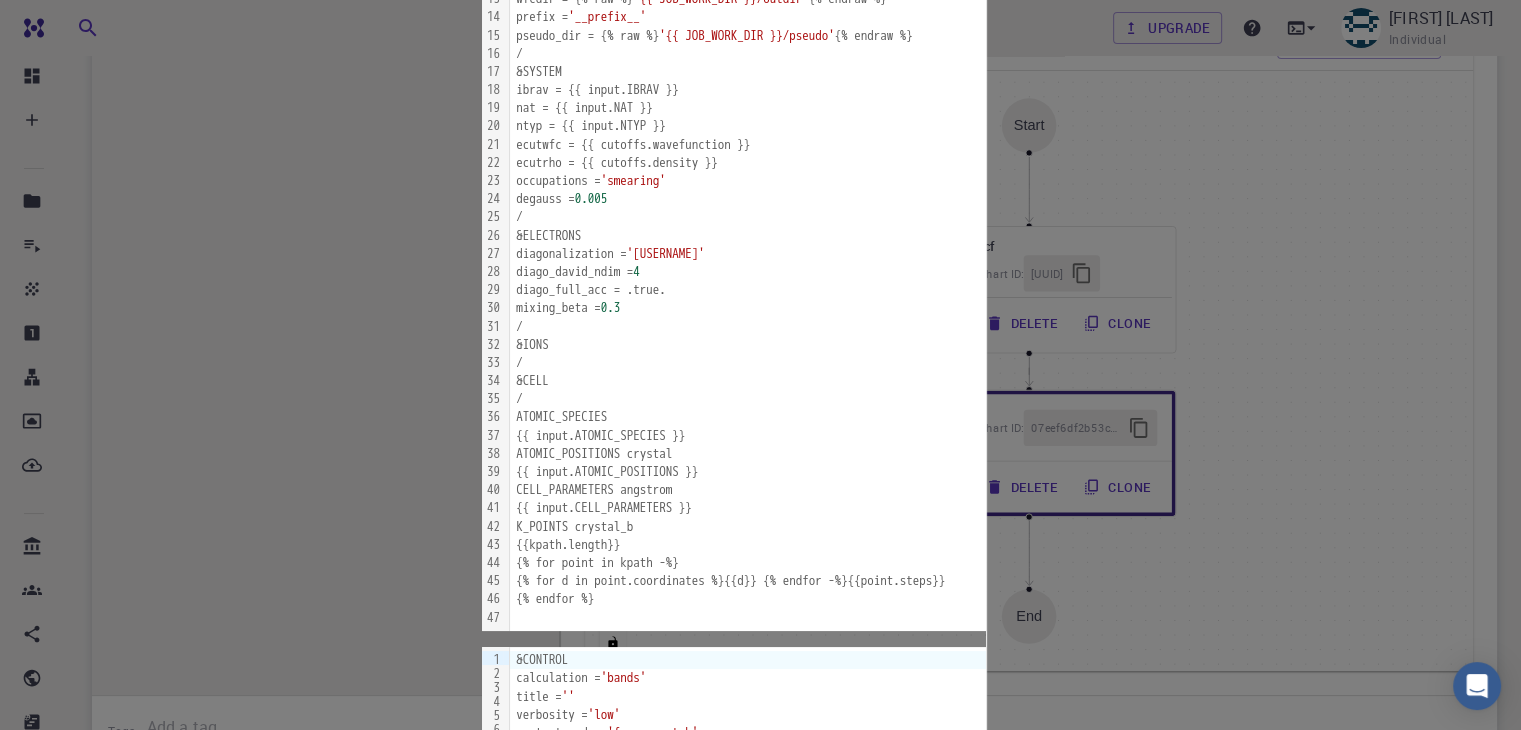 scroll, scrollTop: 331, scrollLeft: 0, axis: vertical 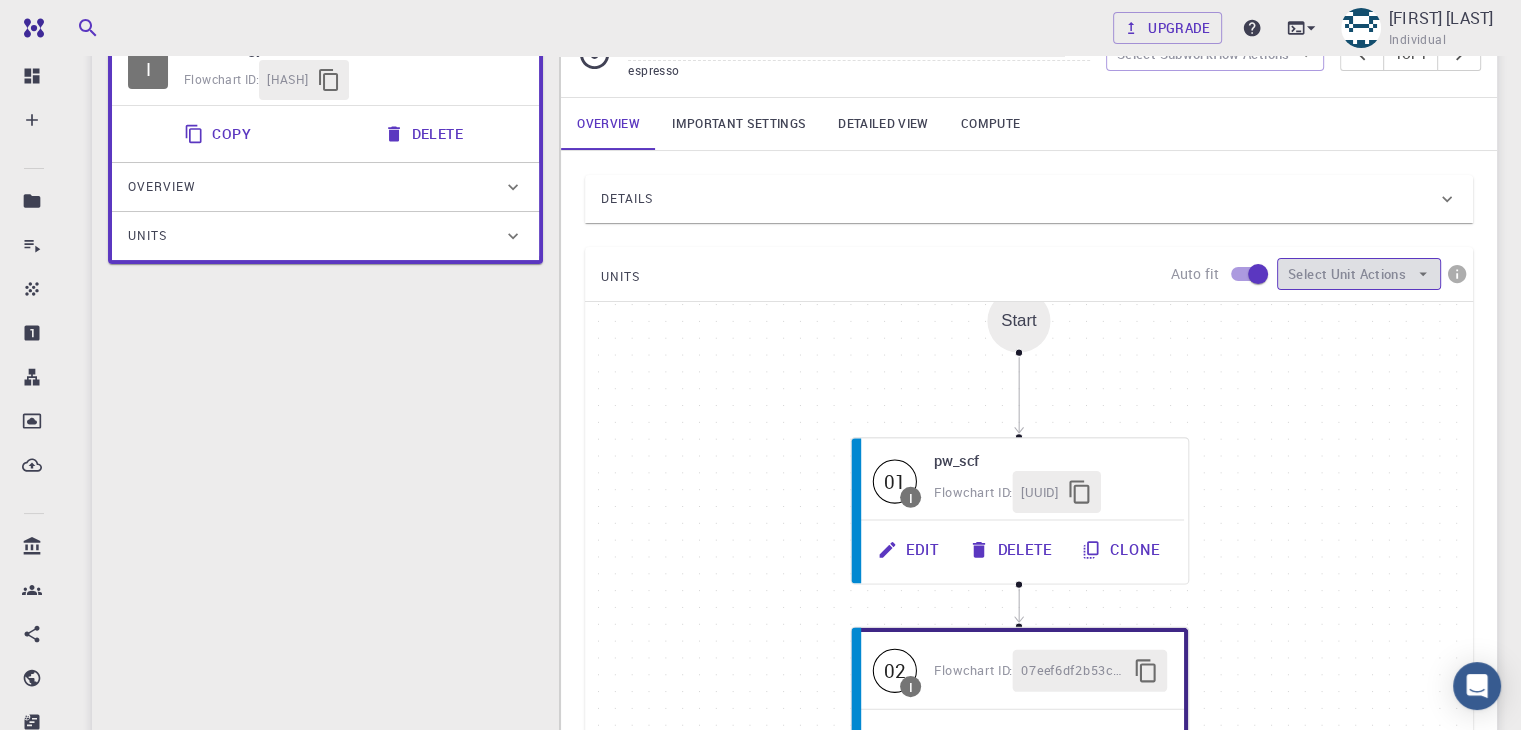 click on "Select Unit Actions" at bounding box center (1359, 274) 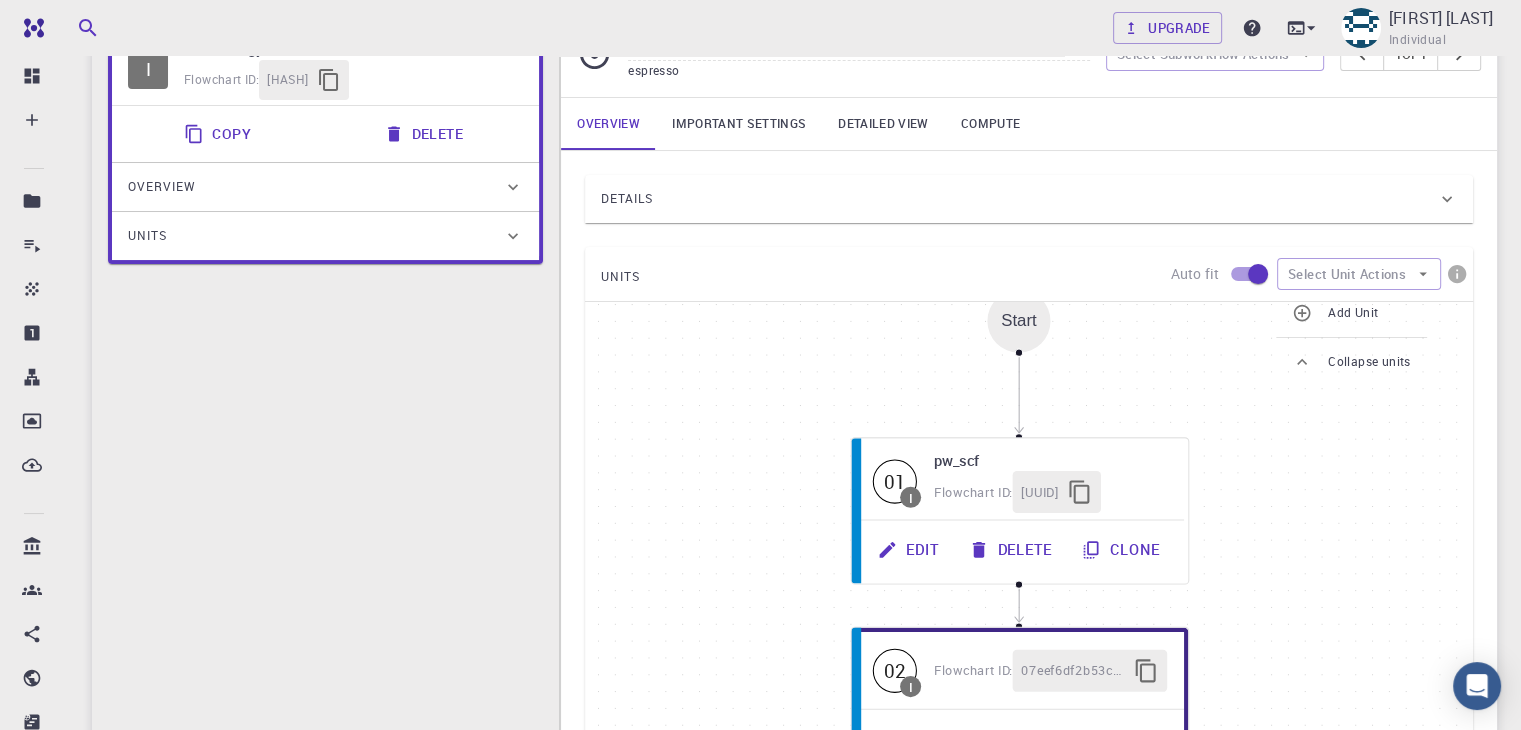 click at bounding box center (1310, 313) 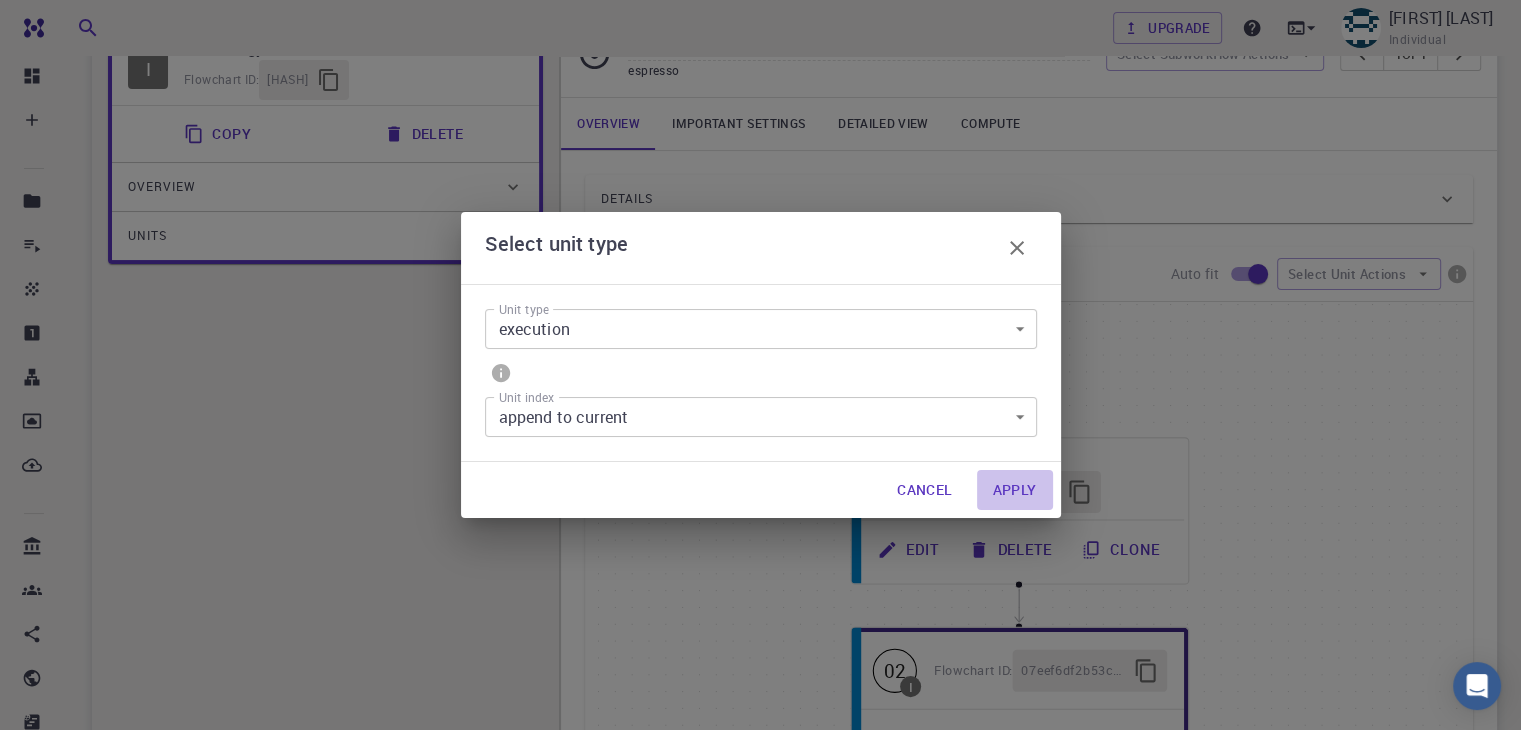 click on "Apply" at bounding box center [1015, 490] 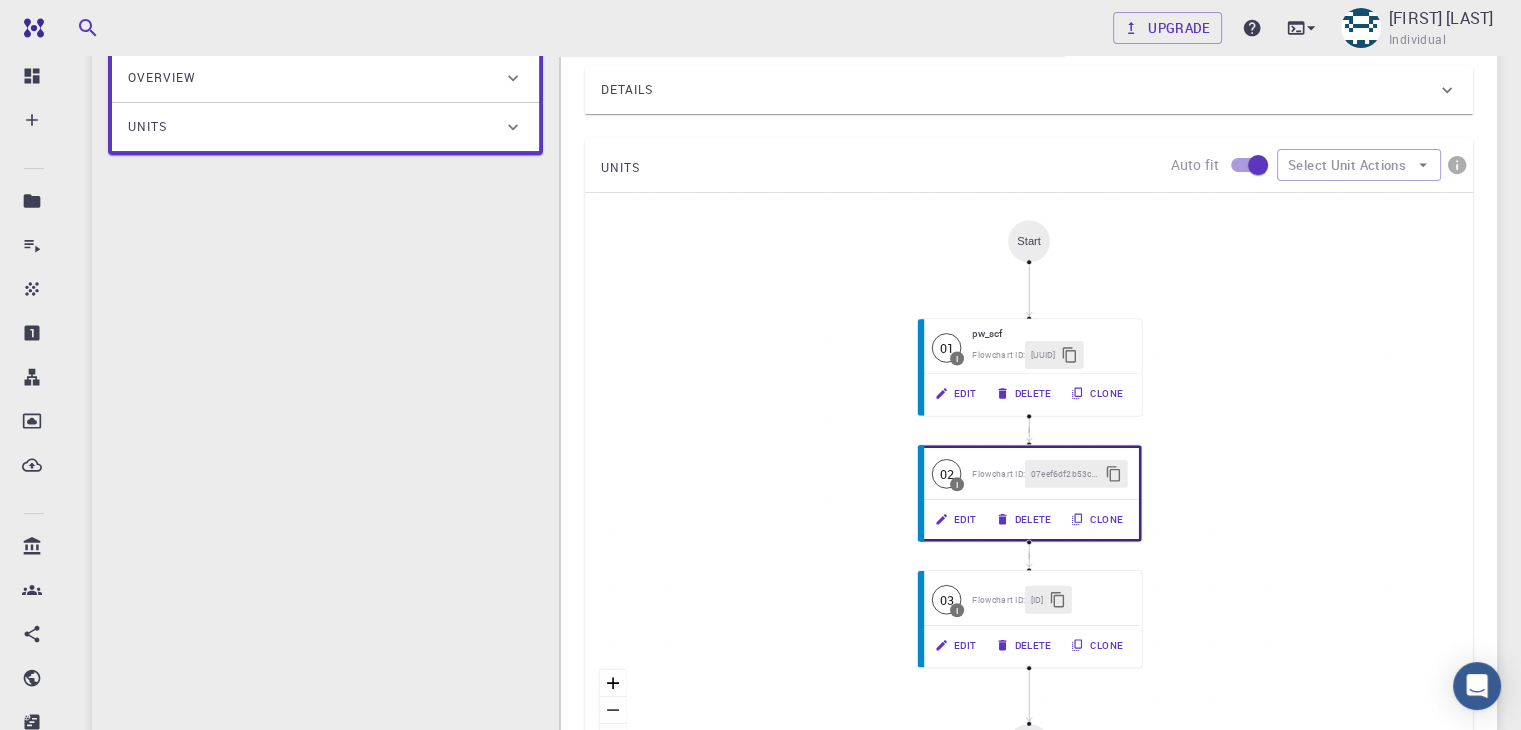 scroll, scrollTop: 356, scrollLeft: 0, axis: vertical 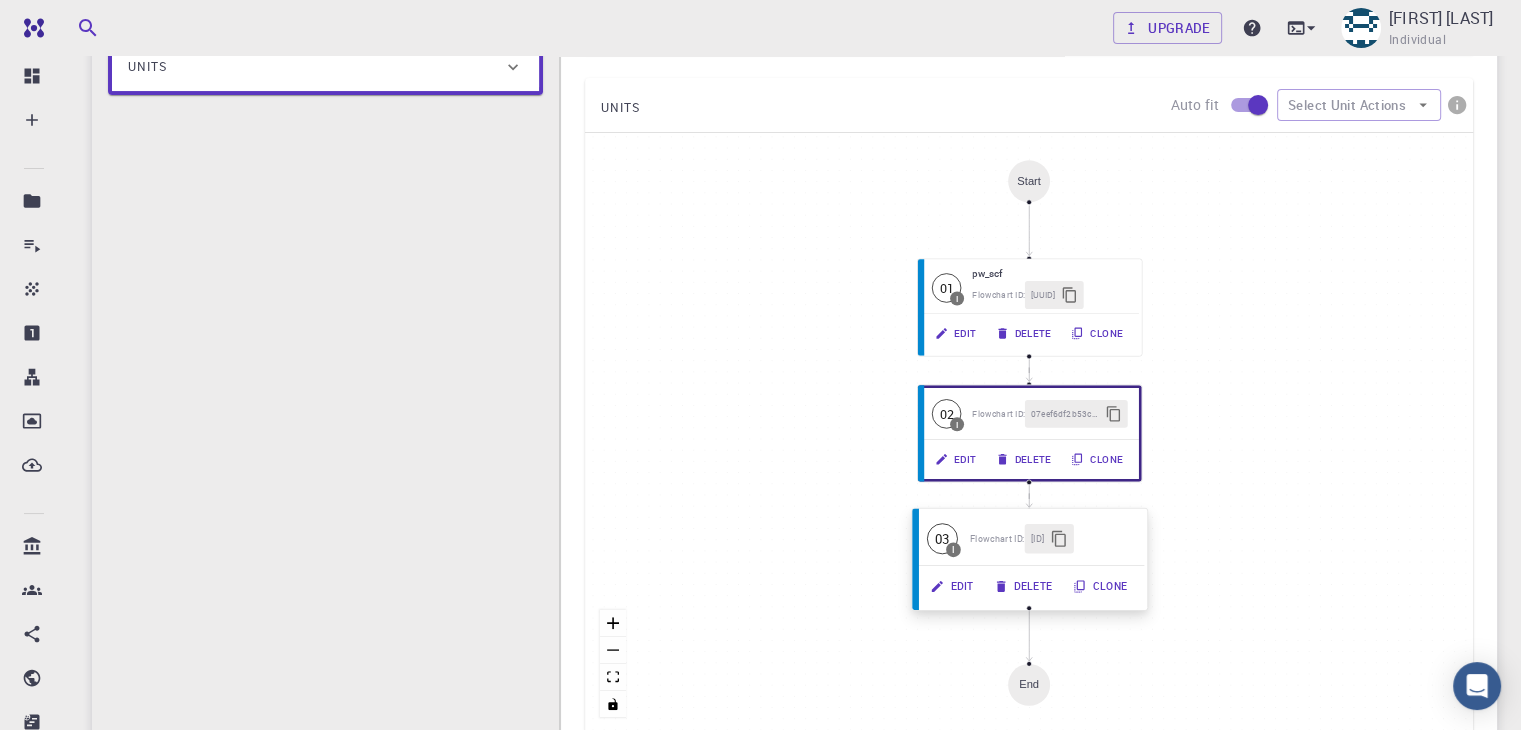 click on "Edit" at bounding box center (953, 586) 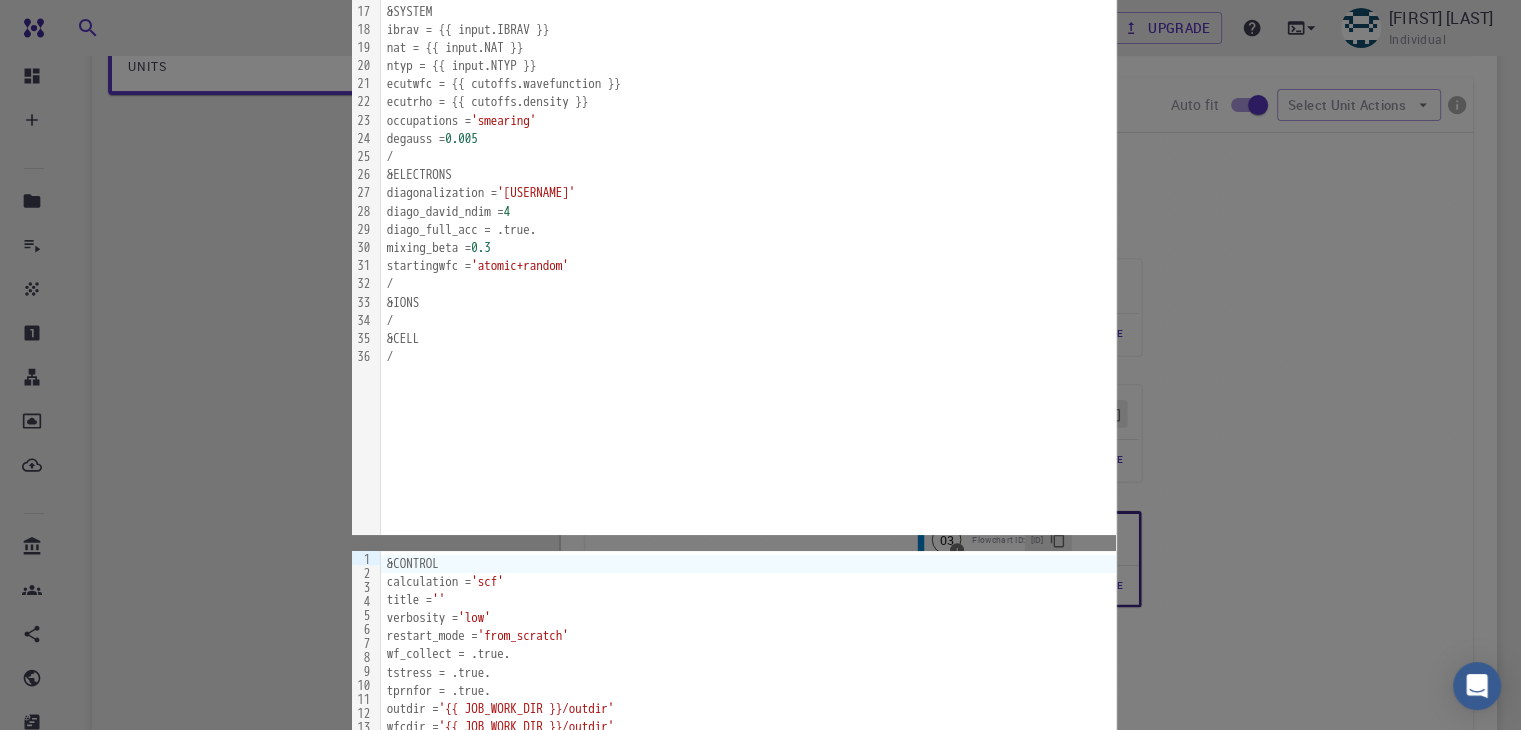 scroll, scrollTop: 0, scrollLeft: 0, axis: both 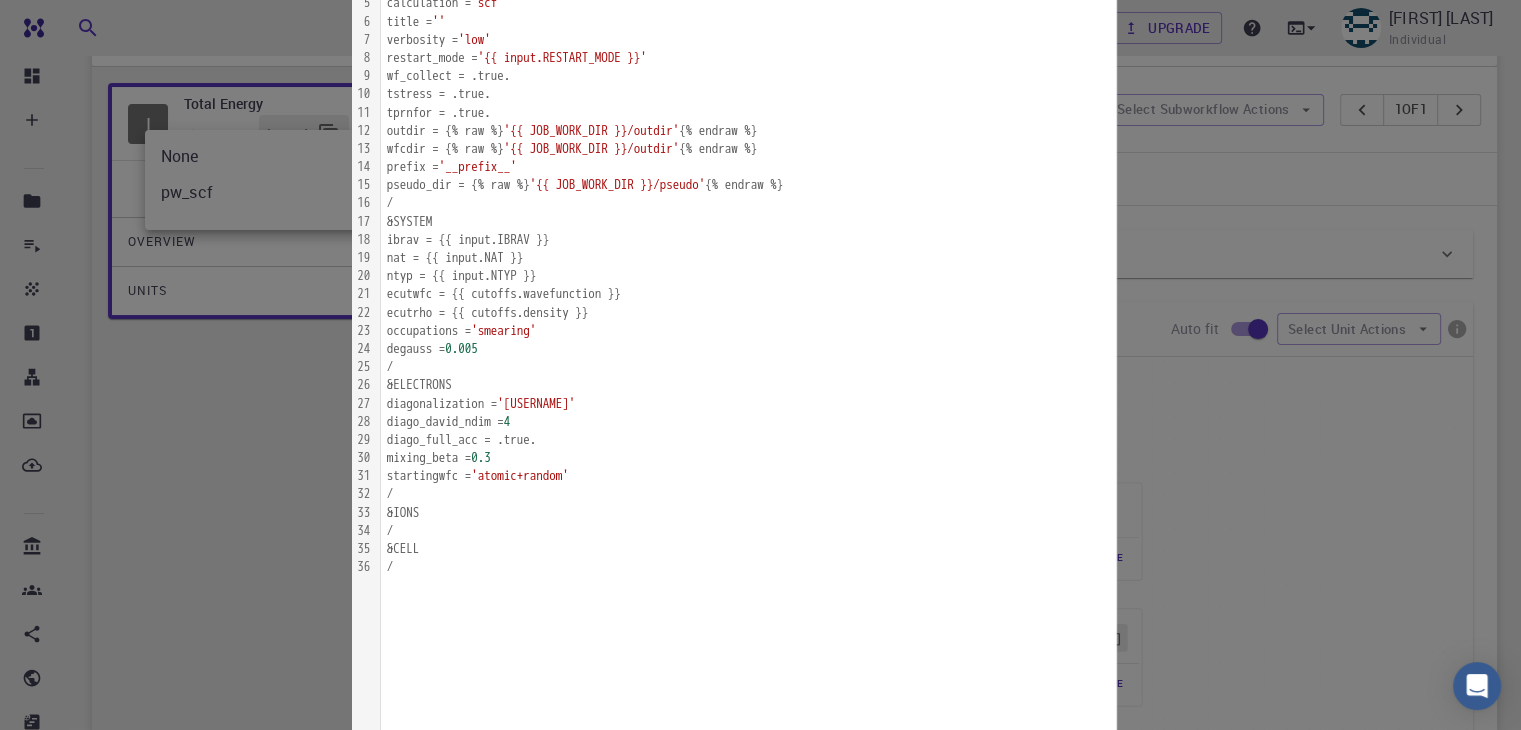 click on "Free Dashboard Create New Job New Material Create Material Upload File Import from Bank Import from 3rd Party New Workflow New Project Projects Jobs Materials Properties Workflows Dropbox External Uploads Bank Materials Workflows Accounts Shared with me Shared publicly Shared externally Documentation Contact Support Compute load: Low Upgrade imran hasan Individual Home imran hasan Workflows - New Workflow band structure of silicon applications espresso Description Select Workflow Actions Save & Exit I Total Energy Flowchart ID:   fd339199fd912b5ce023ab3e Copy Delete Overview Properties atomic-forces fermi-energy pressure stress-tensor total-energy total-energy-contributions total-force band-structure atomic-forces fermi-energy pressure stress-tensor total-energy total-energy-contributions total-force Draft Application Name Quantum Espresso espresso Name Version 6.3 6.3 Version Build Default Default Build Units 01 I pw_scf f7a2db41-d4dc-4073-9f1f-e82dee020d8f 02 I 07eef6df2b53c5b2b8f1bcb1 I" at bounding box center (760, 566) 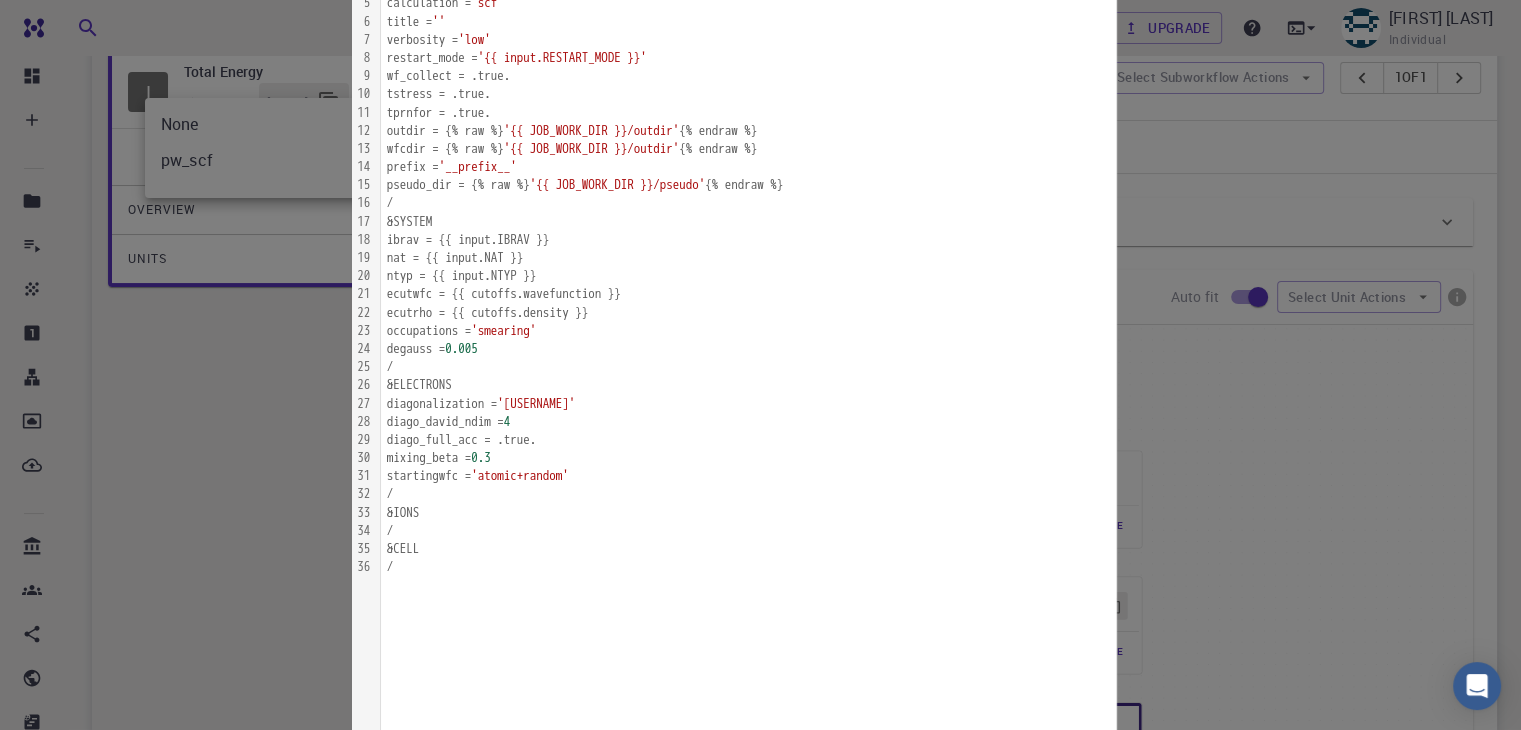 scroll, scrollTop: 152, scrollLeft: 0, axis: vertical 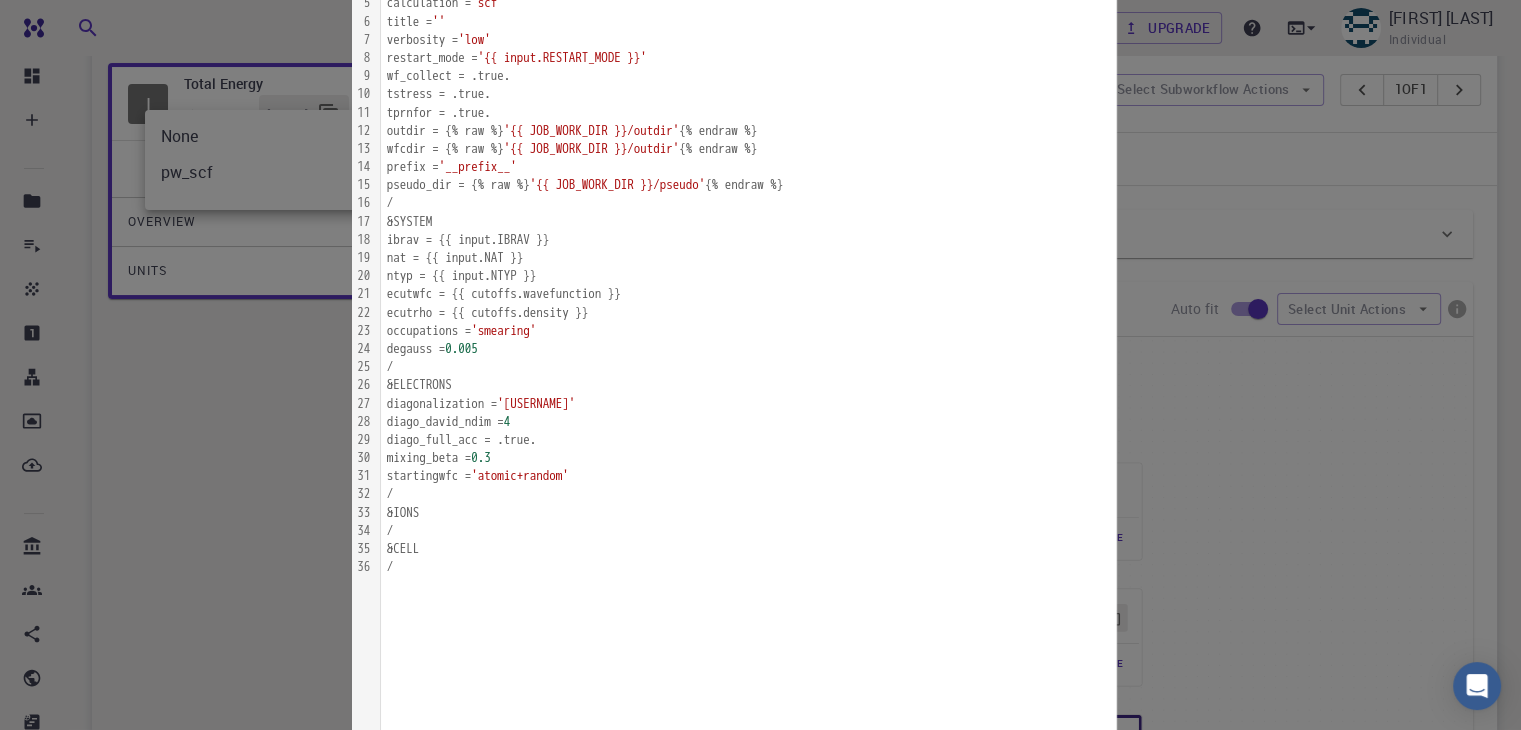 click at bounding box center [760, 365] 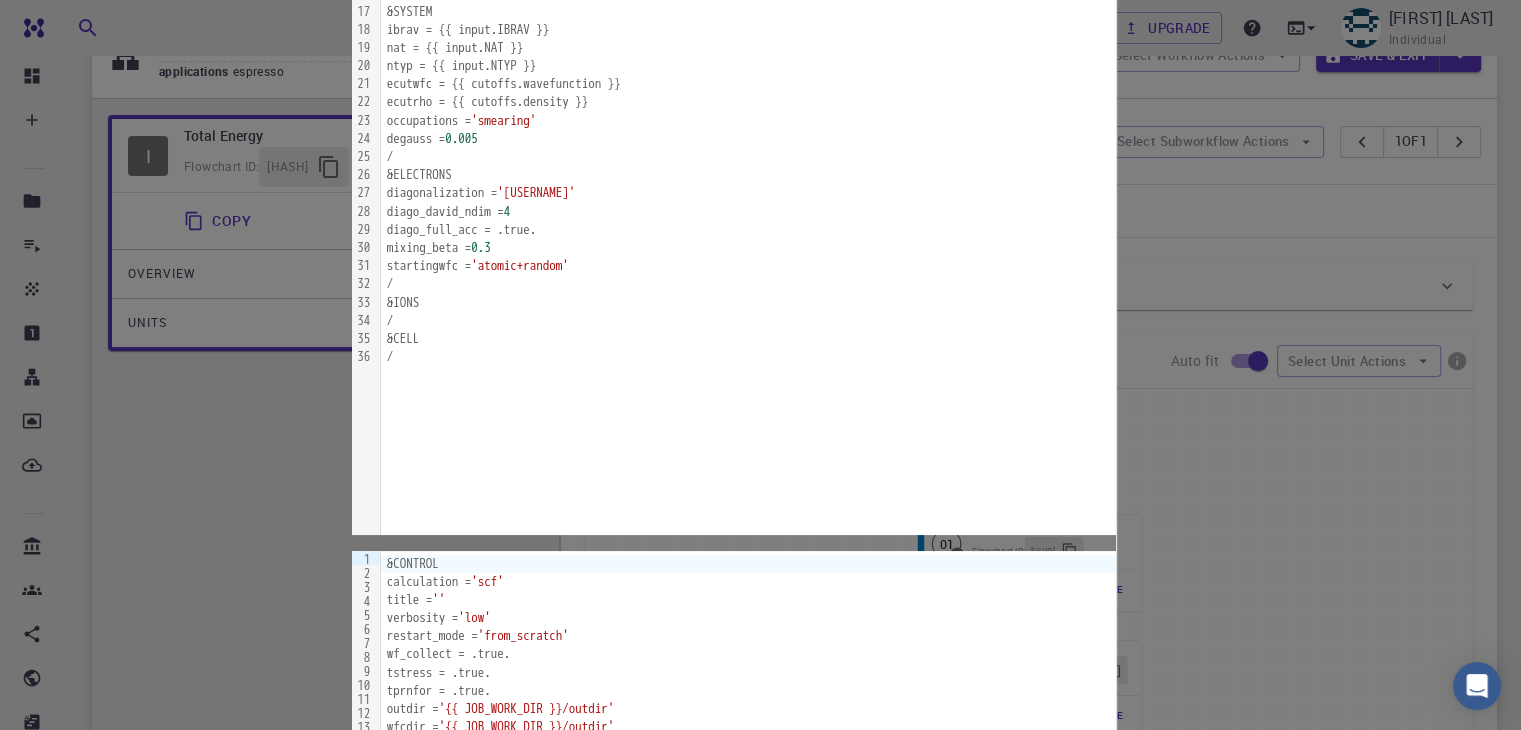 scroll, scrollTop: 100, scrollLeft: 0, axis: vertical 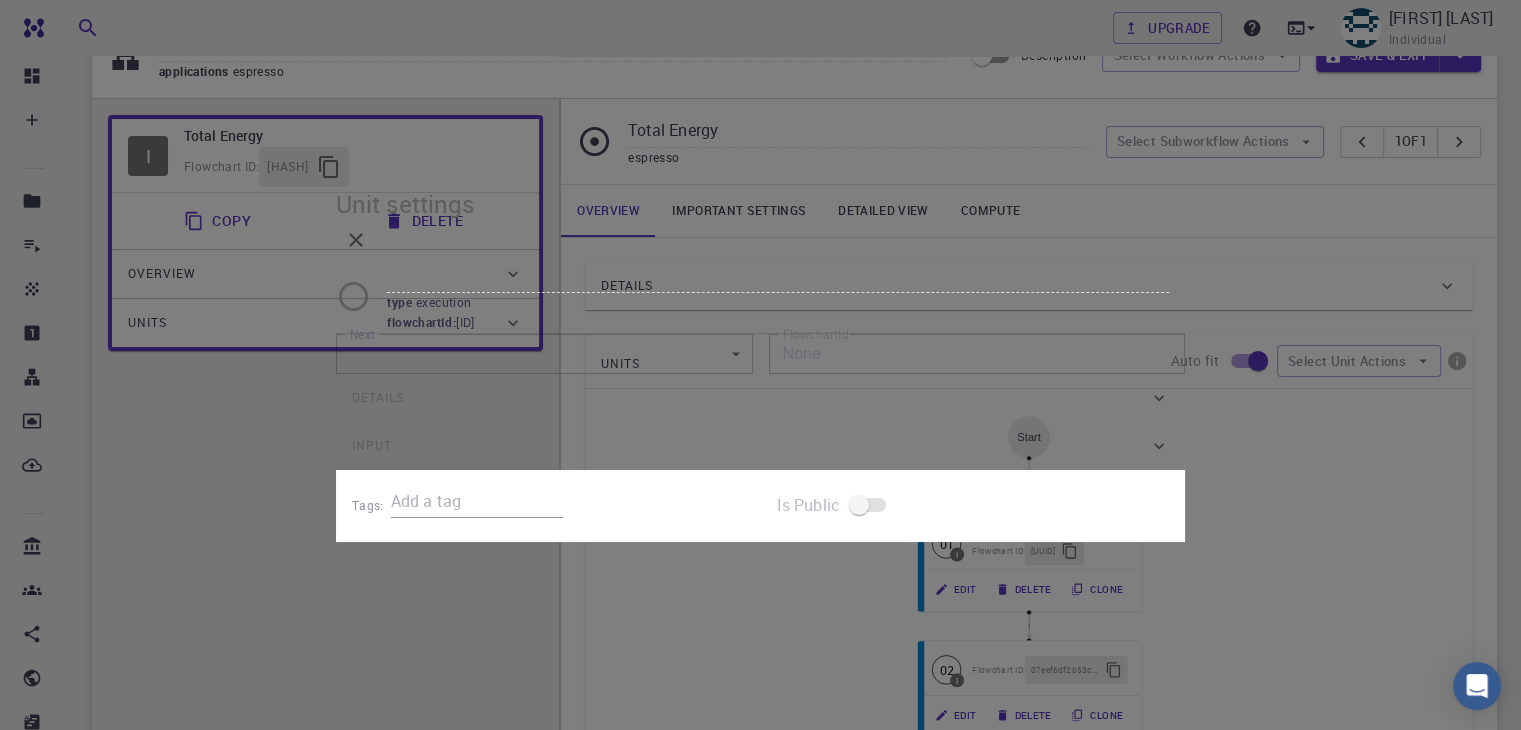 click 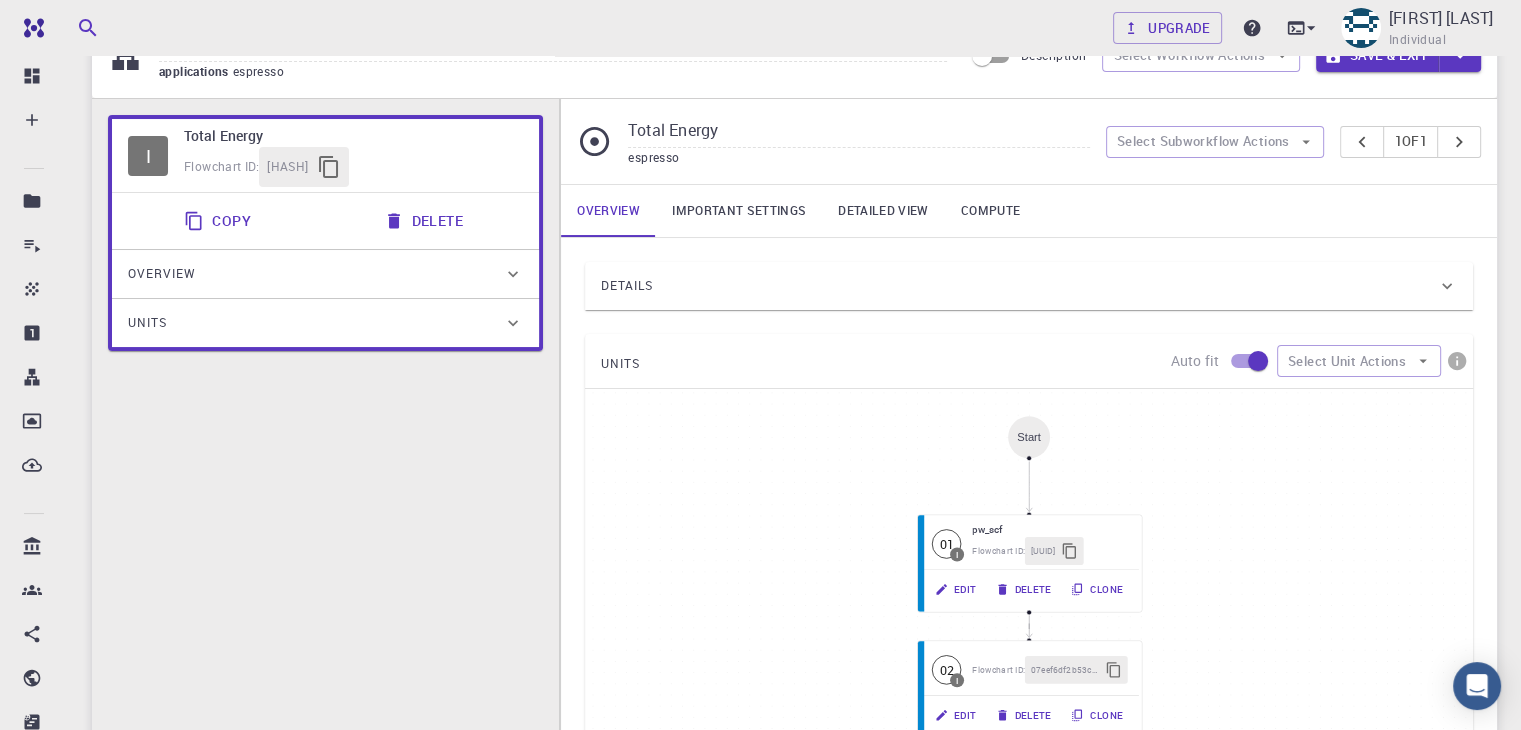 scroll, scrollTop: 574, scrollLeft: 0, axis: vertical 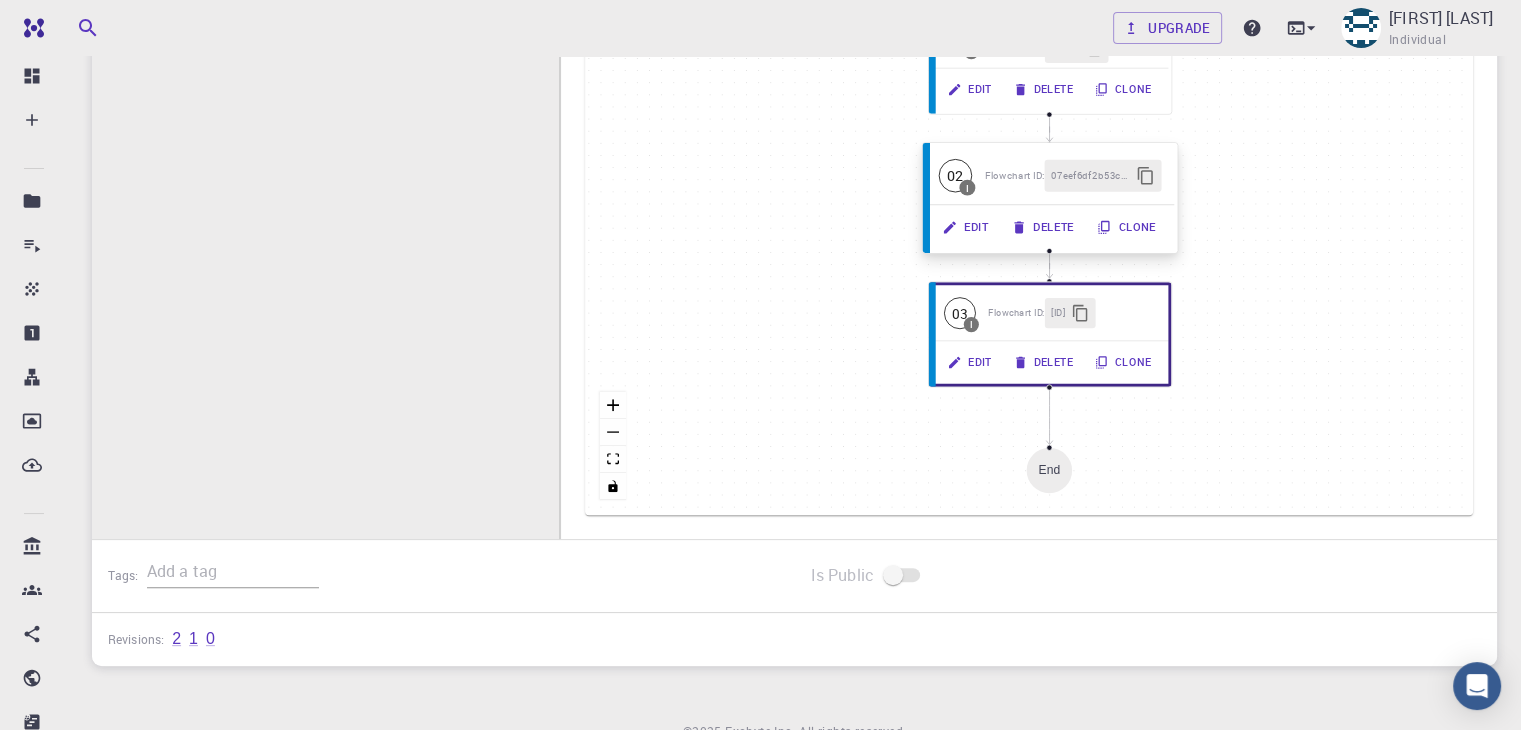 click on "Edit" at bounding box center (967, 227) 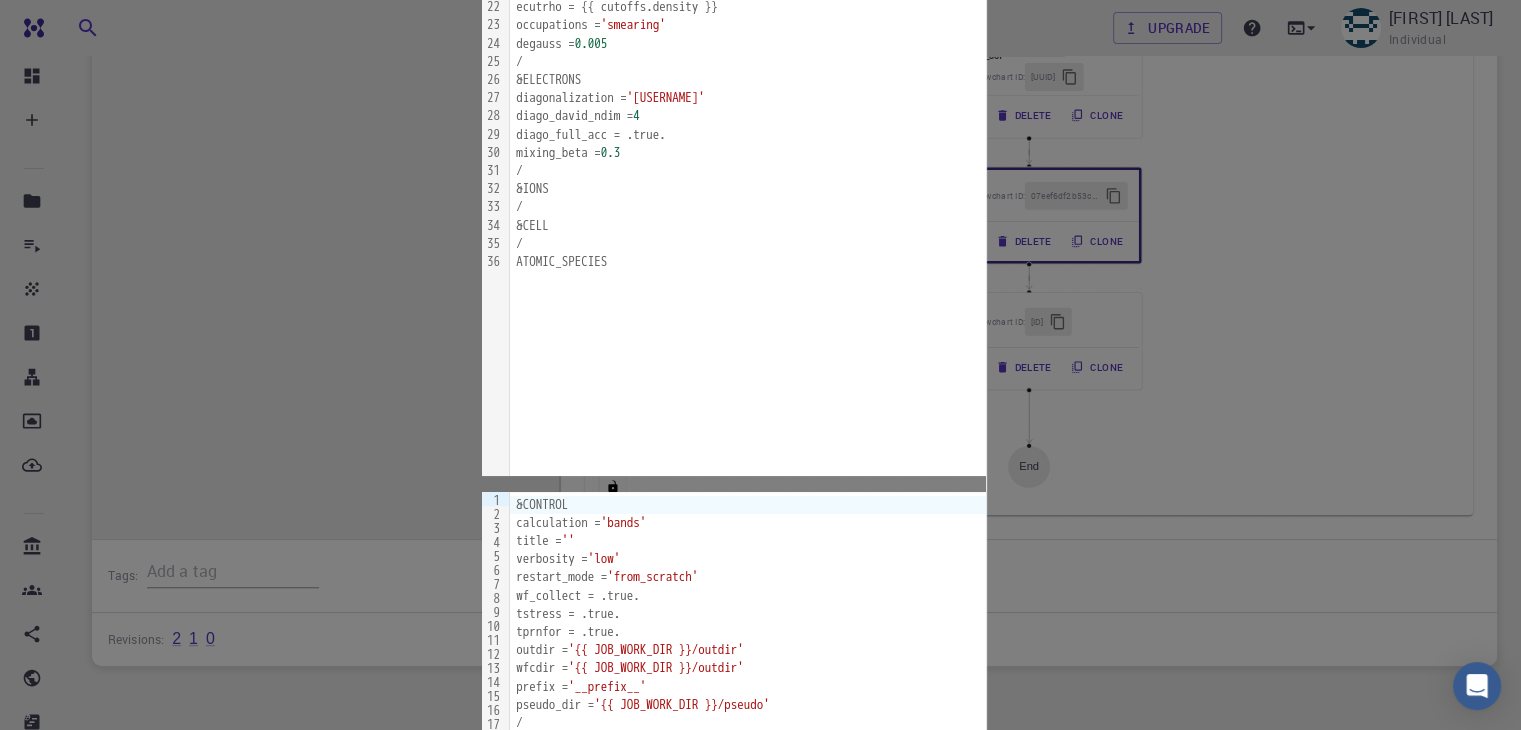 click on "Free Dashboard Create New Job New Material Create Material Upload File Import from Bank Import from 3rd Party New Workflow New Project Projects Jobs Materials Properties Workflows Dropbox External Uploads Bank Materials Workflows Accounts Shared with me Shared publicly Shared externally Documentation Contact Support Compute load: Low Upgrade imran hasan Individual Home imran hasan Workflows - New Workflow band structure of silicon applications espresso Description Select Workflow Actions Save & Exit I Total Energy Flowchart ID:   fd339199fd912b5ce023ab3e Copy Delete Overview Properties atomic-forces fermi-energy pressure stress-tensor total-energy total-energy-contributions total-force band-structure atomic-forces fermi-energy pressure stress-tensor total-energy total-energy-contributions total-force Draft Application Name Quantum Espresso espresso Name Version 6.3 6.3 Version Build Default Default Build Units 01 I pw_scf f7a2db41-d4dc-4073-9f1f-e82dee020d8f 02 I 07eef6df2b53c5b2b8f1bcb1 I" at bounding box center (760, 124) 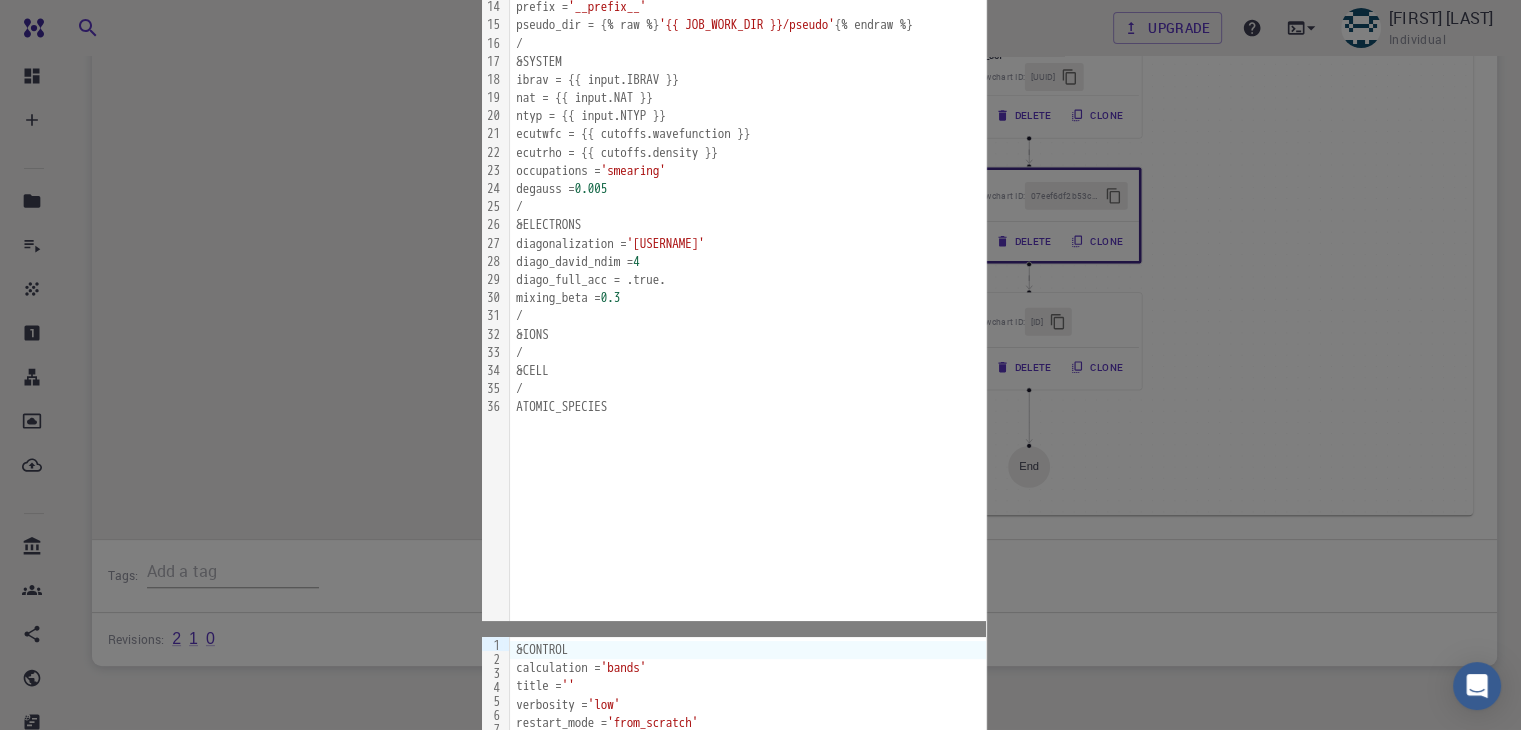 click on "pw_scf" at bounding box center (445, -250) 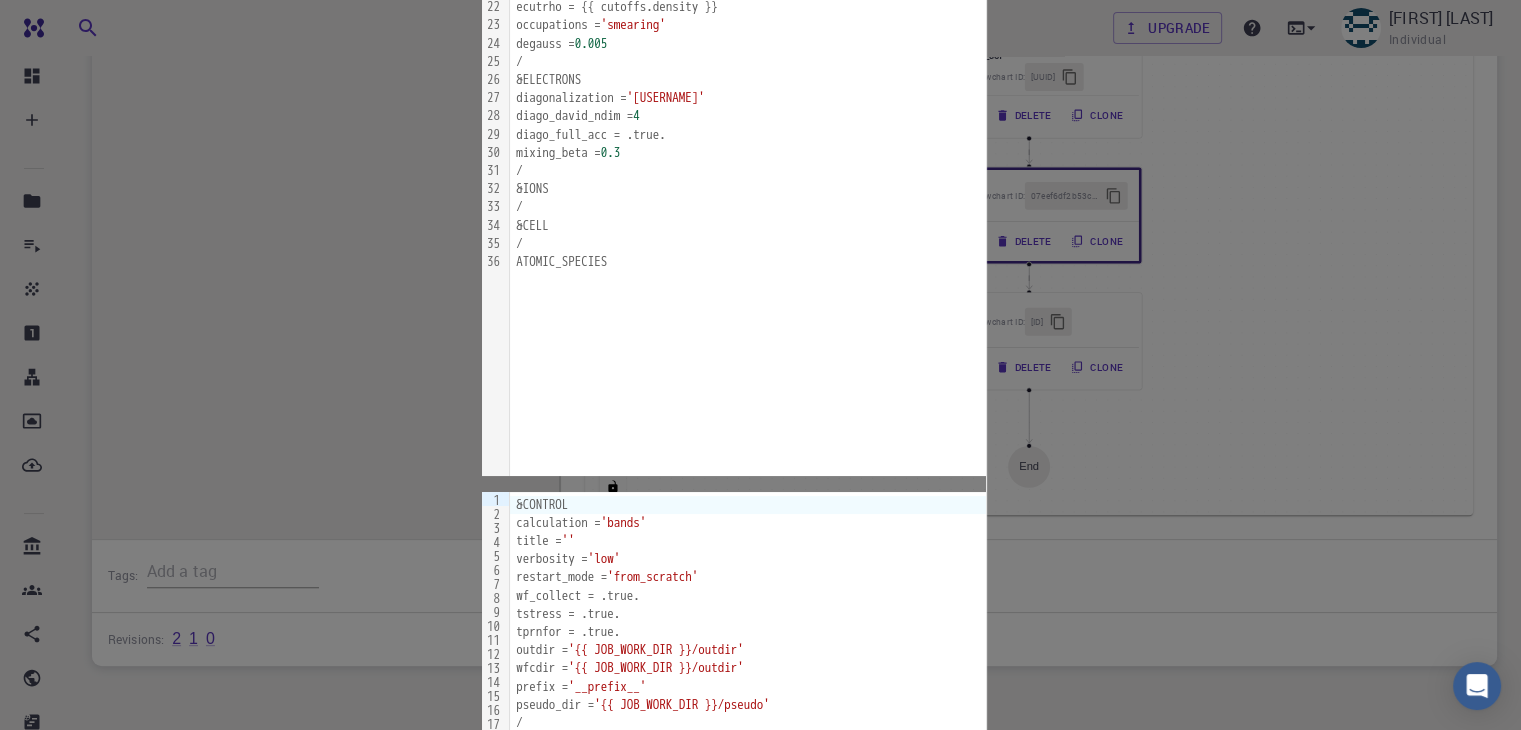 click 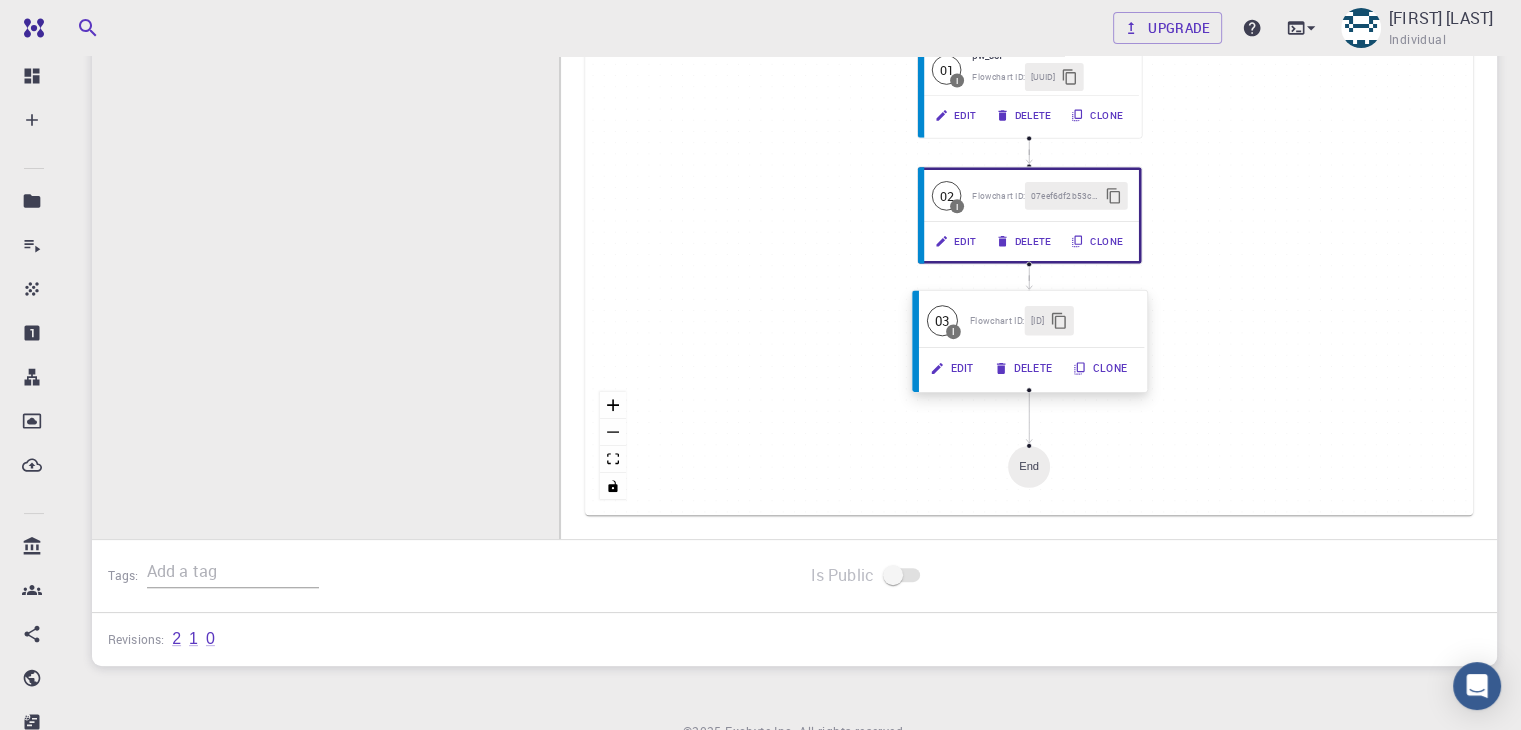 click on "Edit" at bounding box center [953, 368] 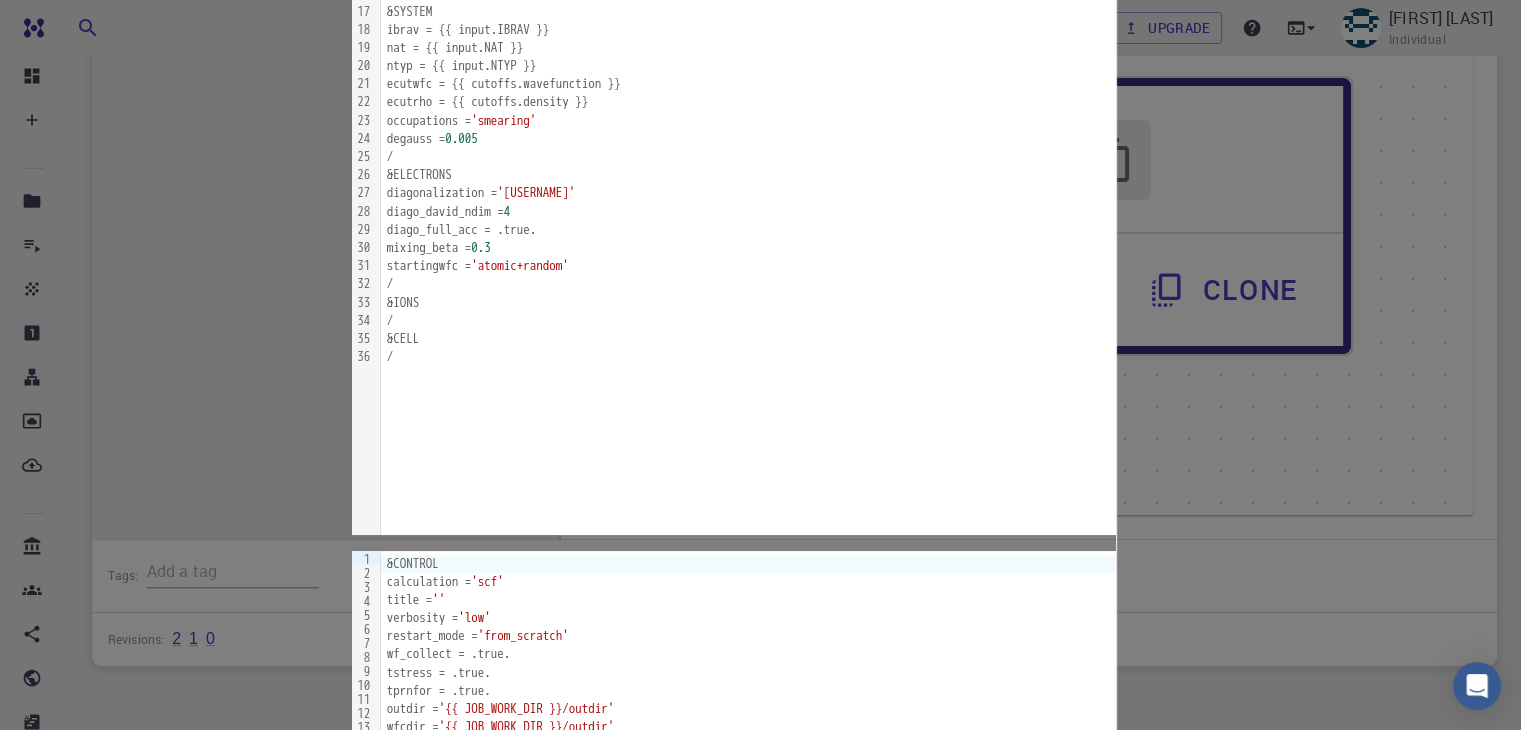 click on "Details" at bounding box center [750, -487] 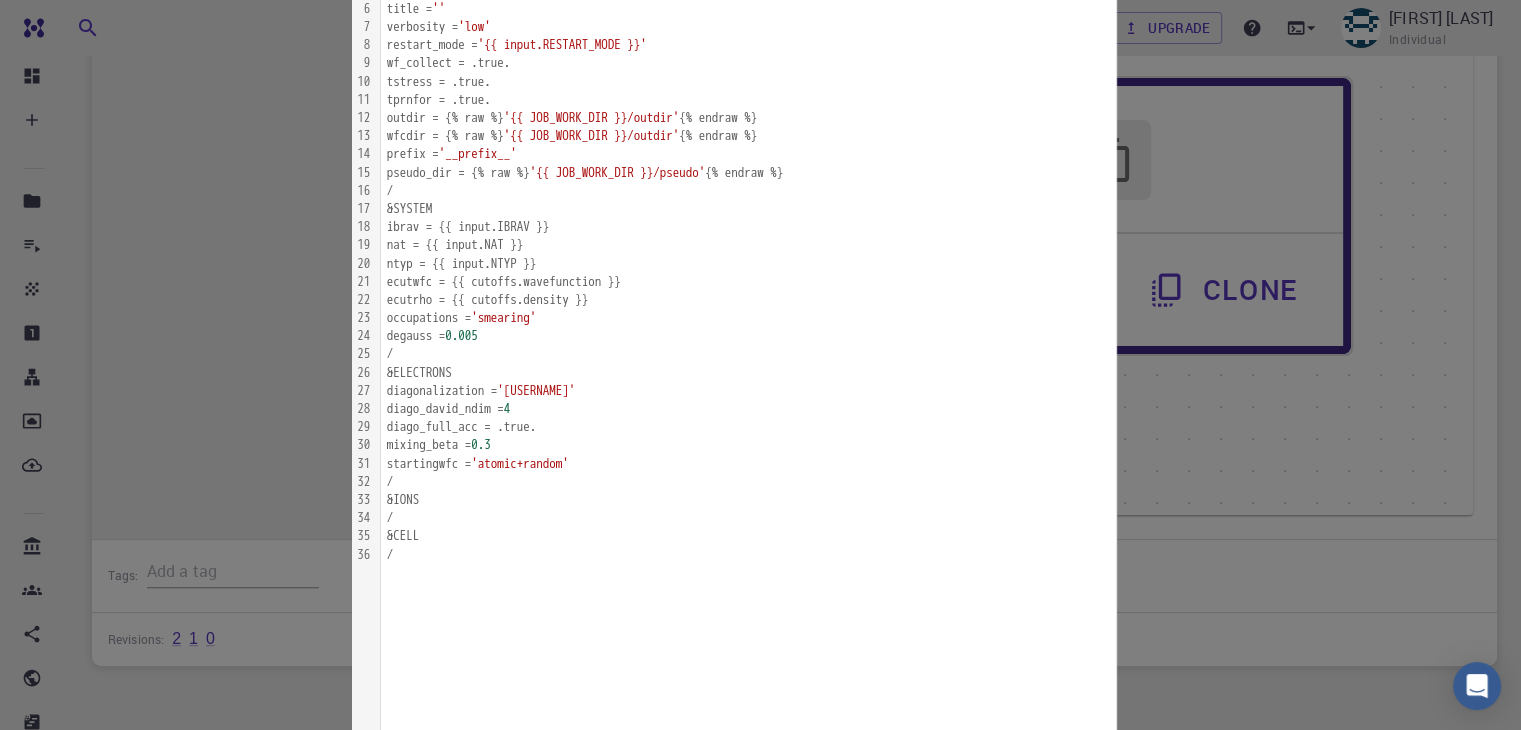 click on "Free Dashboard Create New Job New Material Create Material Upload File Import from Bank Import from 3rd Party New Workflow New Project Projects Jobs Materials Properties Workflows Dropbox External Uploads Bank Materials Workflows Accounts Shared with me Shared publicly Shared externally Documentation Contact Support Compute load: Low Upgrade imran hasan Individual Home imran hasan Workflows - New Workflow band structure of silicon applications espresso Description Select Workflow Actions Save & Exit I Total Energy Flowchart ID:   fd339199fd912b5ce023ab3e Copy Delete Overview Properties atomic-forces fermi-energy pressure stress-tensor total-energy total-energy-contributions total-force band-structure atomic-forces fermi-energy pressure stress-tensor total-energy total-energy-contributions total-force Draft Application Name Quantum Espresso espresso Name Version 6.3 6.3 Version Build Default Default Build Units 01 I pw_scf f7a2db41-d4dc-4073-9f1f-e82dee020d8f 02 I 07eef6df2b53c5b2b8f1bcb1 I" at bounding box center [760, 124] 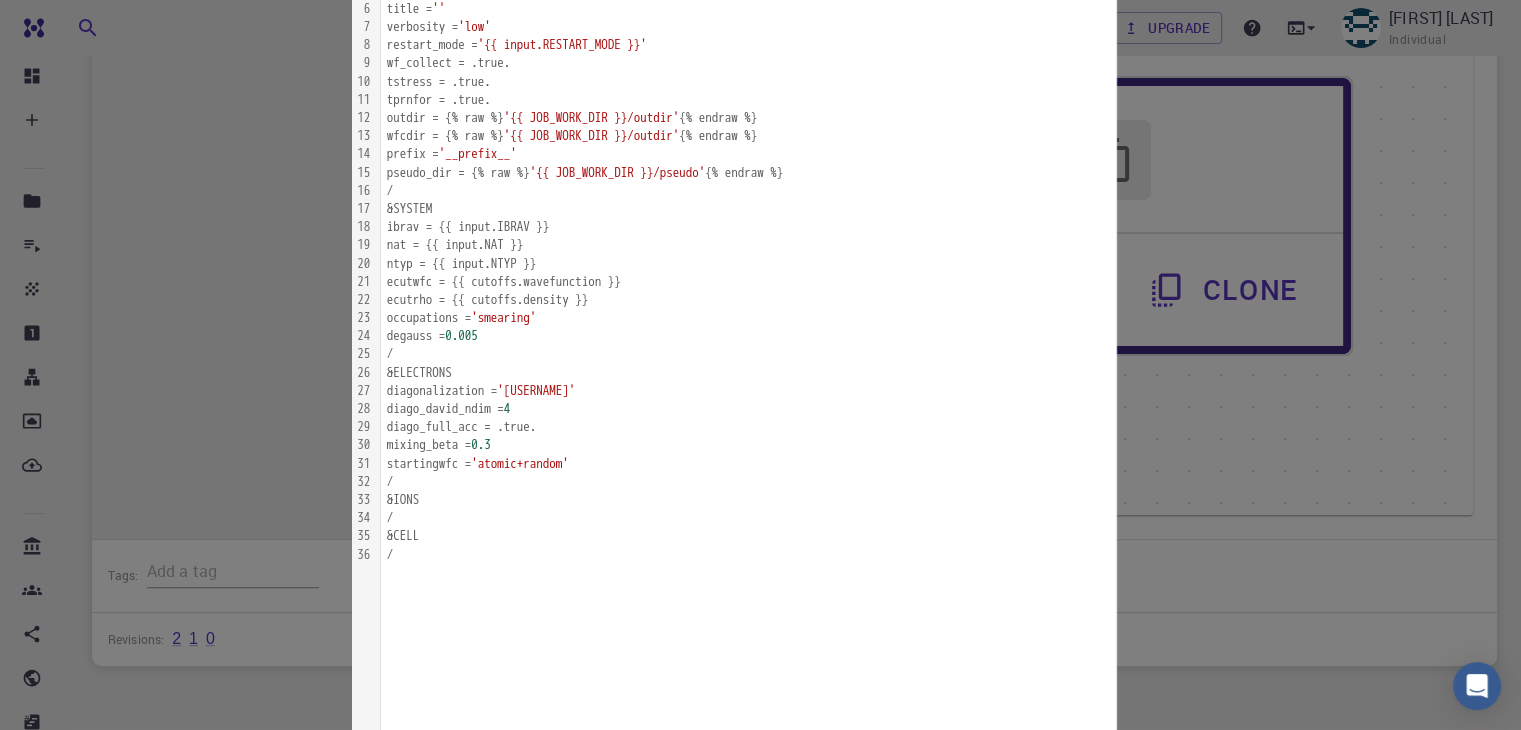 click on "bands.x" at bounding box center [997, -441] 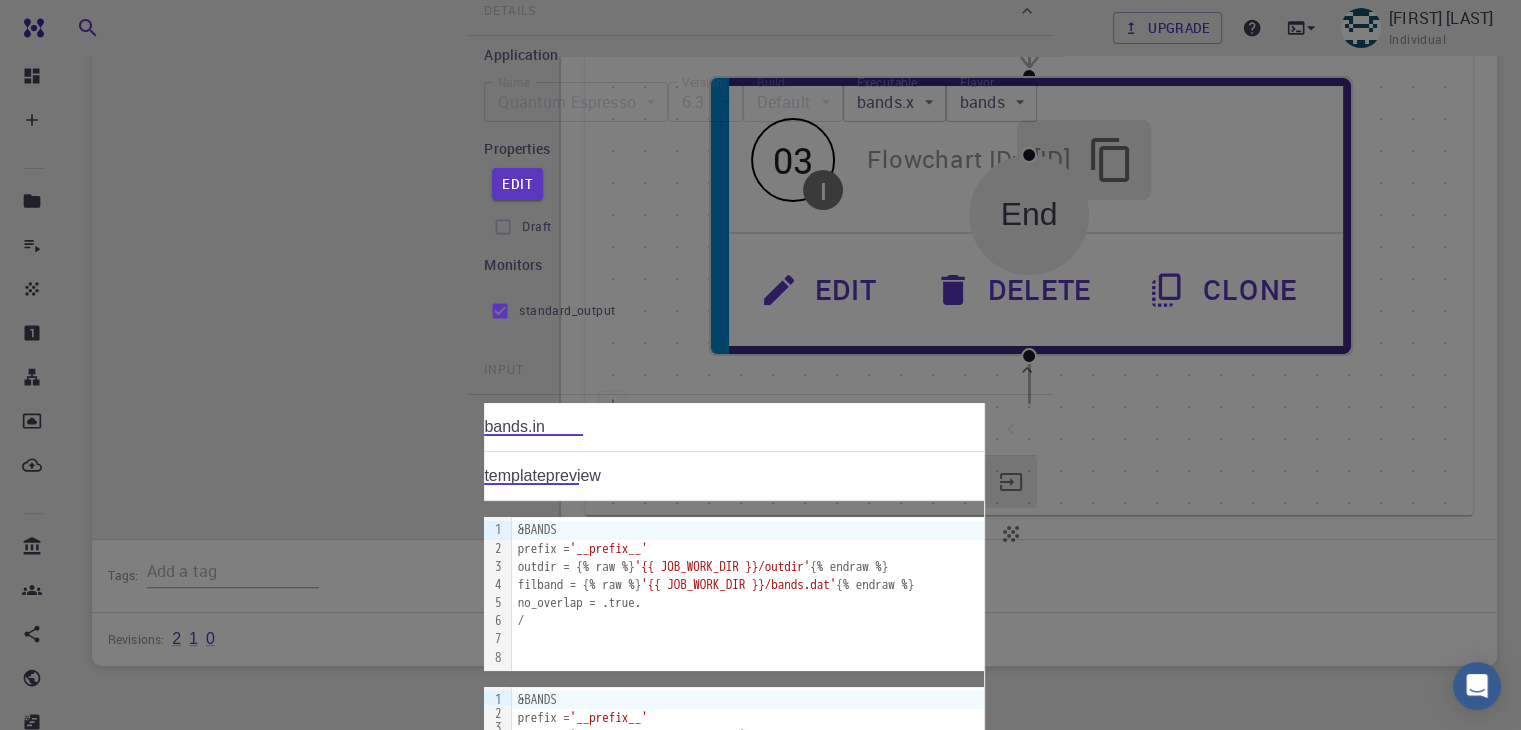click 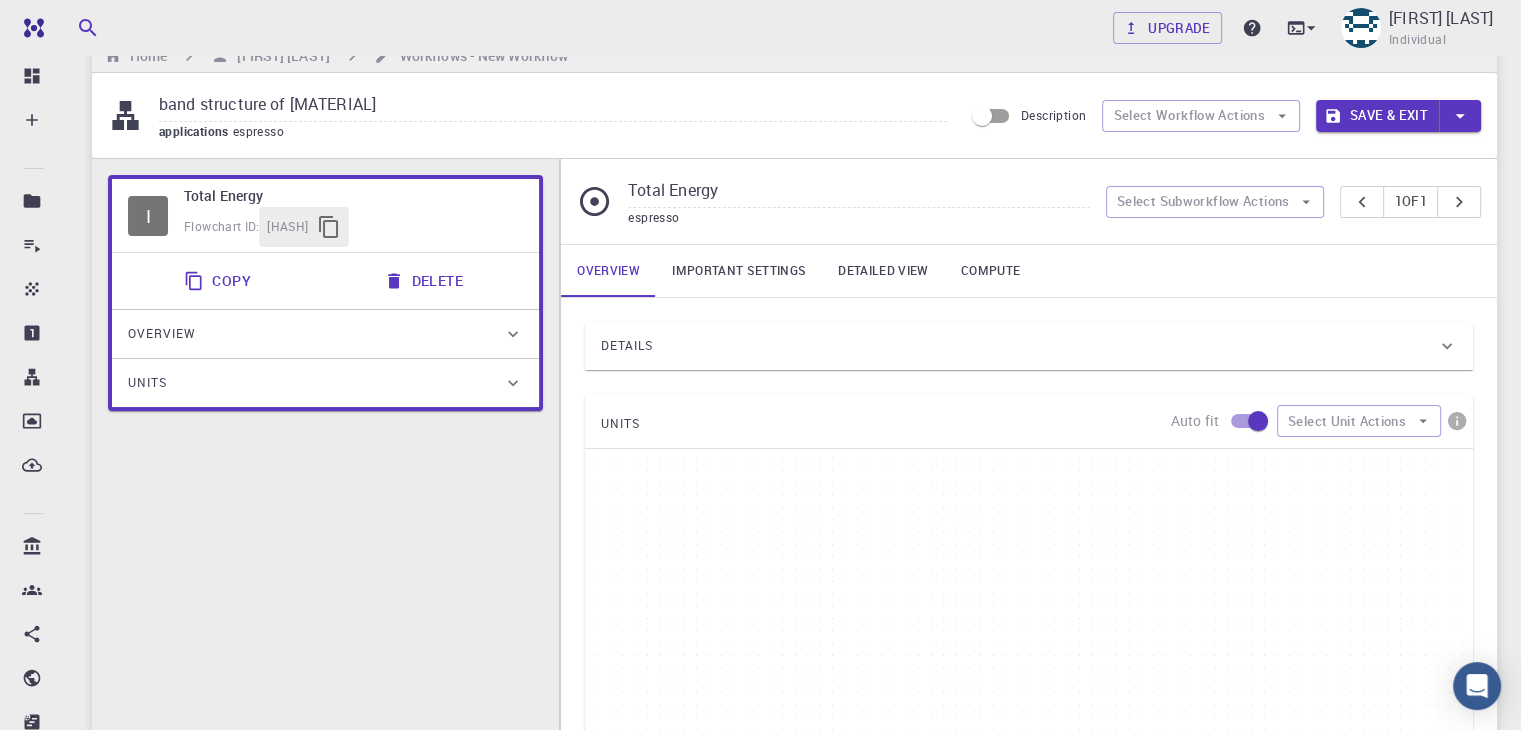 scroll, scrollTop: 19, scrollLeft: 0, axis: vertical 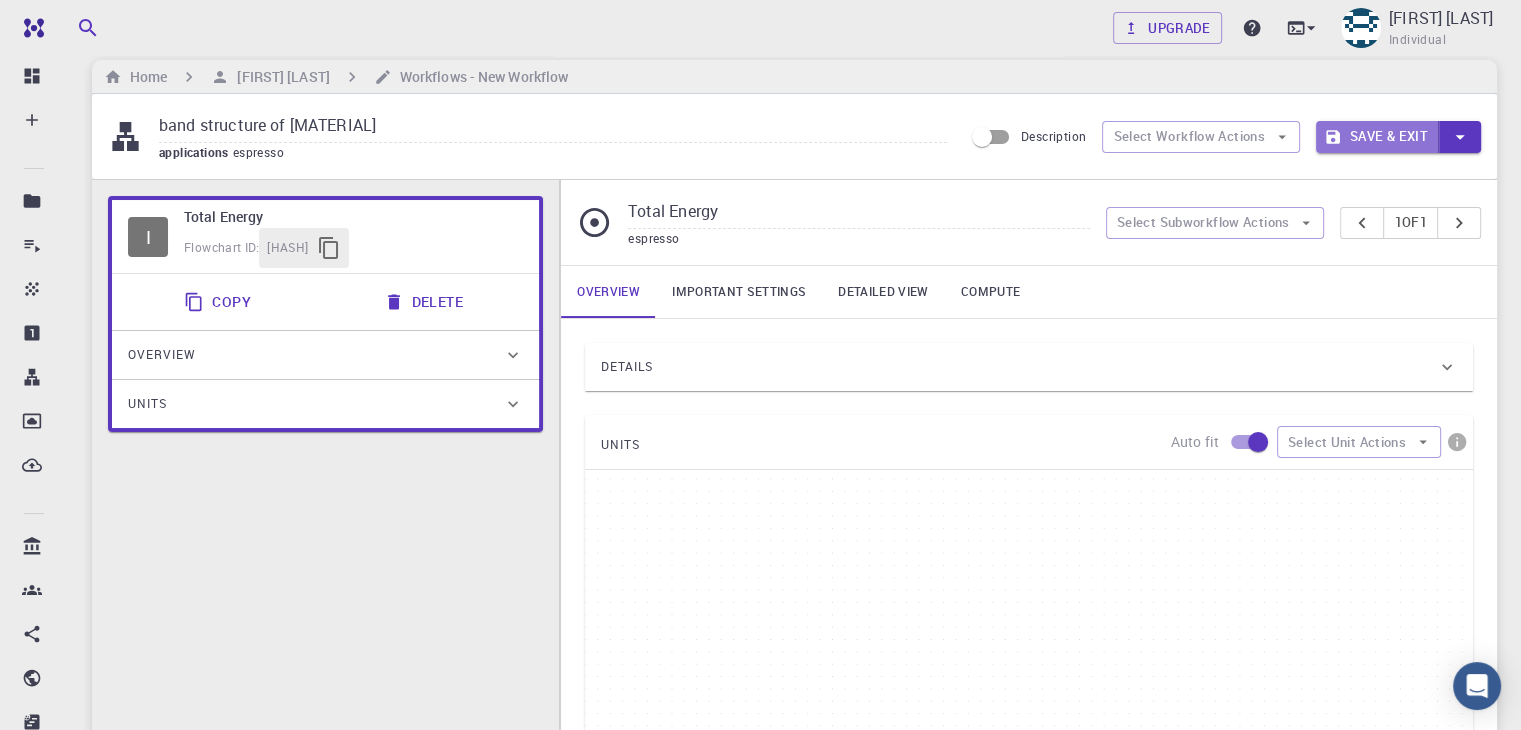 click on "Save & Exit" at bounding box center [1377, 137] 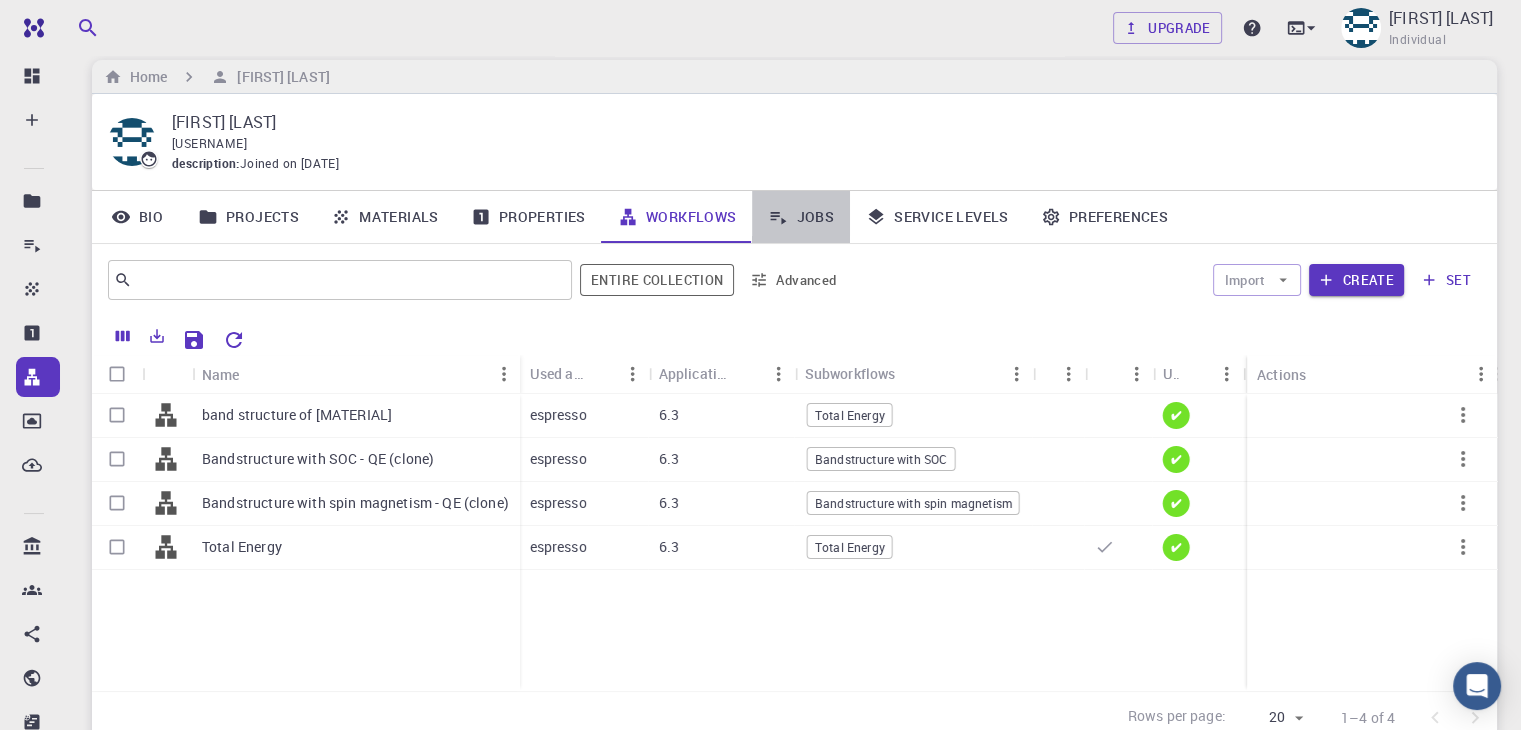 click on "Jobs" at bounding box center (801, 217) 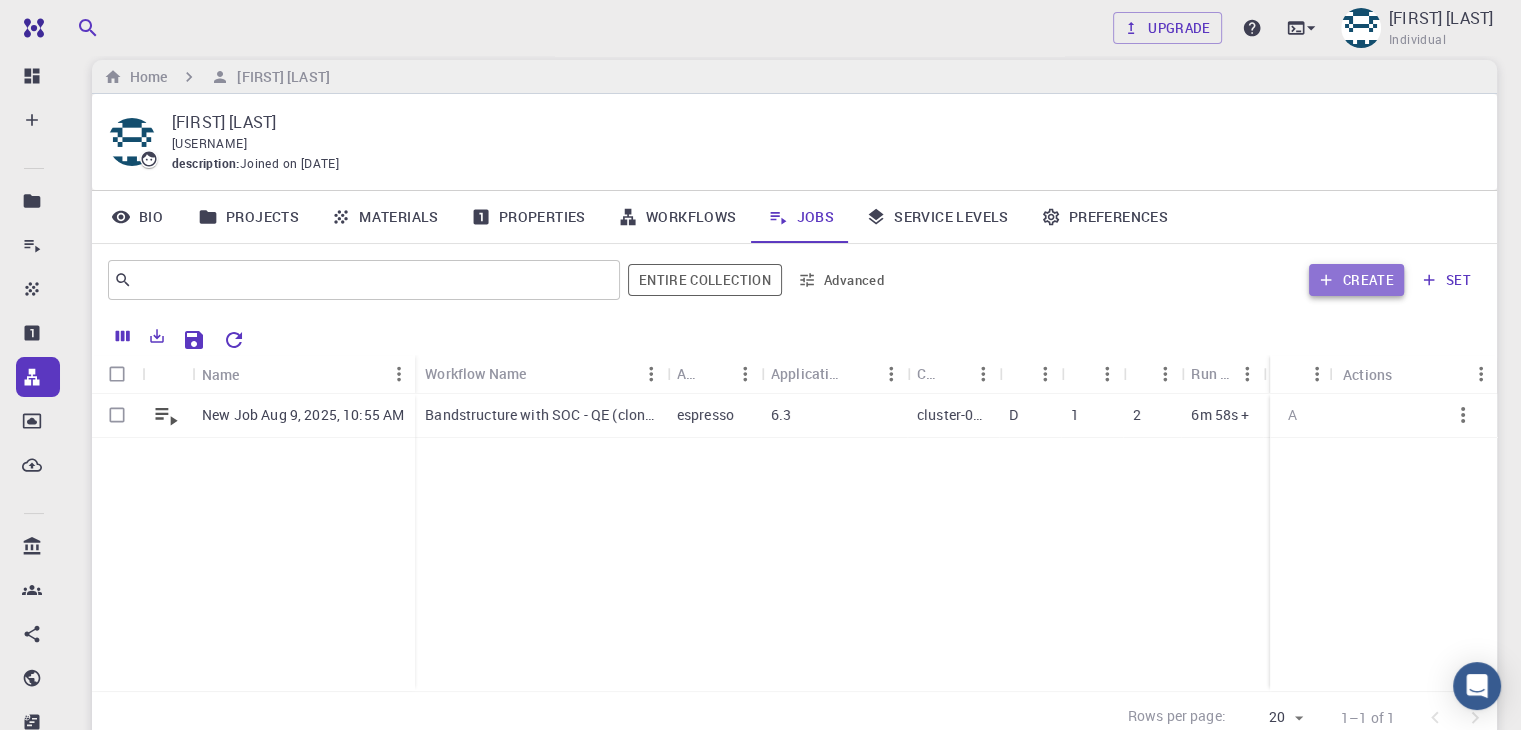 click on "Create" at bounding box center (1356, 280) 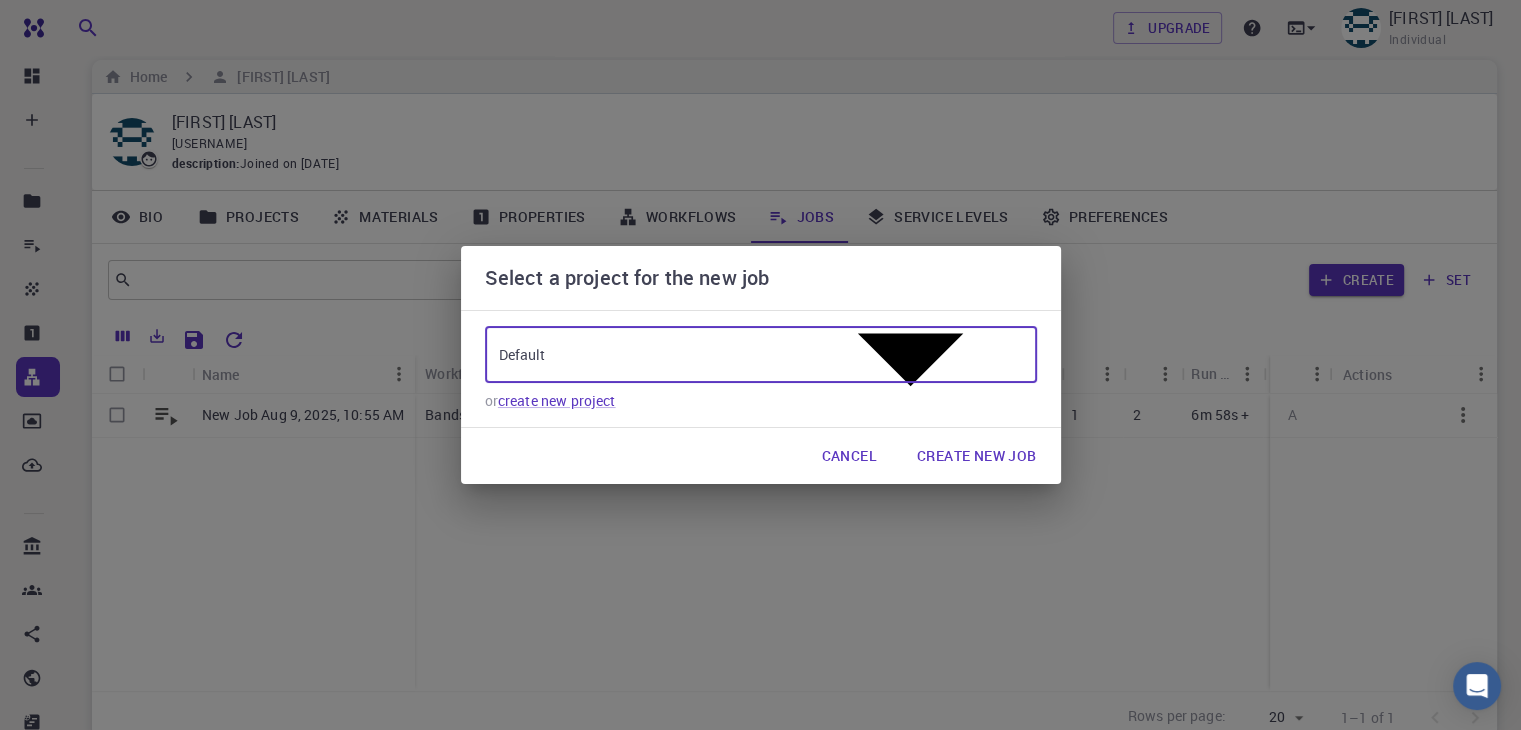 click on "Free Dashboard Create New Job New Material Create Material Upload File Import from Bank Import from 3rd Party New Workflow New Project Projects Jobs Materials Properties Workflows Dropbox External Uploads Bank Materials Workflows Accounts Shared with me Shared publicly Shared externally Documentation Contact Support Compute load: Low Upgrade [FIRST] [LAST] Individual Home [FIRST] [LAST] Projects - Default New Job New Job Aug 9, 2025, 10:55 AM project Default Description Select Job Actions Save & Exit 1. Materials 2. Workflow 3. Compute Compute Runtime configuration parameters Time Limit 01:00:00 Time Limit   Time limit type per single attempt 0 Time limit type     Is restartable Cluster Cluster-001 (AWS) 0 Cluster   Queue debug (D) Queue   Nodes 1 Nodes   Cores 1 Cores   See cluster status   Compute documentation  Advanced options Number of Images 1 Number of Images   Kpoint Pools 1 Kpoint Pools   Band Pools 1 Band Pools   FFT Task Groups 1 FFT Task Groups   Parallelization levels 1" at bounding box center [760, 440] 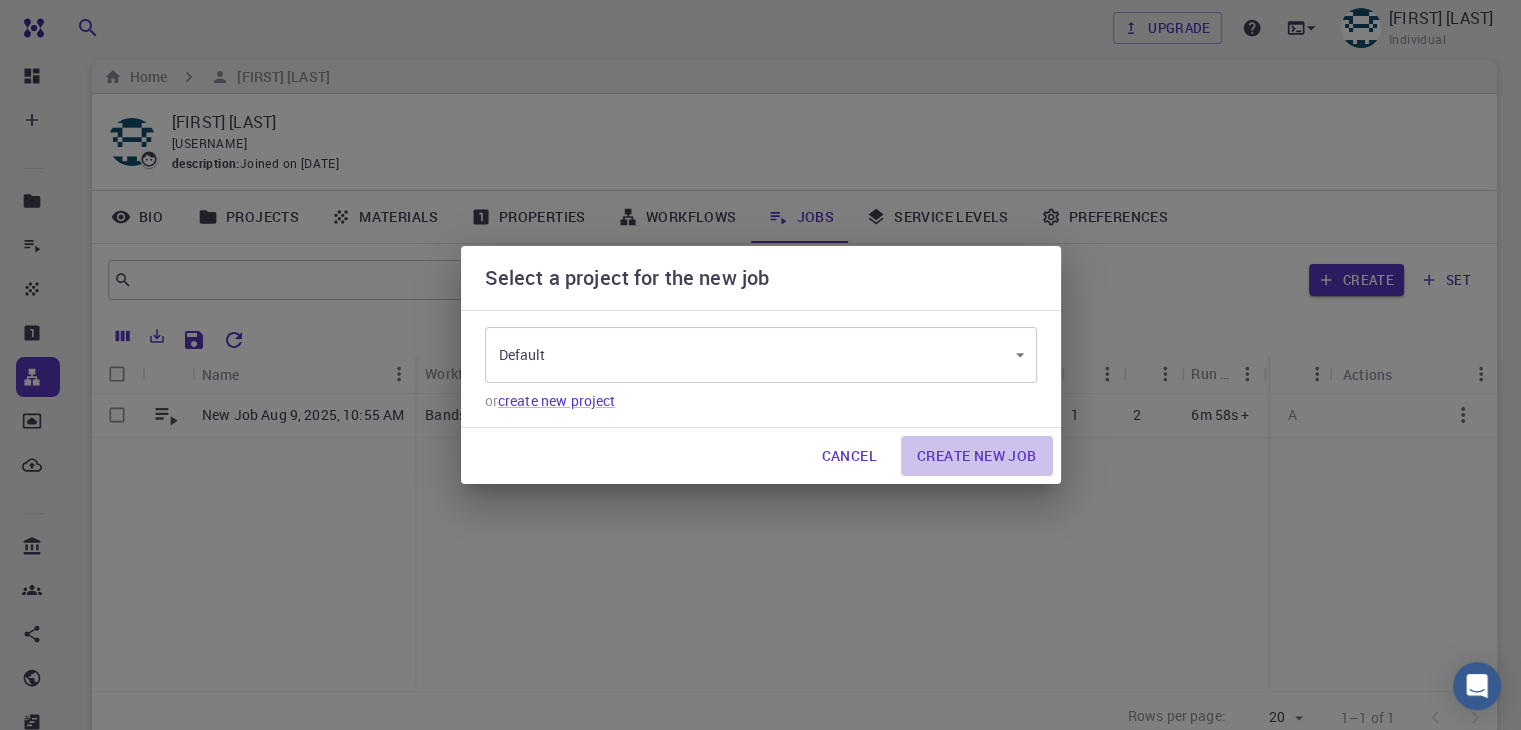 click on "Create New Job" at bounding box center (977, 456) 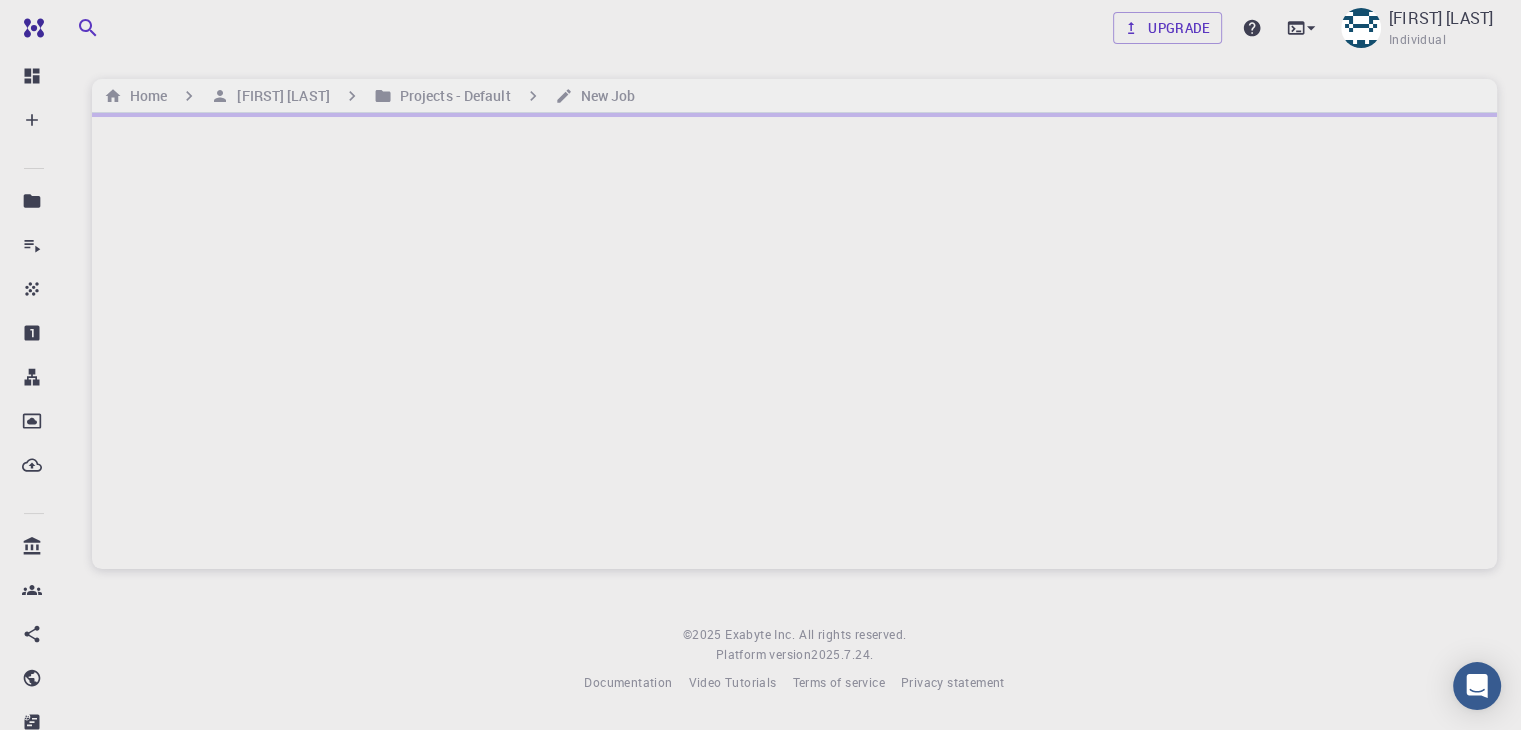 scroll, scrollTop: 0, scrollLeft: 0, axis: both 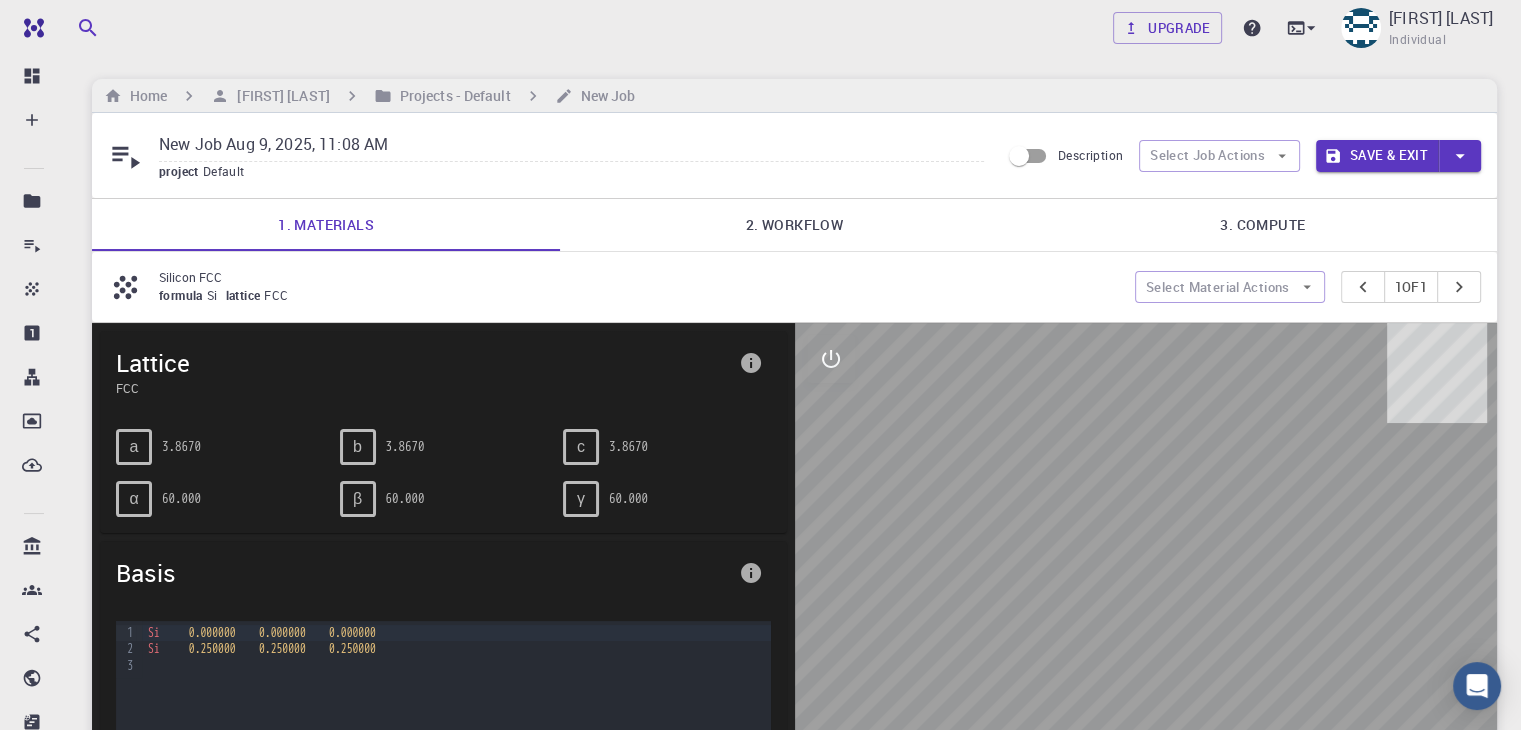 click on "2. Workflow" at bounding box center (794, 225) 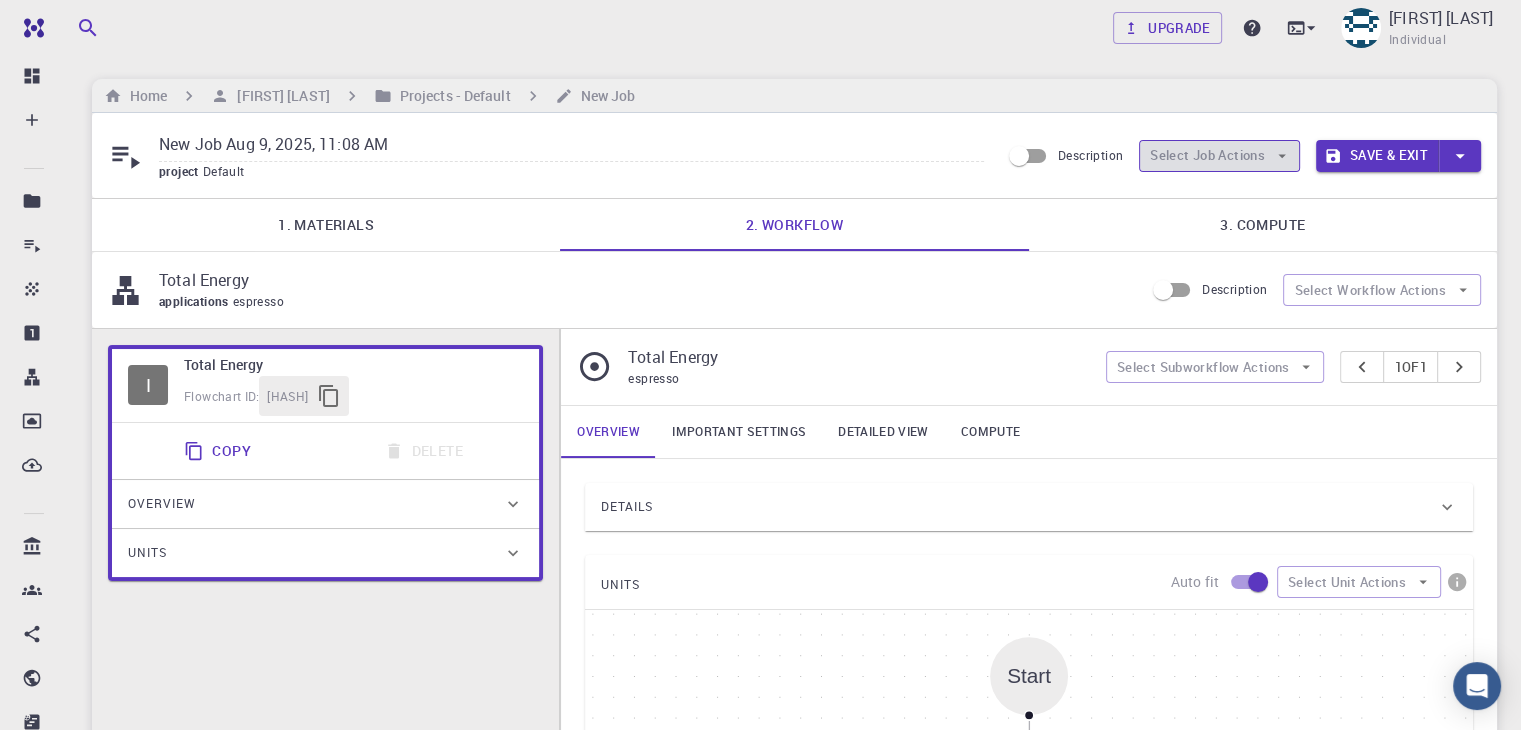 click on "Select Job Actions" at bounding box center [1219, 156] 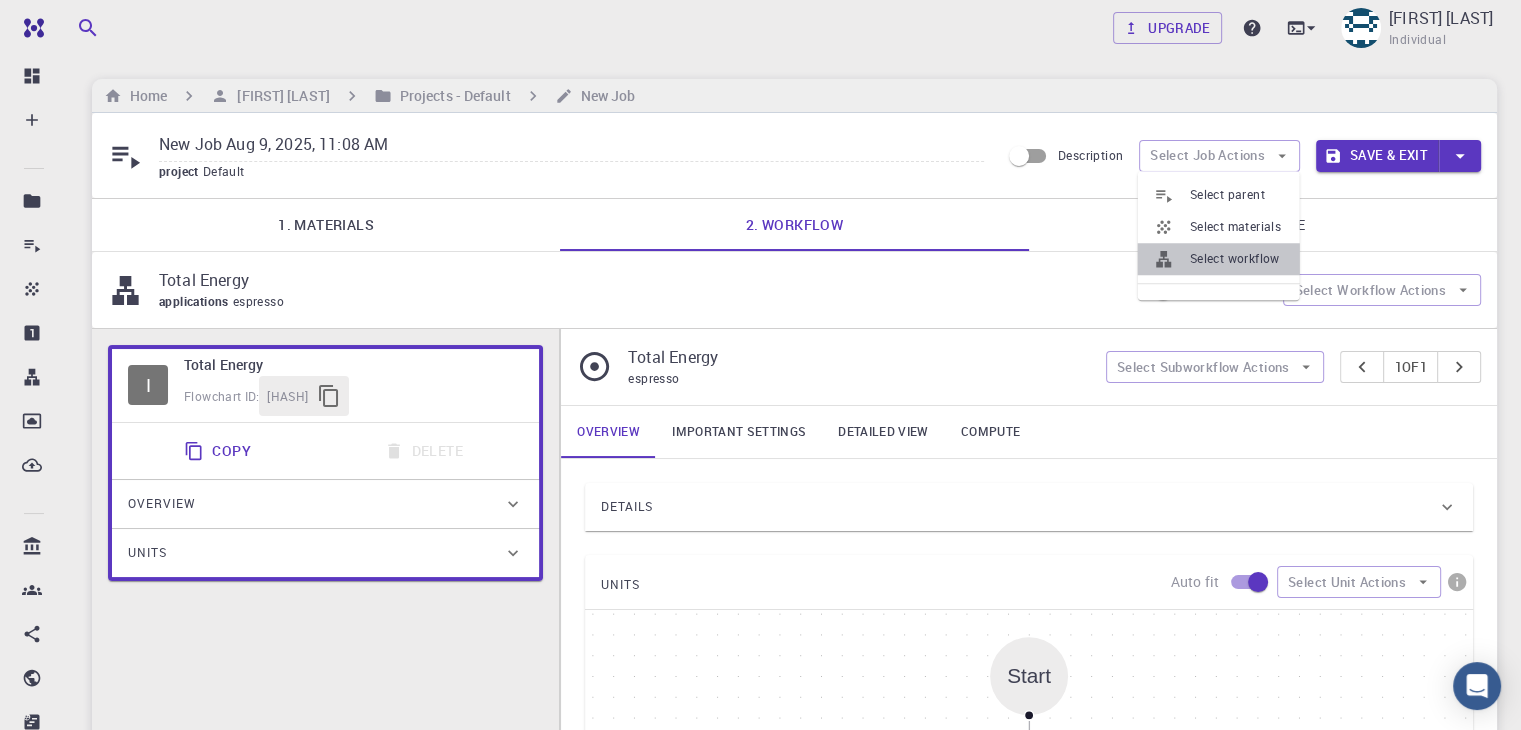 click on "Select workflow" at bounding box center [1237, 259] 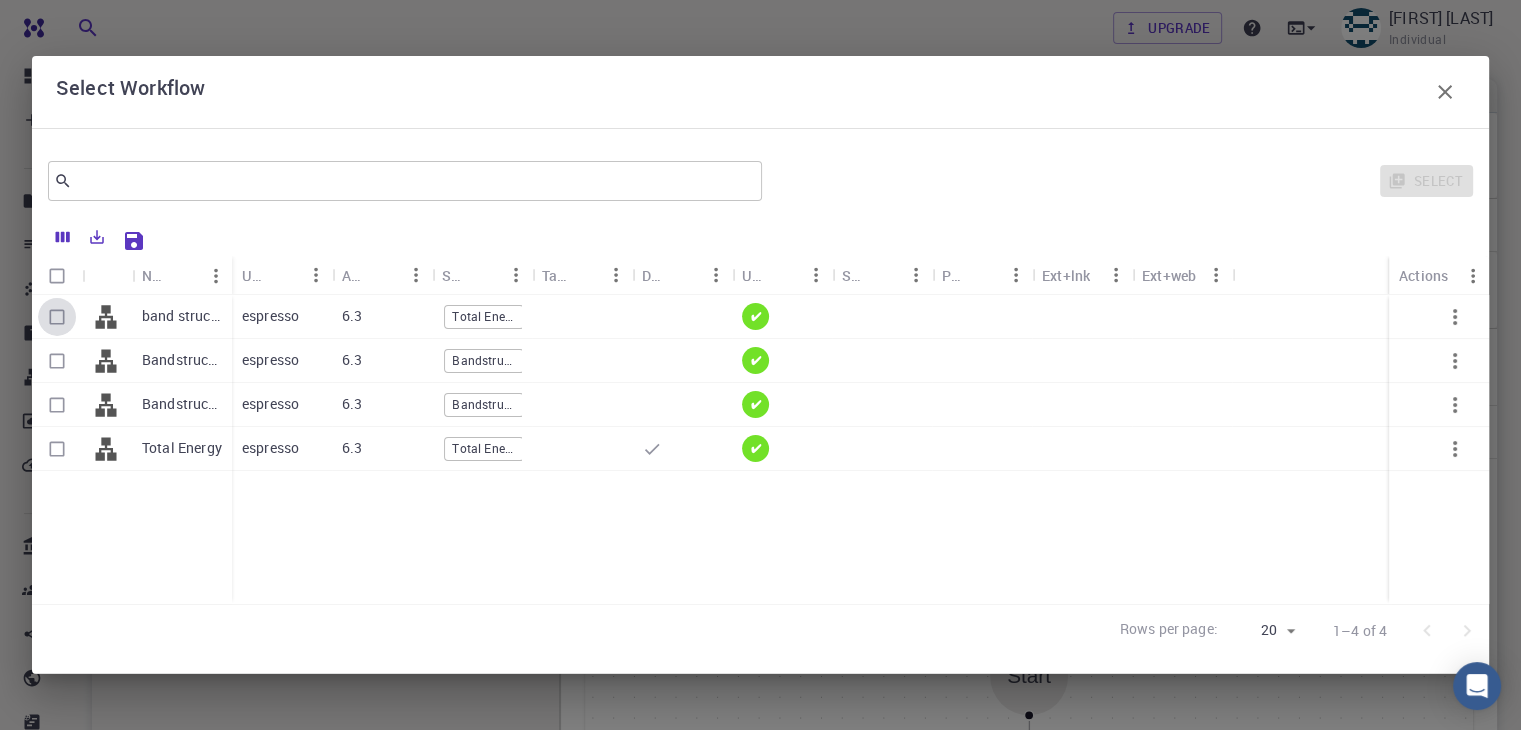 click at bounding box center [57, 317] 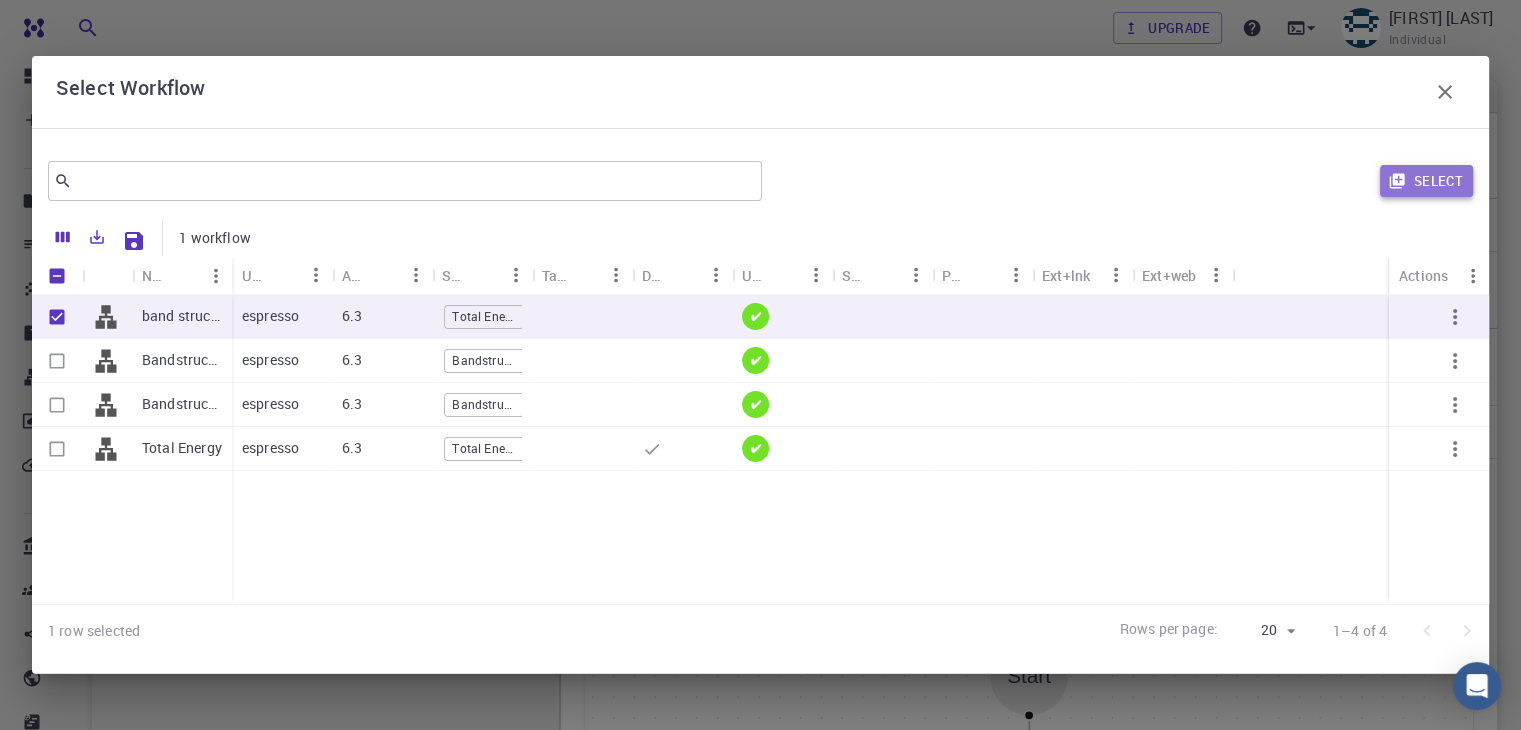 click 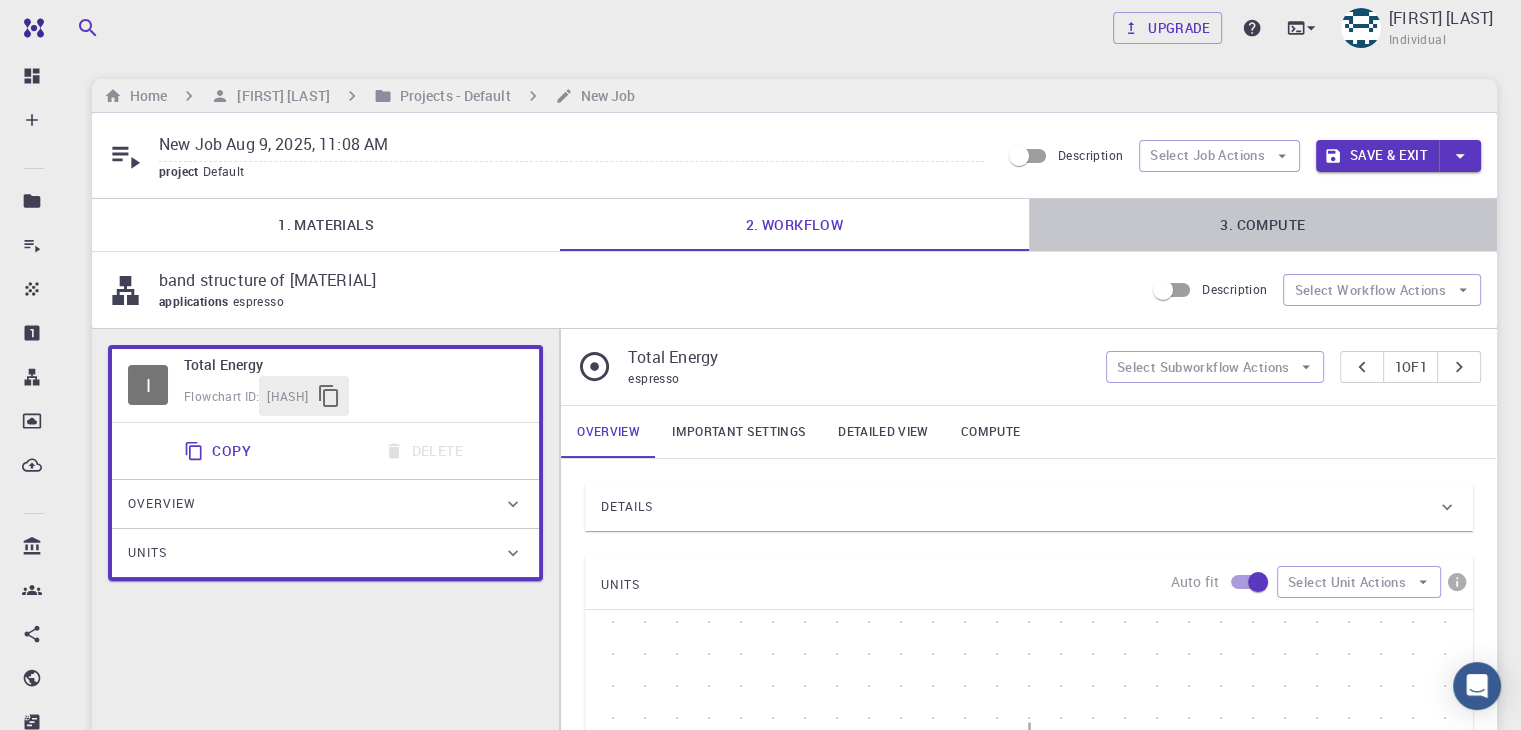 click on "3. Compute" at bounding box center (1263, 225) 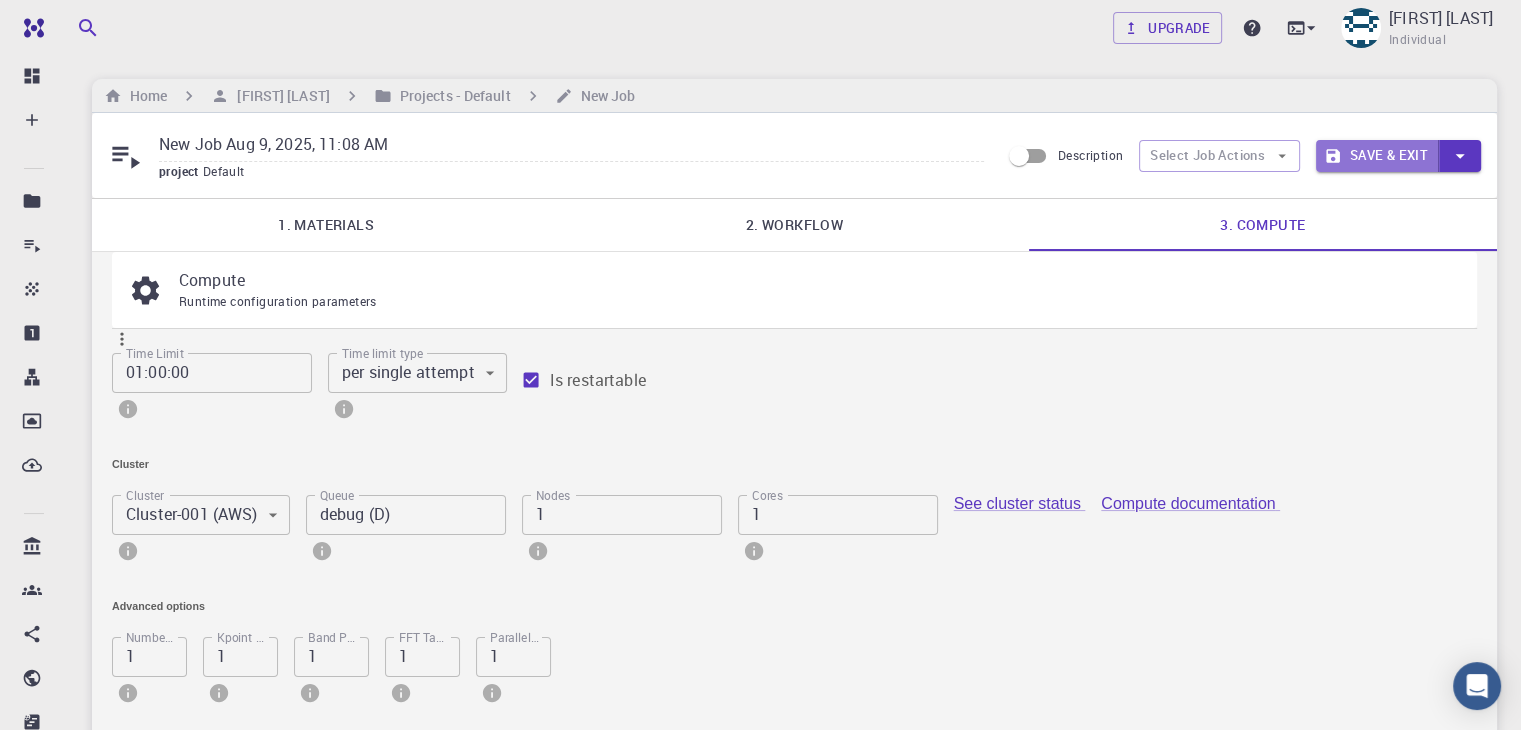 click on "Save & Exit" at bounding box center [1377, 156] 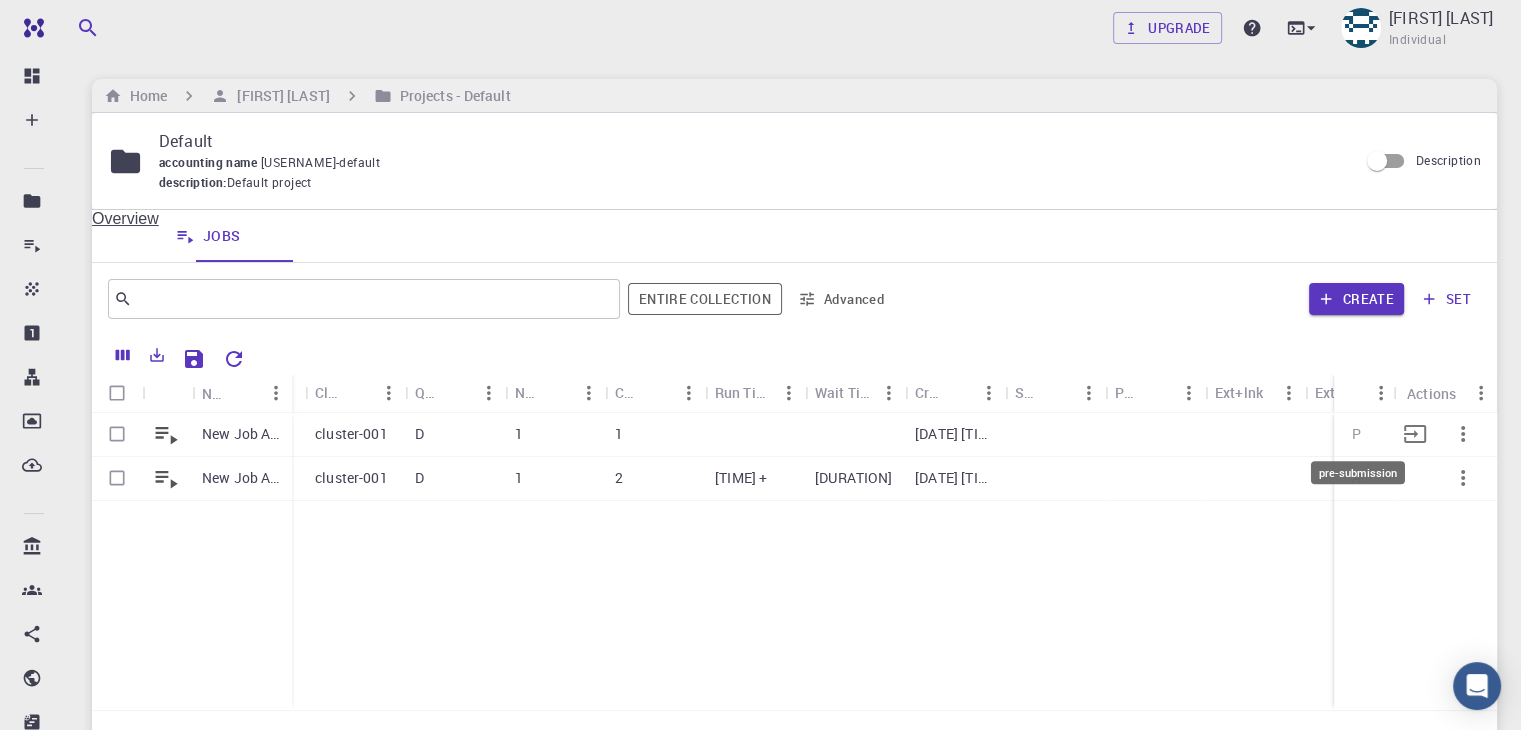 scroll, scrollTop: 0, scrollLeft: 358, axis: horizontal 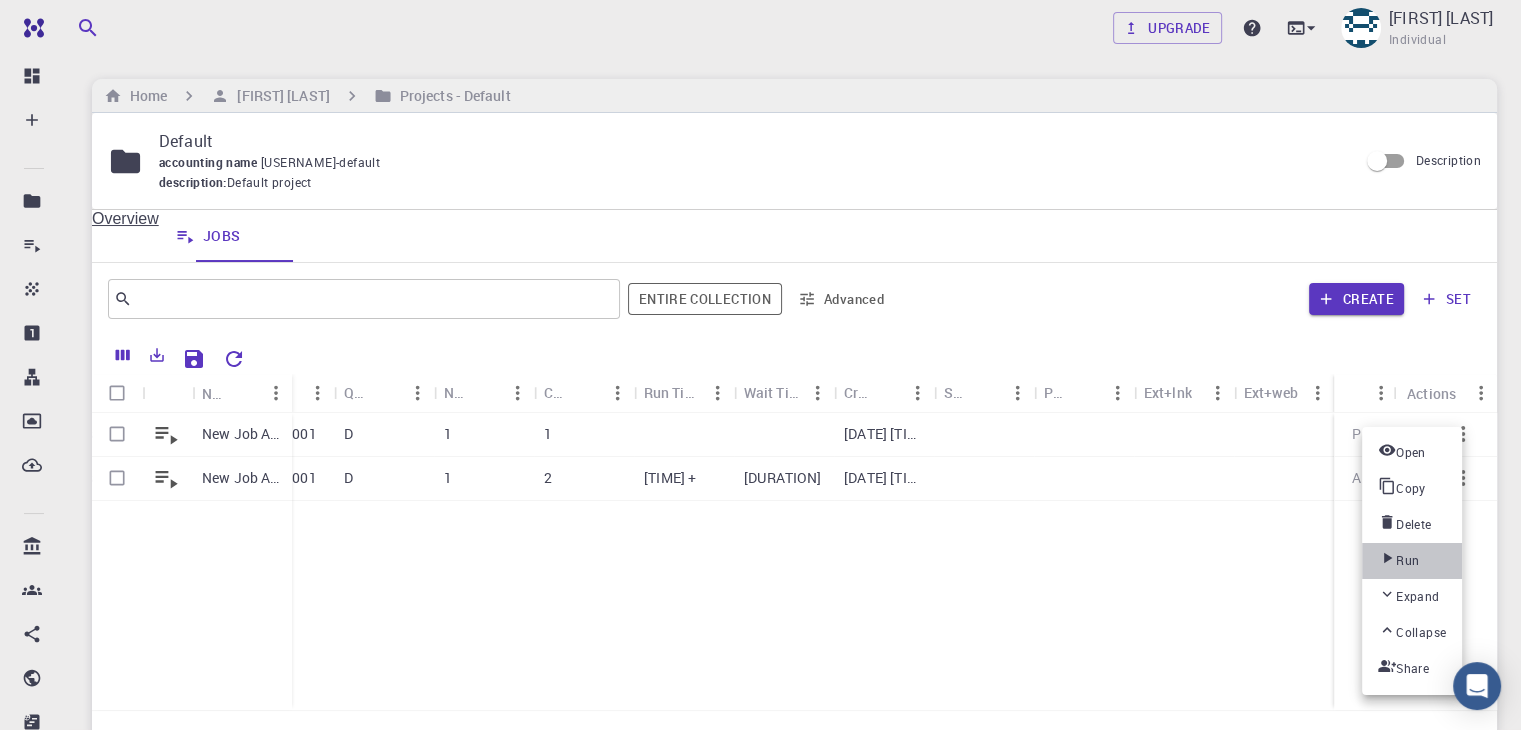 click at bounding box center (1387, 561) 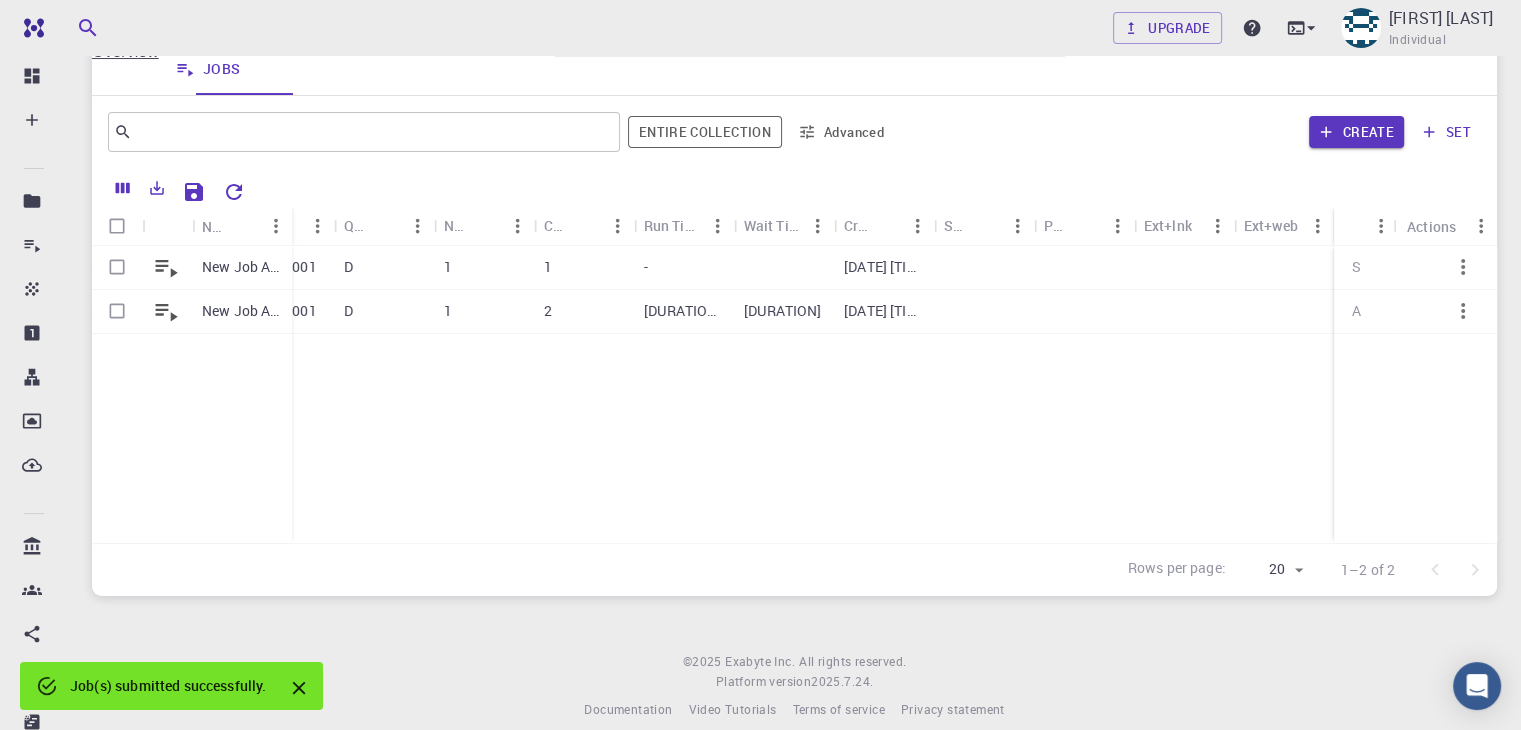 scroll, scrollTop: 188, scrollLeft: 0, axis: vertical 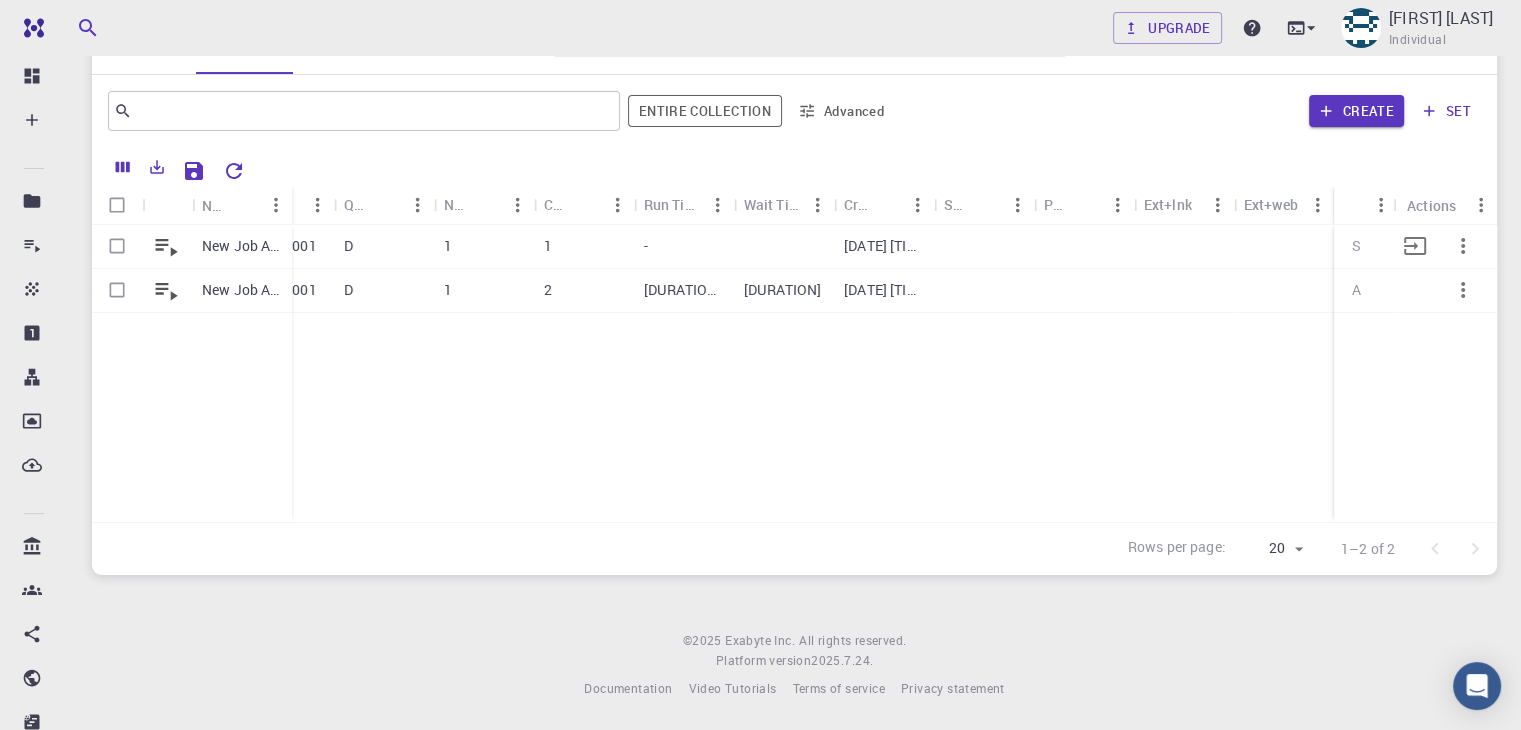 click 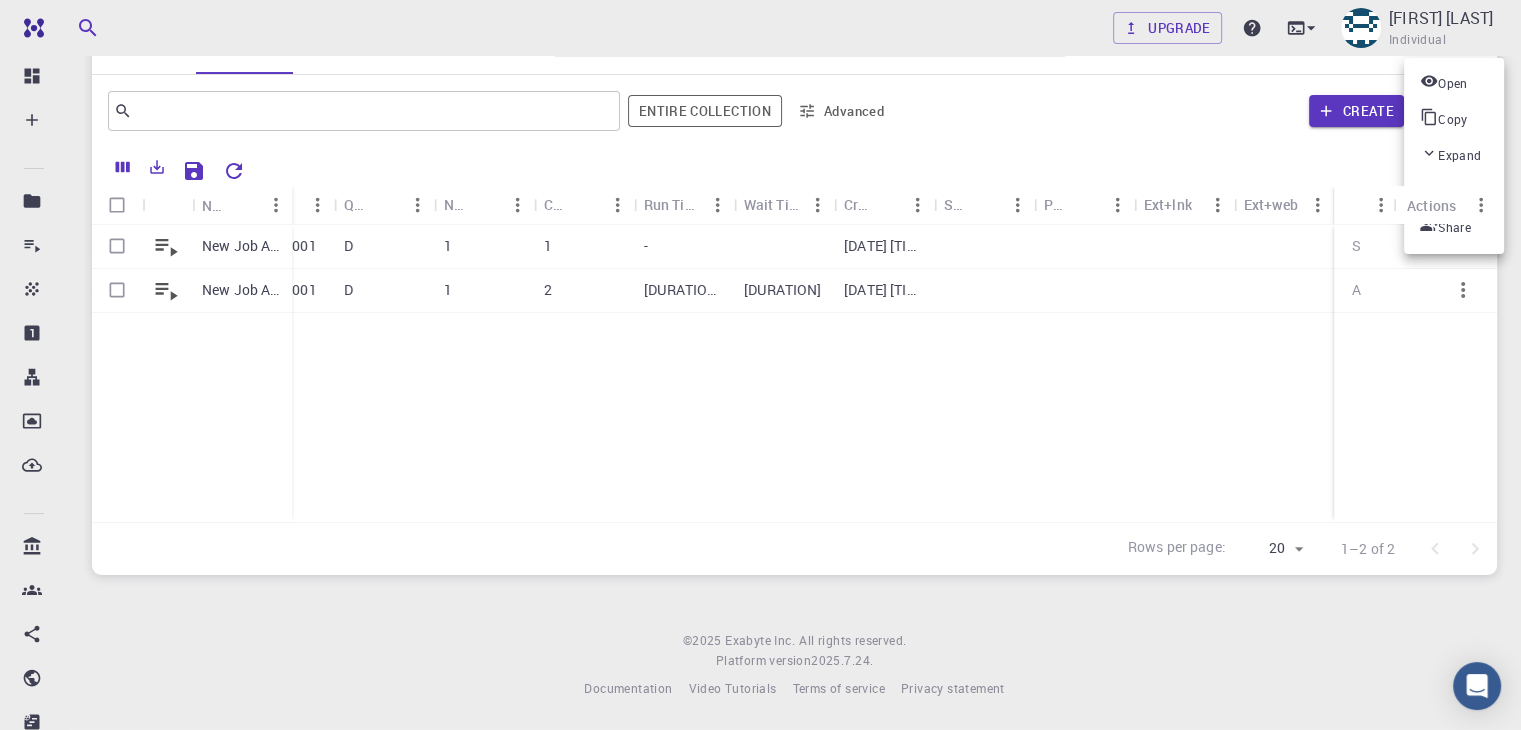 click 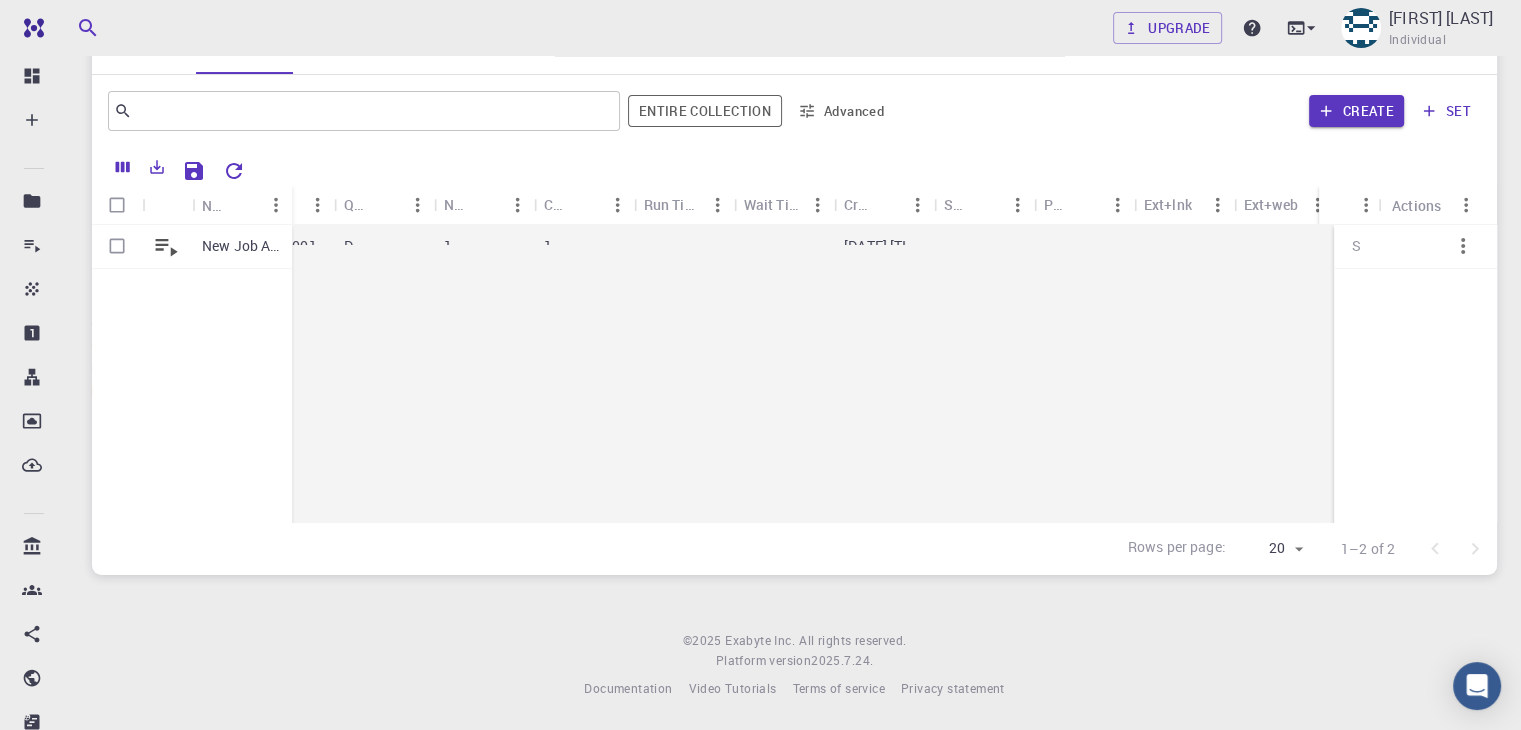 scroll, scrollTop: 0, scrollLeft: 0, axis: both 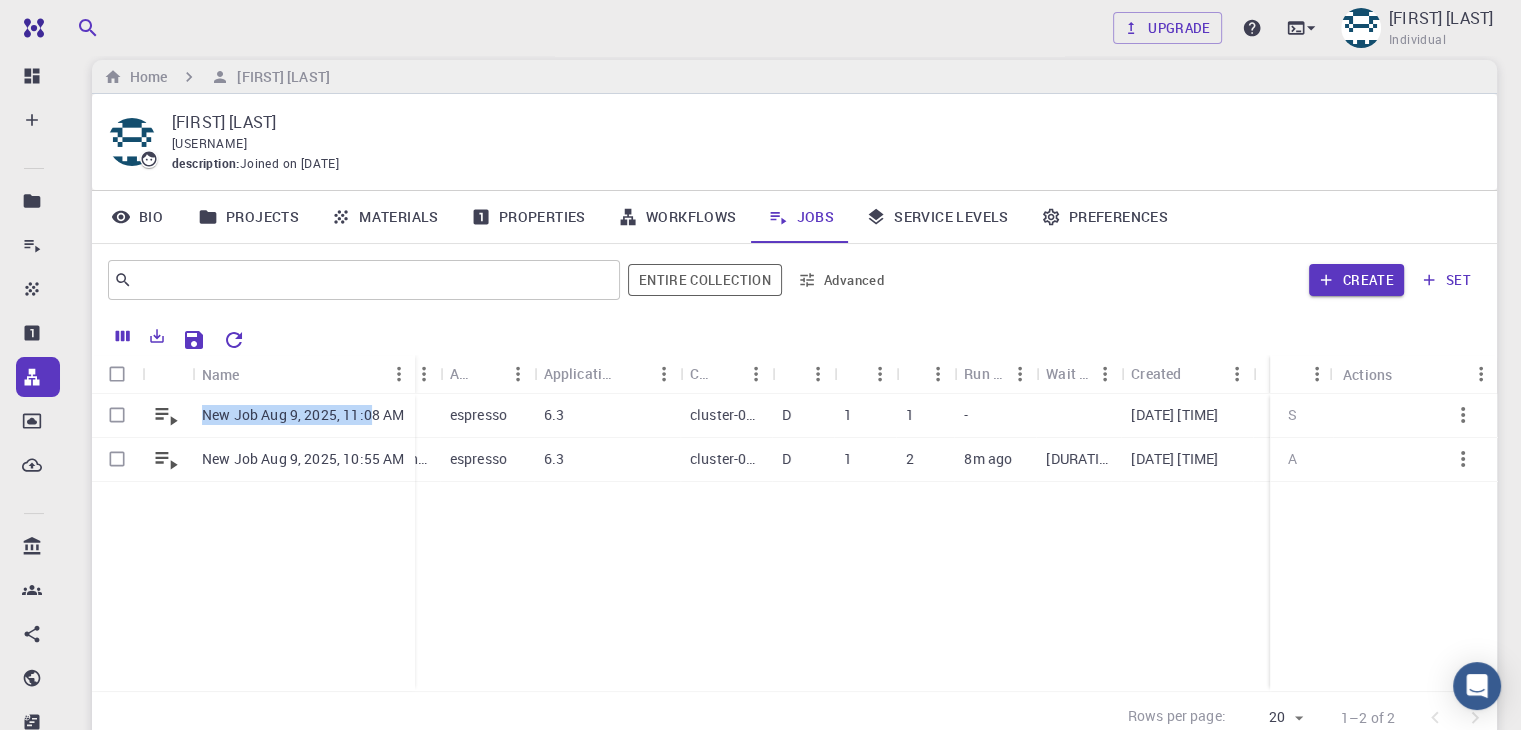 drag, startPoint x: 371, startPoint y: 418, endPoint x: 564, endPoint y: 621, distance: 280.10355 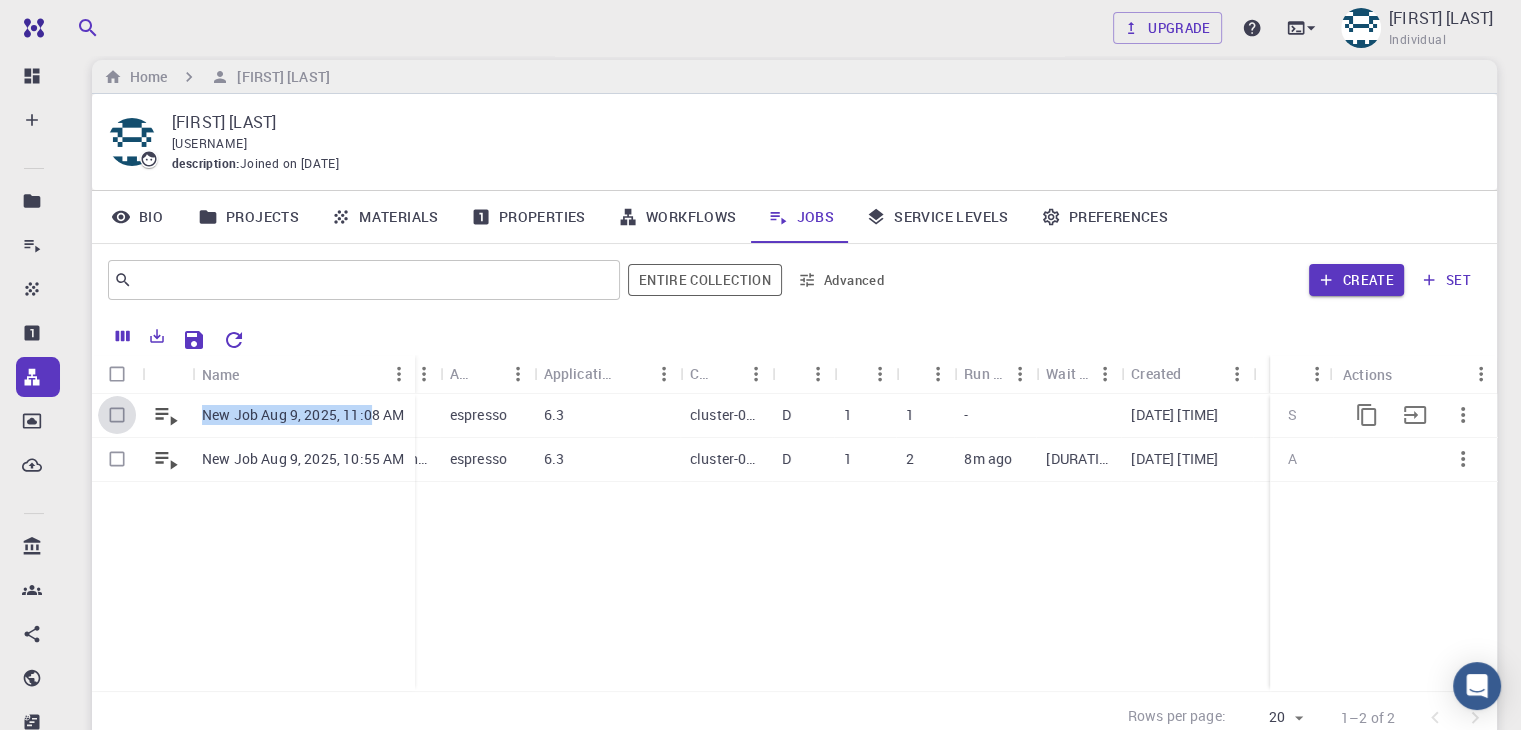 click at bounding box center [117, 415] 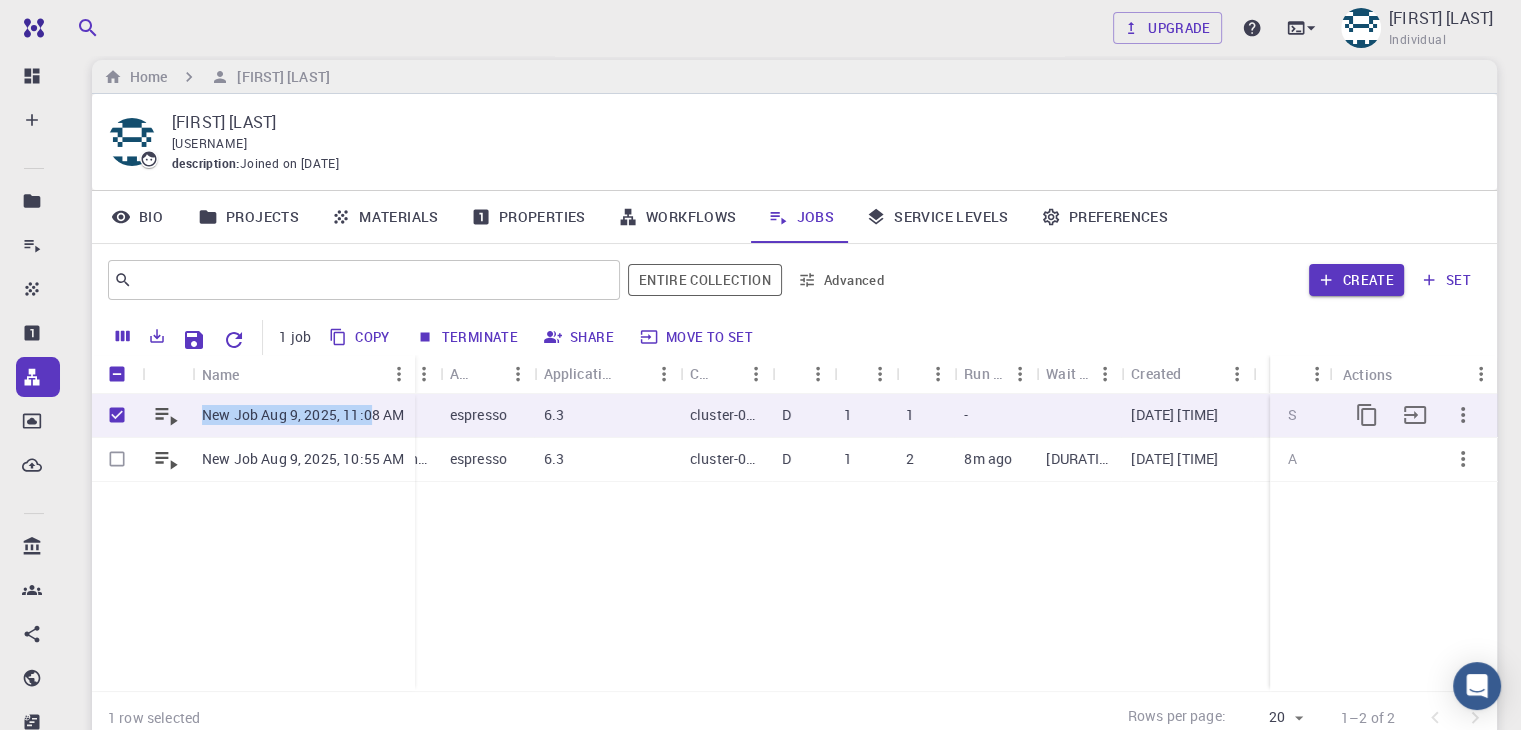 click 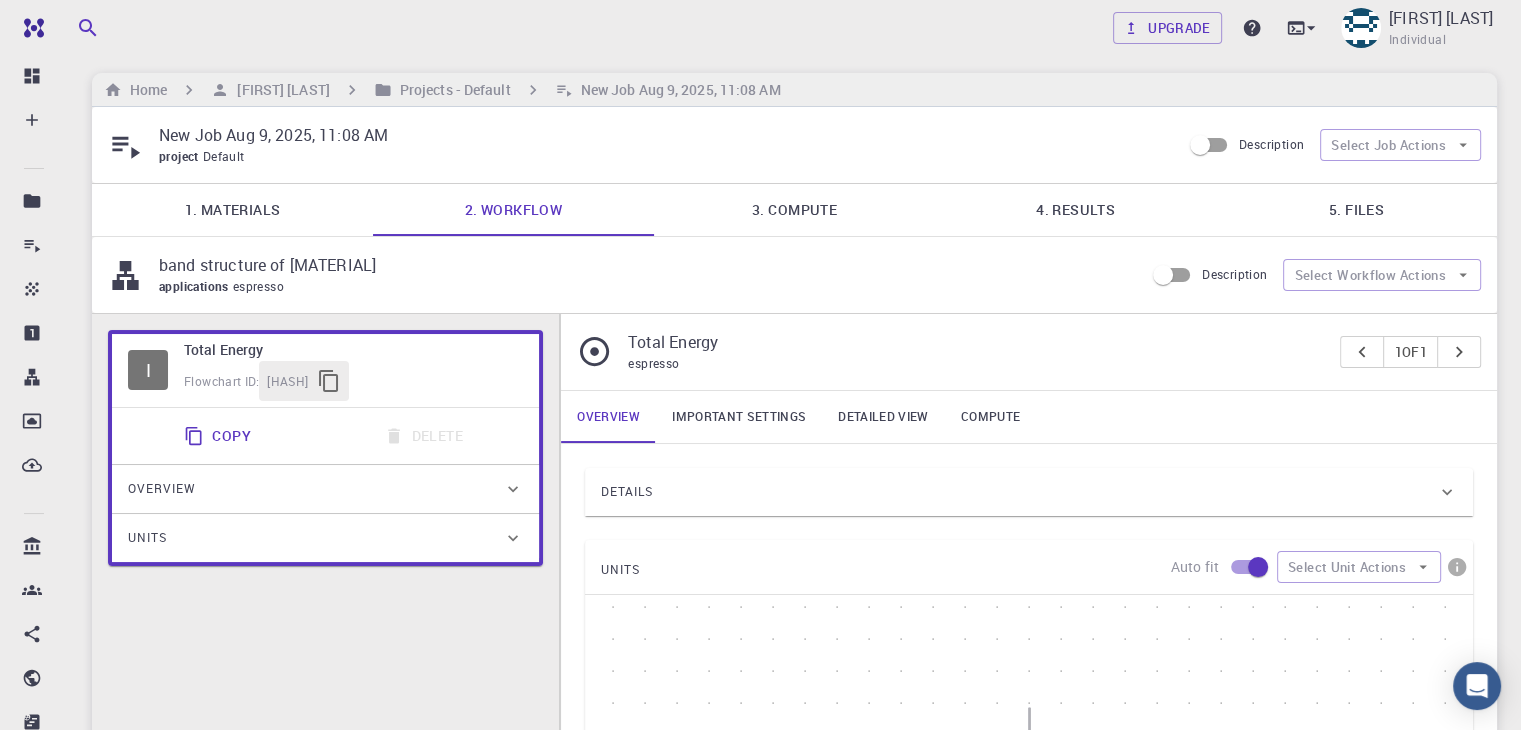scroll, scrollTop: 3, scrollLeft: 0, axis: vertical 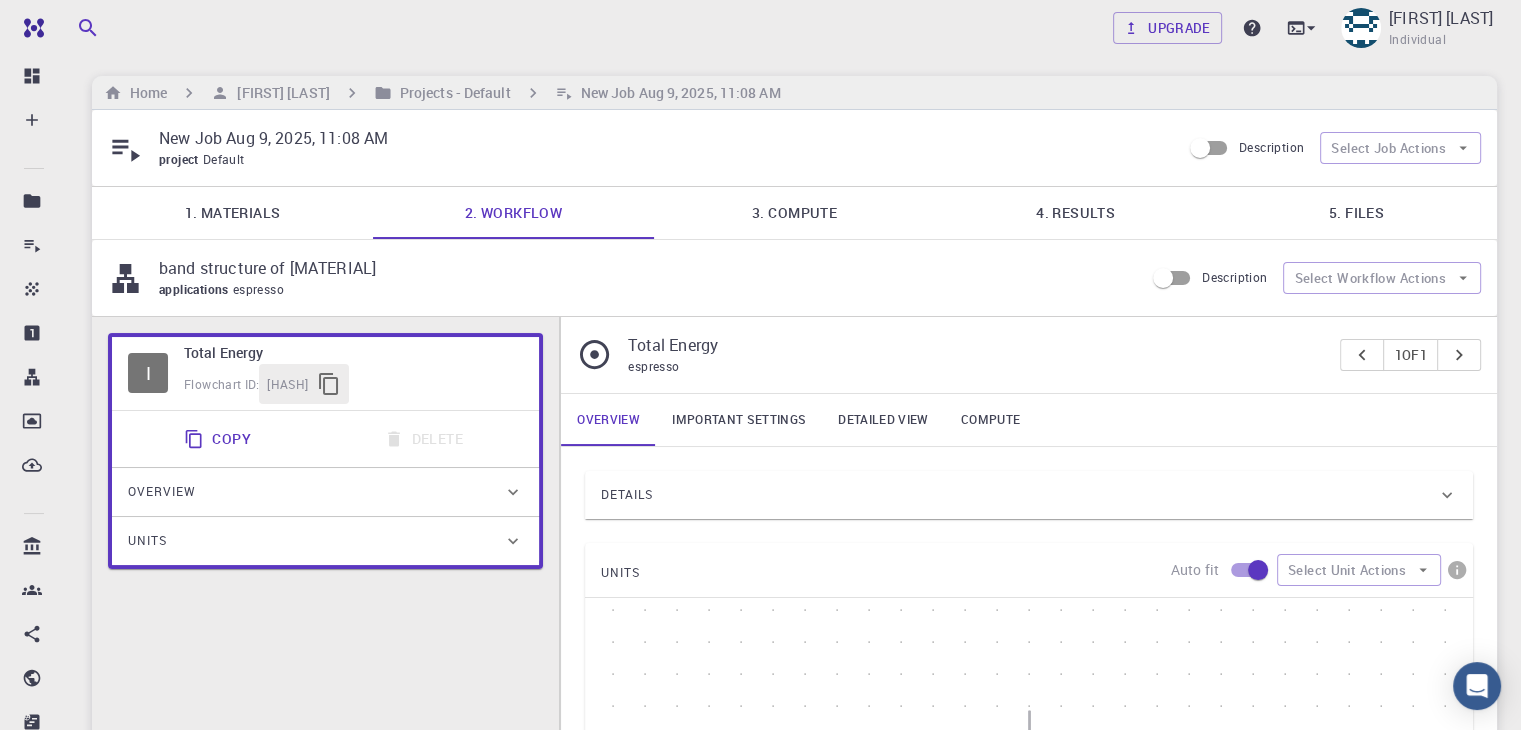 click on "4. Results" at bounding box center [1075, 213] 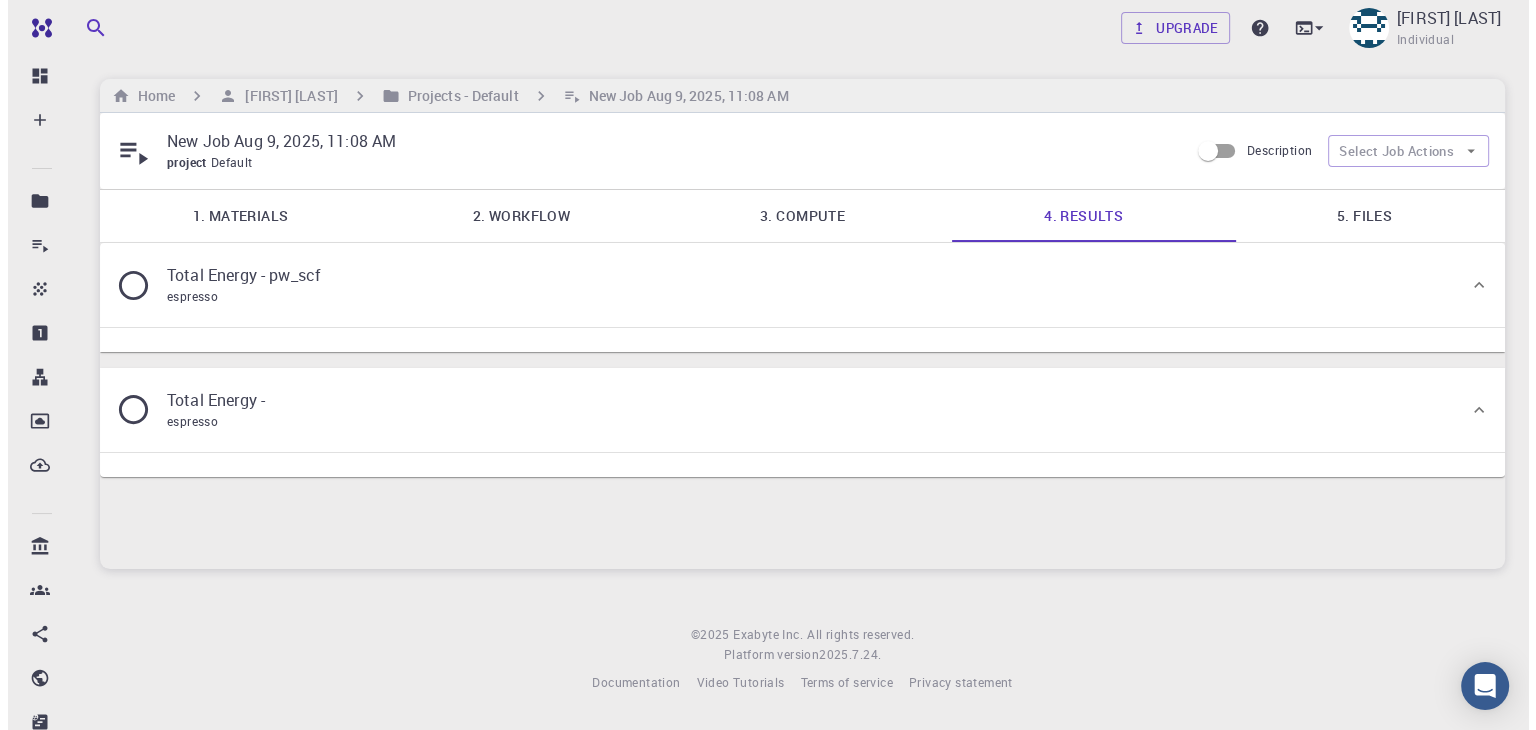 scroll, scrollTop: 0, scrollLeft: 0, axis: both 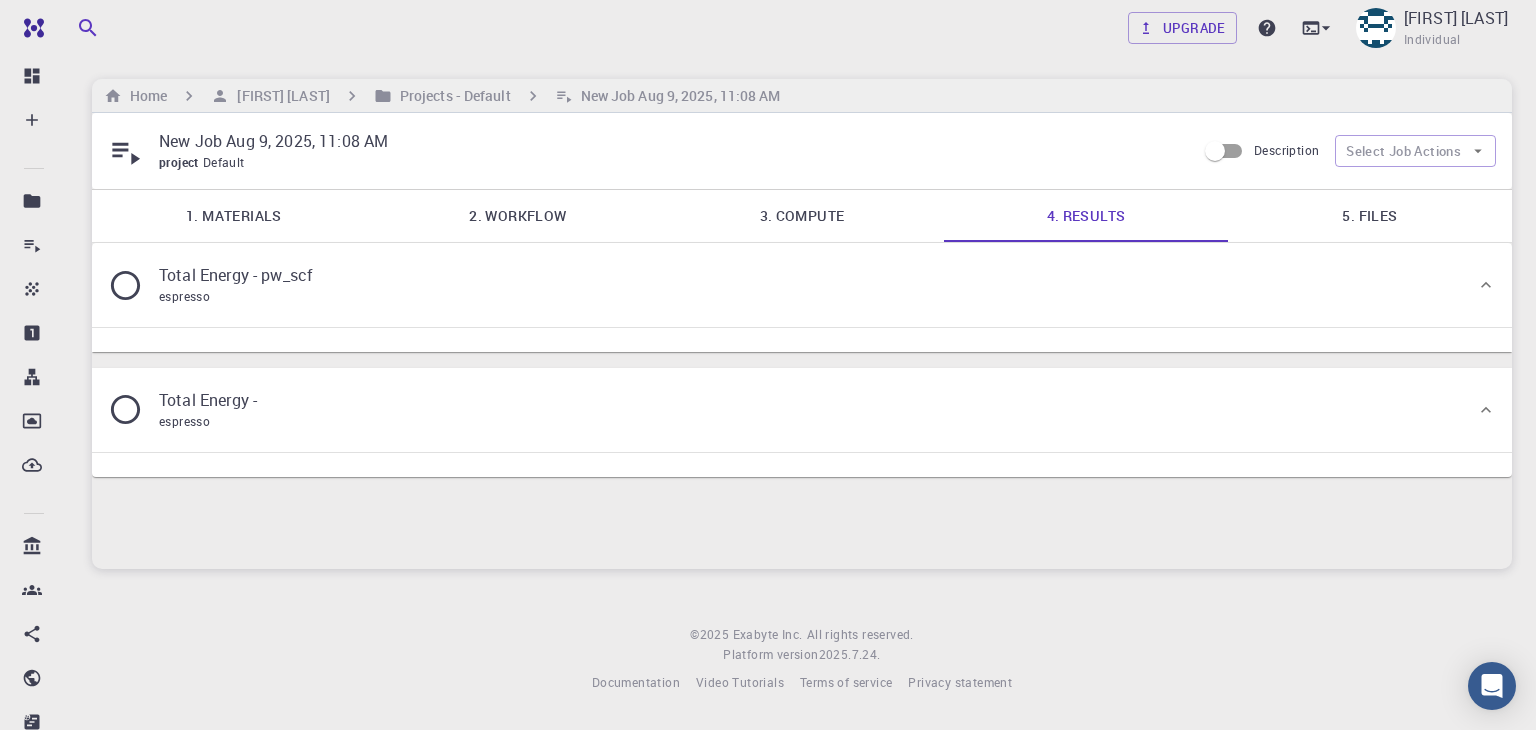 click 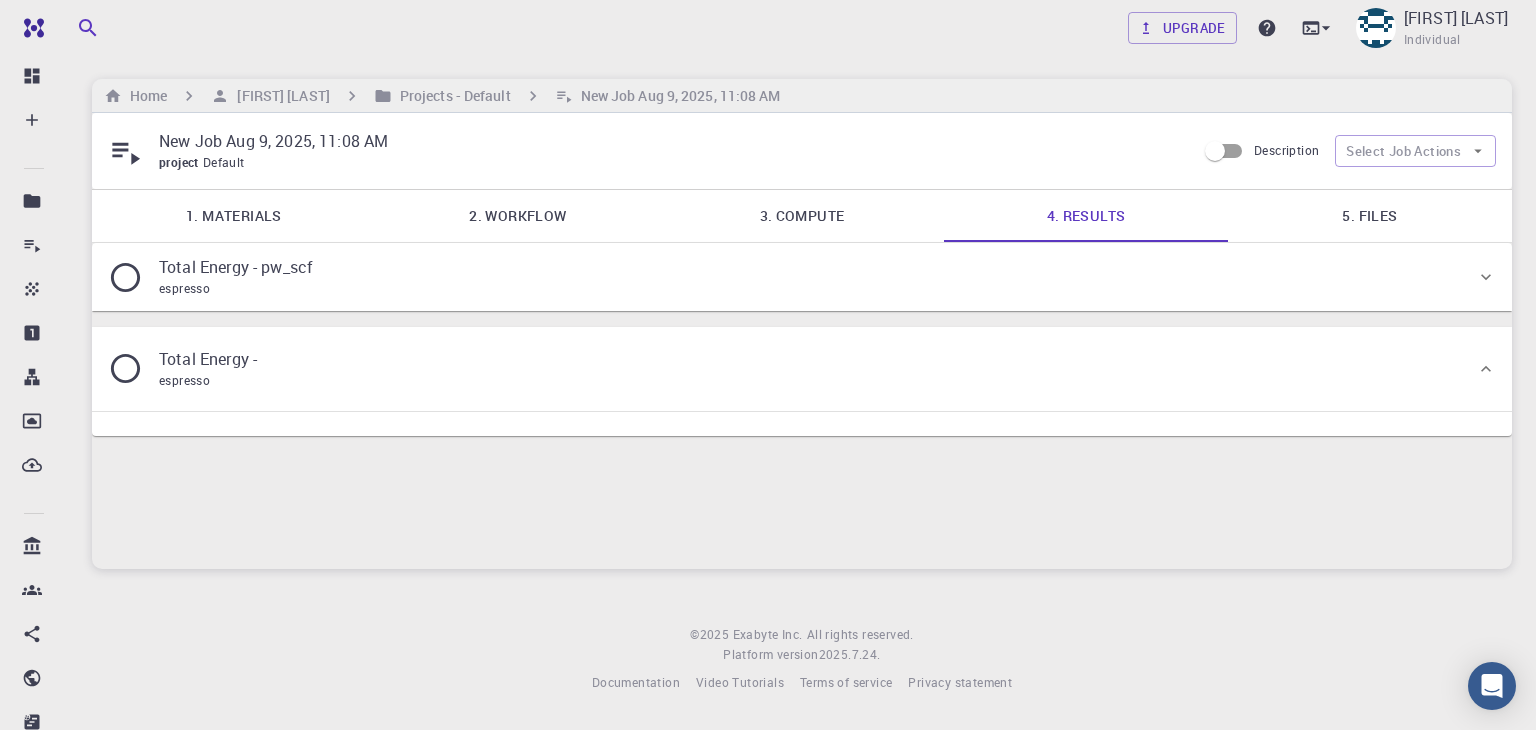 click 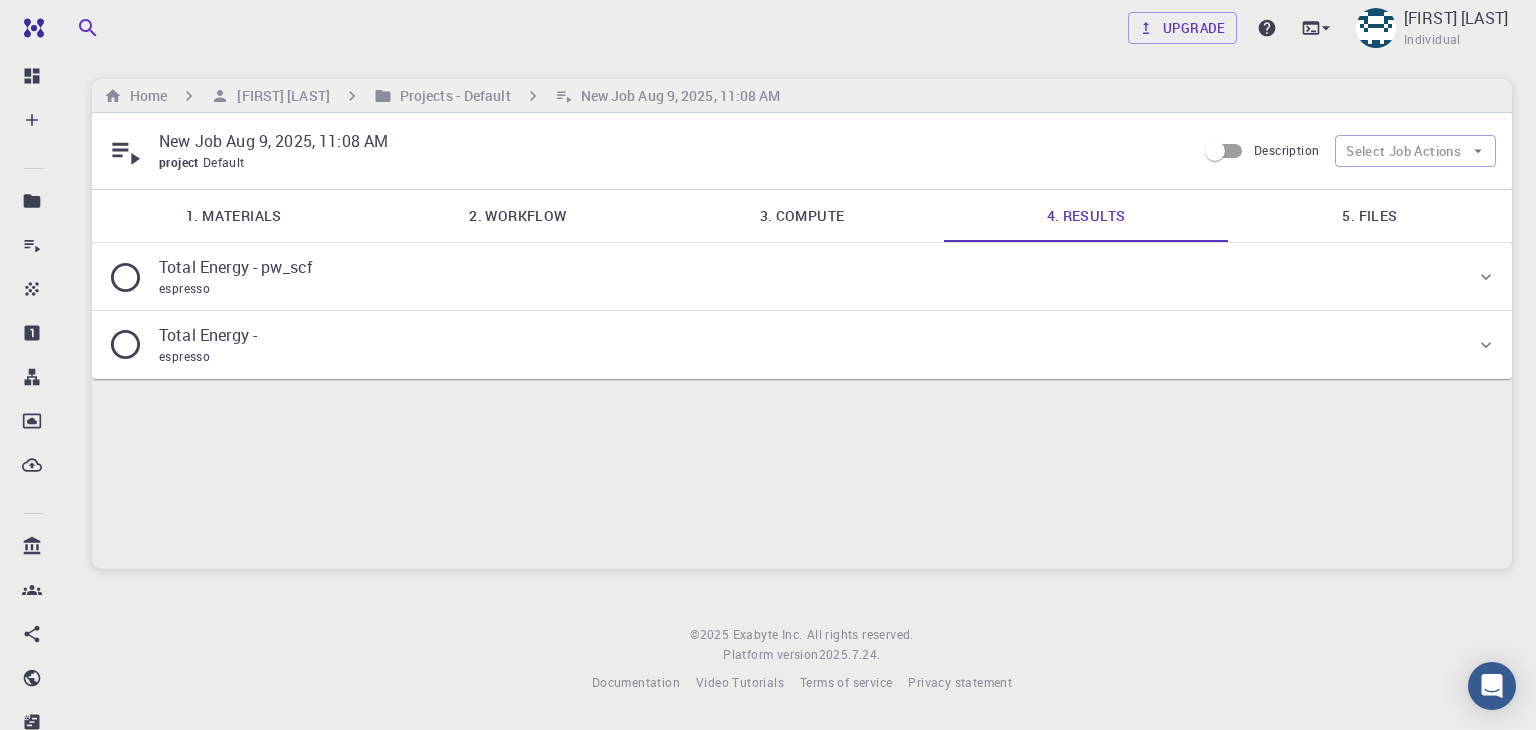 click on "Total Energy - pw_scf espresso" at bounding box center (792, 277) 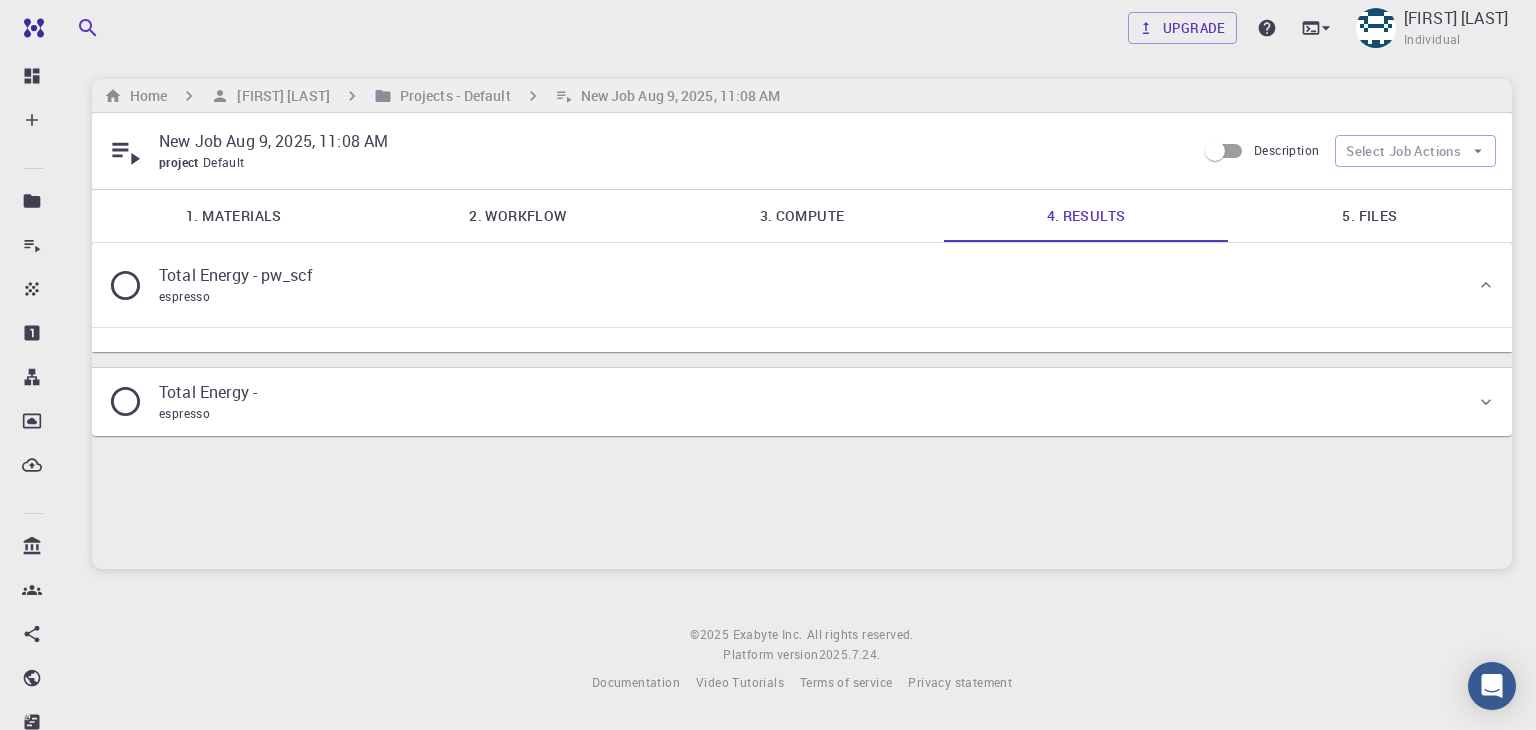 click on "Total Energy - pw_scf espresso" at bounding box center [792, 285] 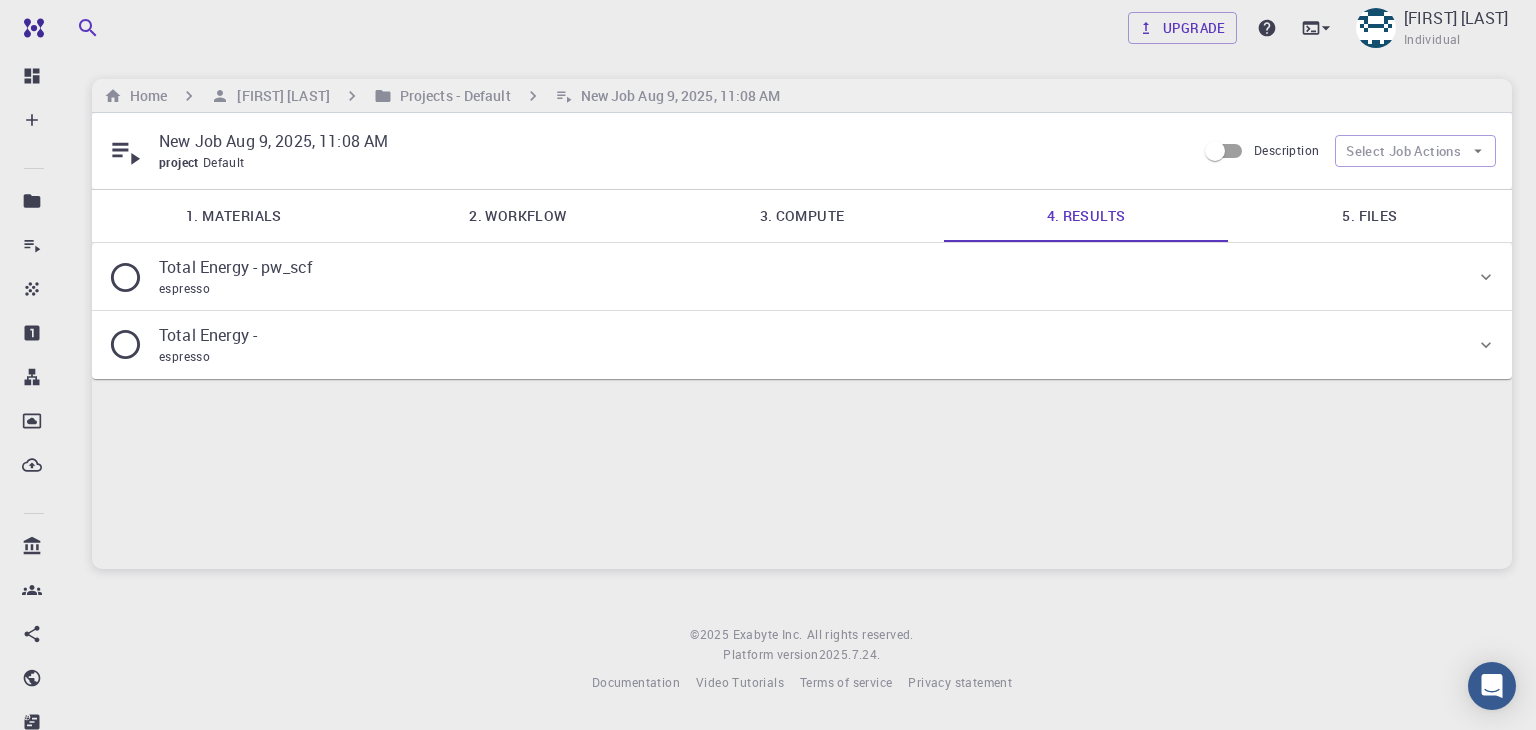 click on "Total Energy - pw_scf espresso" at bounding box center [792, 277] 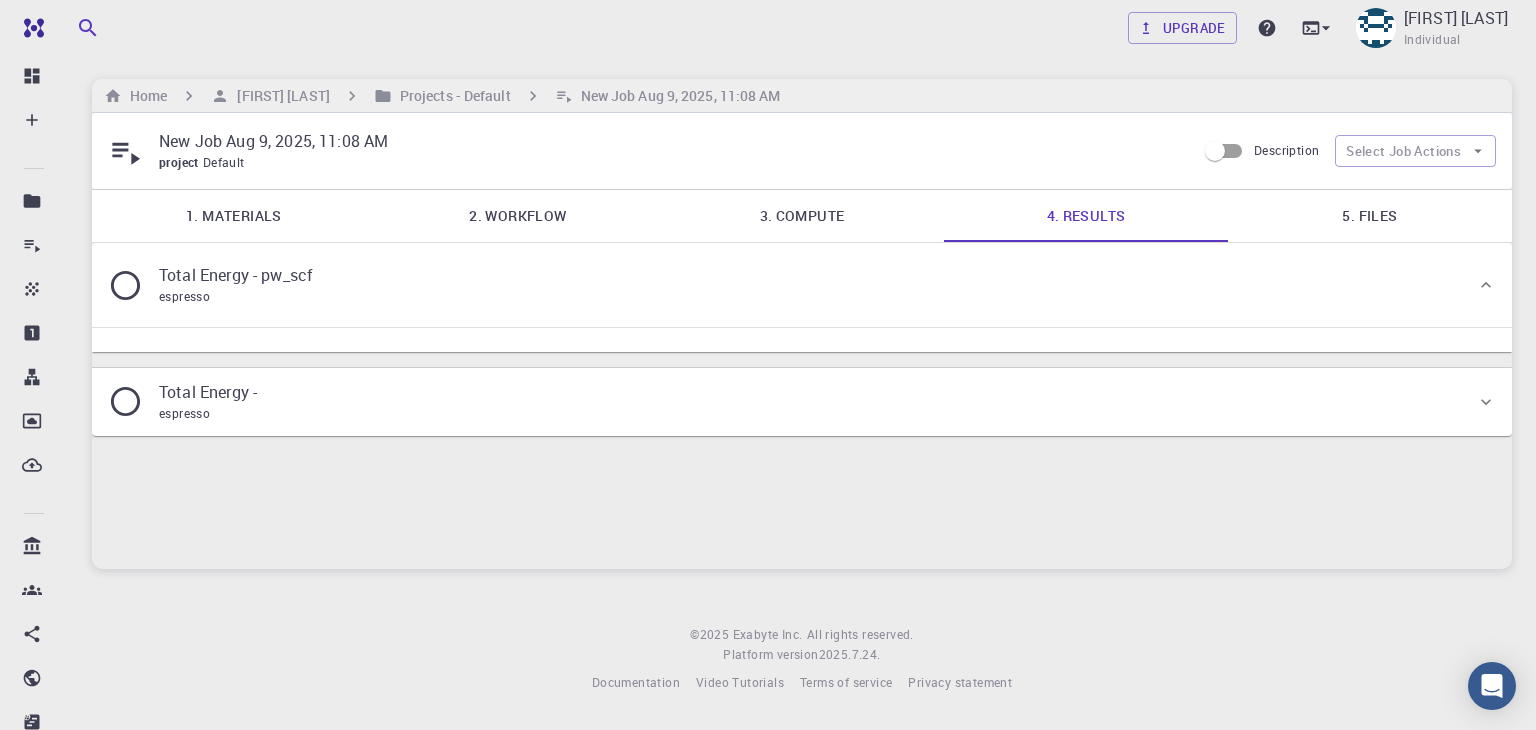 click 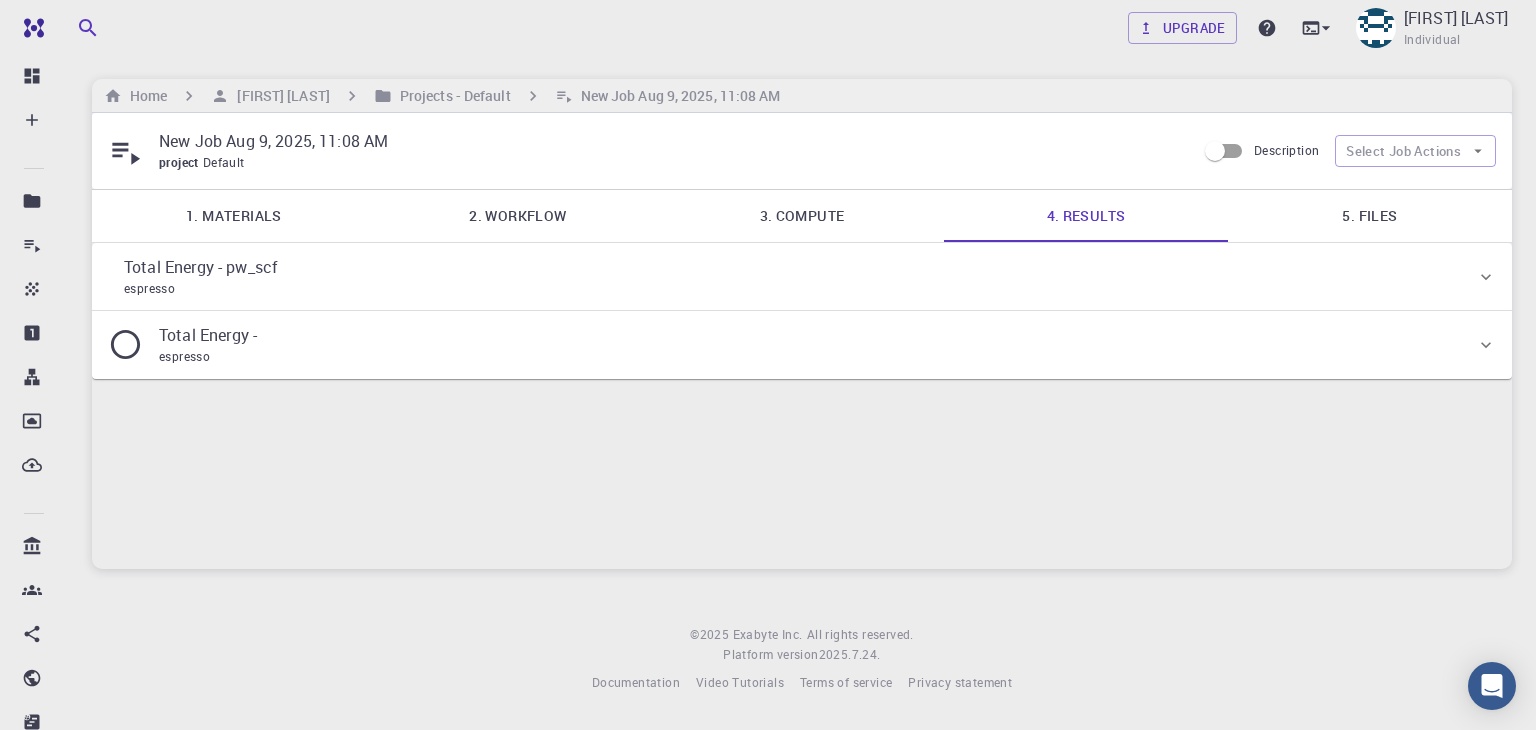click 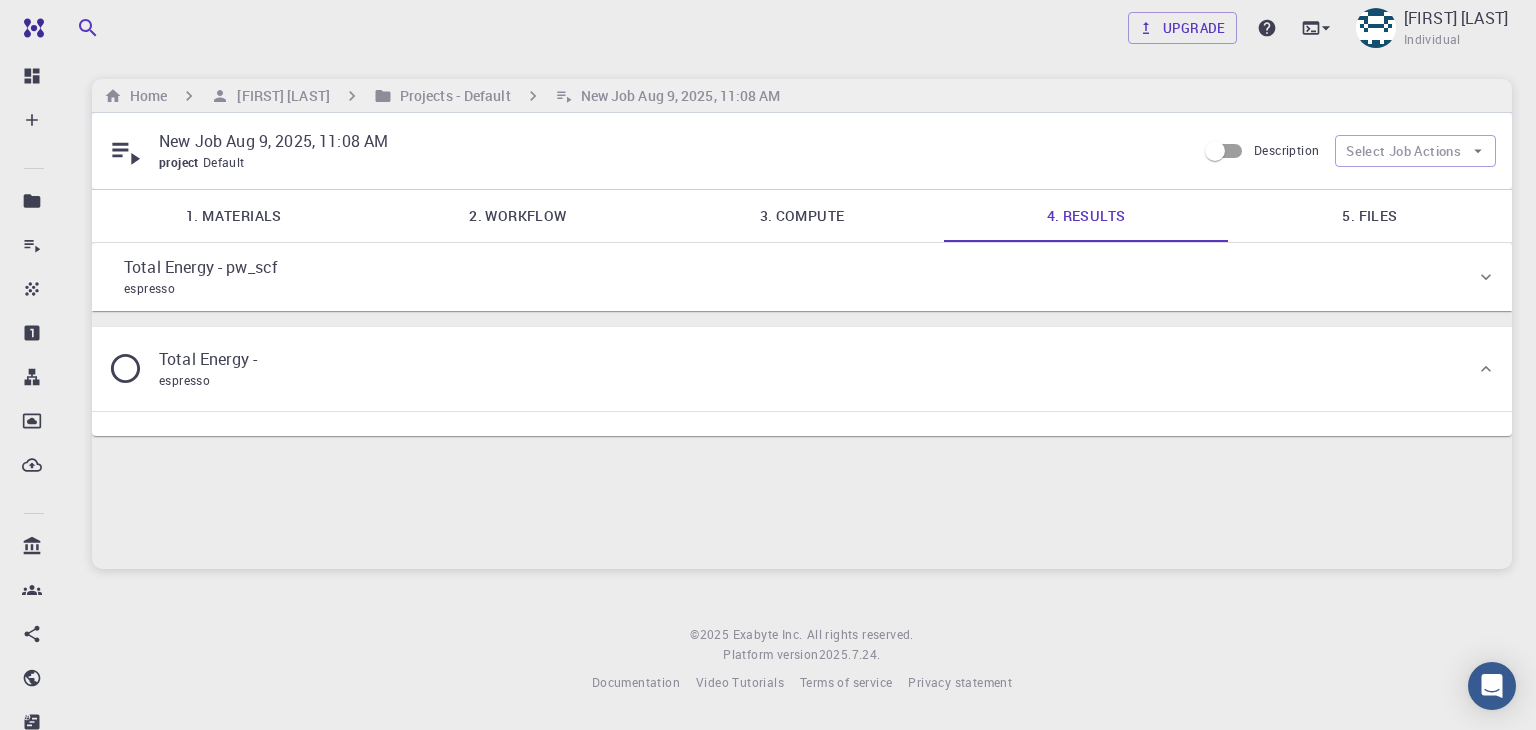 click on "Total Energy -  espresso" at bounding box center (190, 369) 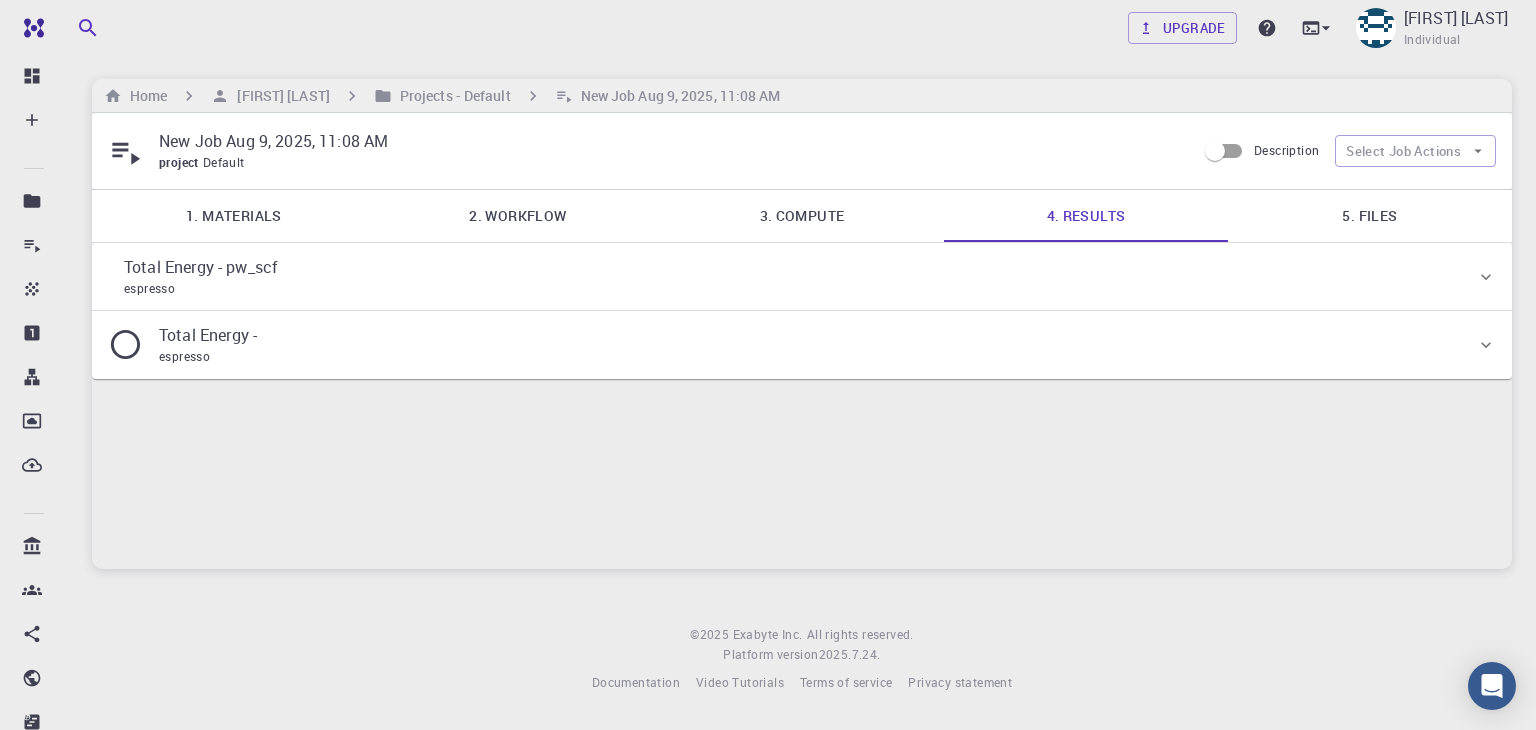 click 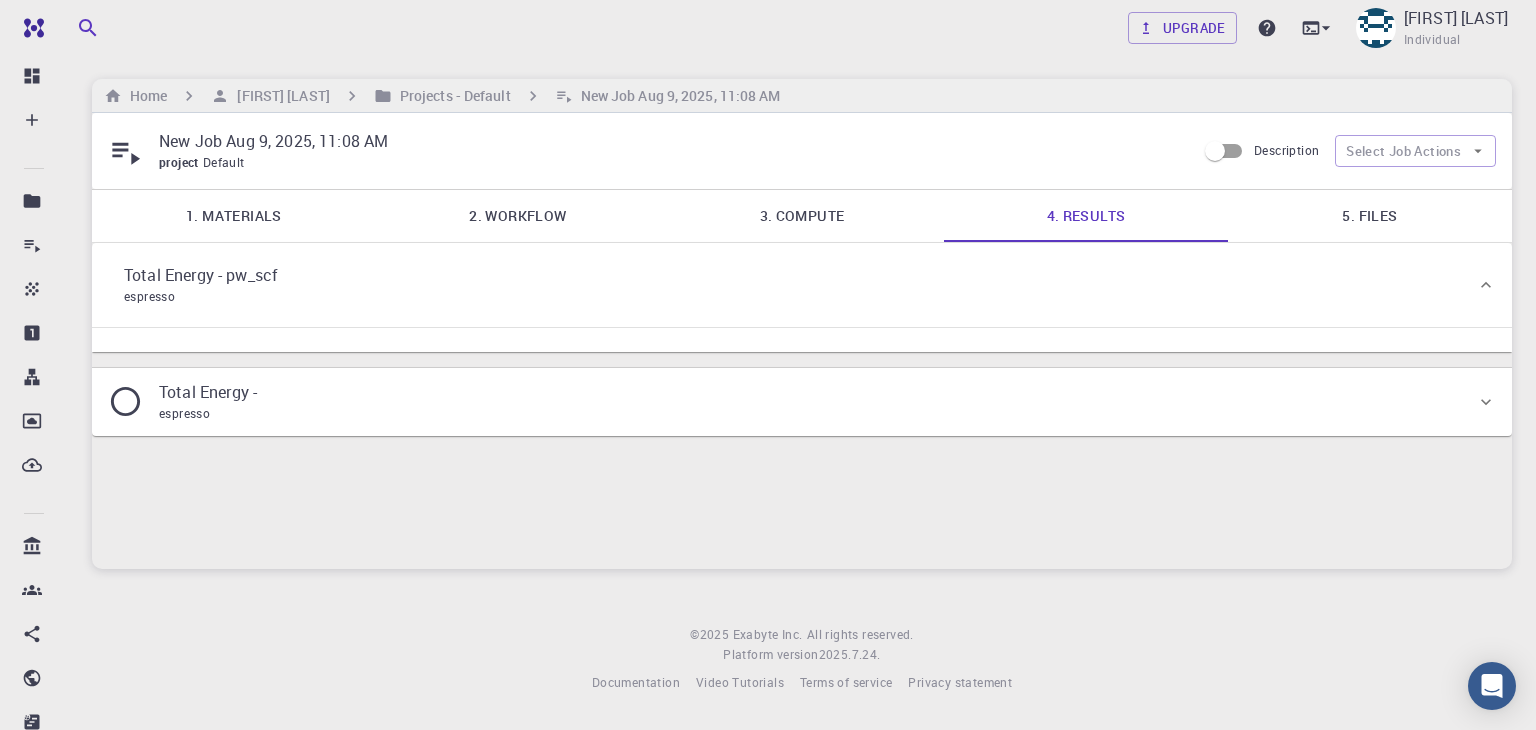 click 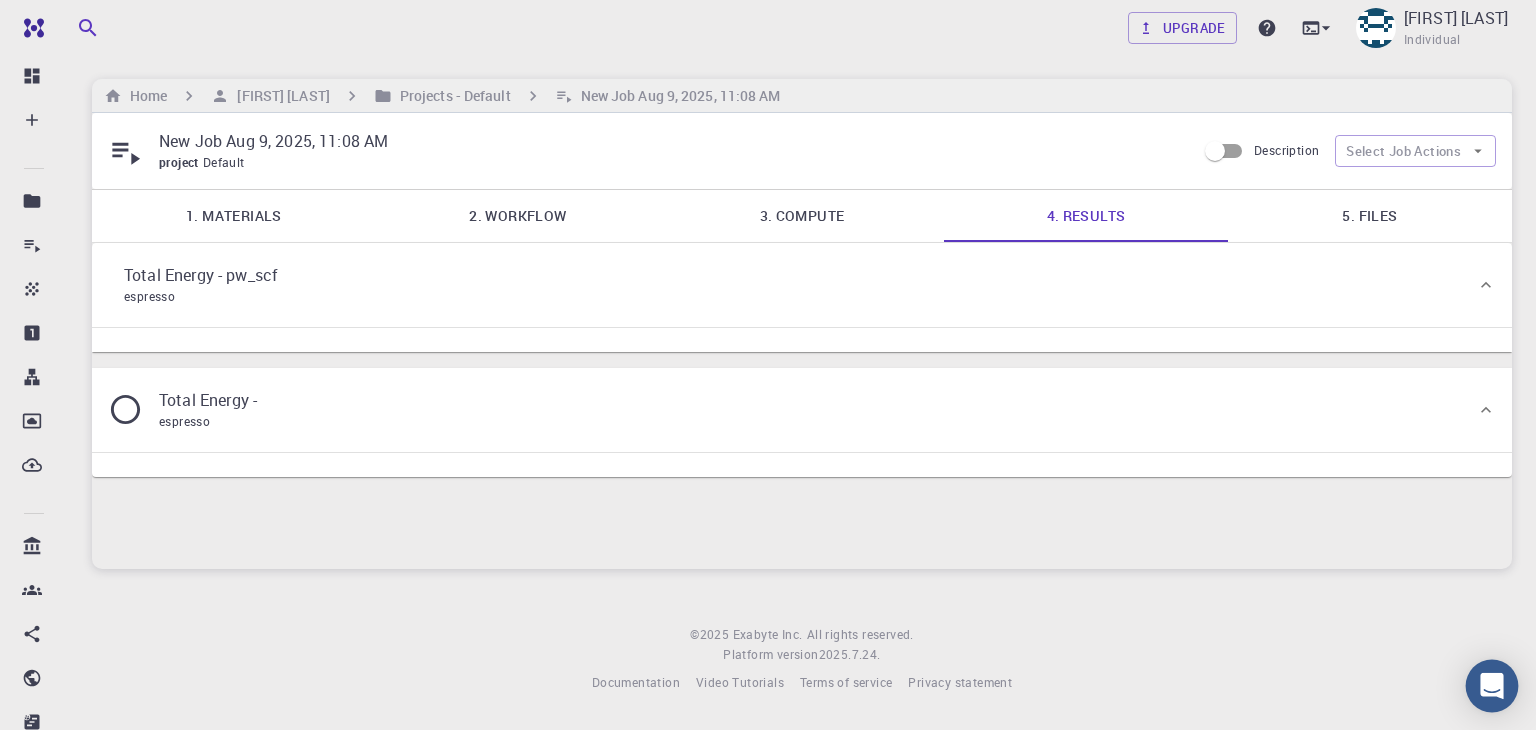 click at bounding box center [1492, 686] 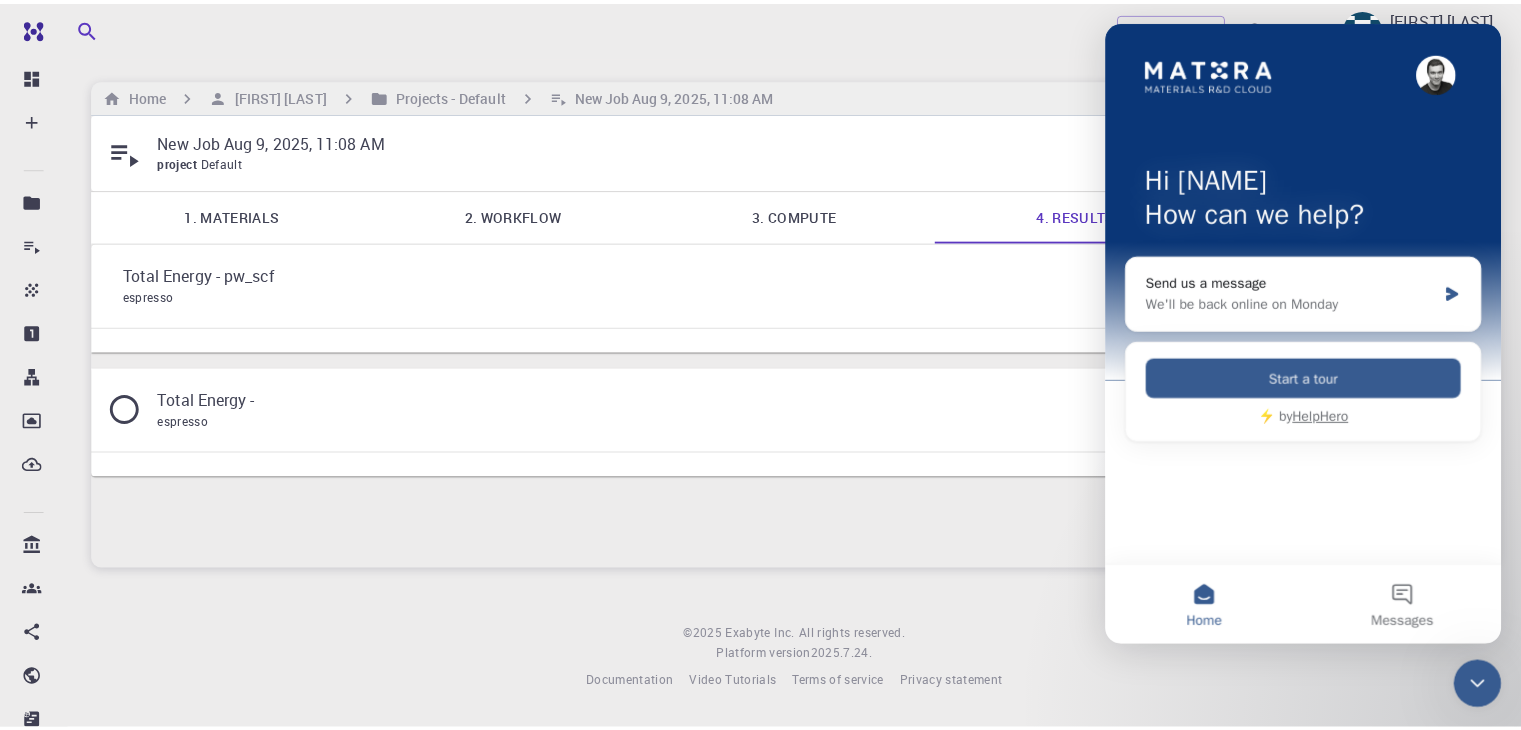 scroll, scrollTop: 0, scrollLeft: 0, axis: both 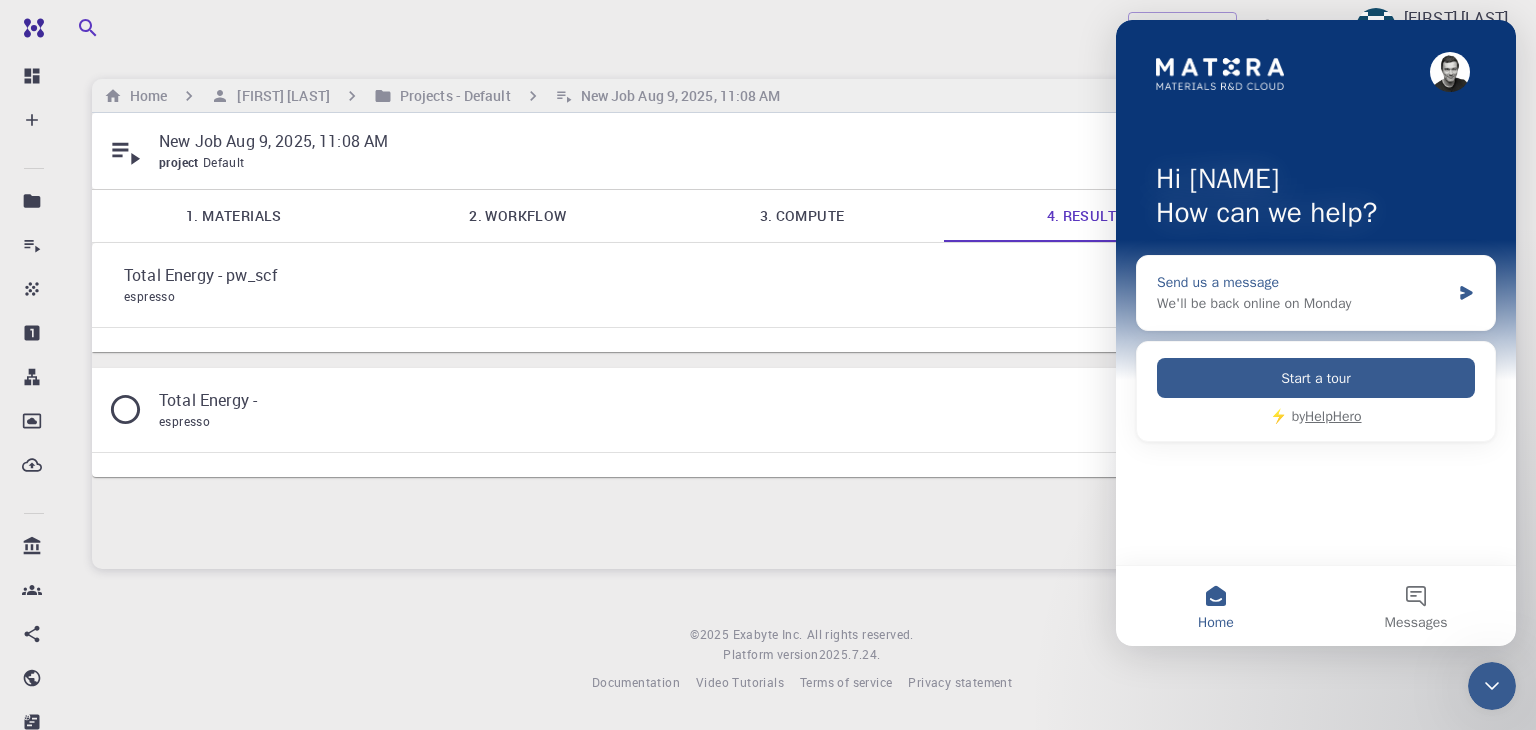 click on "We'll be back online on Monday" at bounding box center [1303, 303] 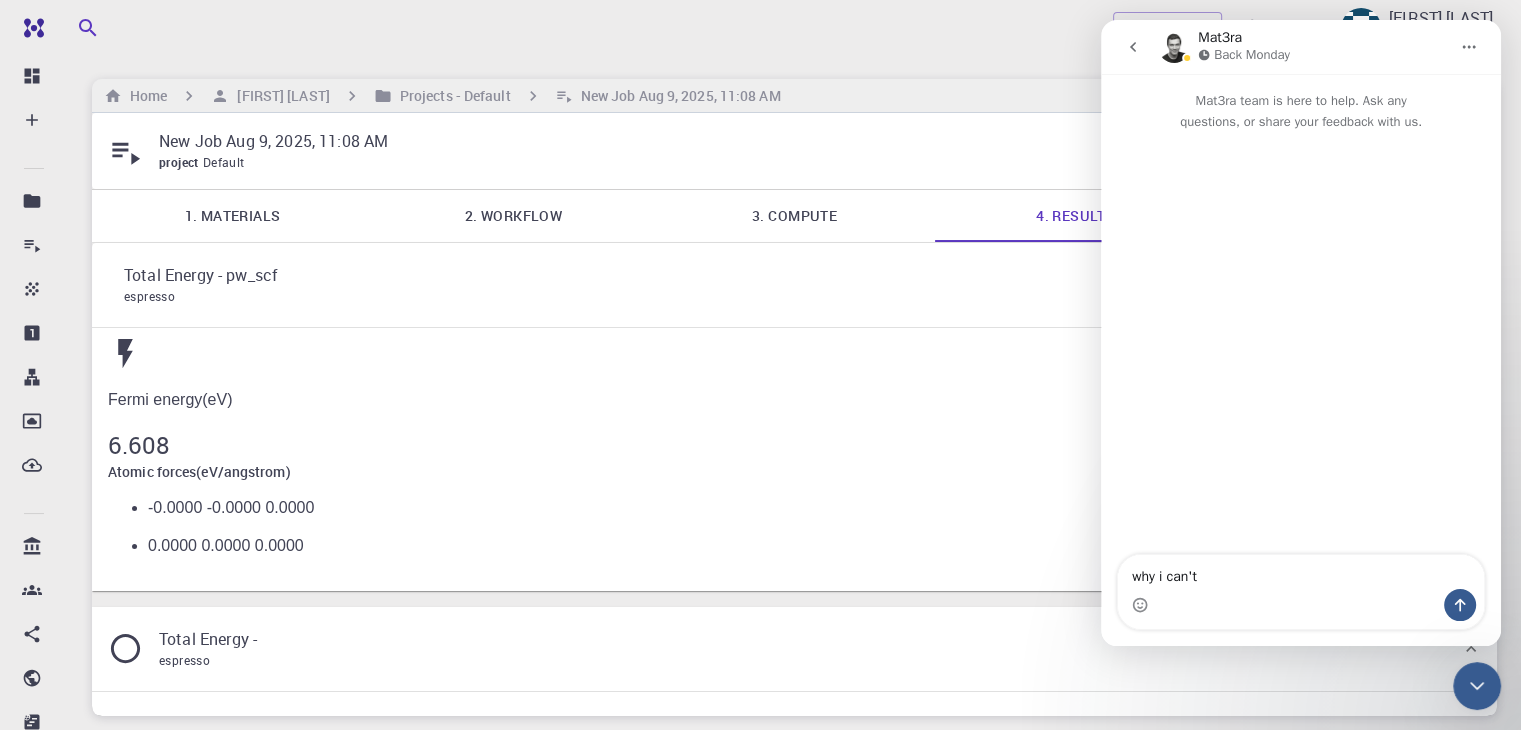 type on "why i can't" 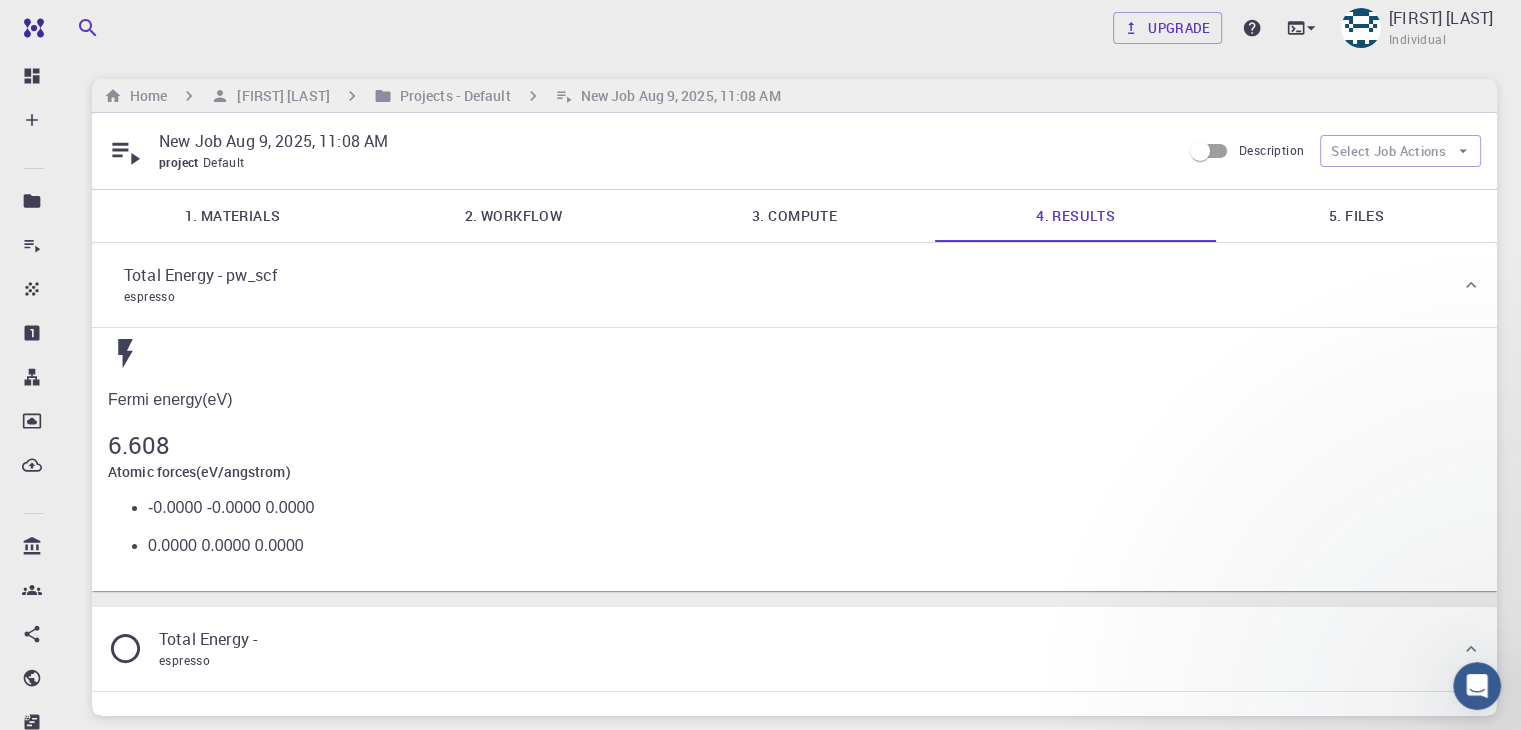 scroll, scrollTop: 0, scrollLeft: 0, axis: both 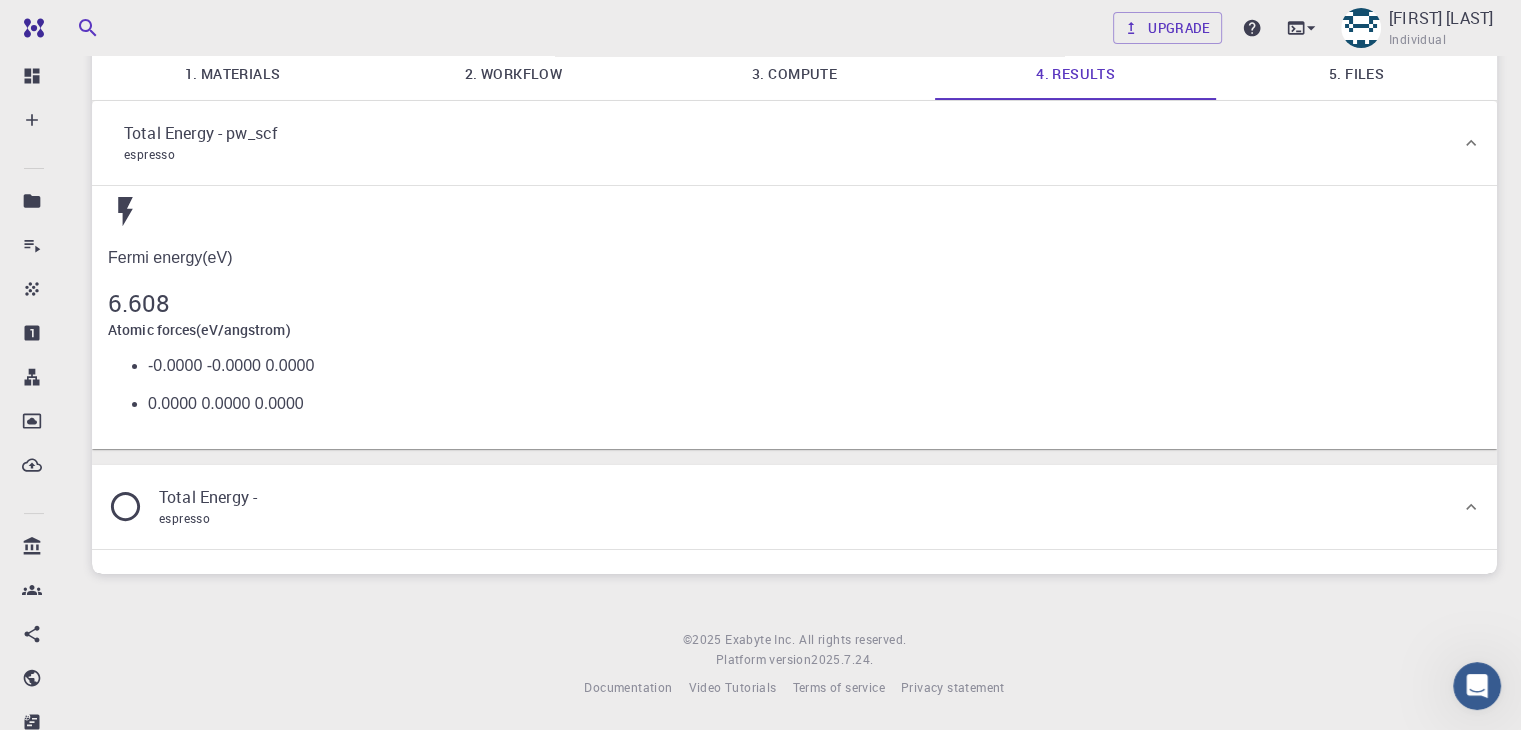 click on "Total Energy -  espresso" at bounding box center [784, 507] 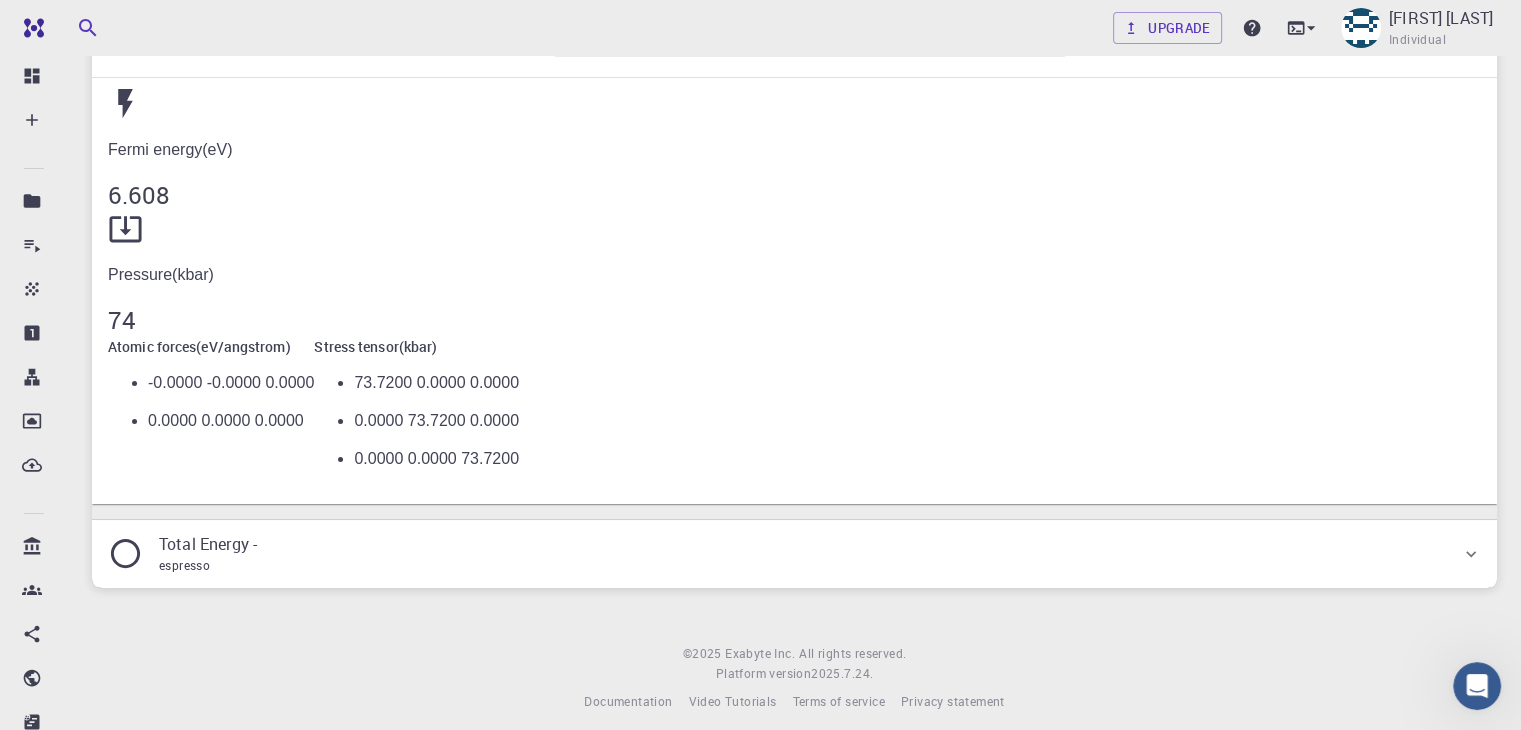scroll, scrollTop: 251, scrollLeft: 0, axis: vertical 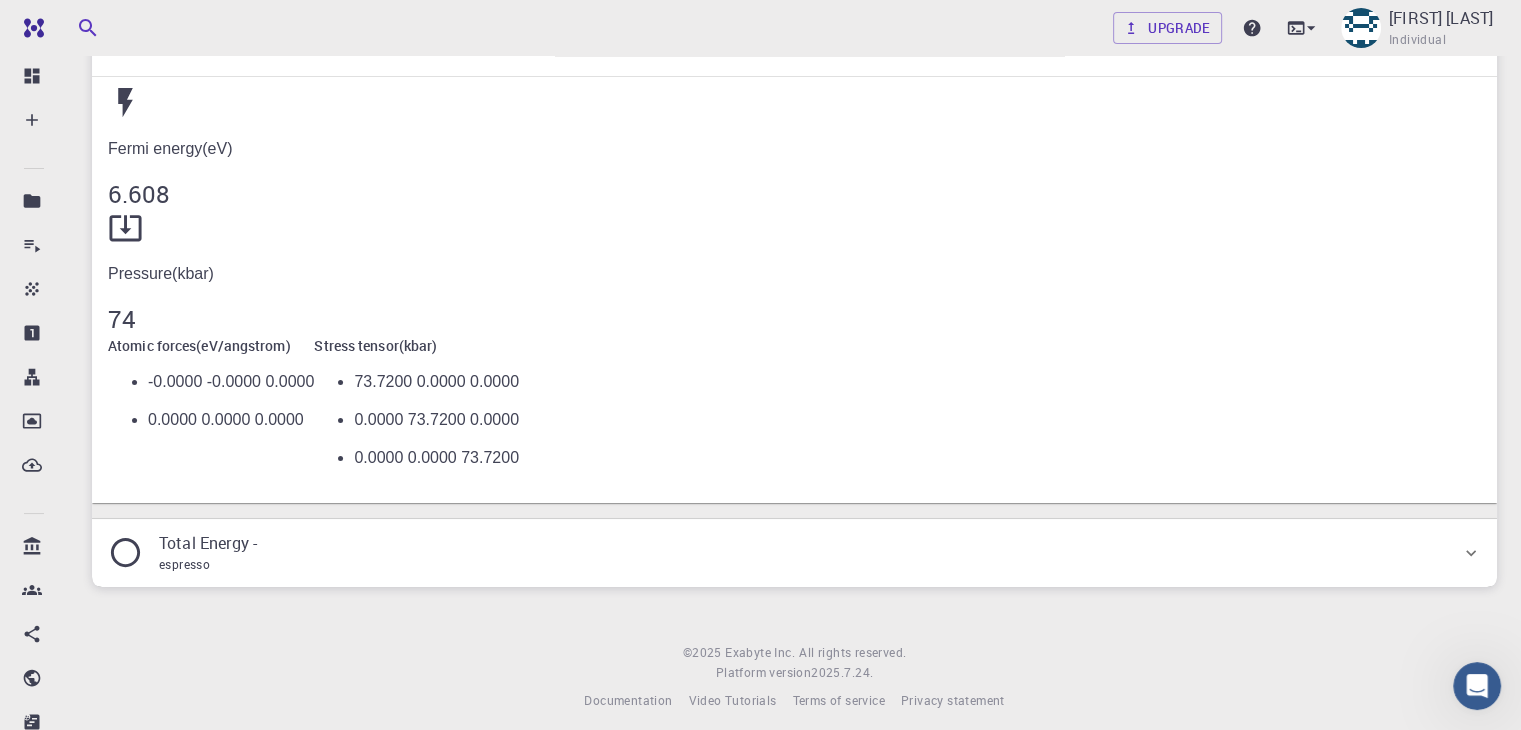 click on "Total Energy -  espresso" at bounding box center (784, 553) 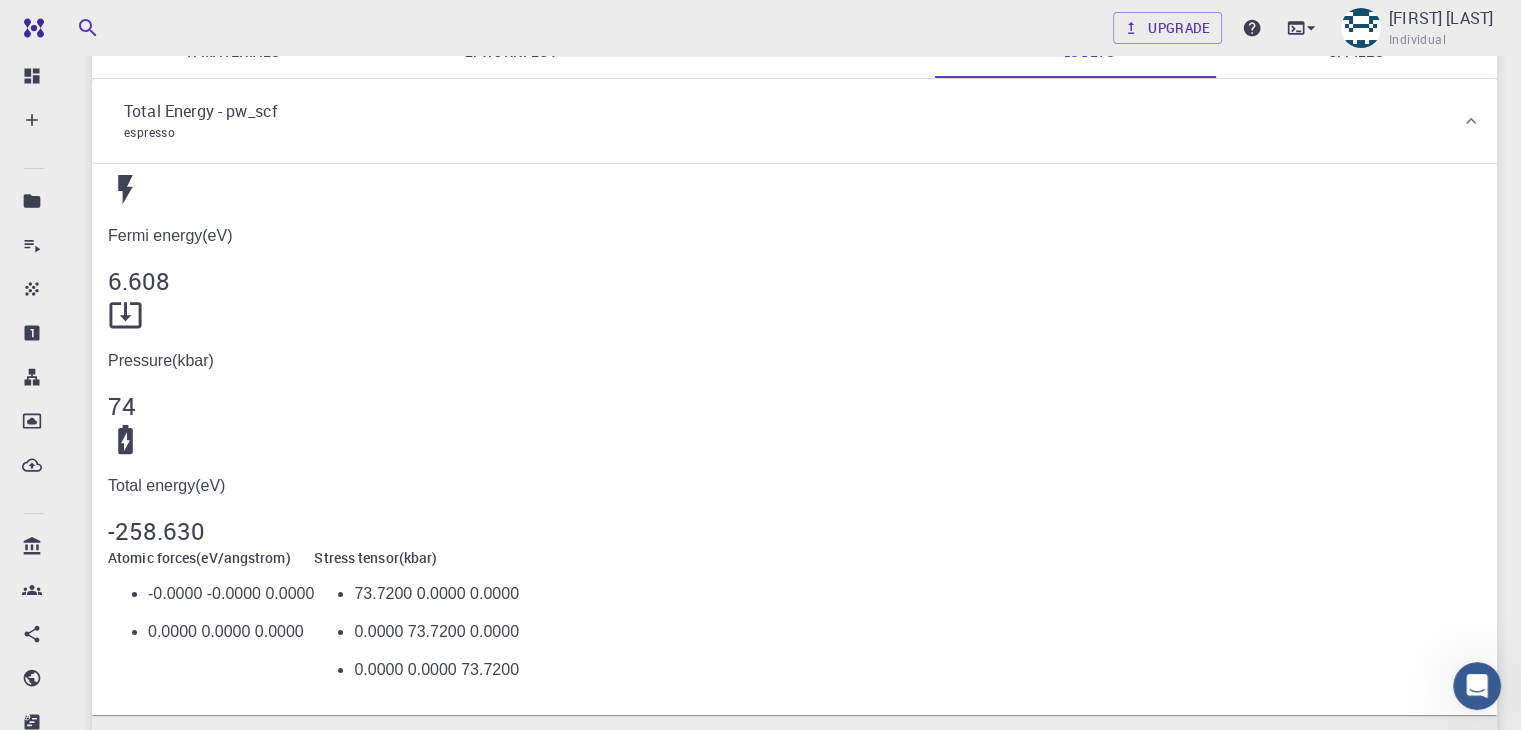 scroll, scrollTop: 195, scrollLeft: 0, axis: vertical 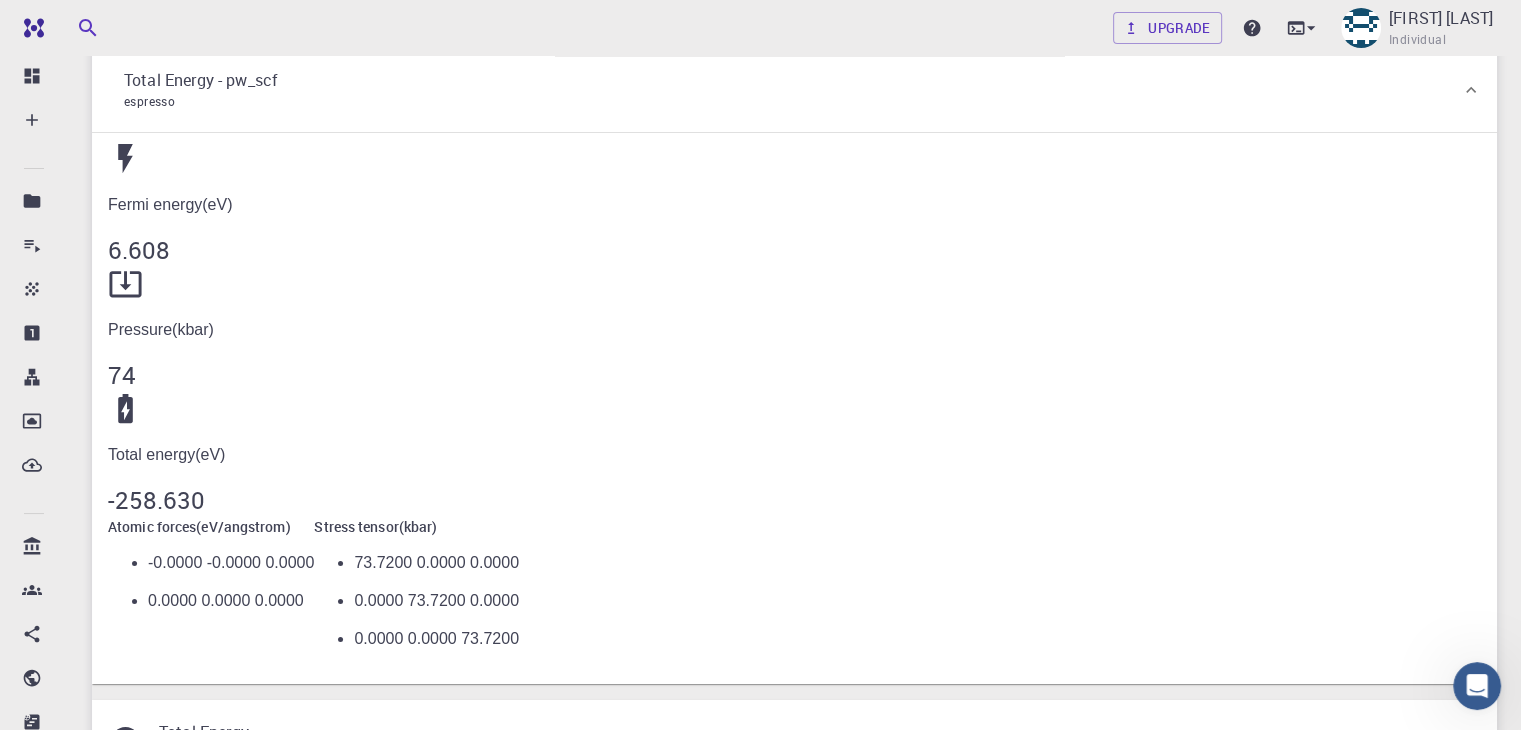 click 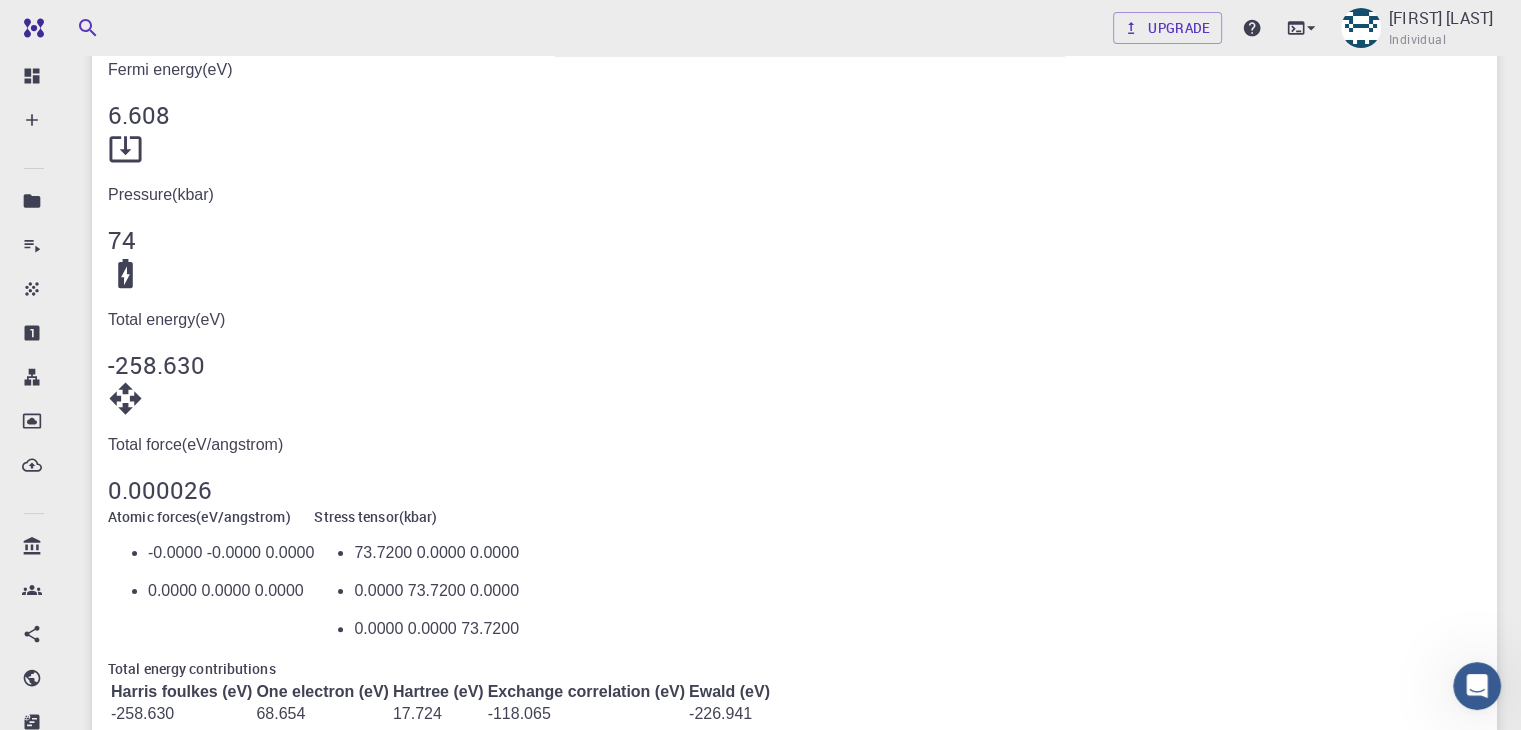 scroll, scrollTop: 337, scrollLeft: 0, axis: vertical 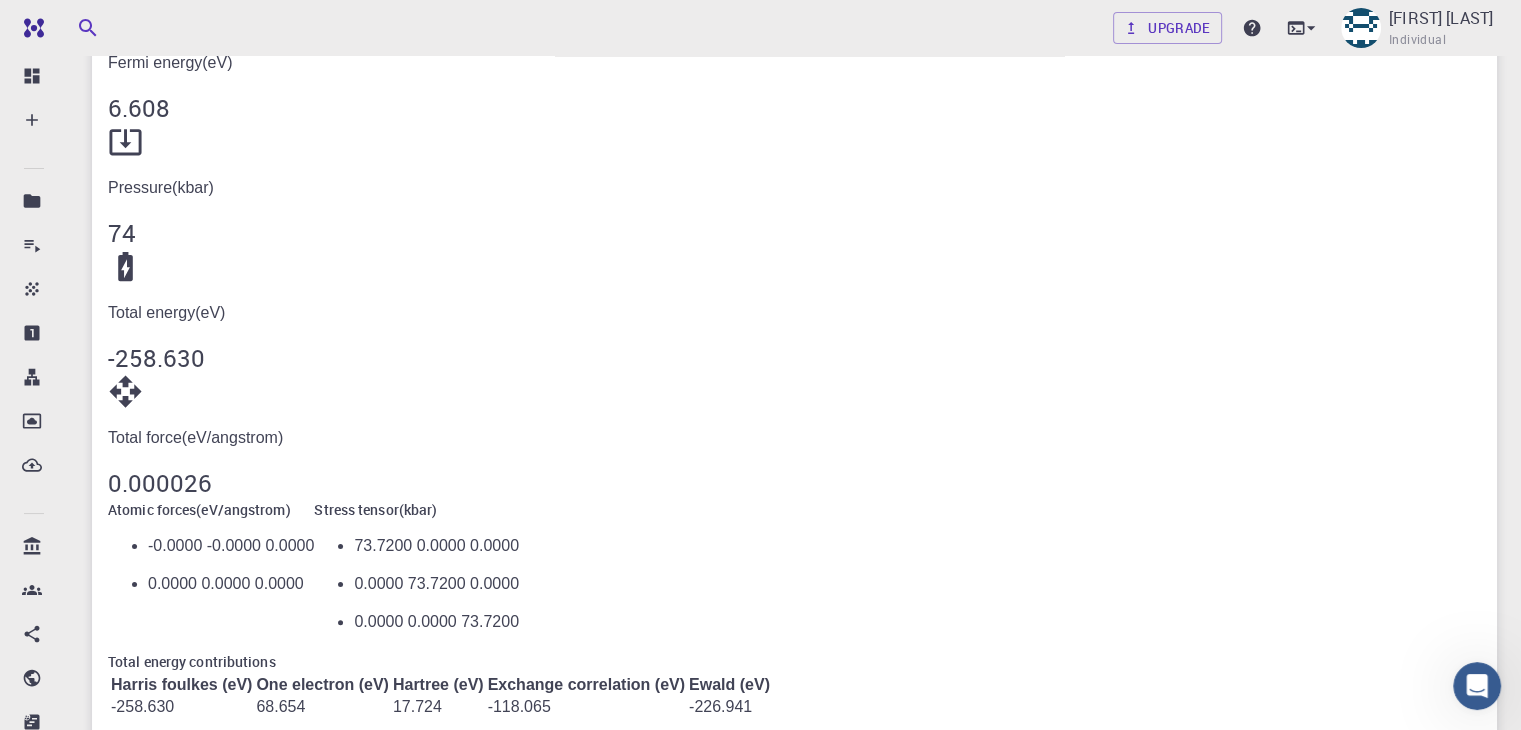 click 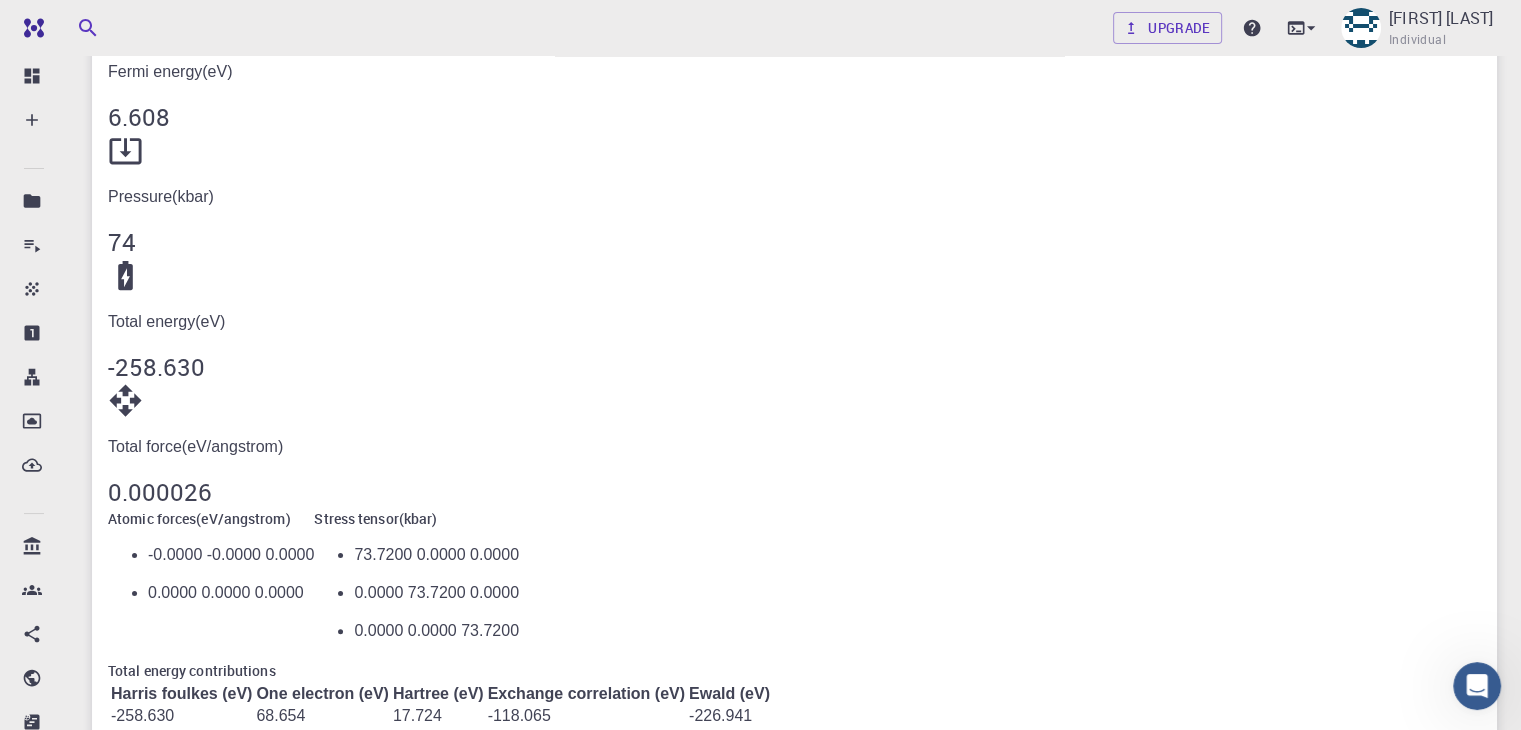 scroll, scrollTop: 488, scrollLeft: 0, axis: vertical 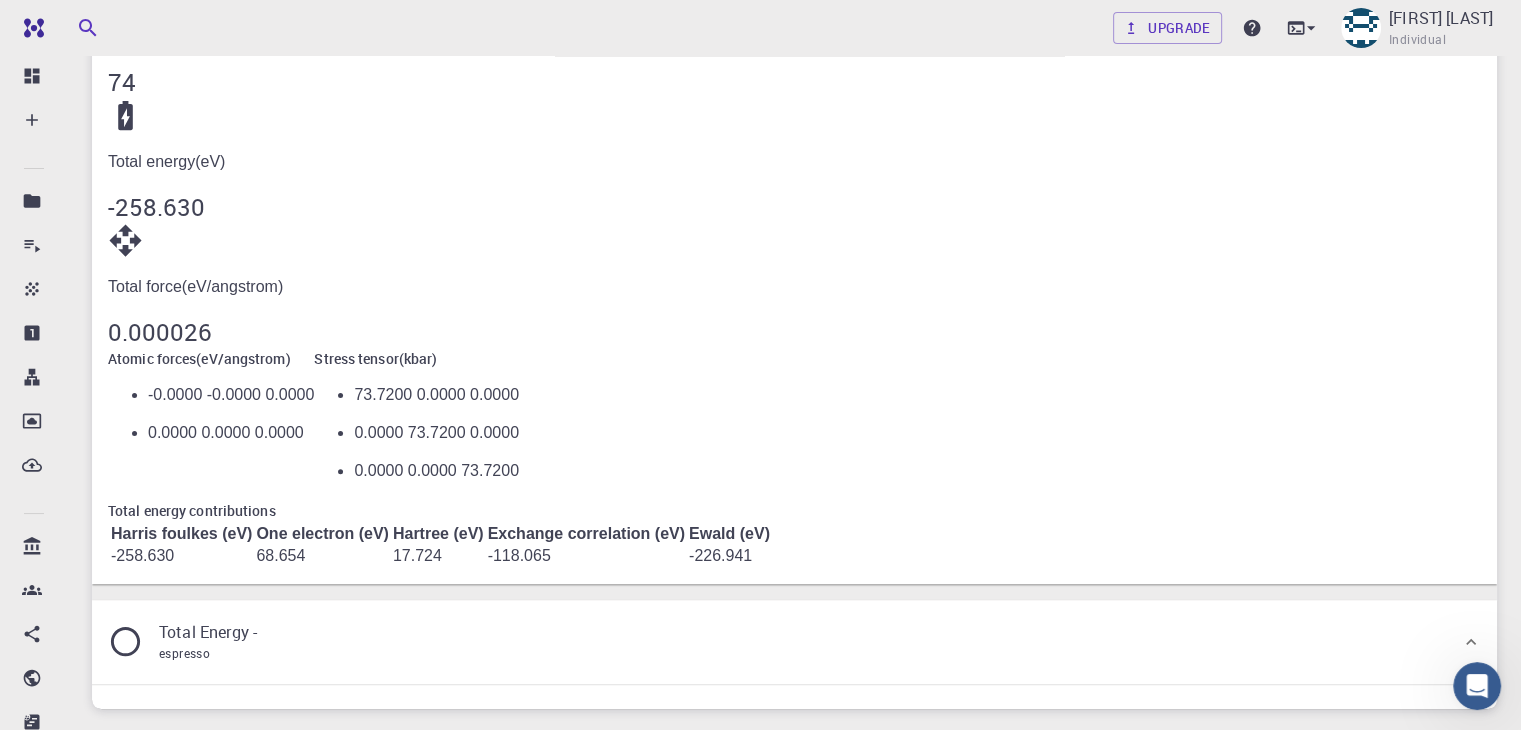 click on "Total Energy -  espresso" at bounding box center (190, 642) 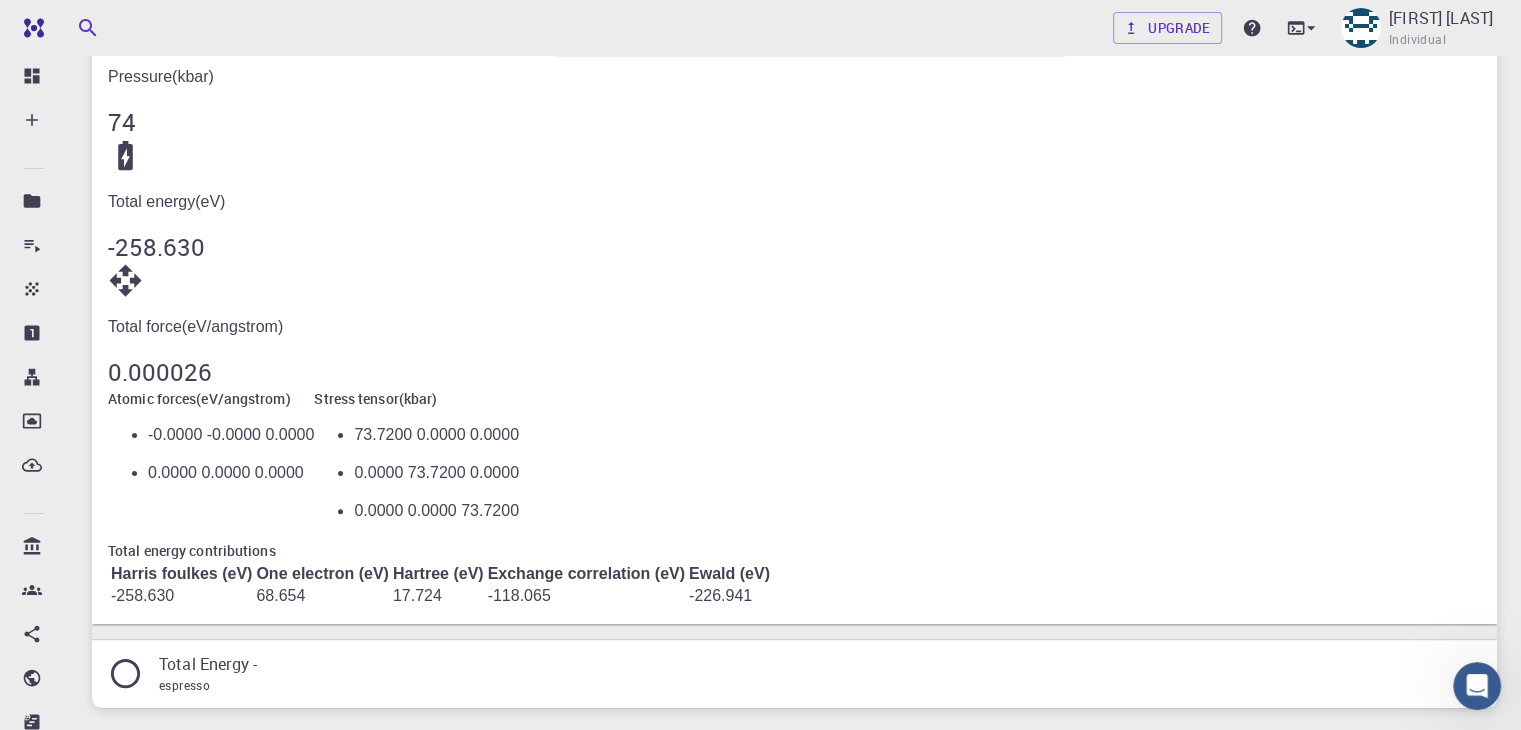 scroll, scrollTop: 447, scrollLeft: 0, axis: vertical 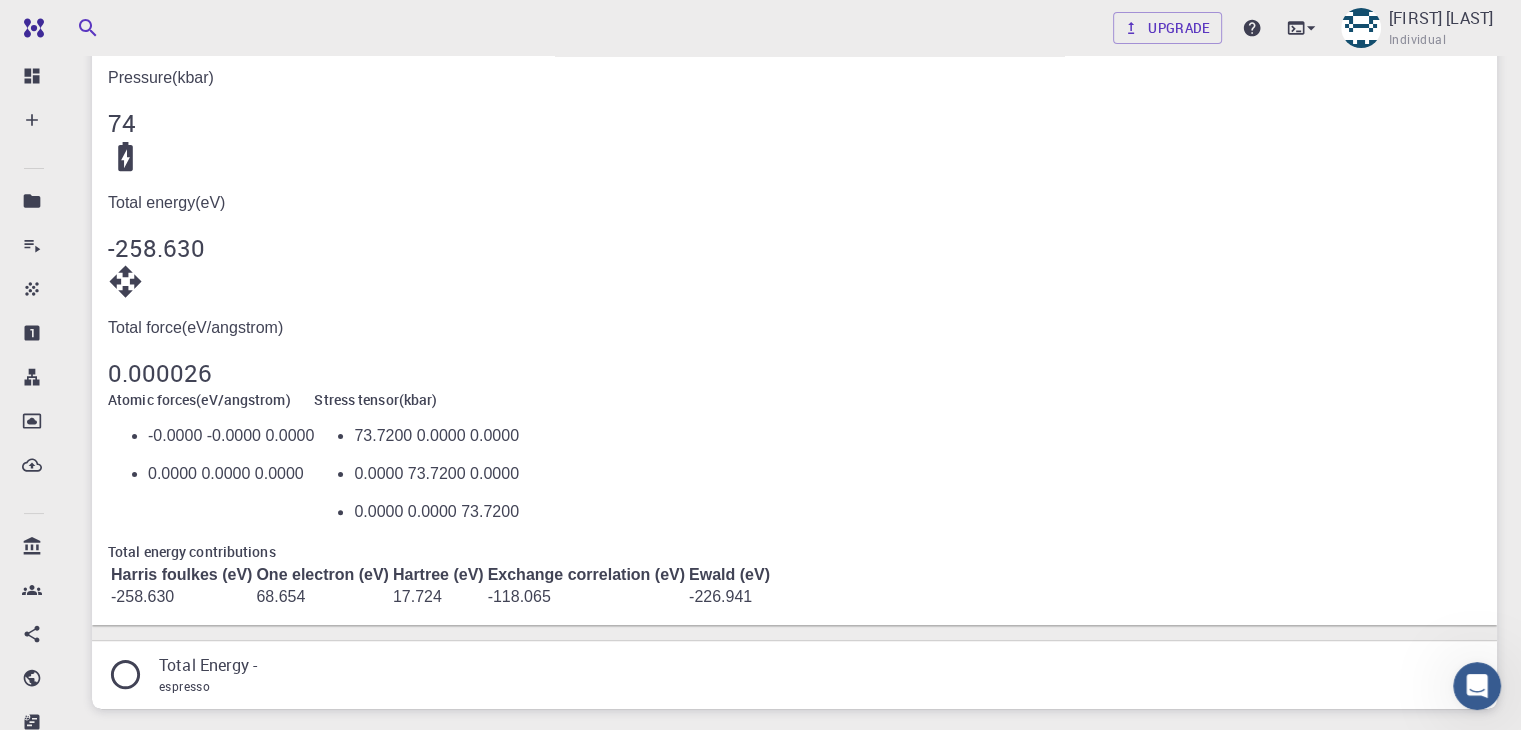 click 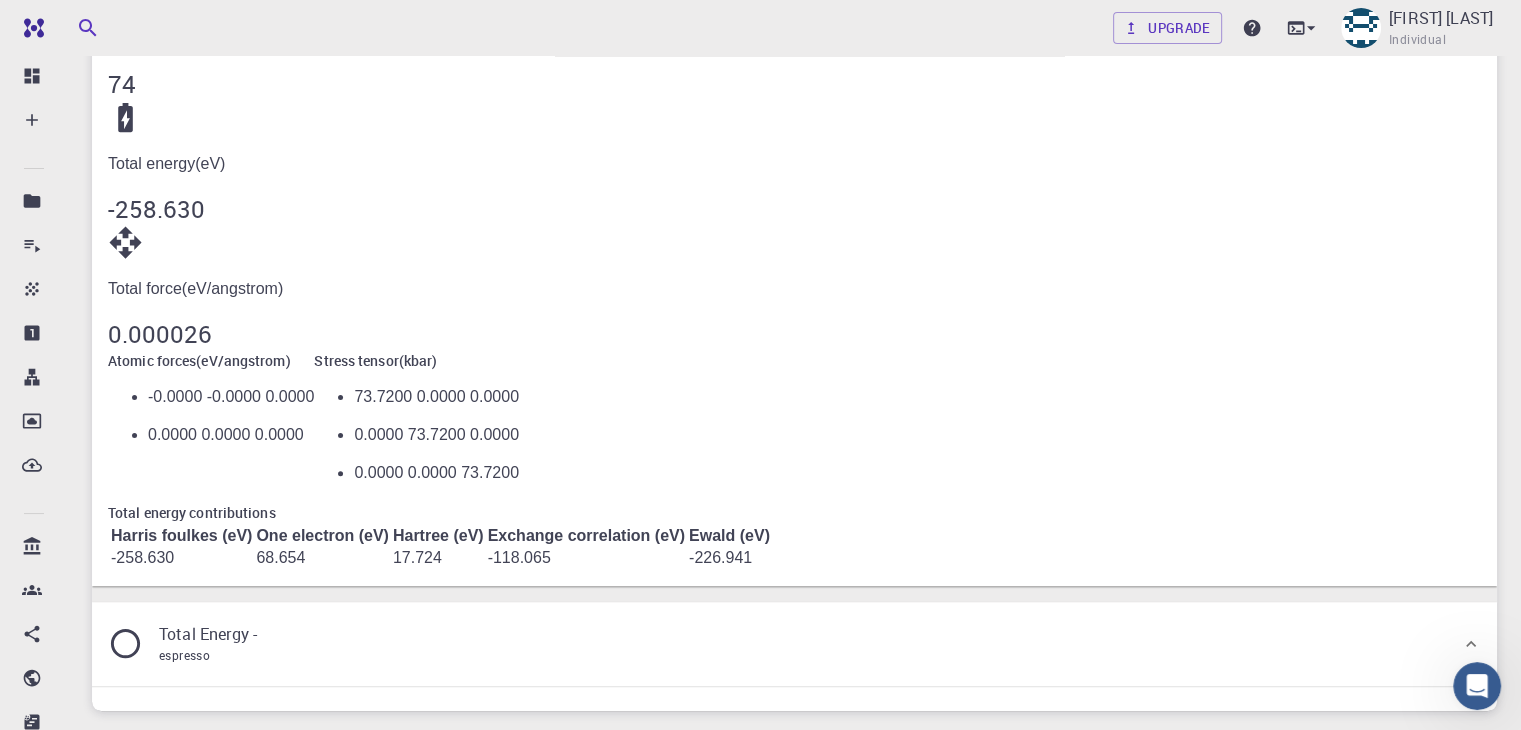 click on "Total Energy -  espresso" at bounding box center [190, 644] 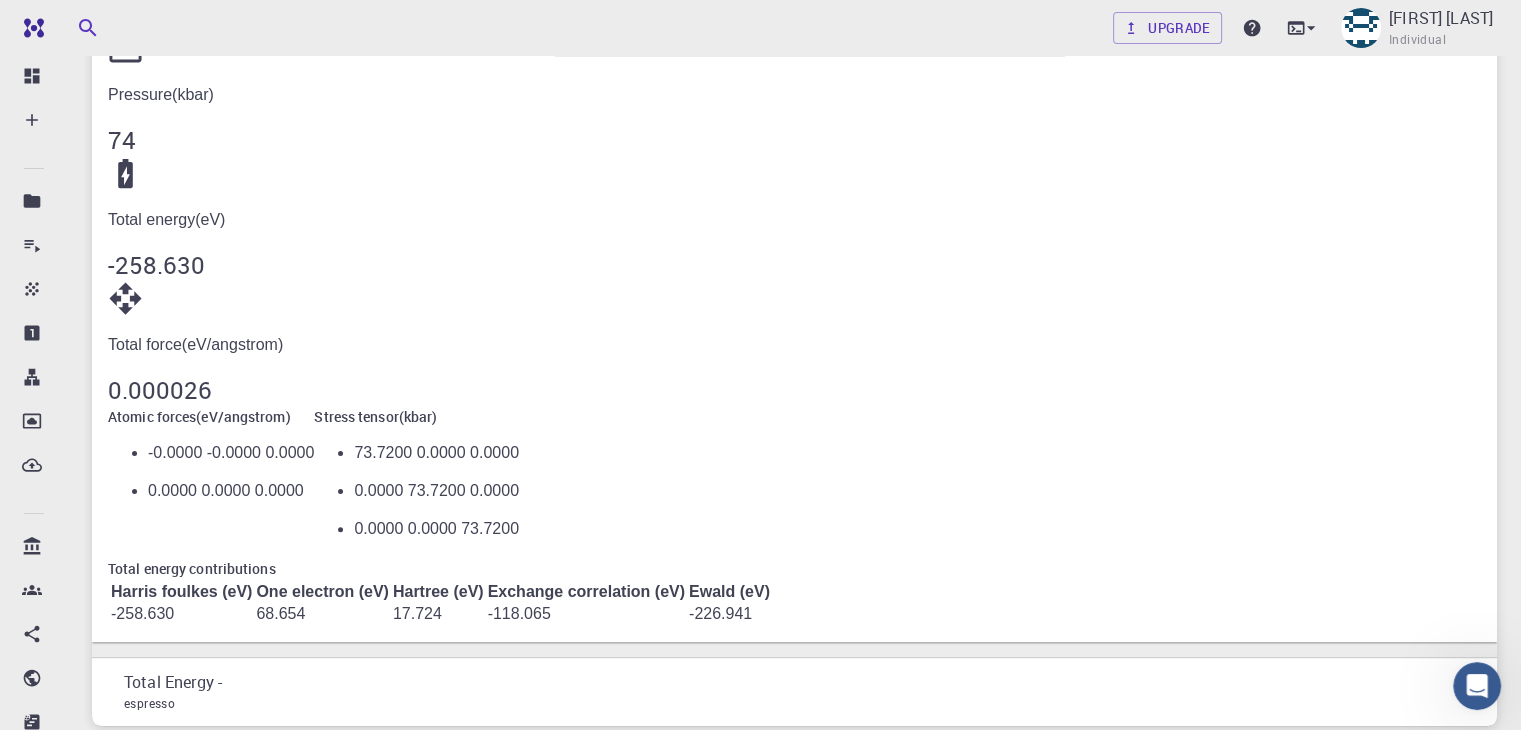 scroll, scrollTop: 447, scrollLeft: 0, axis: vertical 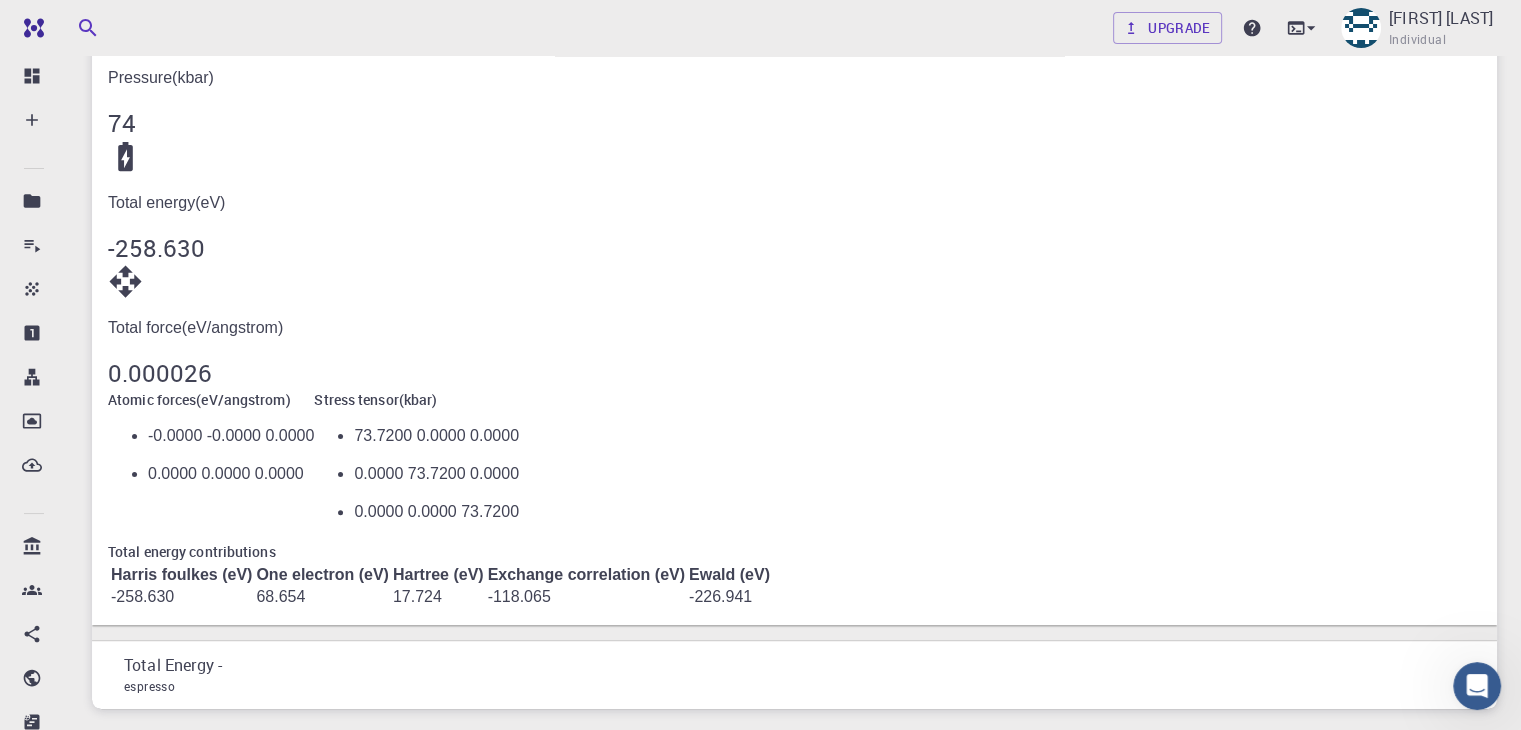 click 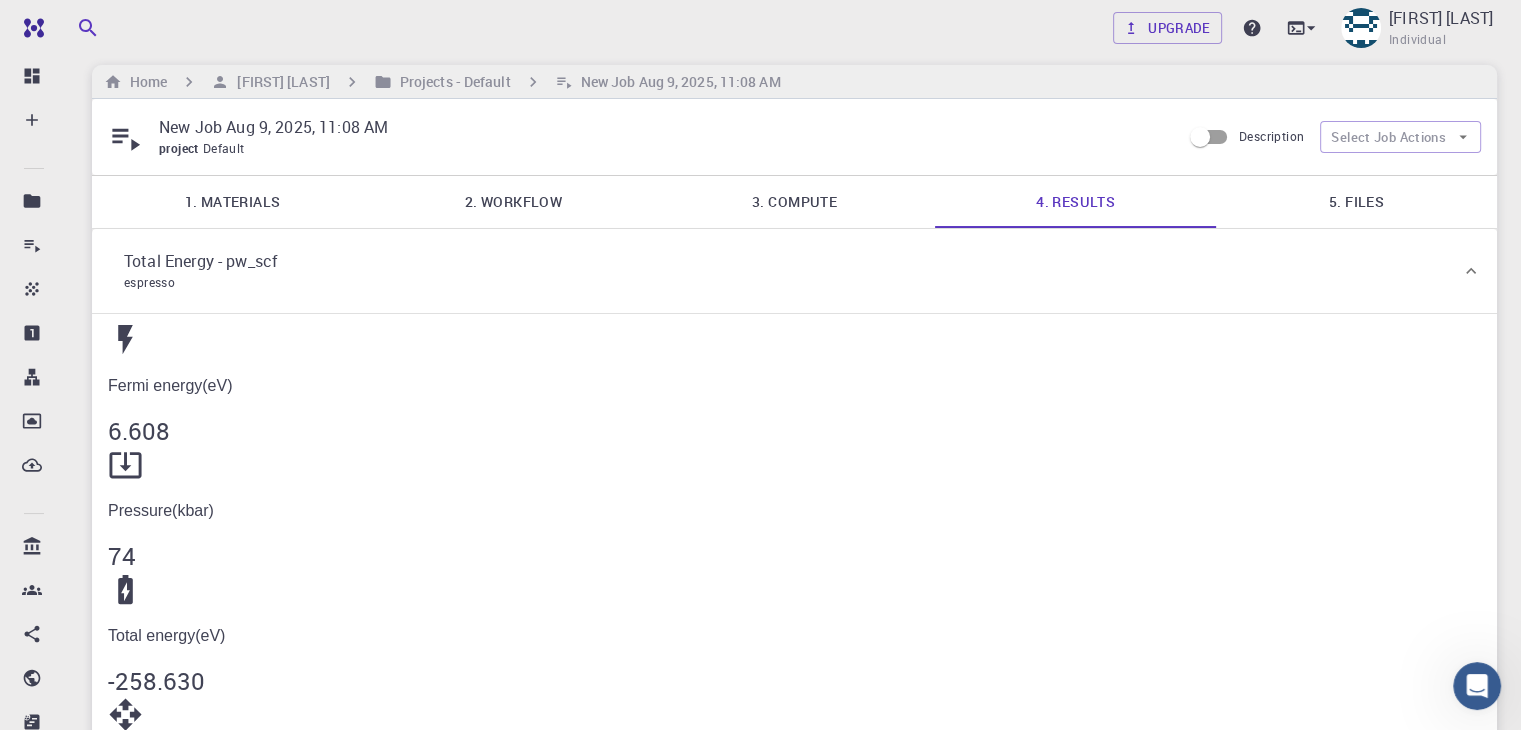 scroll, scrollTop: 0, scrollLeft: 0, axis: both 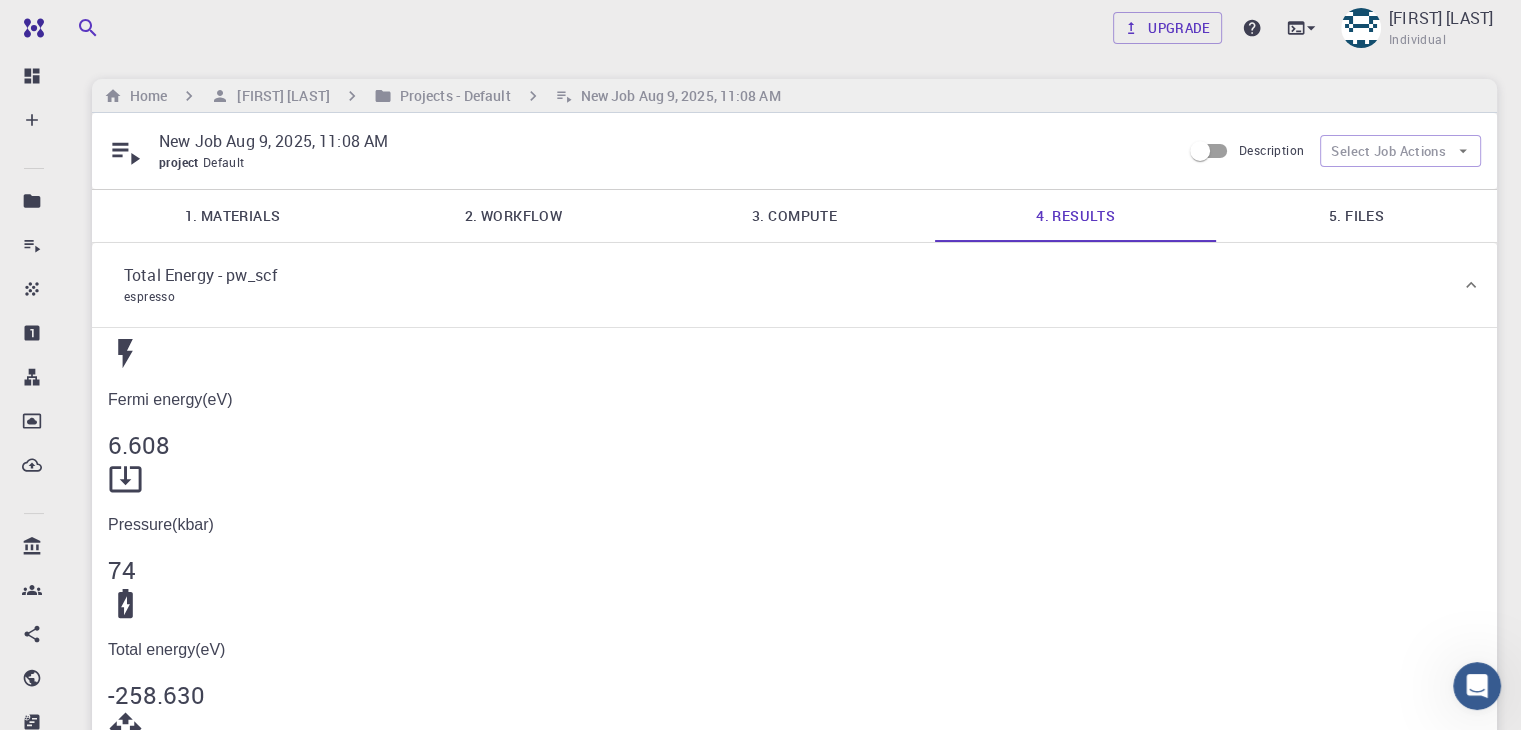 click on "5. Files" at bounding box center [1356, 216] 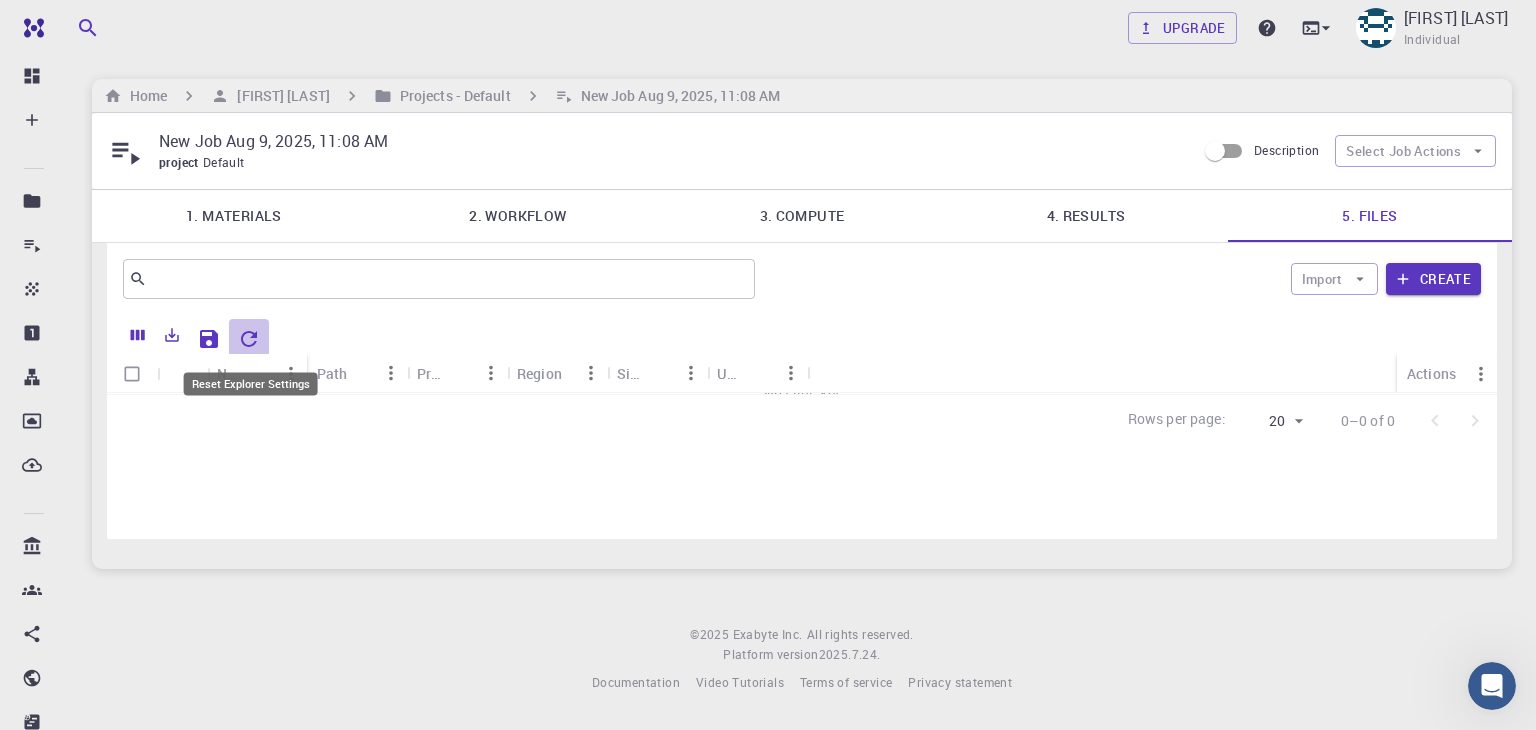 click 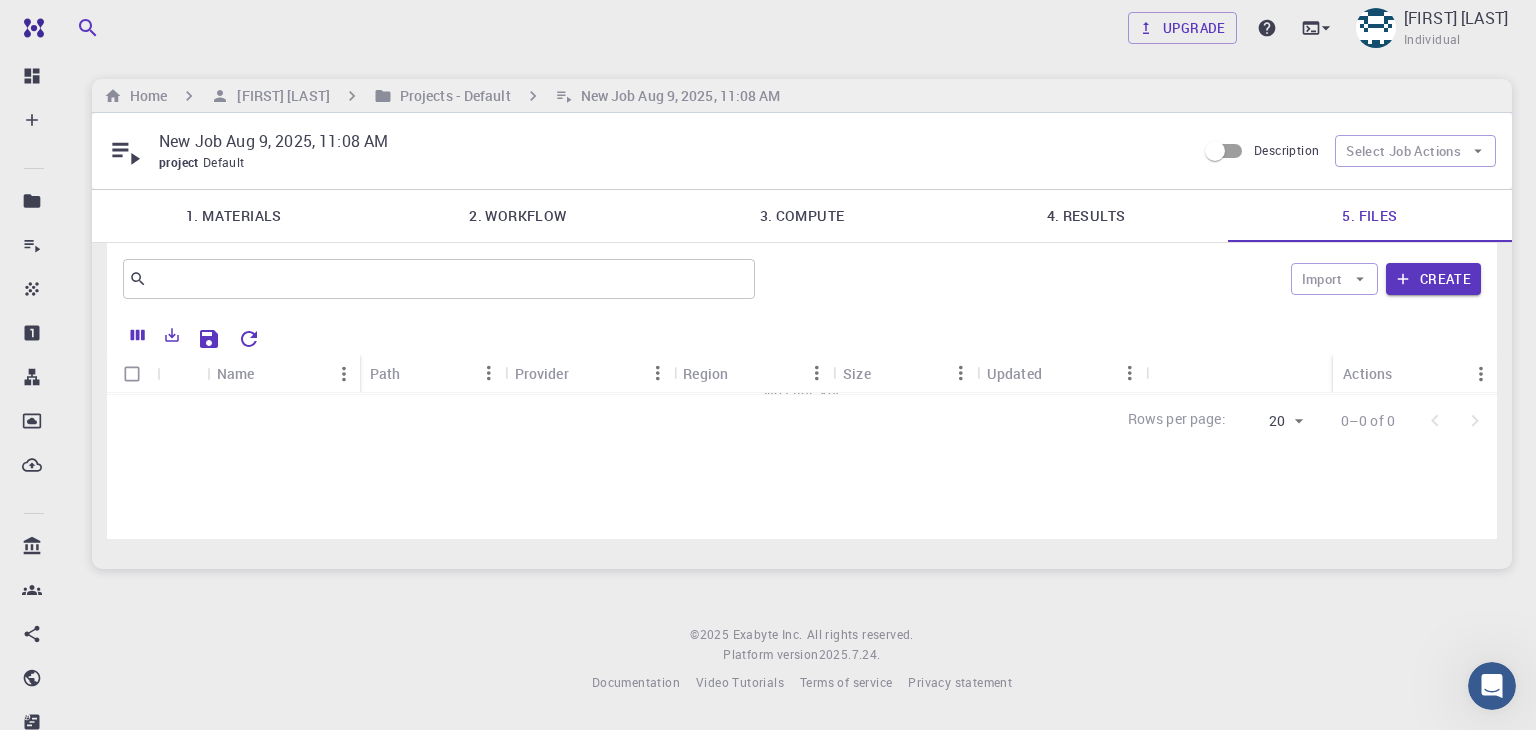 click on "Updated" at bounding box center (1014, 373) 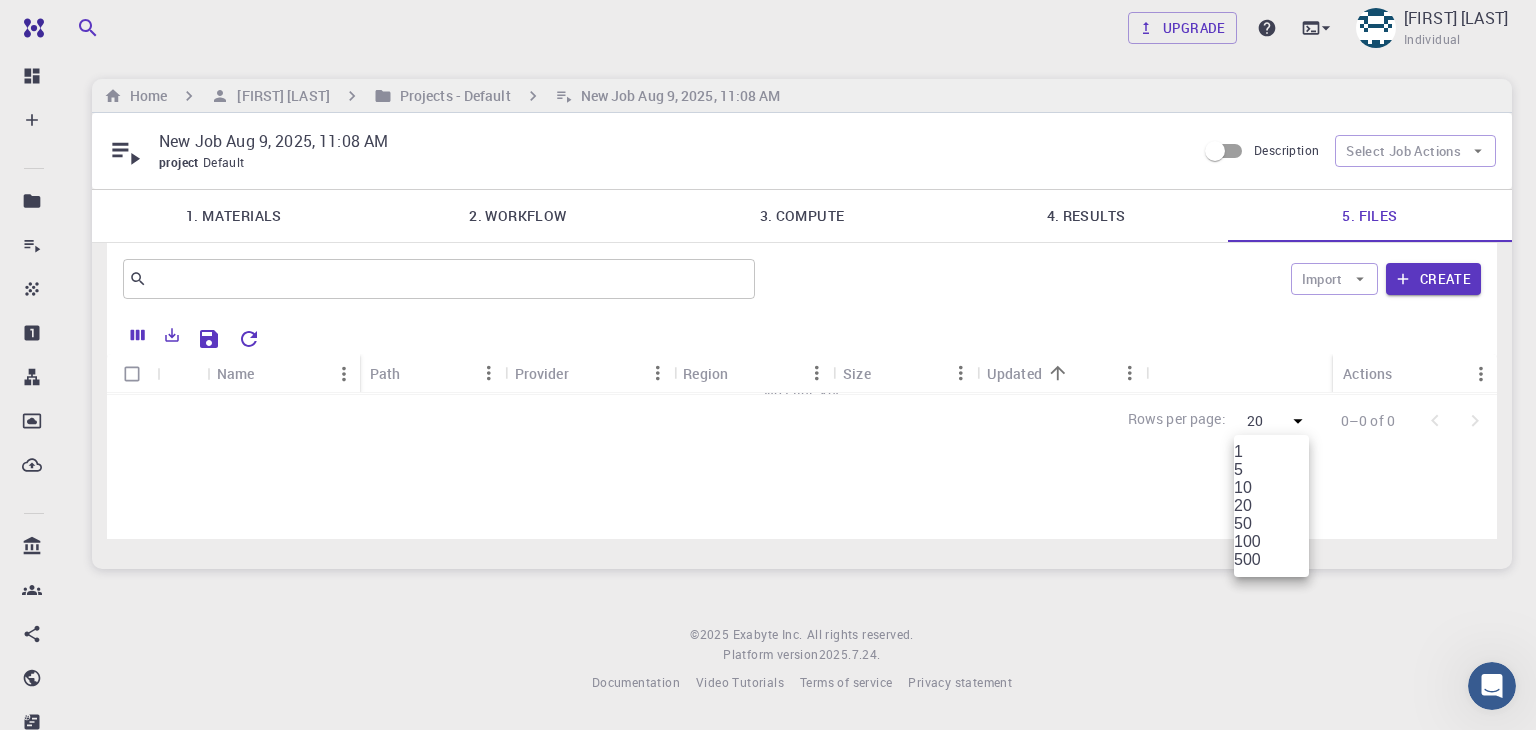 click on "Free Dashboard Create New Job New Material Create Material Upload File Import from Bank Import from 3rd Party New Workflow New Project Projects Jobs Materials Properties Workflows Dropbox External Uploads Bank Materials Workflows Accounts Shared with me Shared publicly Shared externally Documentation Contact Support Compute load: Low Upgrade [FIRST] [LAST] Individual Home [FIRST] [LAST] Projects - Default New Job Aug 9, 2025, 11:08 AM New Job Aug 9, 2025, 11:08 AM project Default Description Select Job Actions 1. Materials 2. Workflow 3. Compute 4. Results 5. Files ​ Import Create Name Path Provider Region Size Updated Actions No Files Yet Rows per page: 20 20 0–0 of 0 ©  2025   Exabyte Inc.   All rights reserved. Platform version  2025.7.24 . Documentation Video Tutorials Terms of service Privacy statement 1 5 10 20 50 100 500" at bounding box center (768, 365) 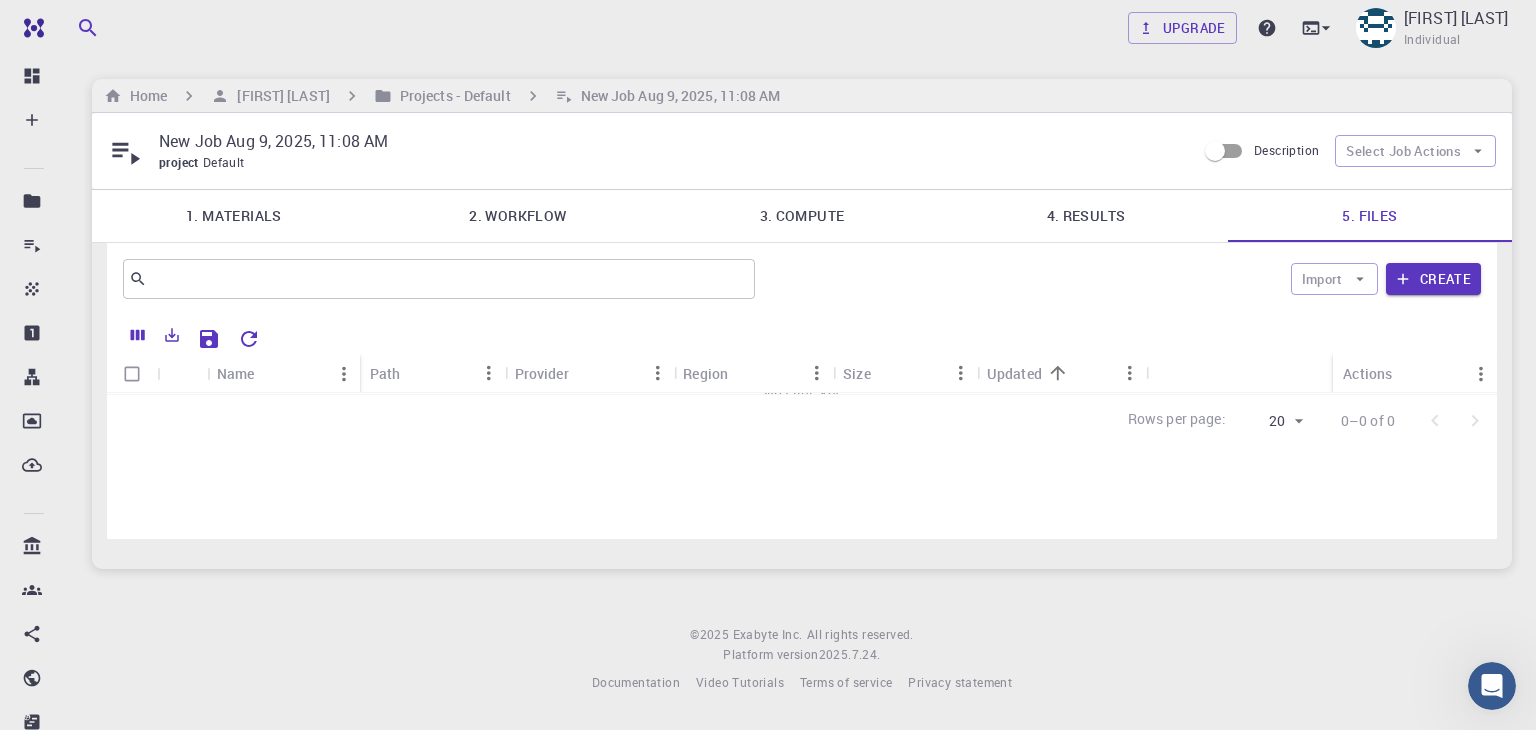 click on "Actions" at bounding box center [1367, 373] 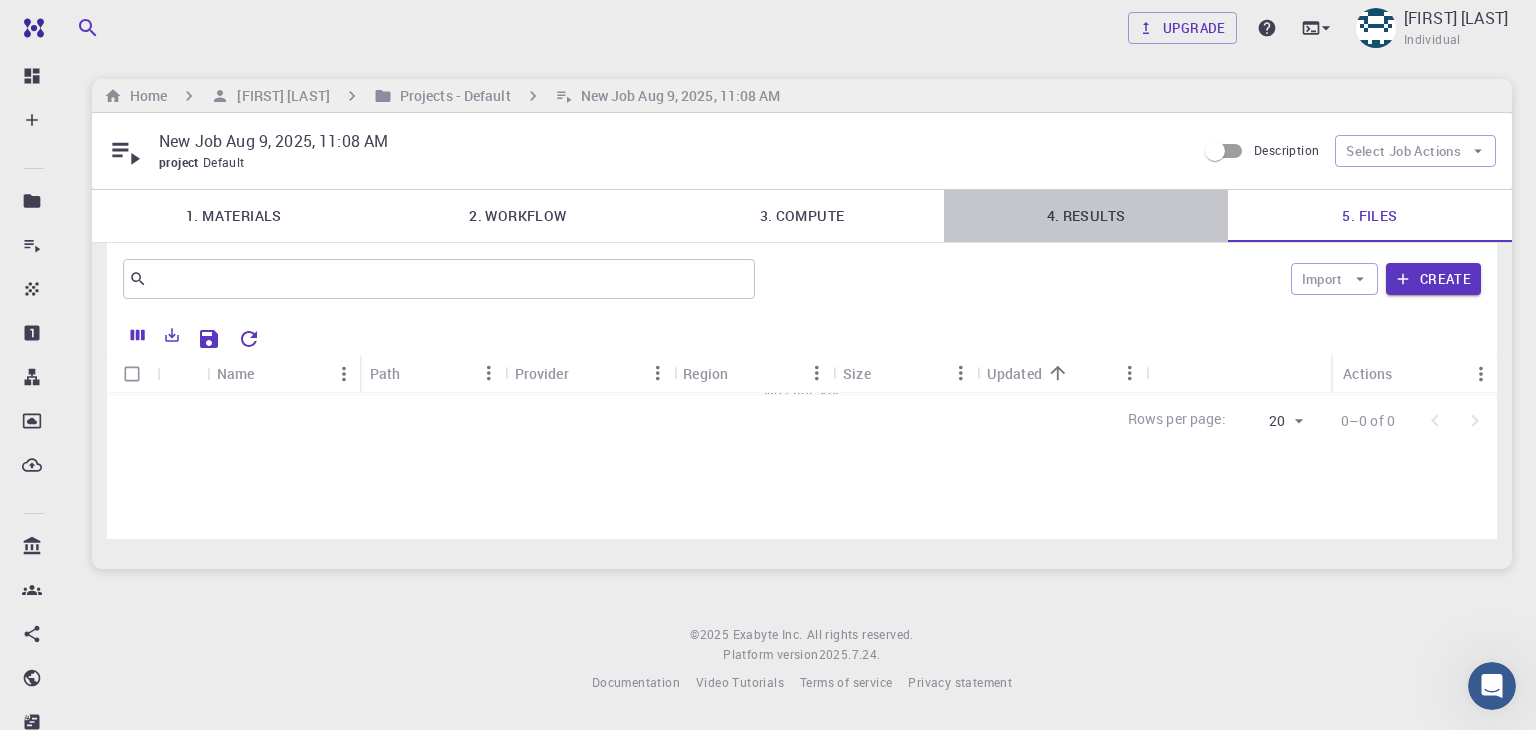 click on "4. Results" at bounding box center (1086, 216) 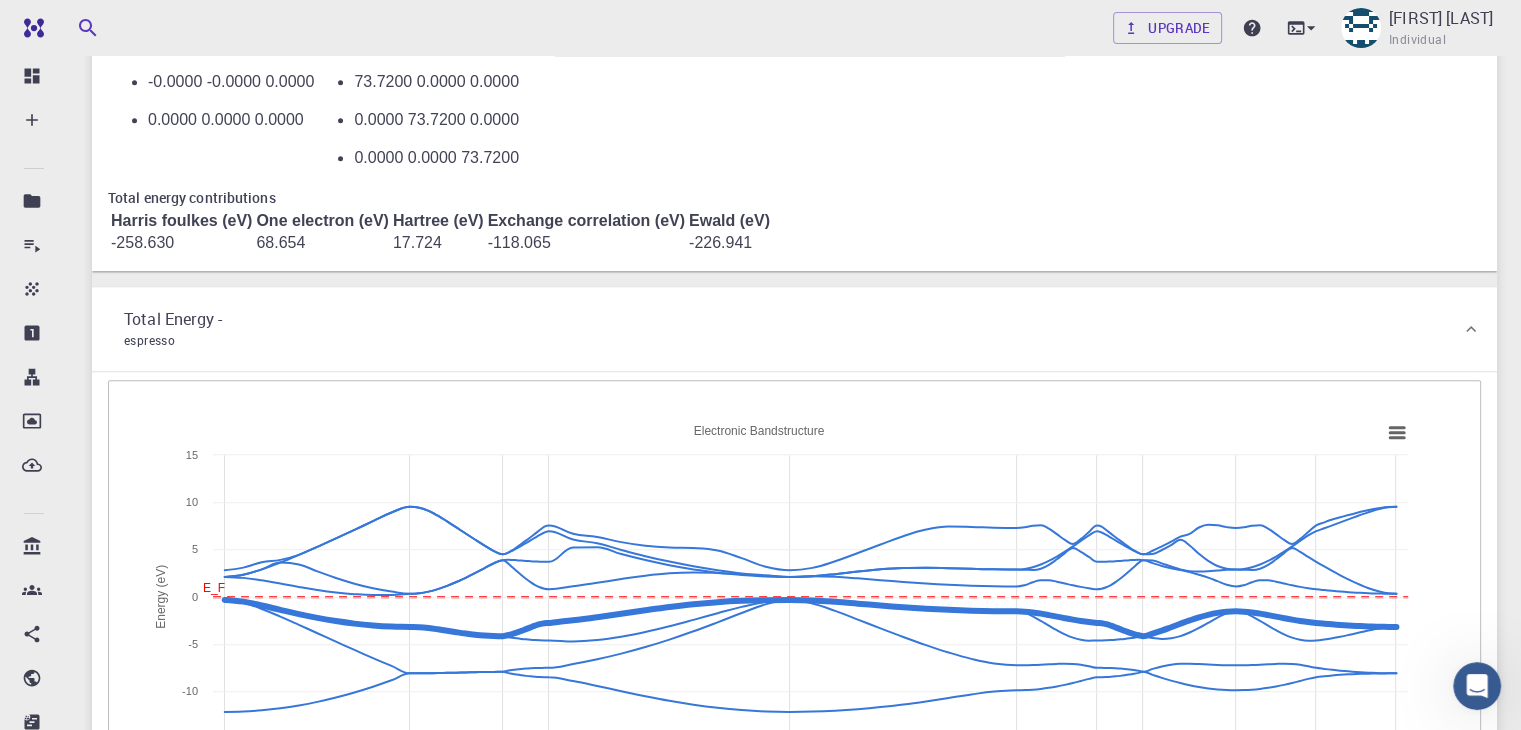 scroll, scrollTop: 1523, scrollLeft: 0, axis: vertical 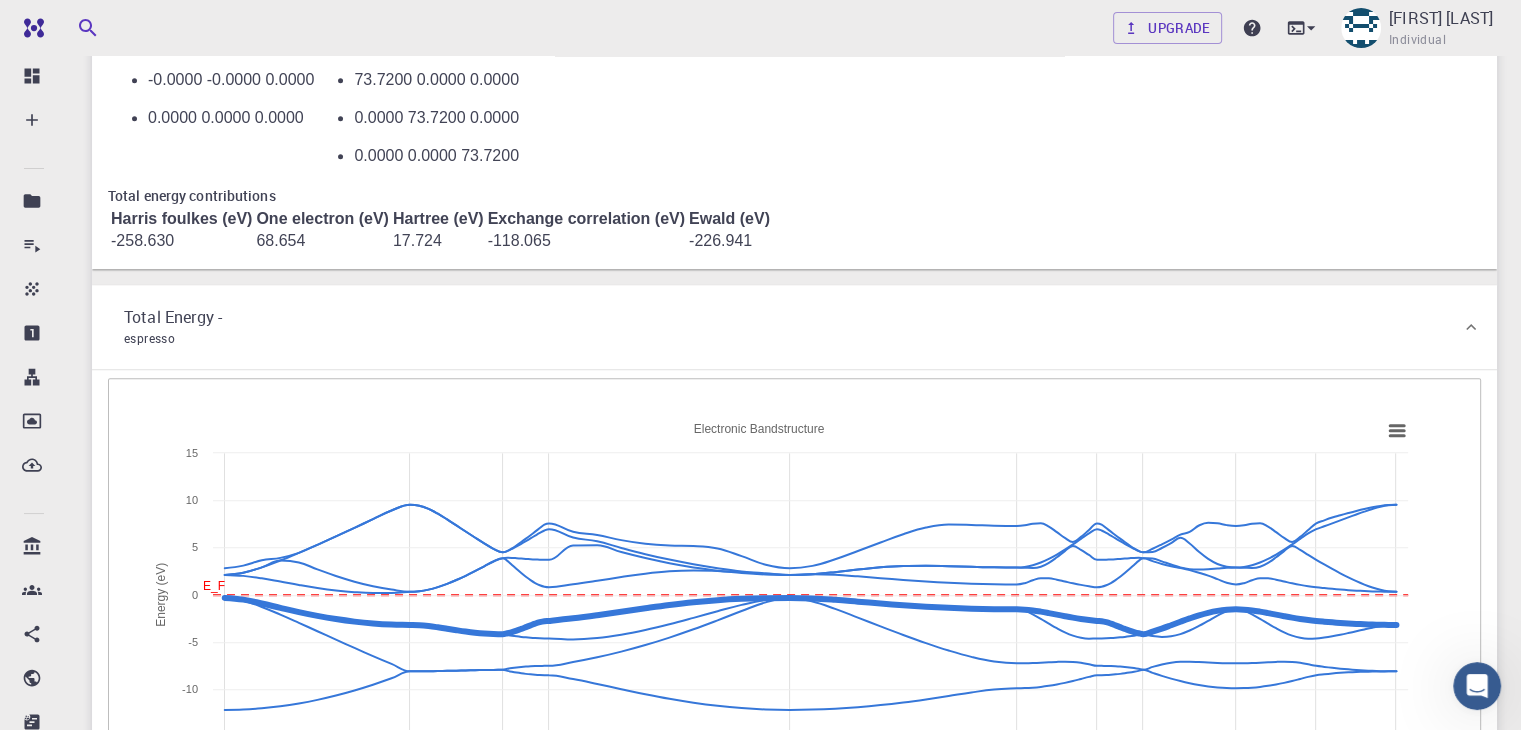click 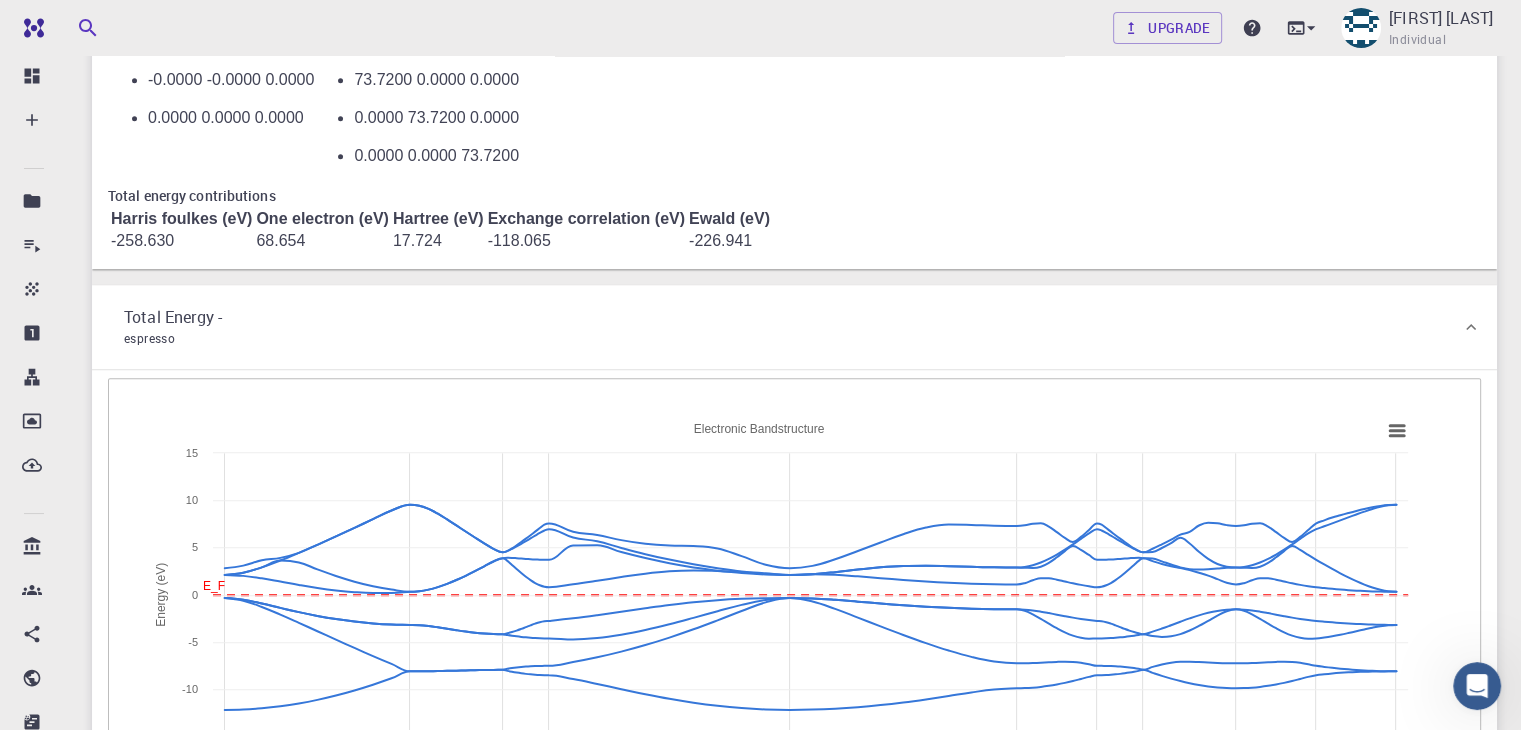 click 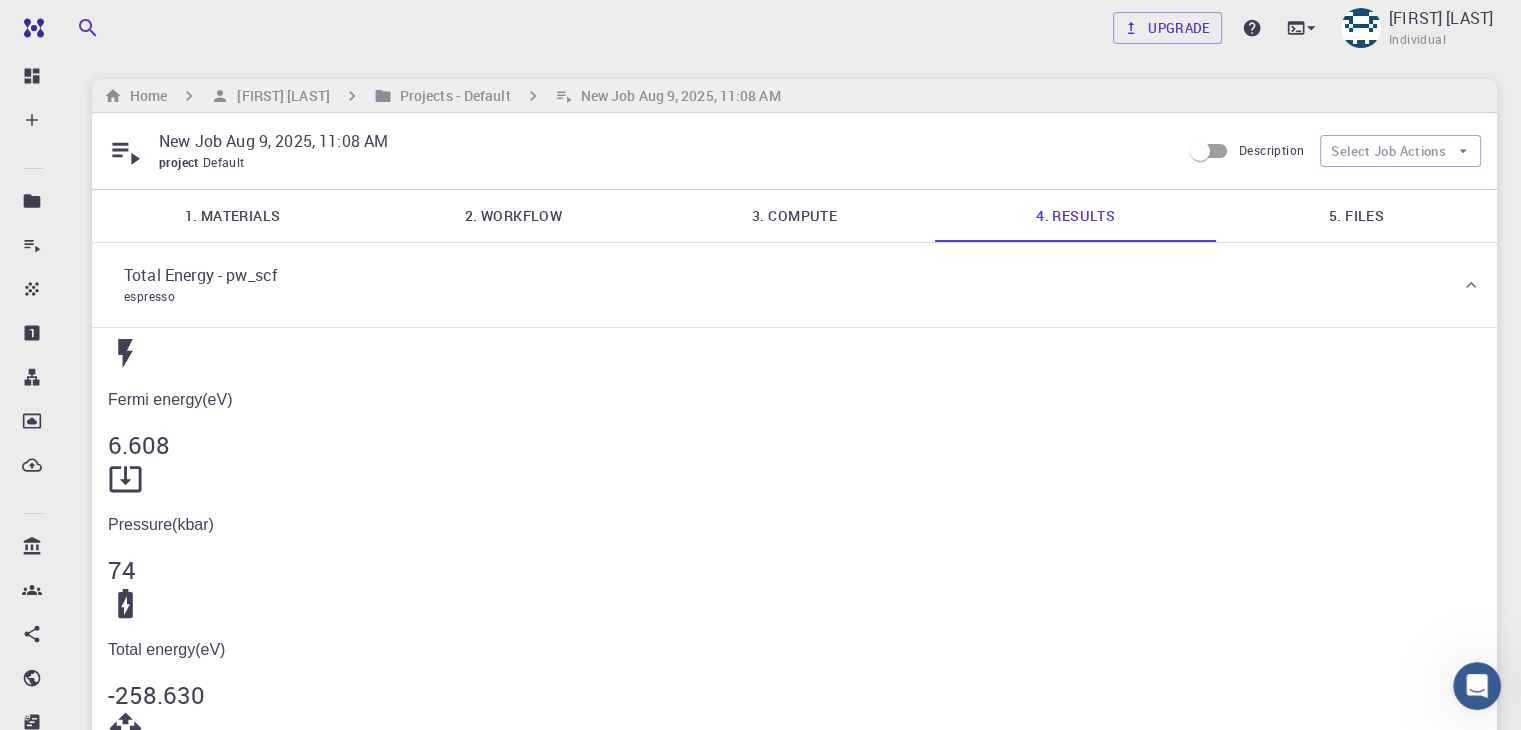 scroll, scrollTop: 0, scrollLeft: 0, axis: both 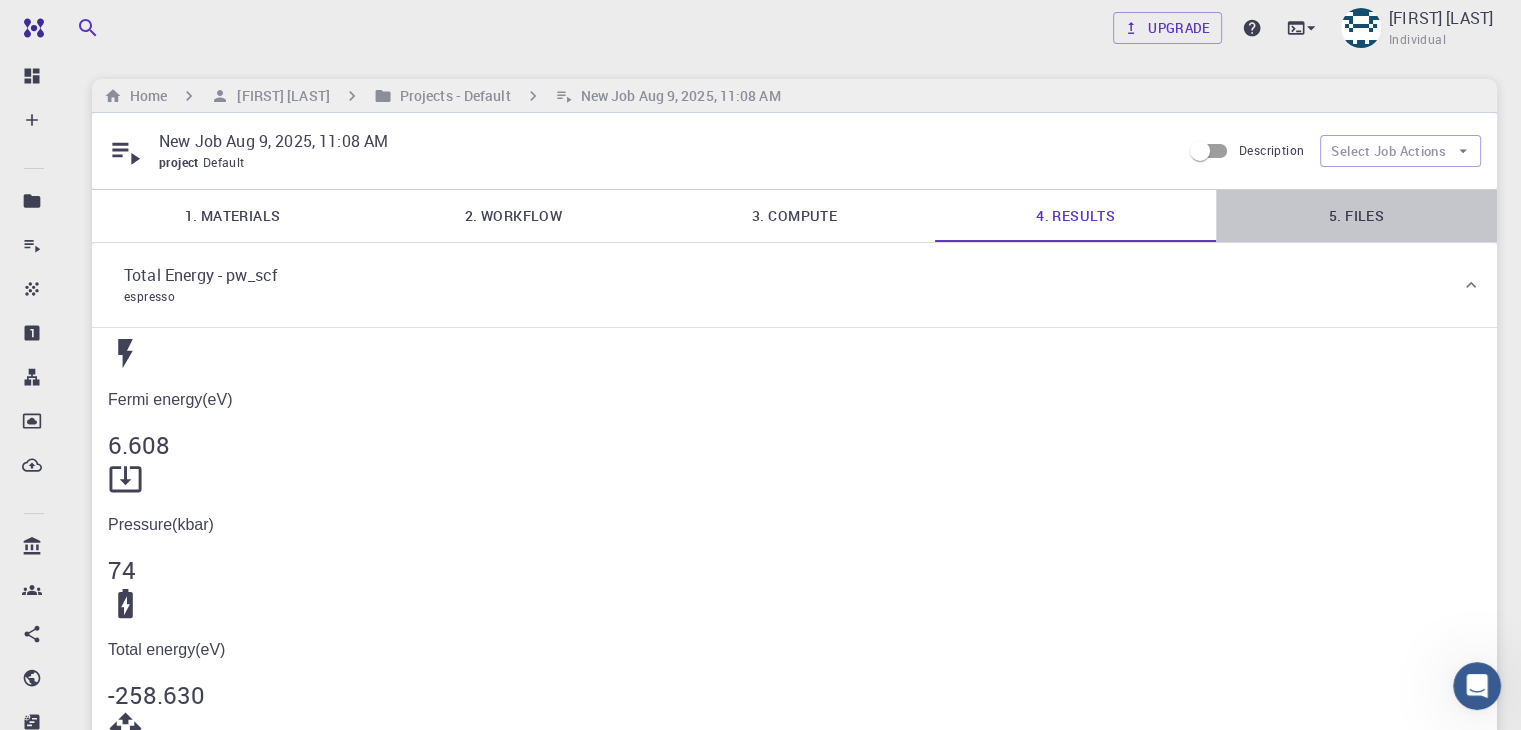 click on "5. Files" at bounding box center [1356, 216] 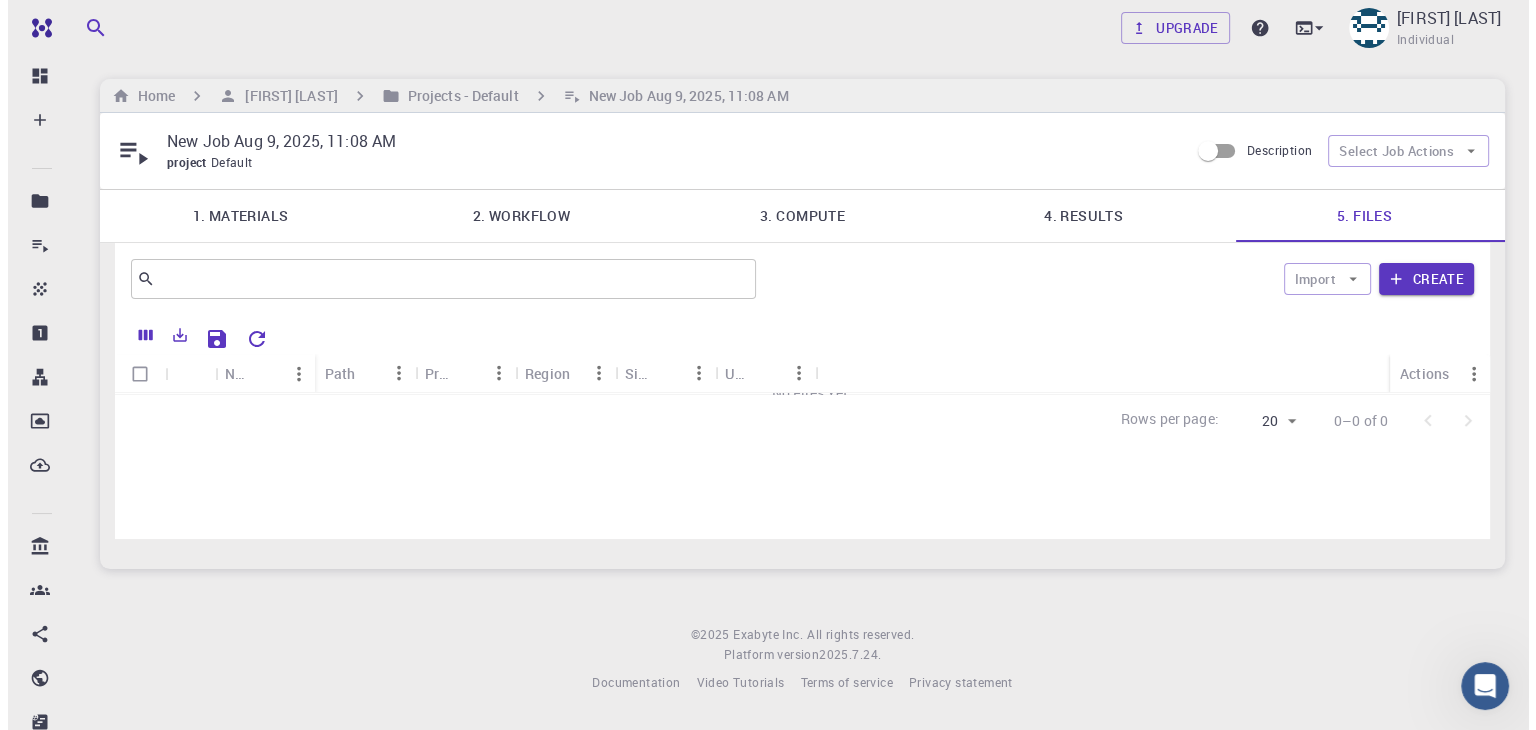 scroll, scrollTop: 0, scrollLeft: 0, axis: both 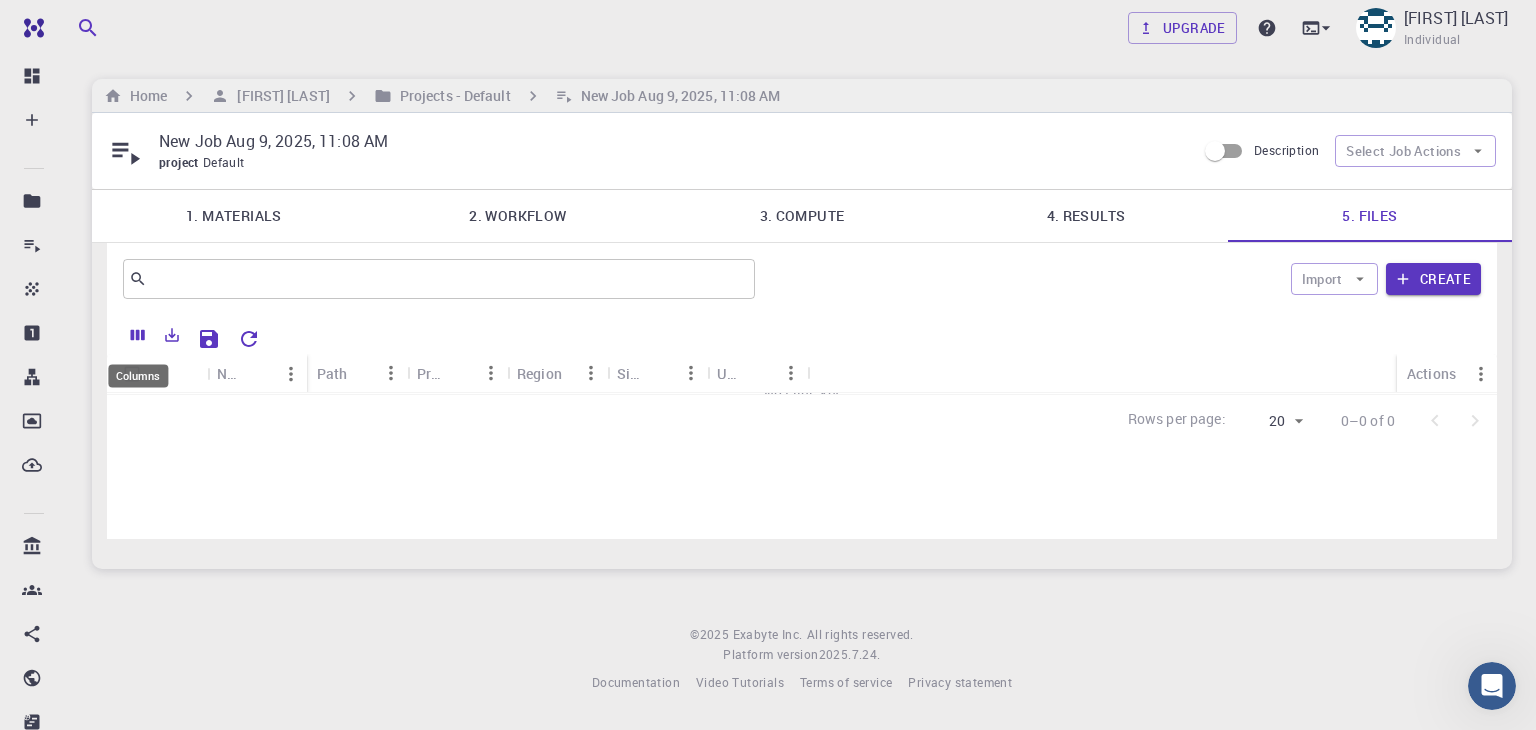 click 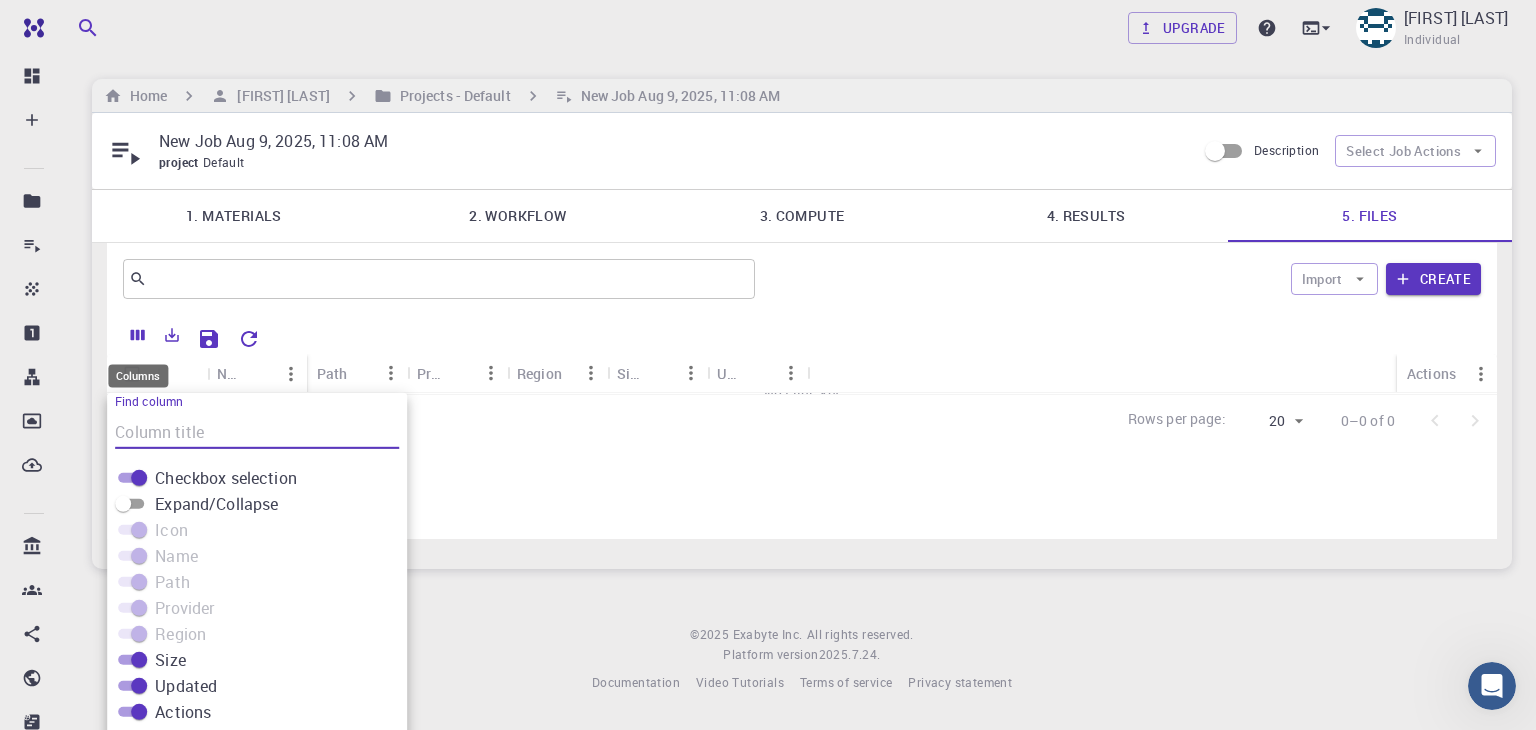 scroll, scrollTop: 51, scrollLeft: 0, axis: vertical 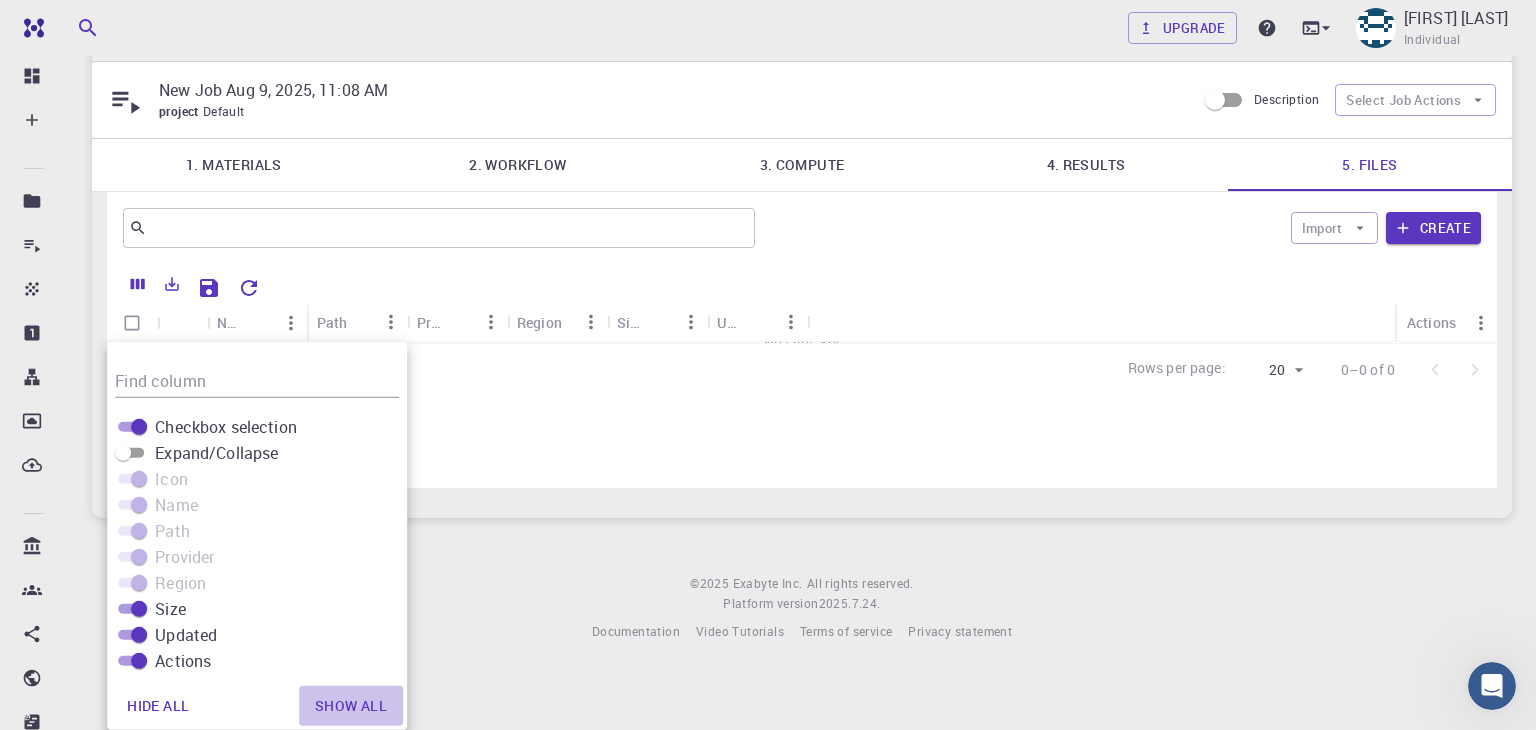 click on "Show all" at bounding box center [351, 706] 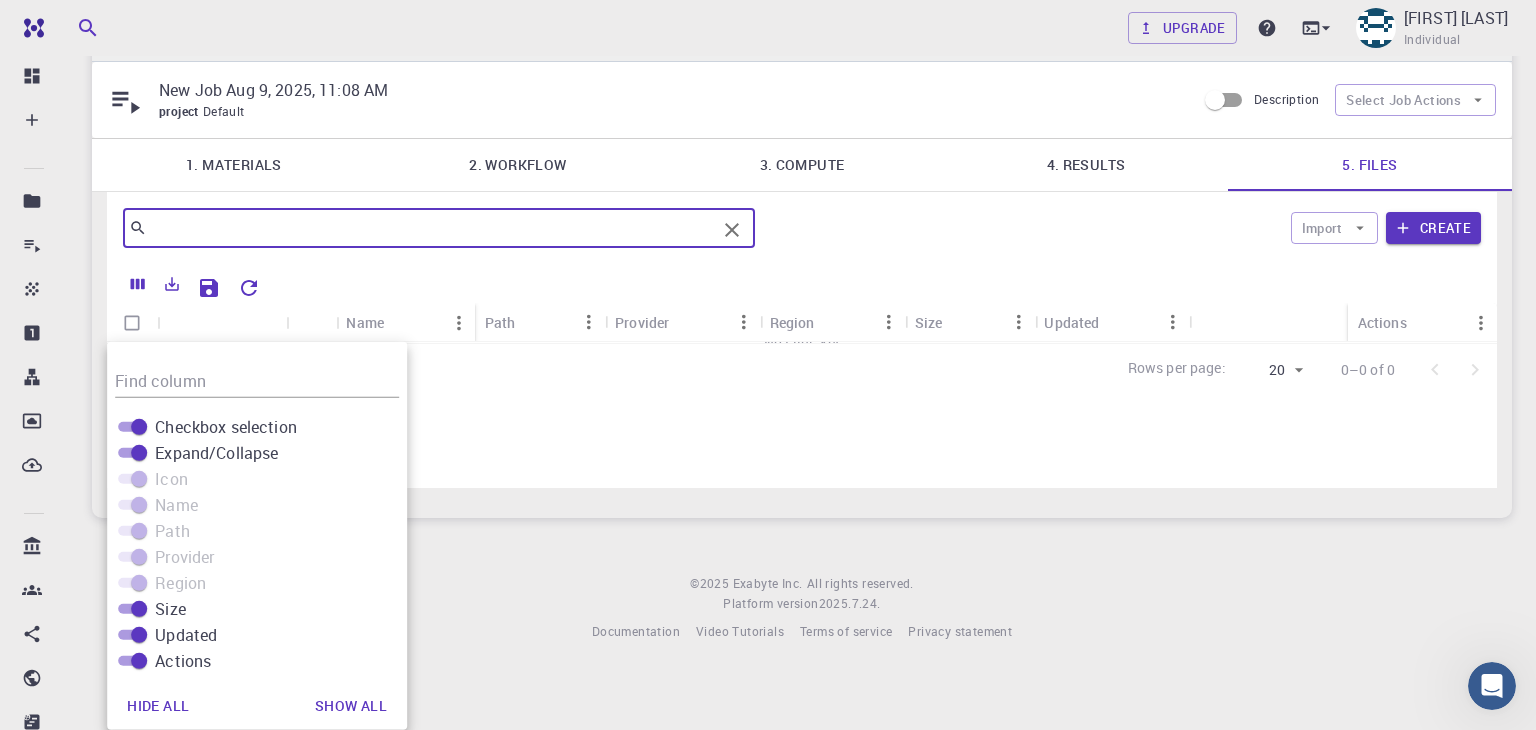 click at bounding box center [431, 228] 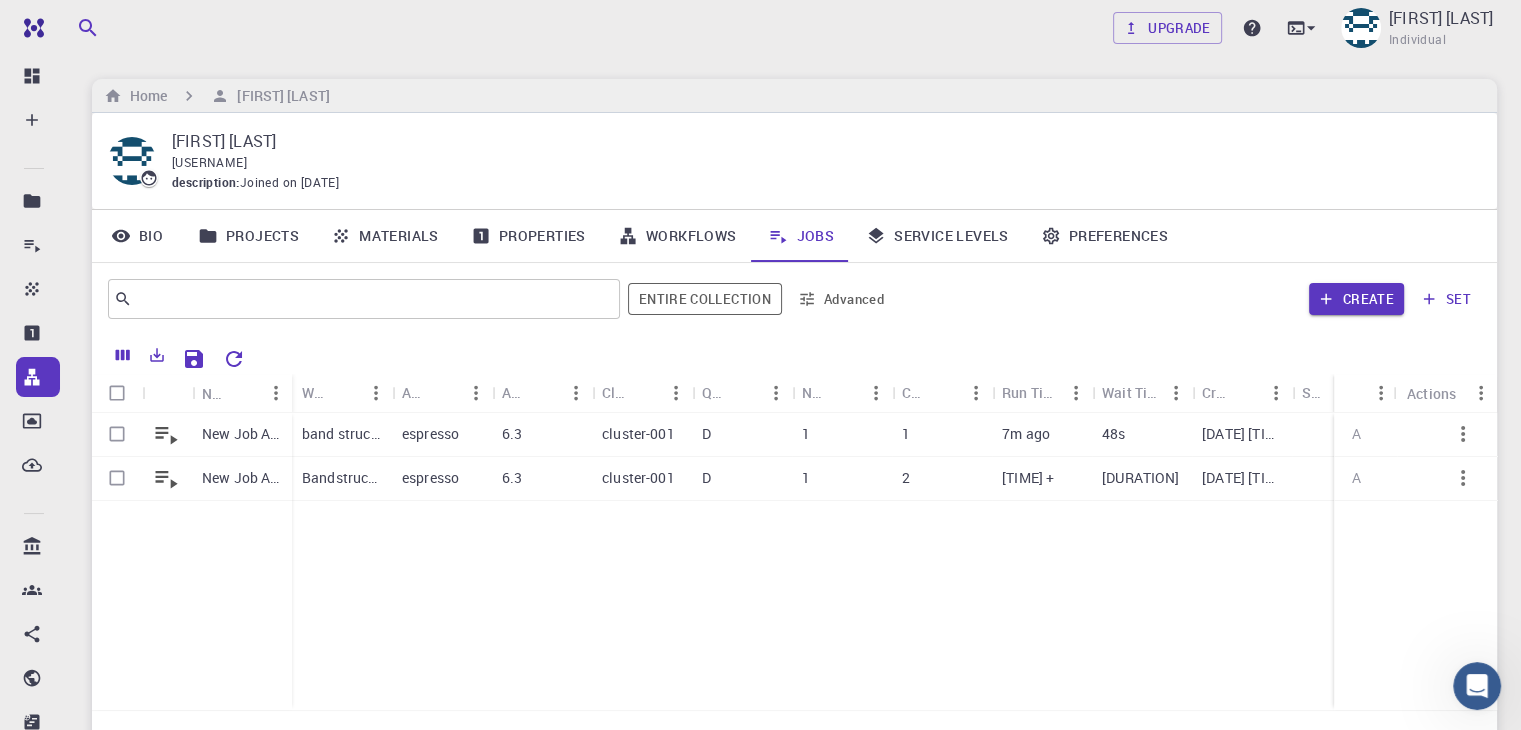 scroll, scrollTop: 0, scrollLeft: 0, axis: both 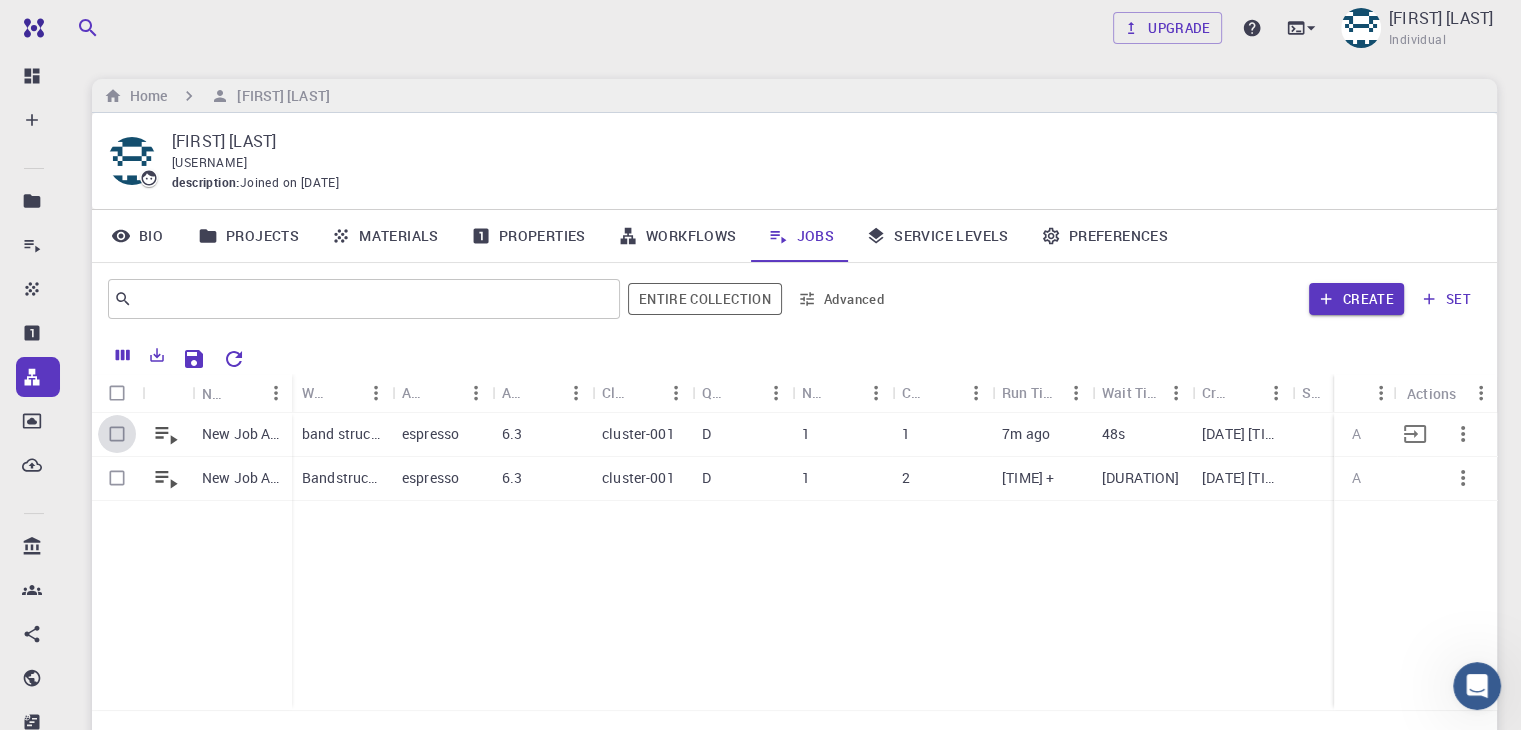 click at bounding box center (117, 434) 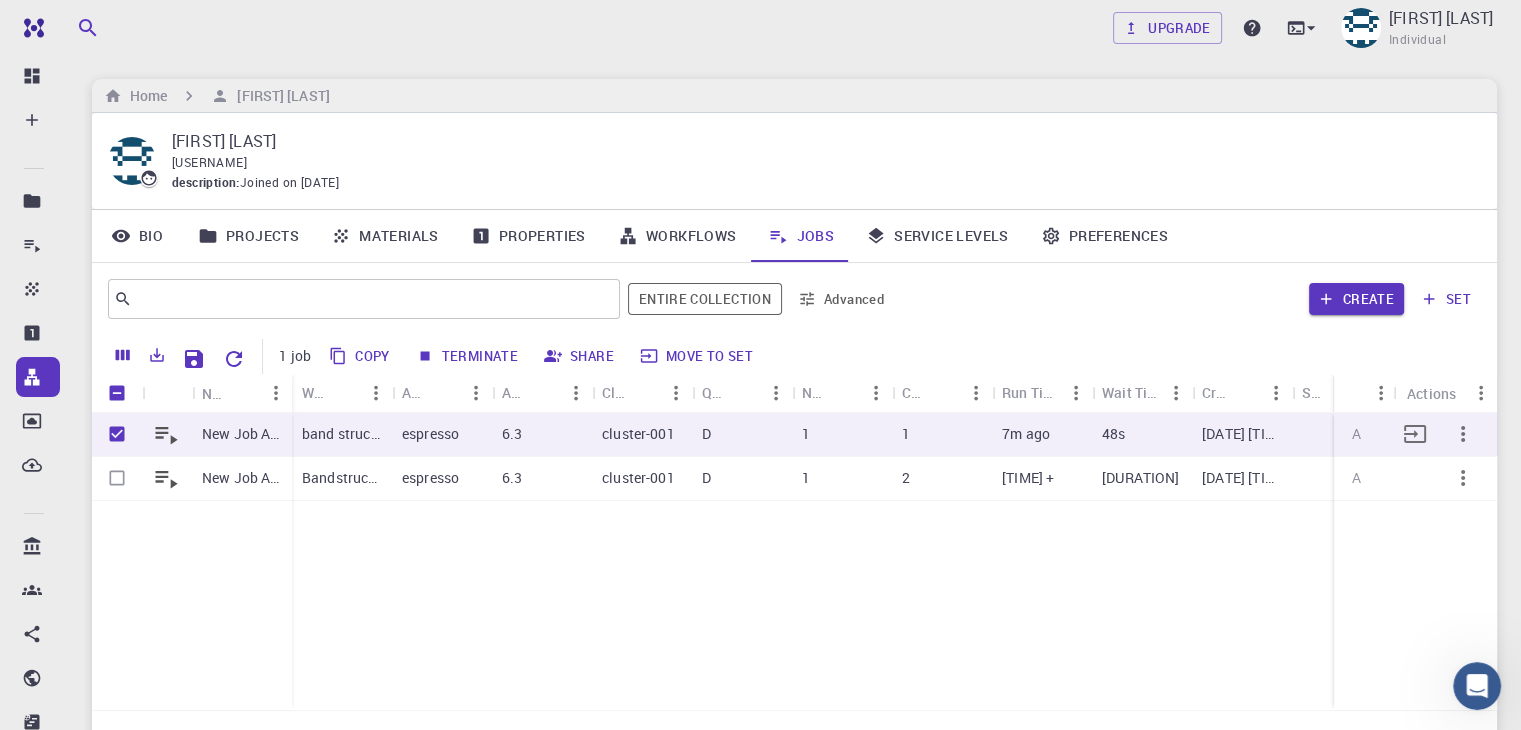 click 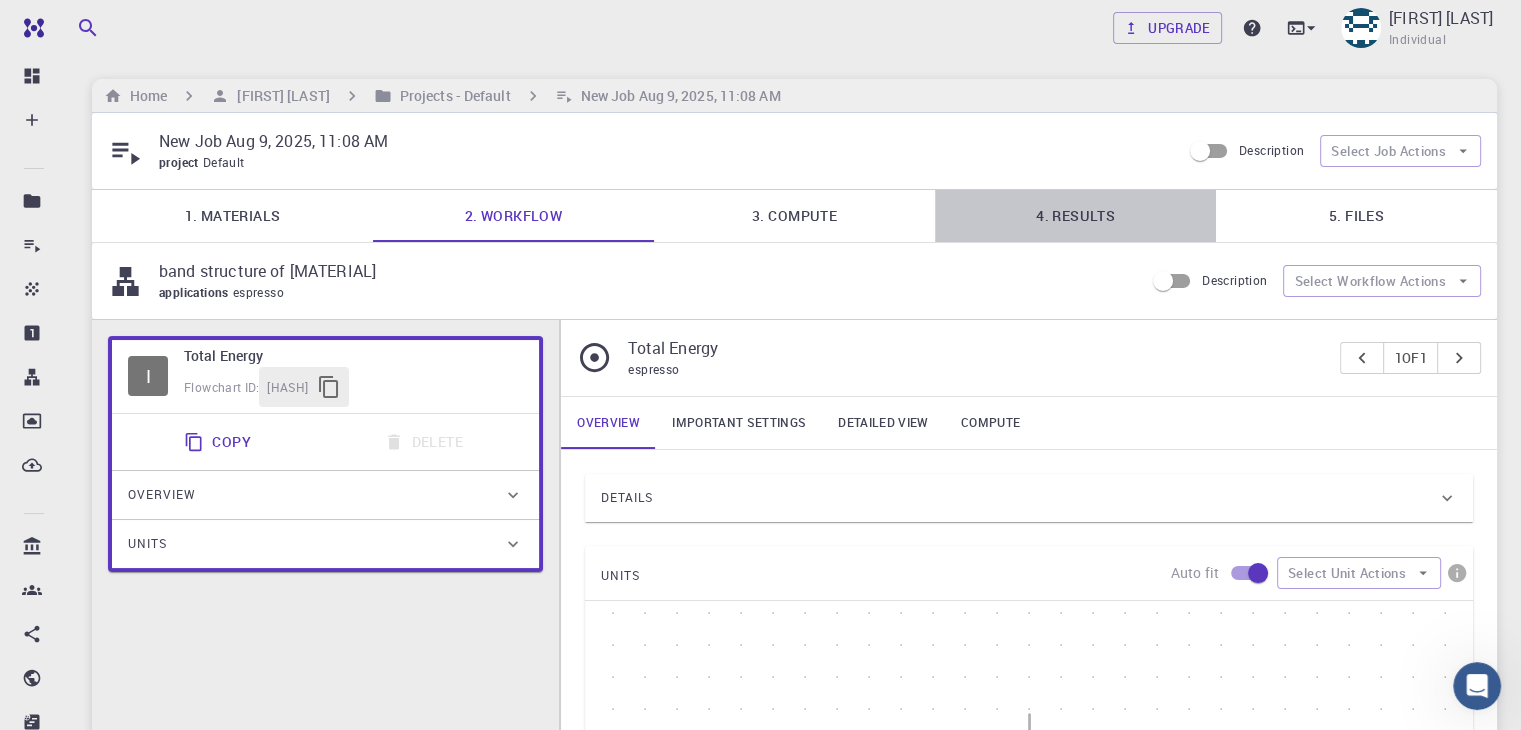 click on "4. Results" at bounding box center [1075, 216] 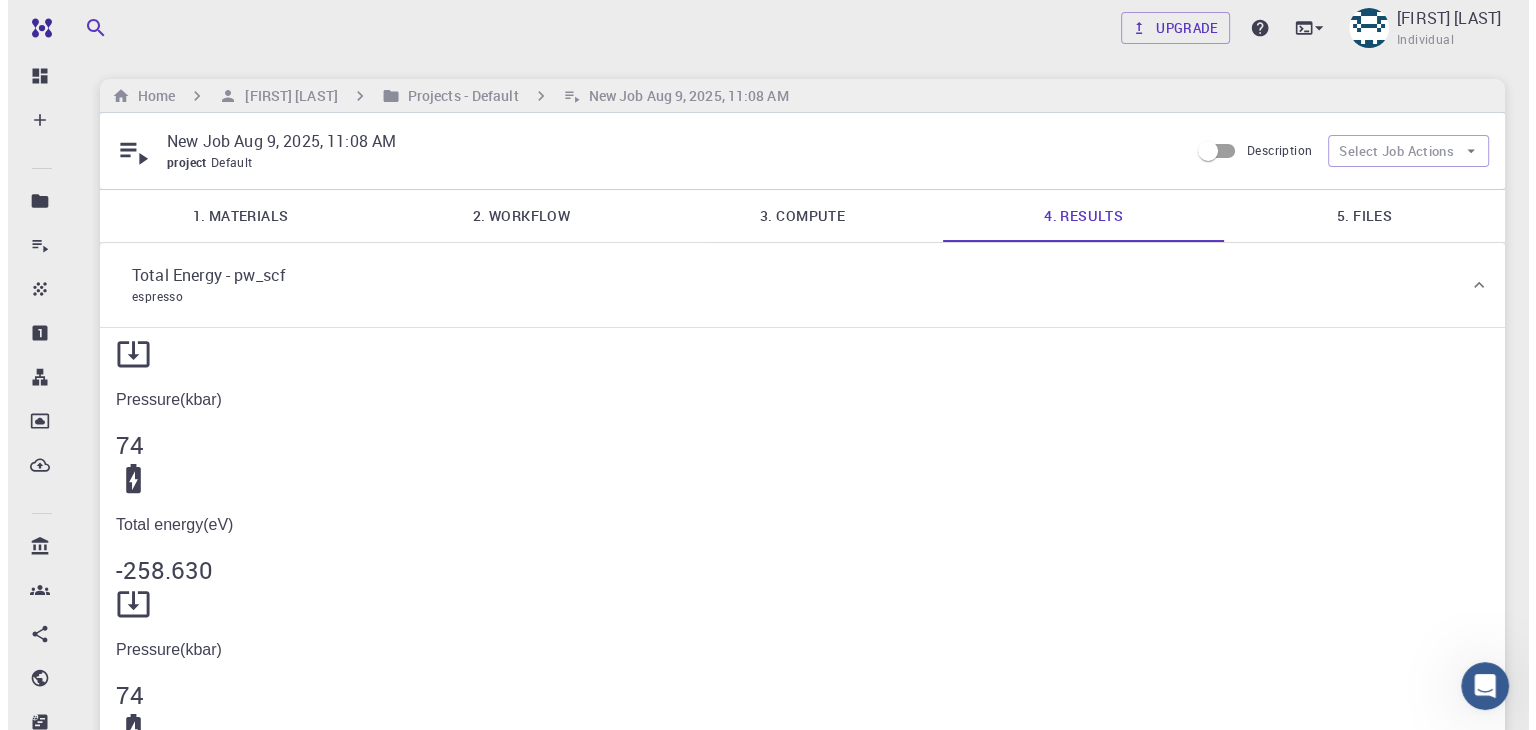 scroll, scrollTop: 0, scrollLeft: 0, axis: both 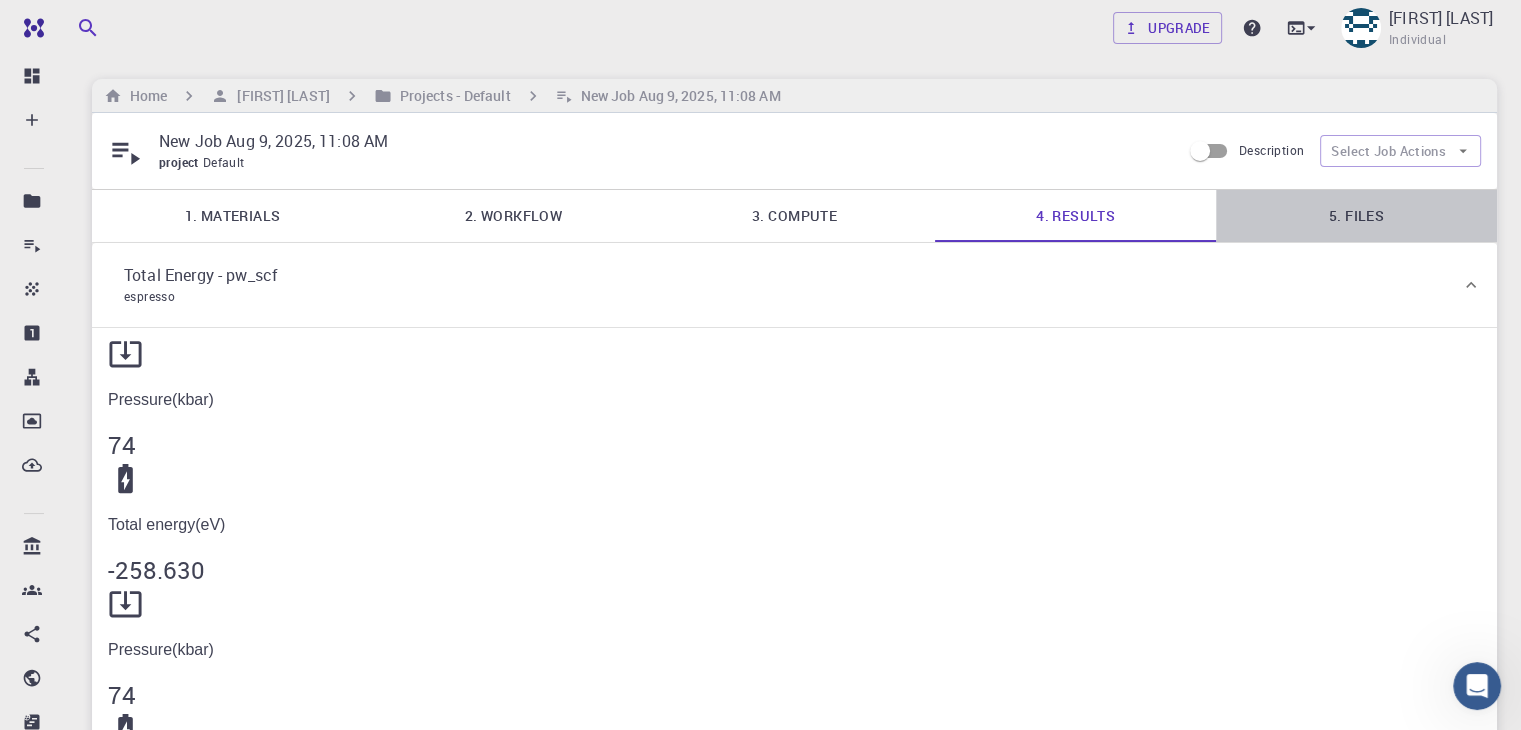 click on "5. Files" at bounding box center (1356, 216) 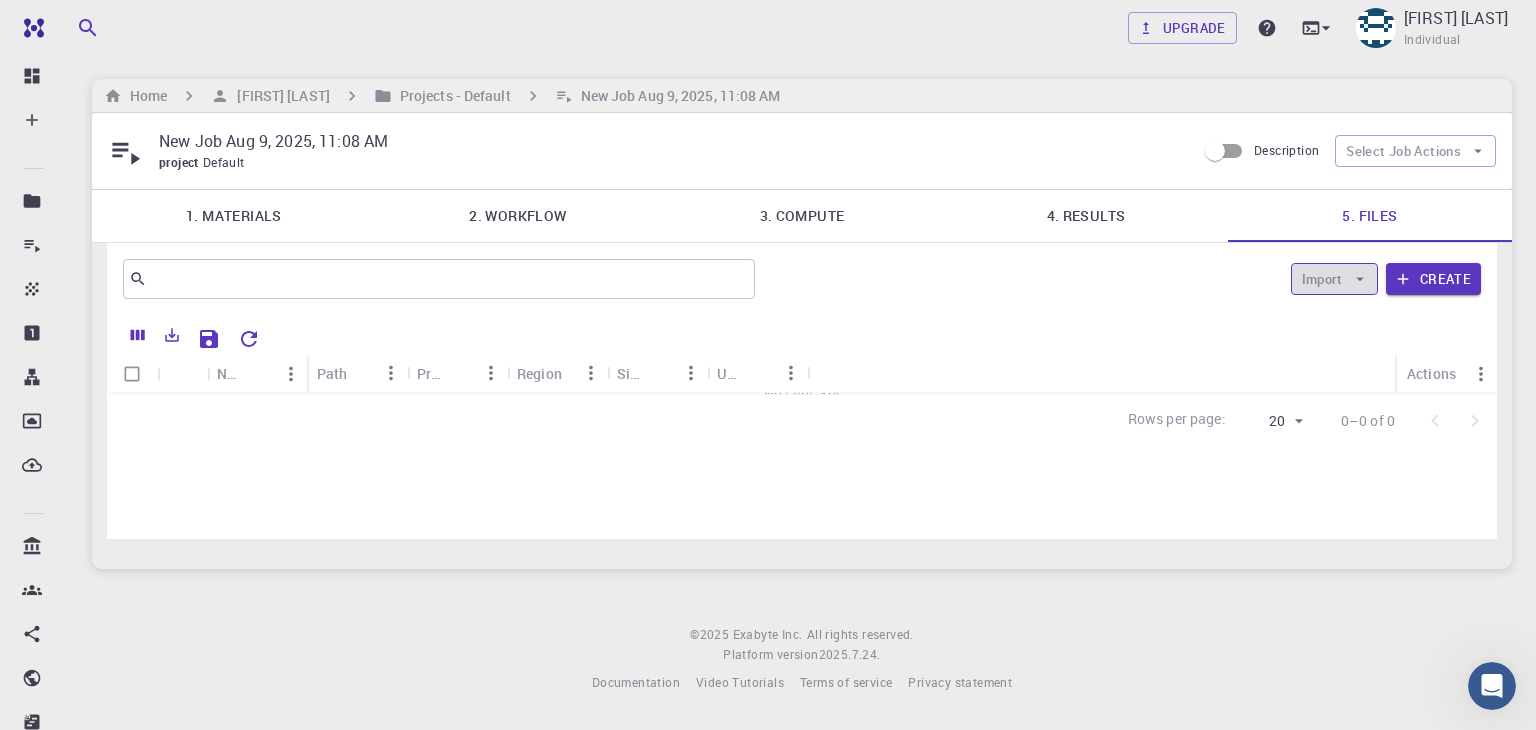 click on "Import" at bounding box center [1334, 279] 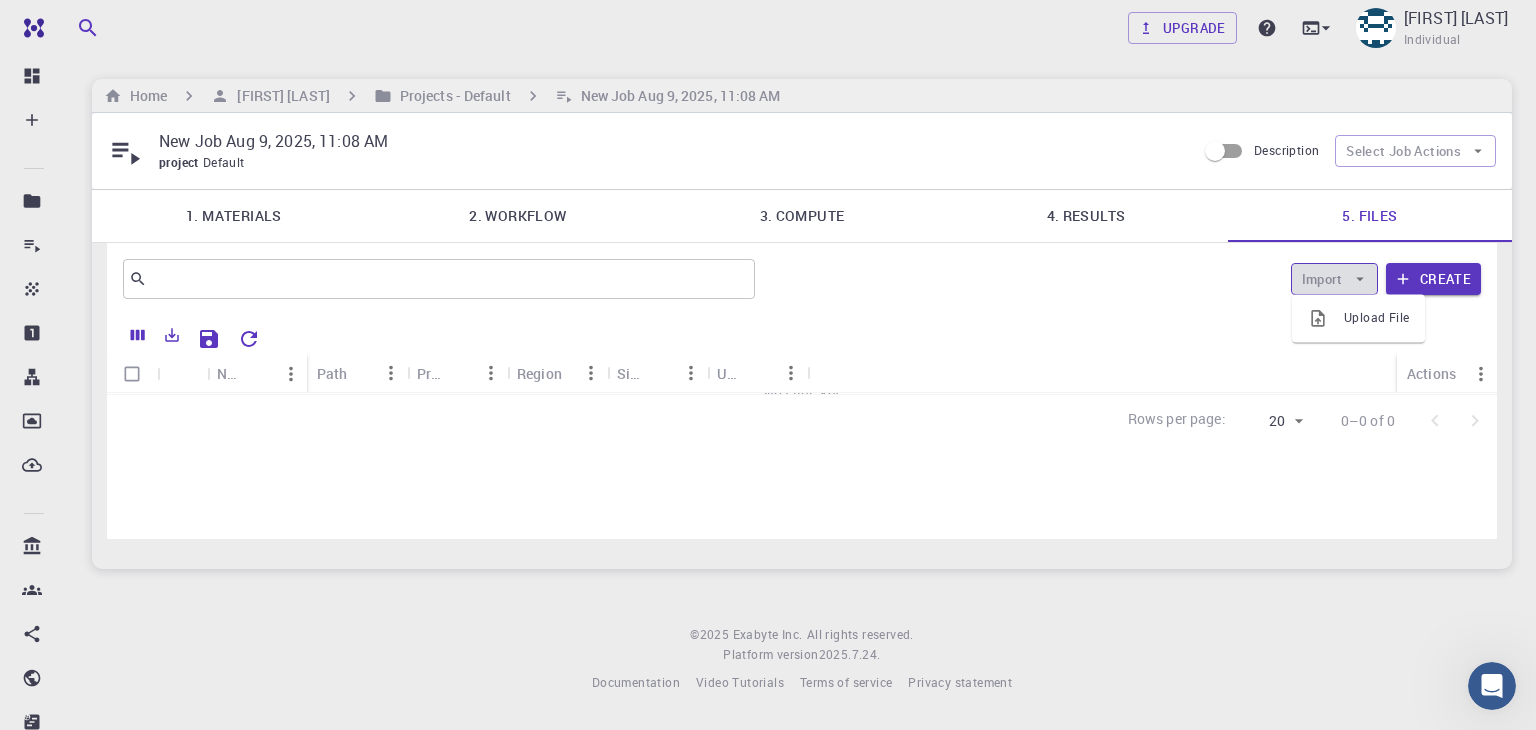 click on "Import" at bounding box center (1334, 279) 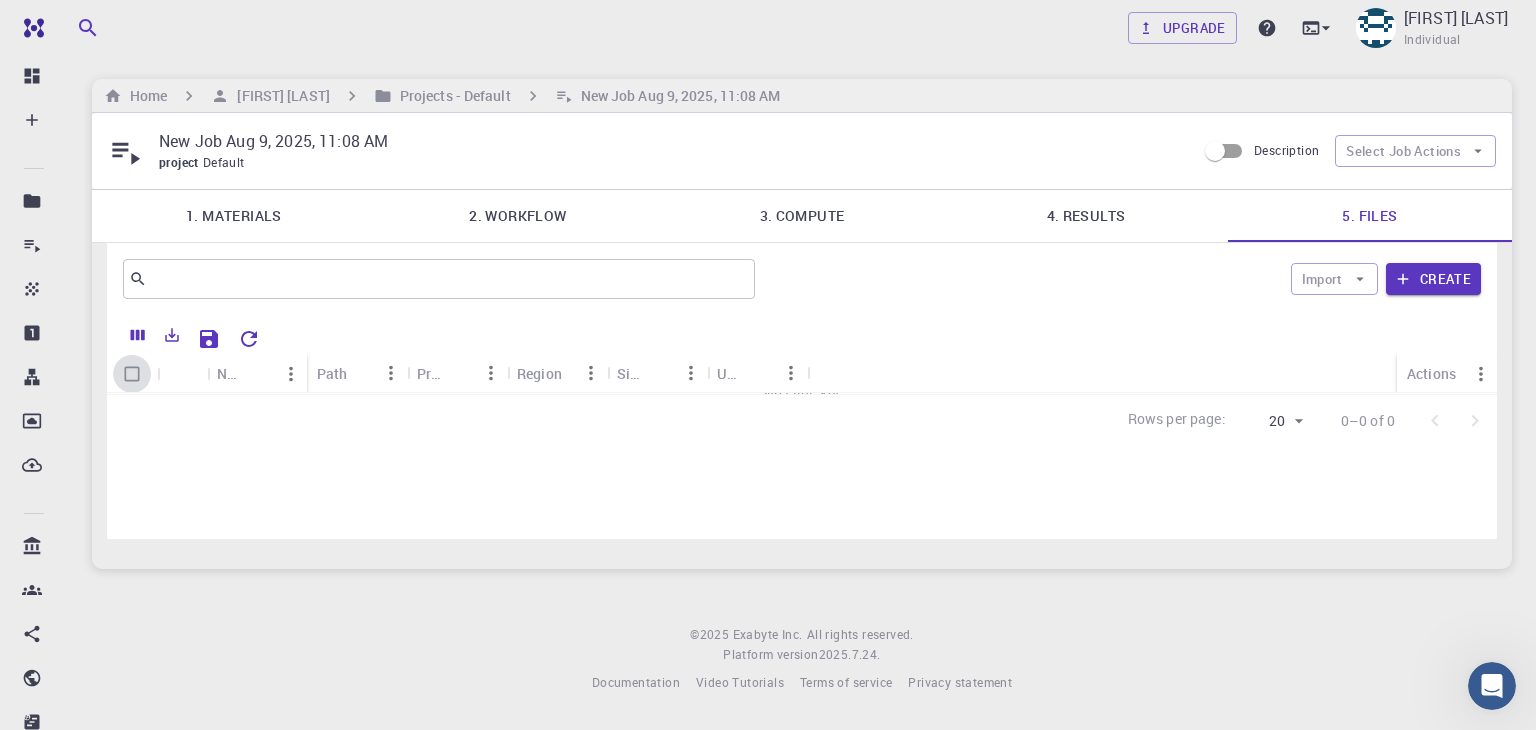 click at bounding box center [132, 374] 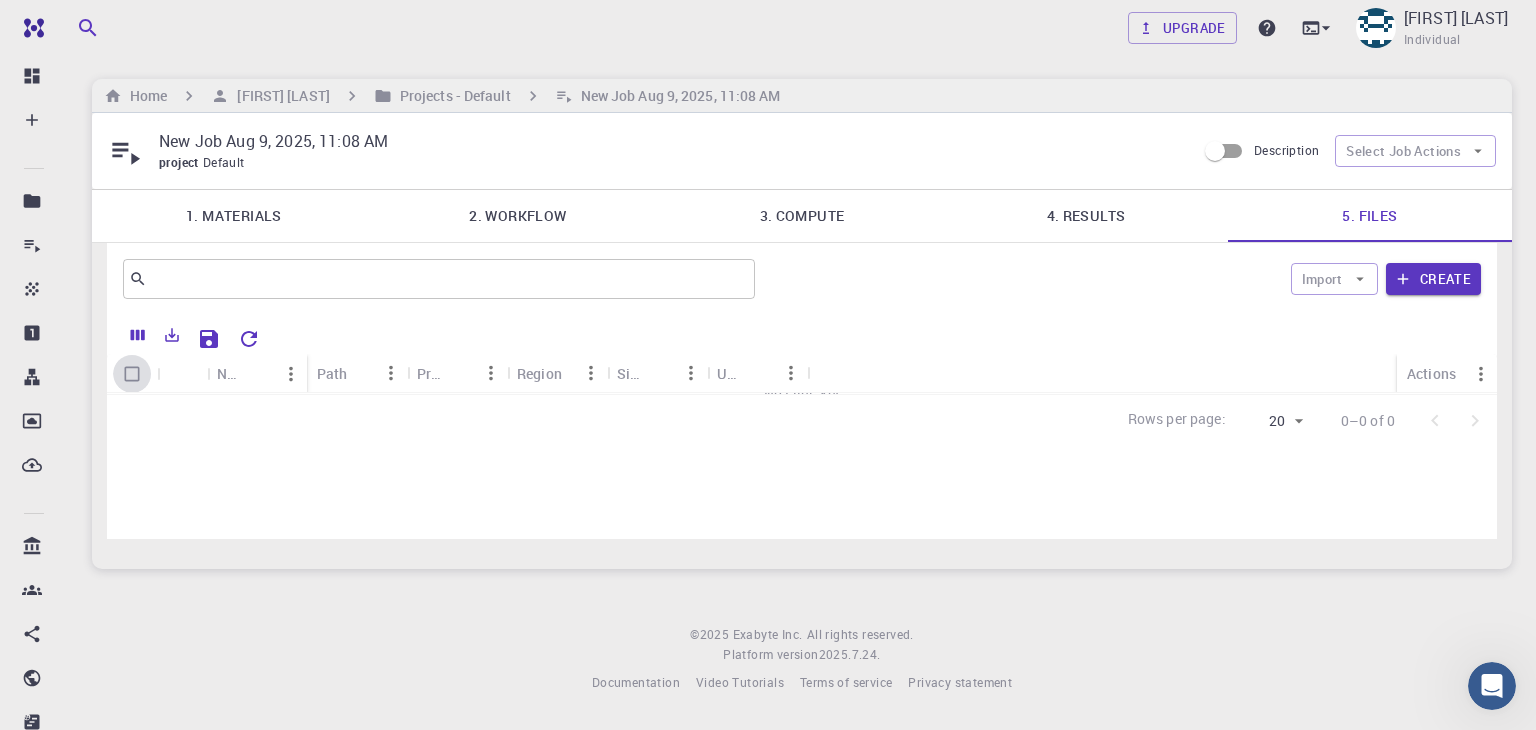 click at bounding box center [132, 374] 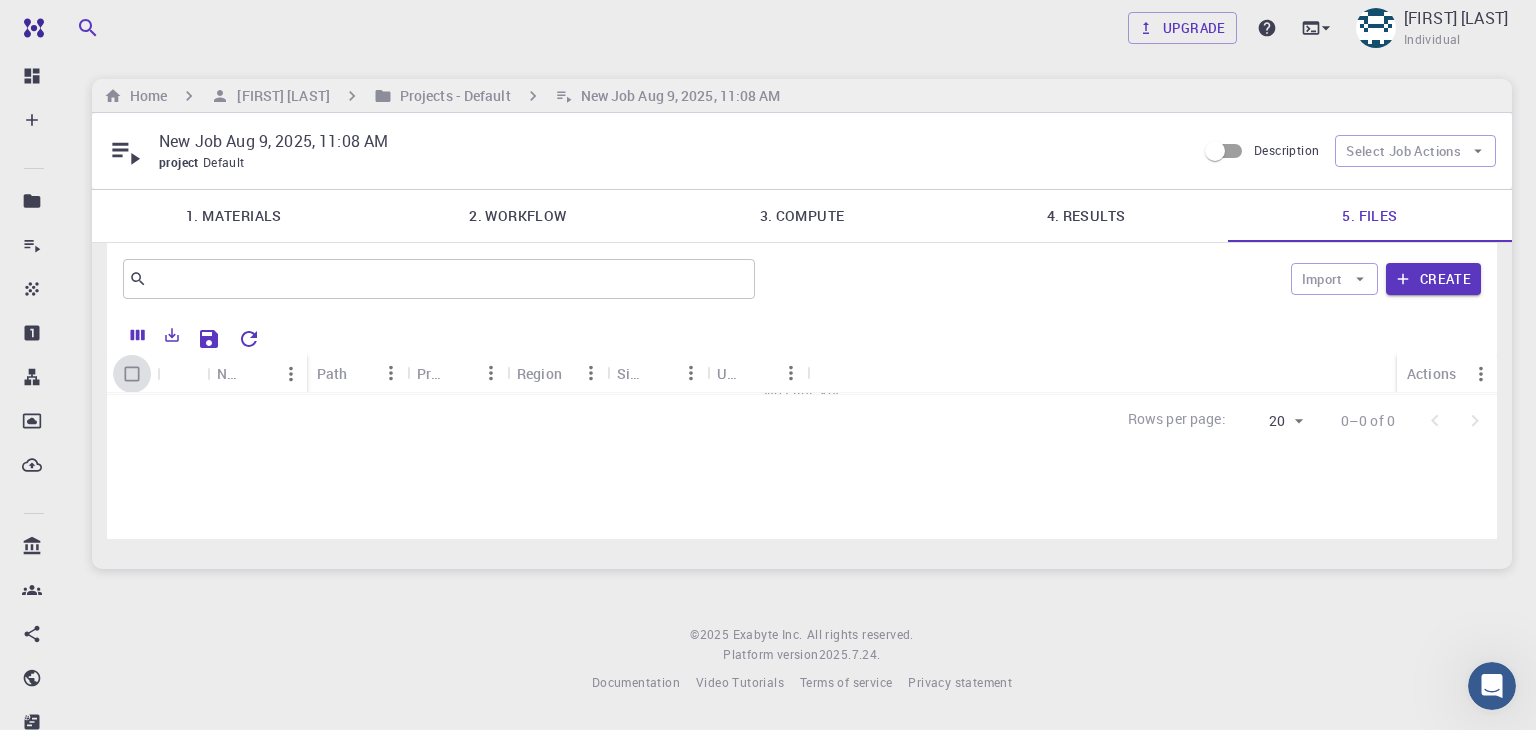 click at bounding box center (132, 374) 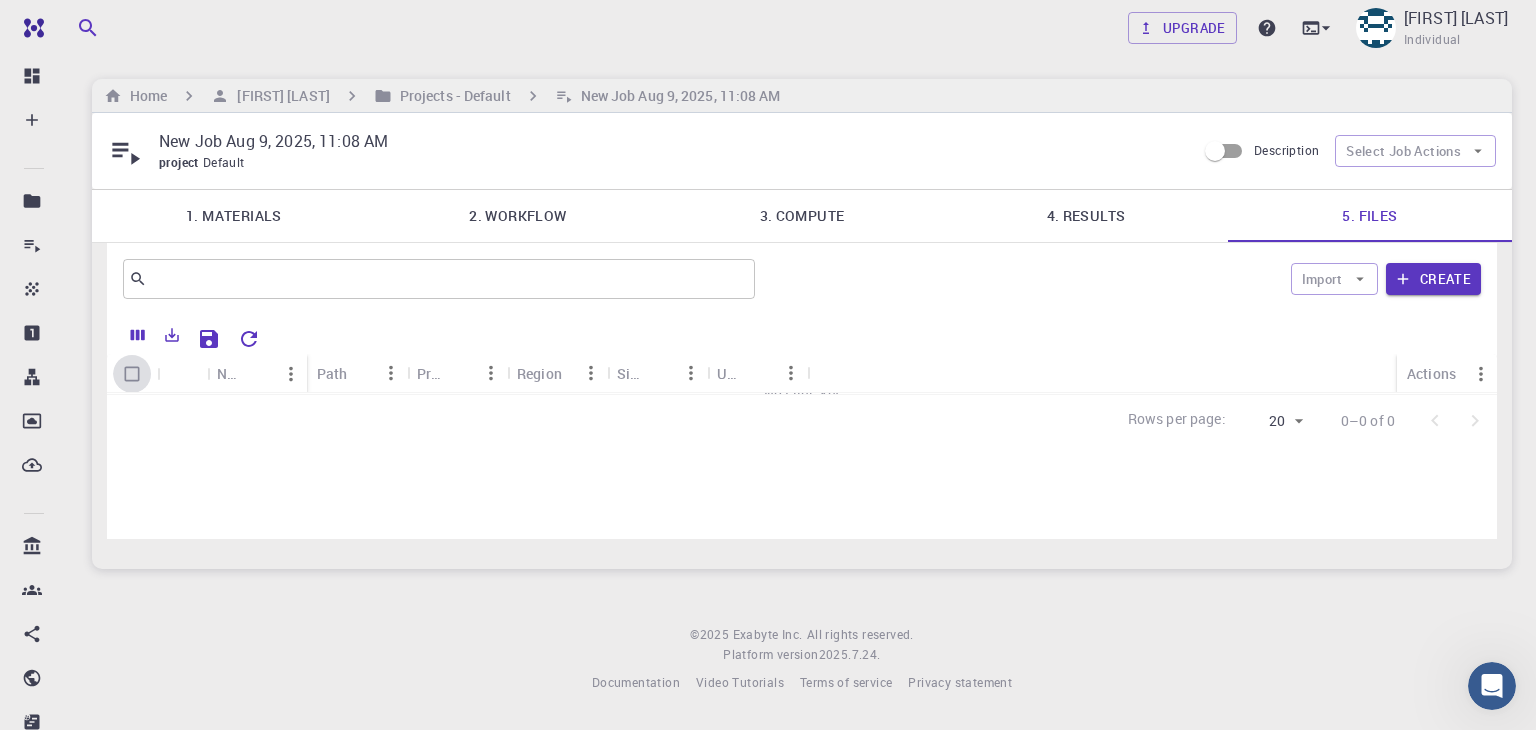click at bounding box center [132, 374] 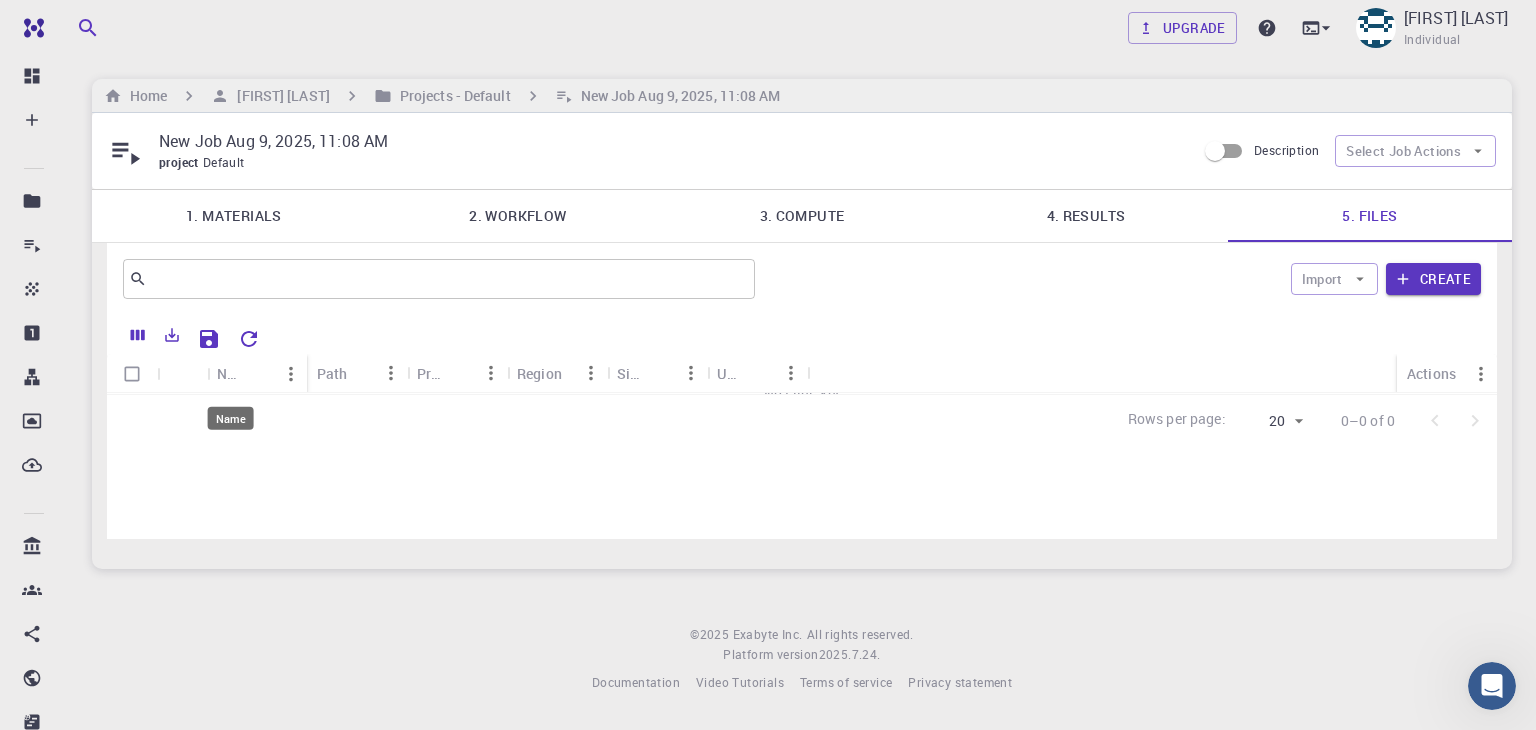 click on "Name" at bounding box center (230, 373) 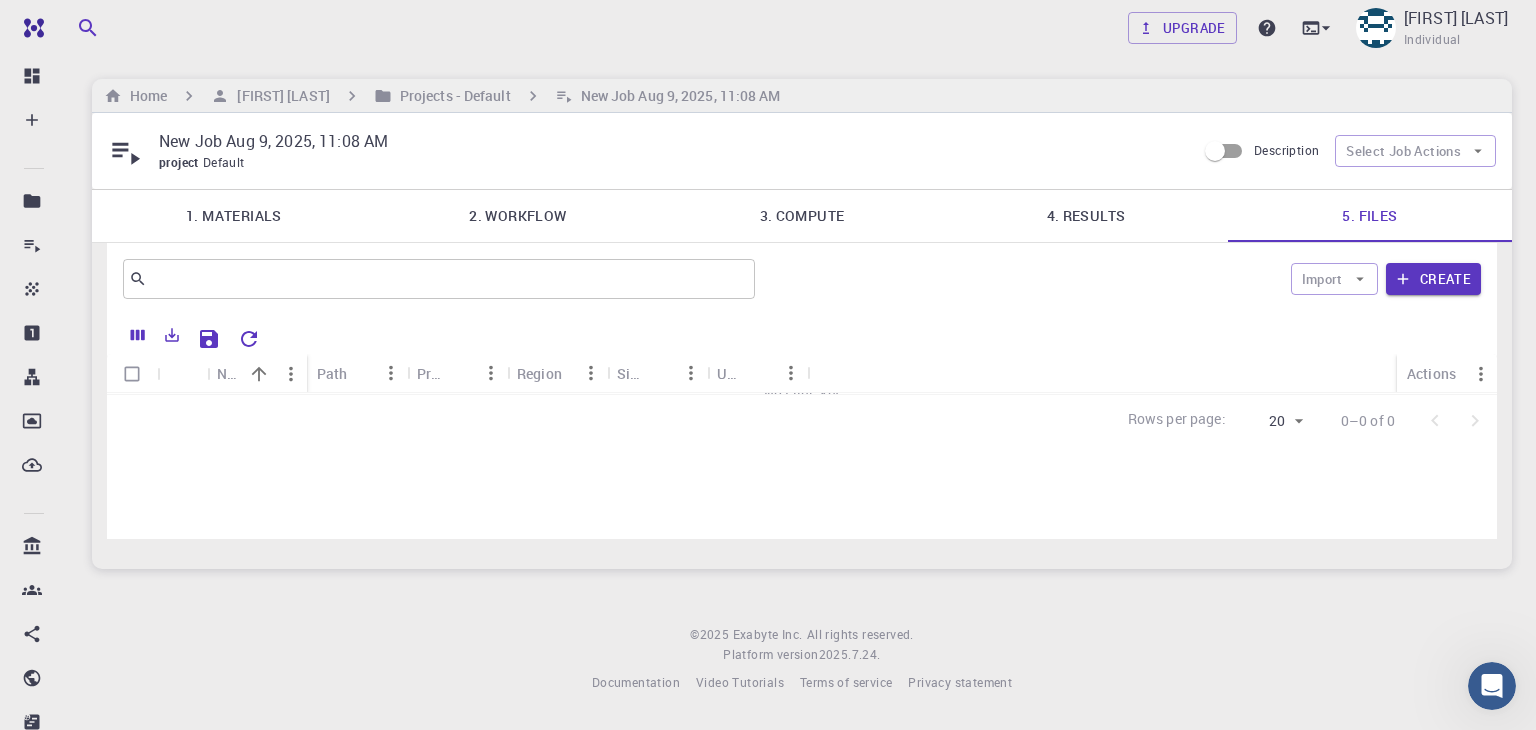 click on "Path" at bounding box center [332, 373] 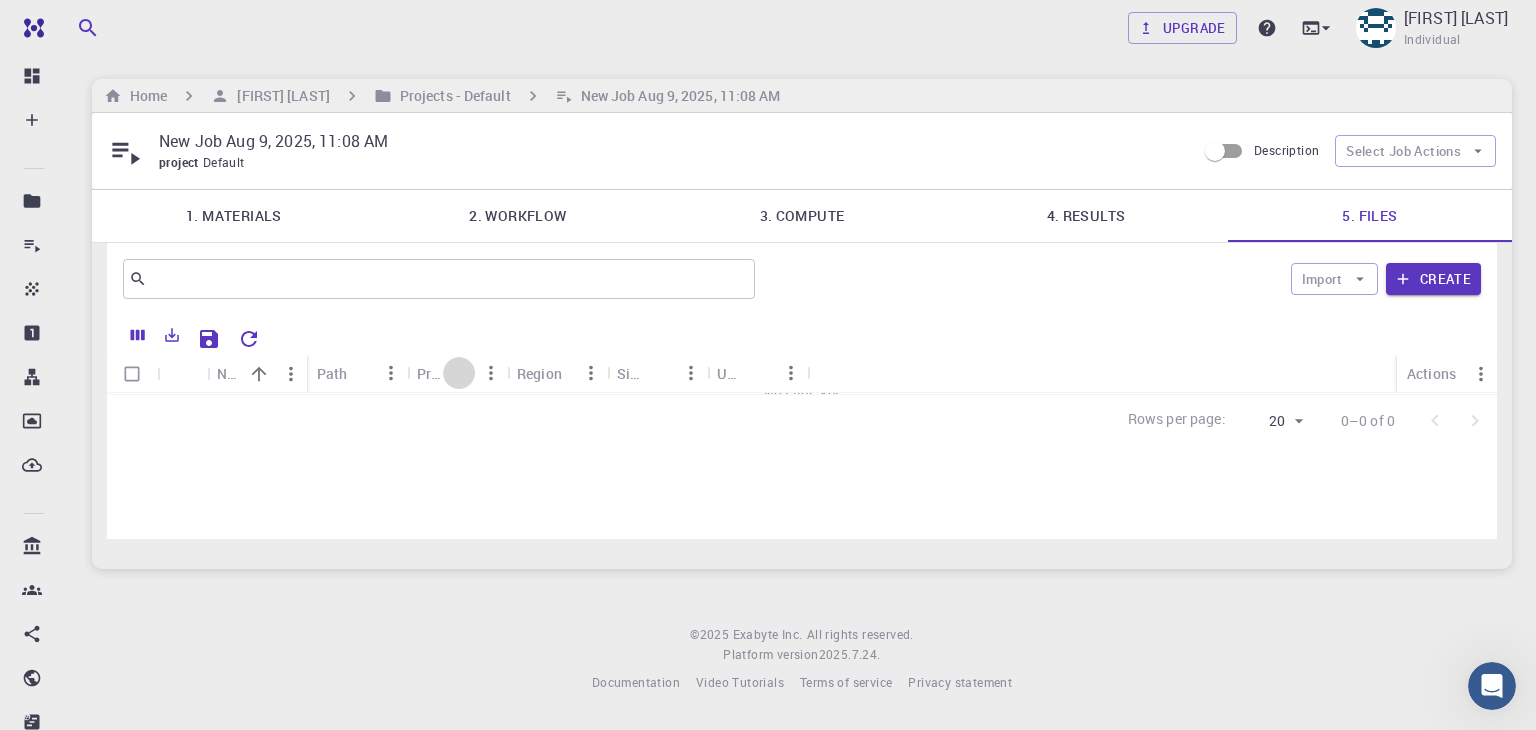 click 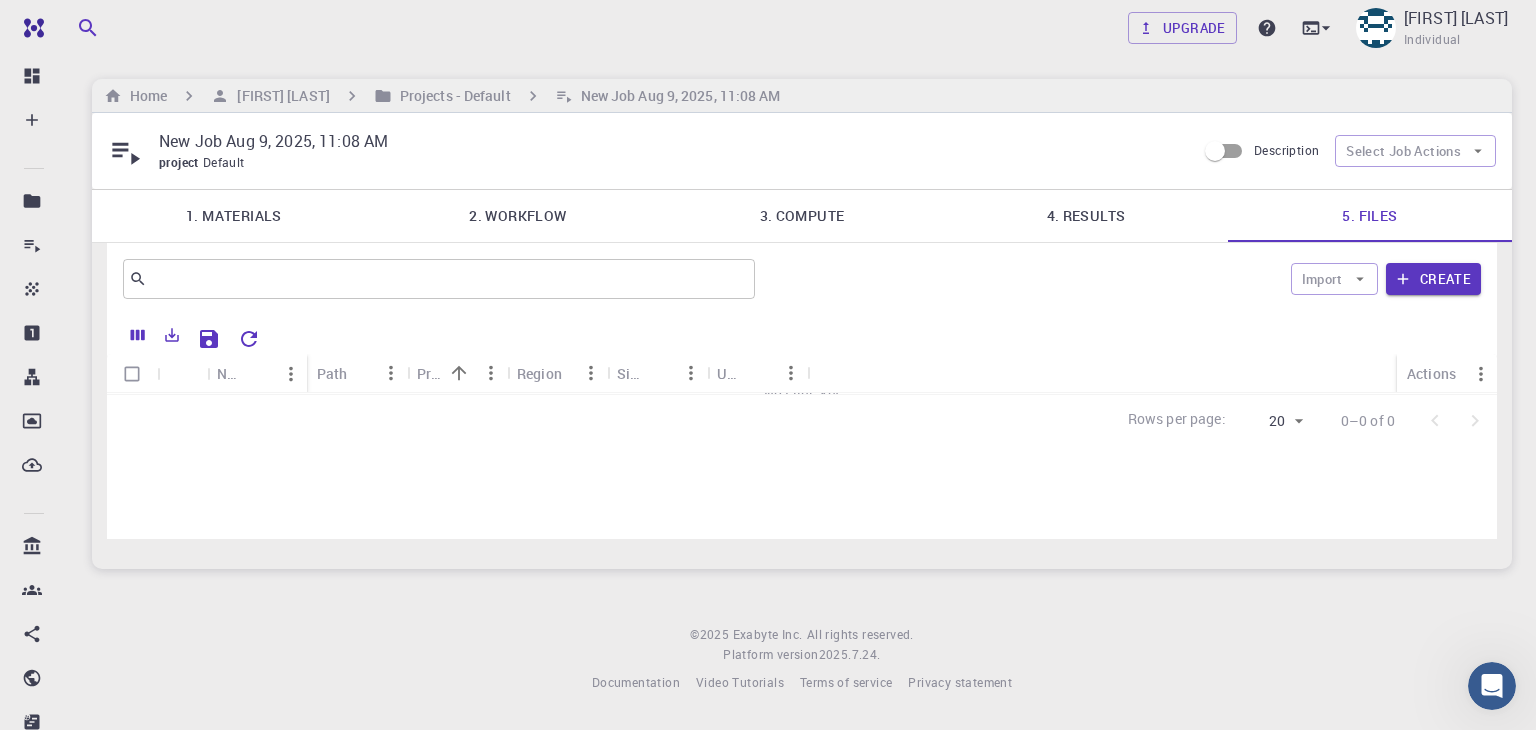 click on "Region" at bounding box center [539, 373] 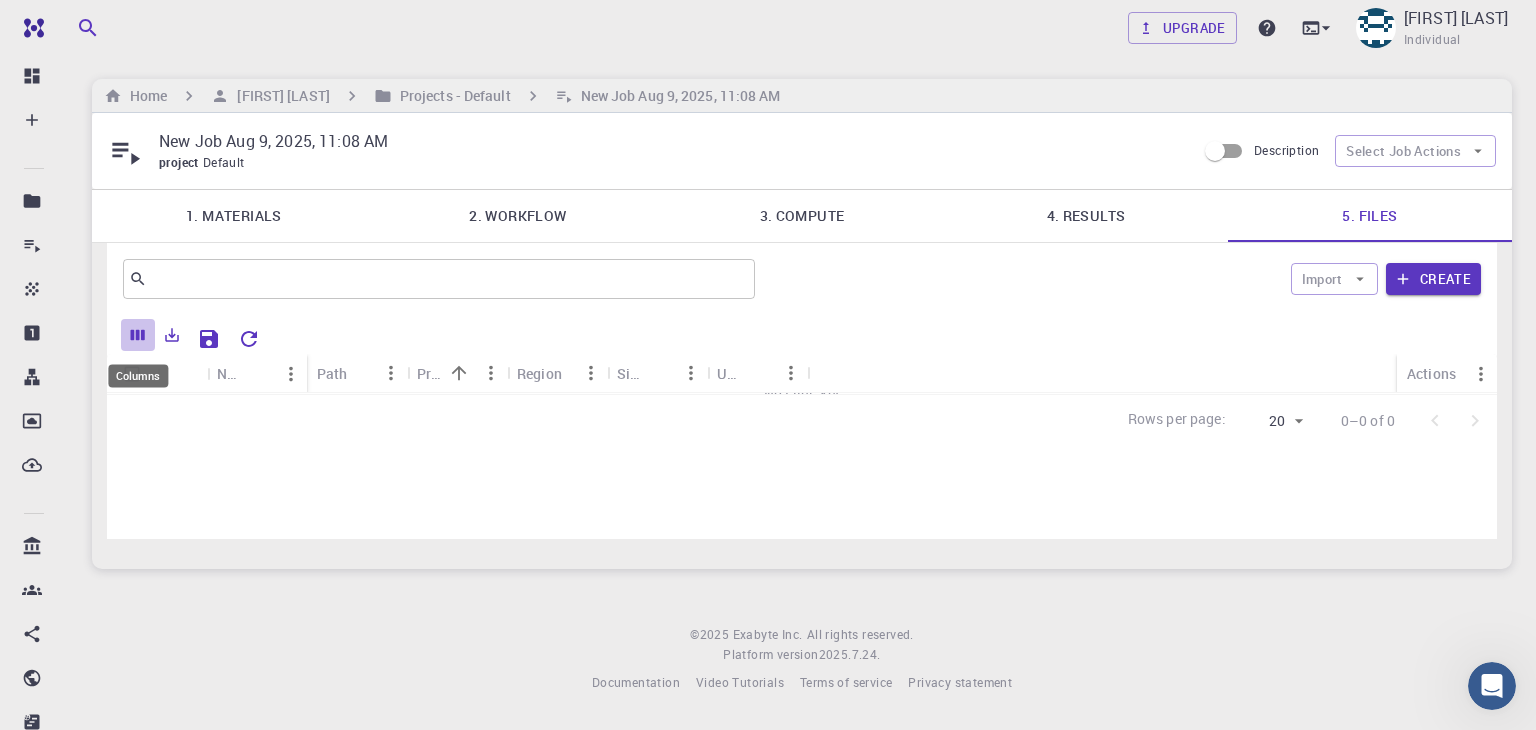 click 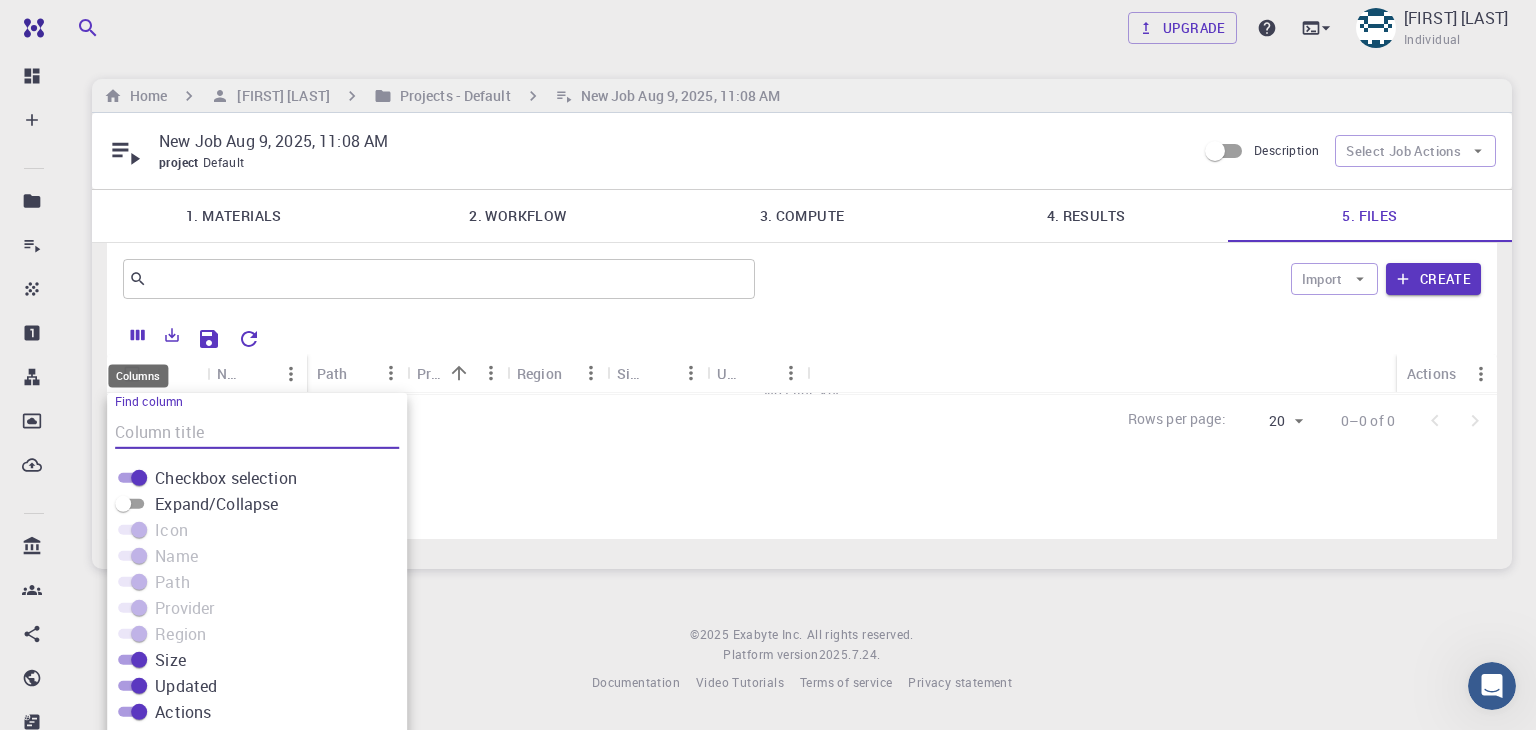 scroll, scrollTop: 51, scrollLeft: 0, axis: vertical 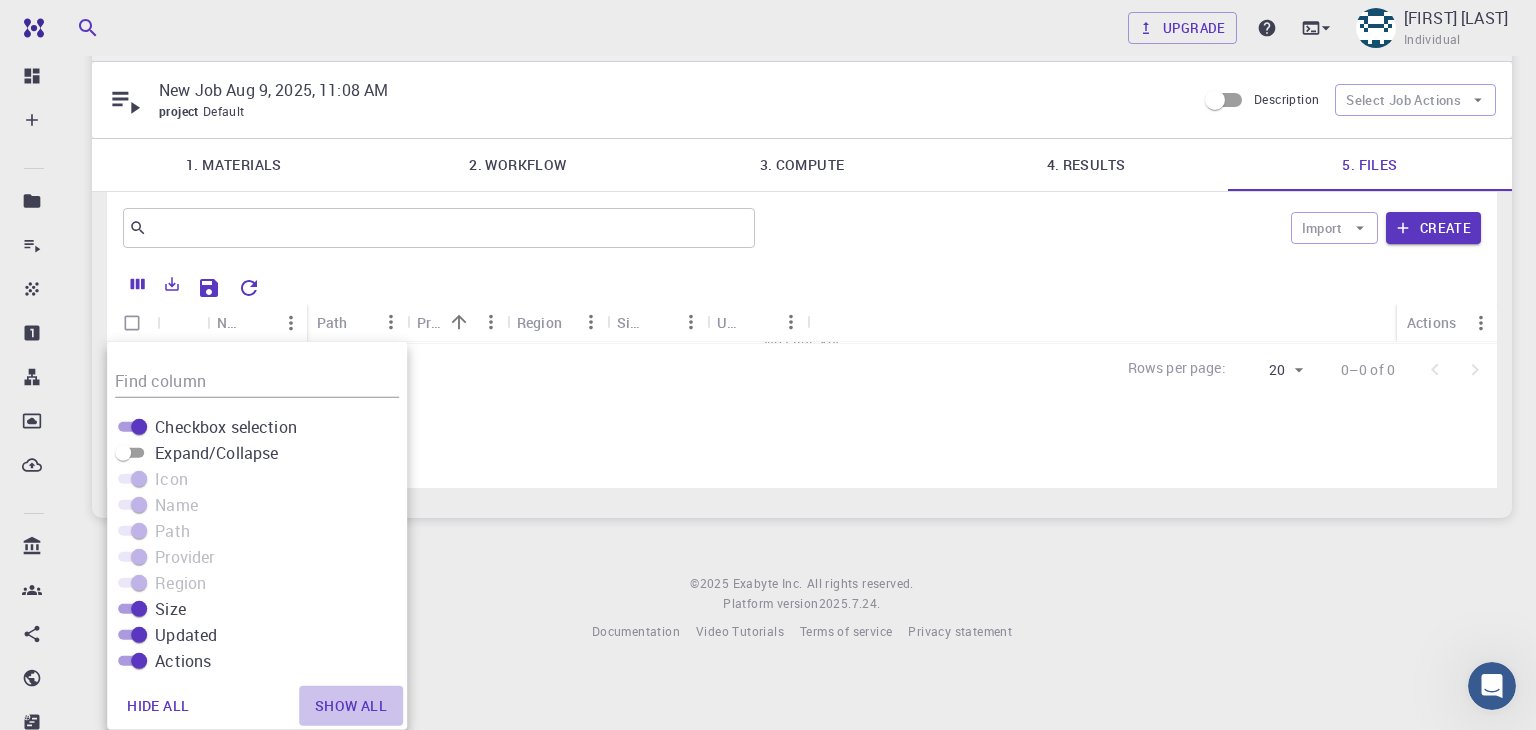 click on "Show all" at bounding box center (351, 706) 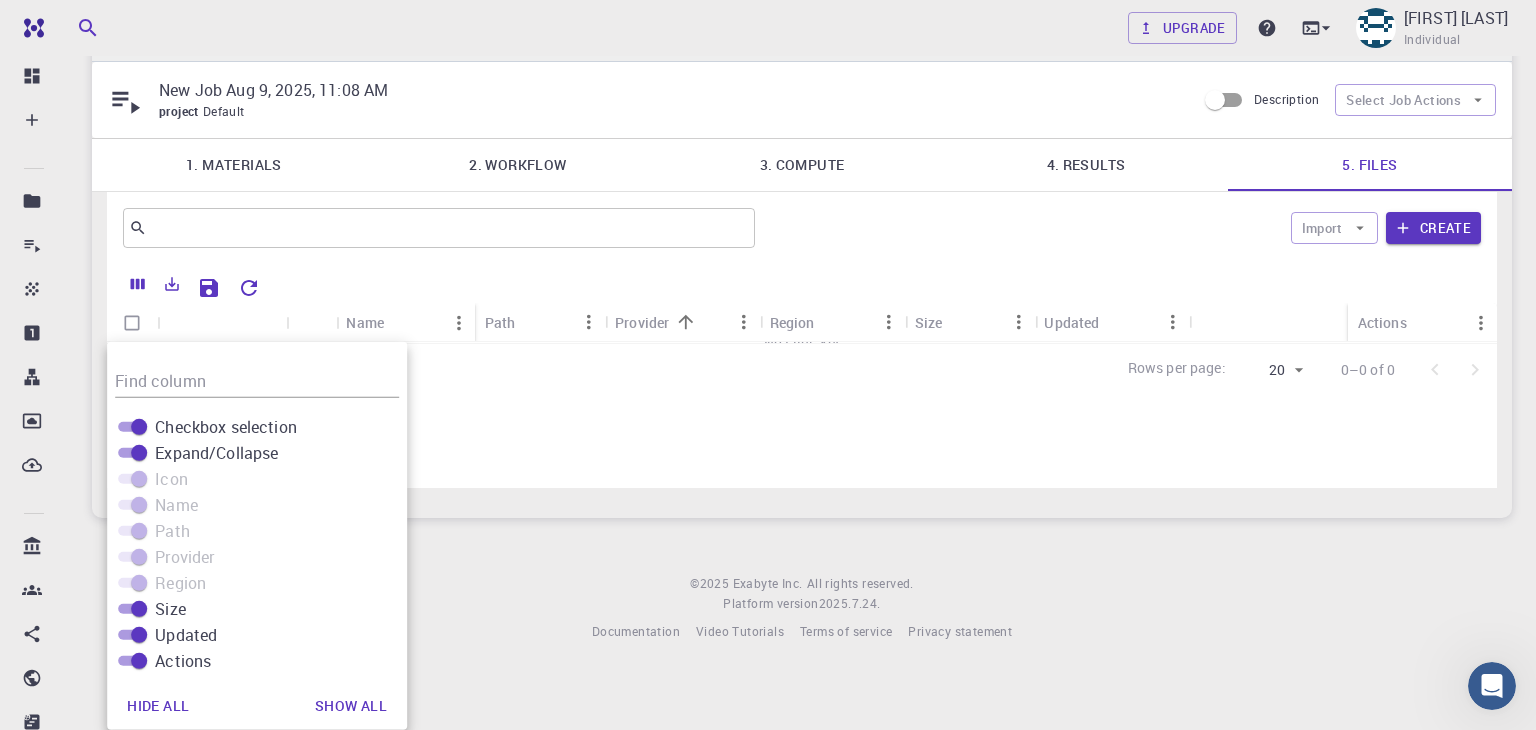 click at bounding box center [131, 505] 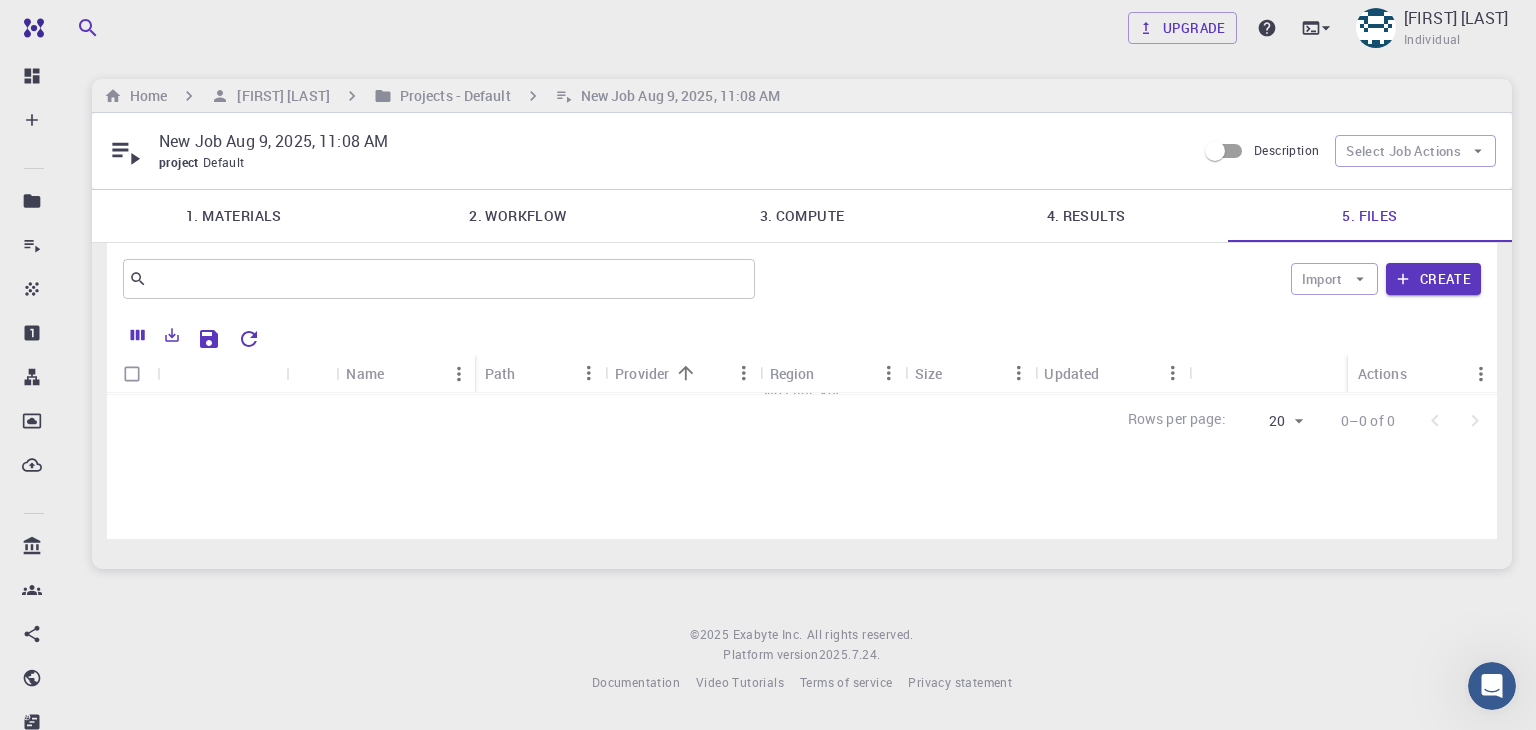 scroll, scrollTop: 0, scrollLeft: 0, axis: both 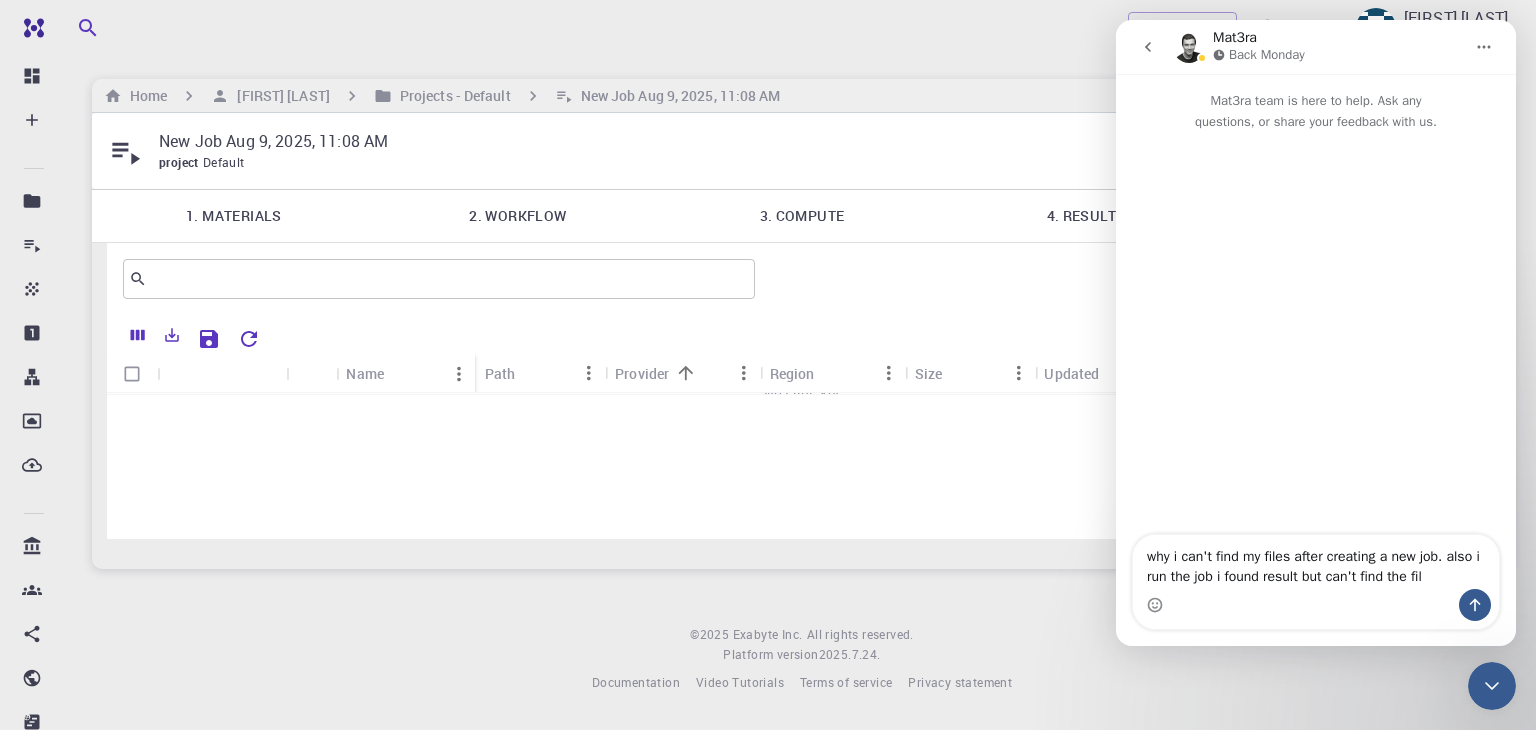 type on "why i can't find my files after creating a new job. also i run the job i found result but can't find the file" 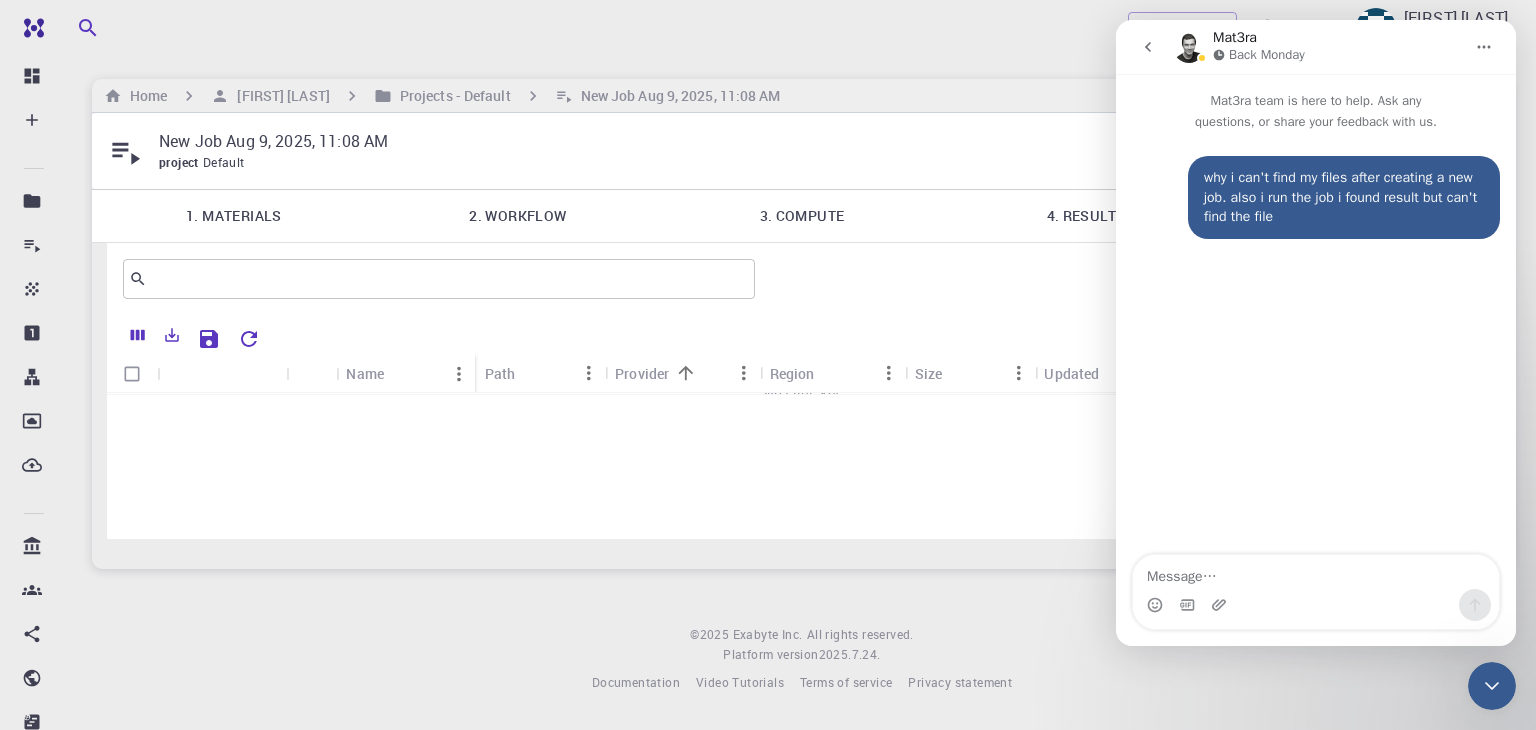 type 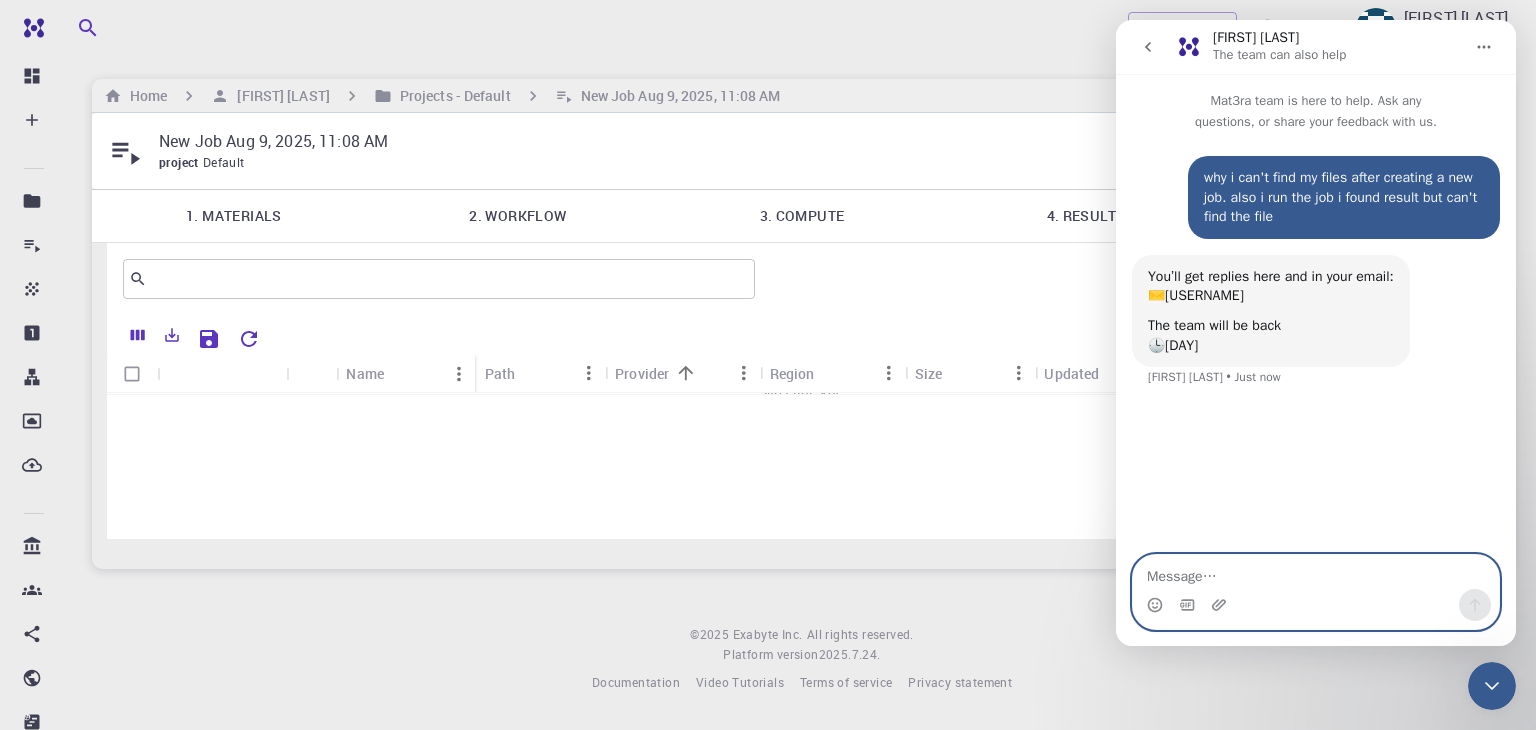 click at bounding box center (1316, 572) 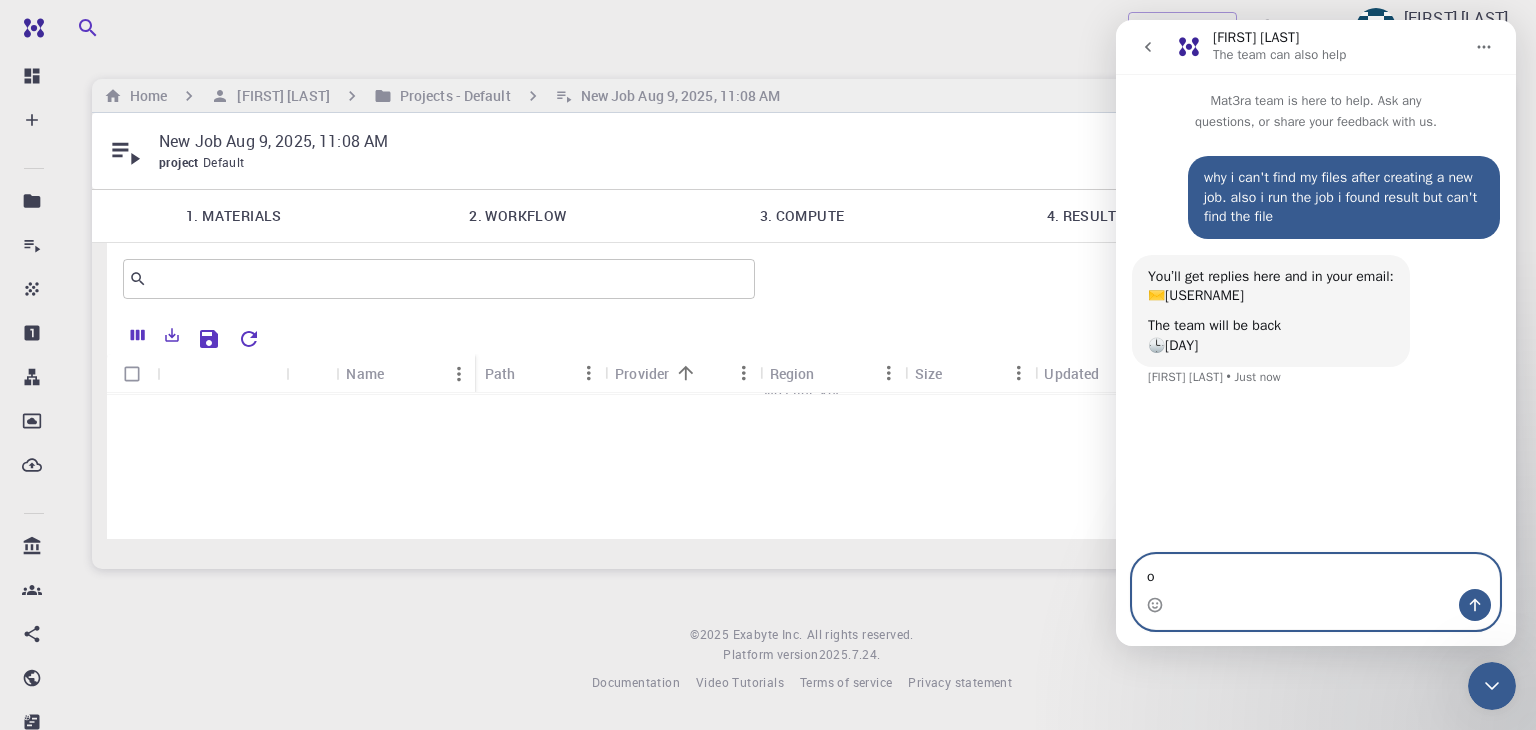 type on "ok" 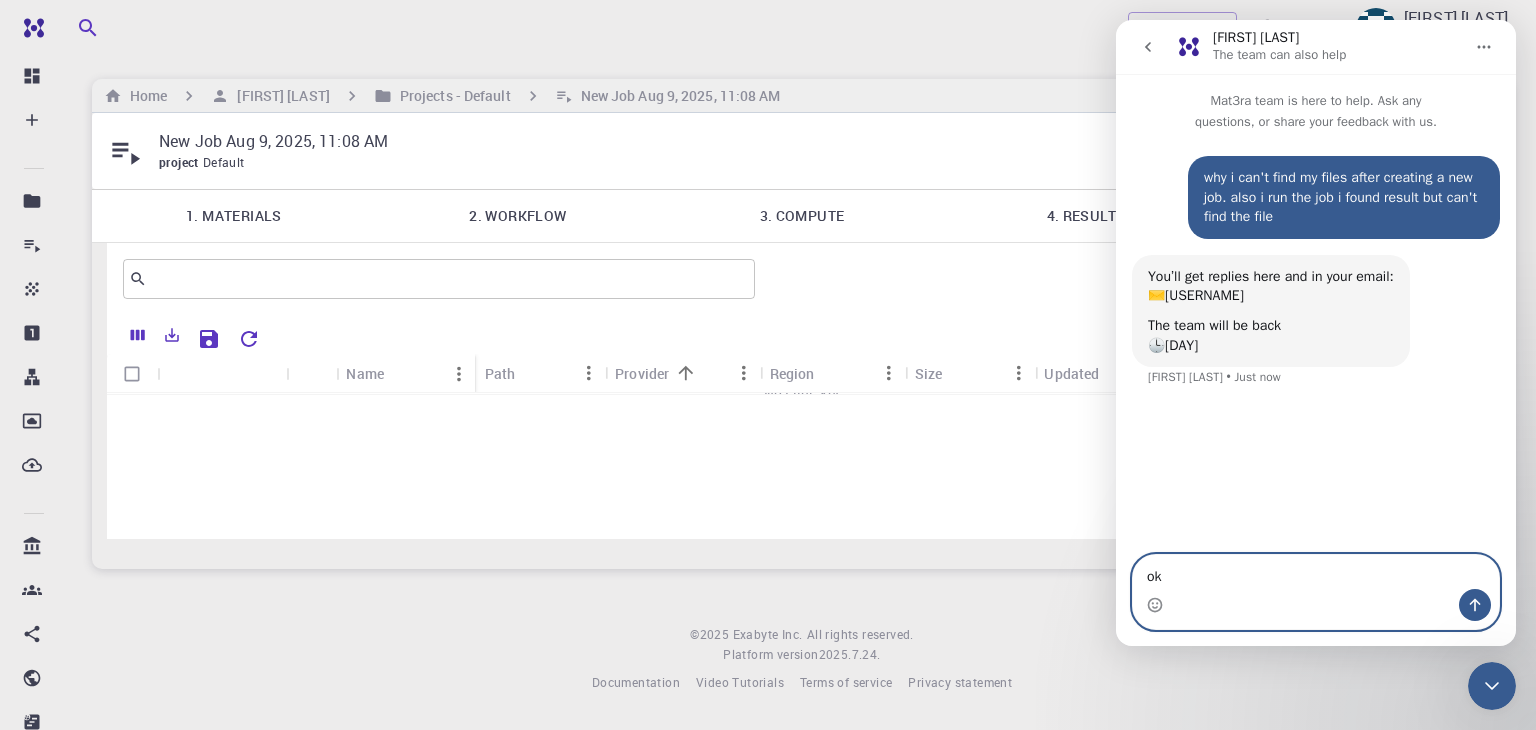 type 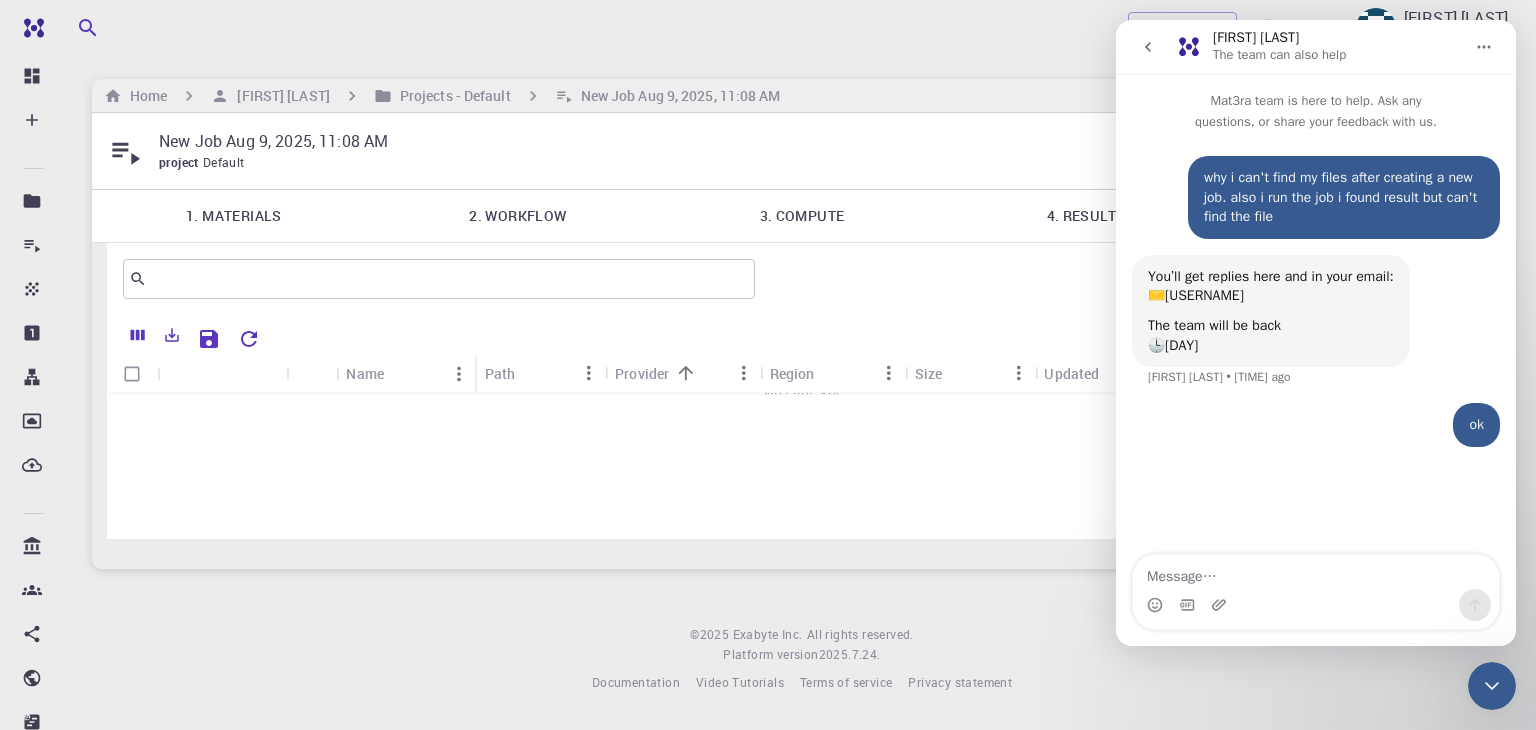 click on "©  2025   Exabyte Inc.   All rights reserved. Platform version  2025.7.24 . Documentation Video Tutorials Terms of service Privacy statement" at bounding box center (802, 659) 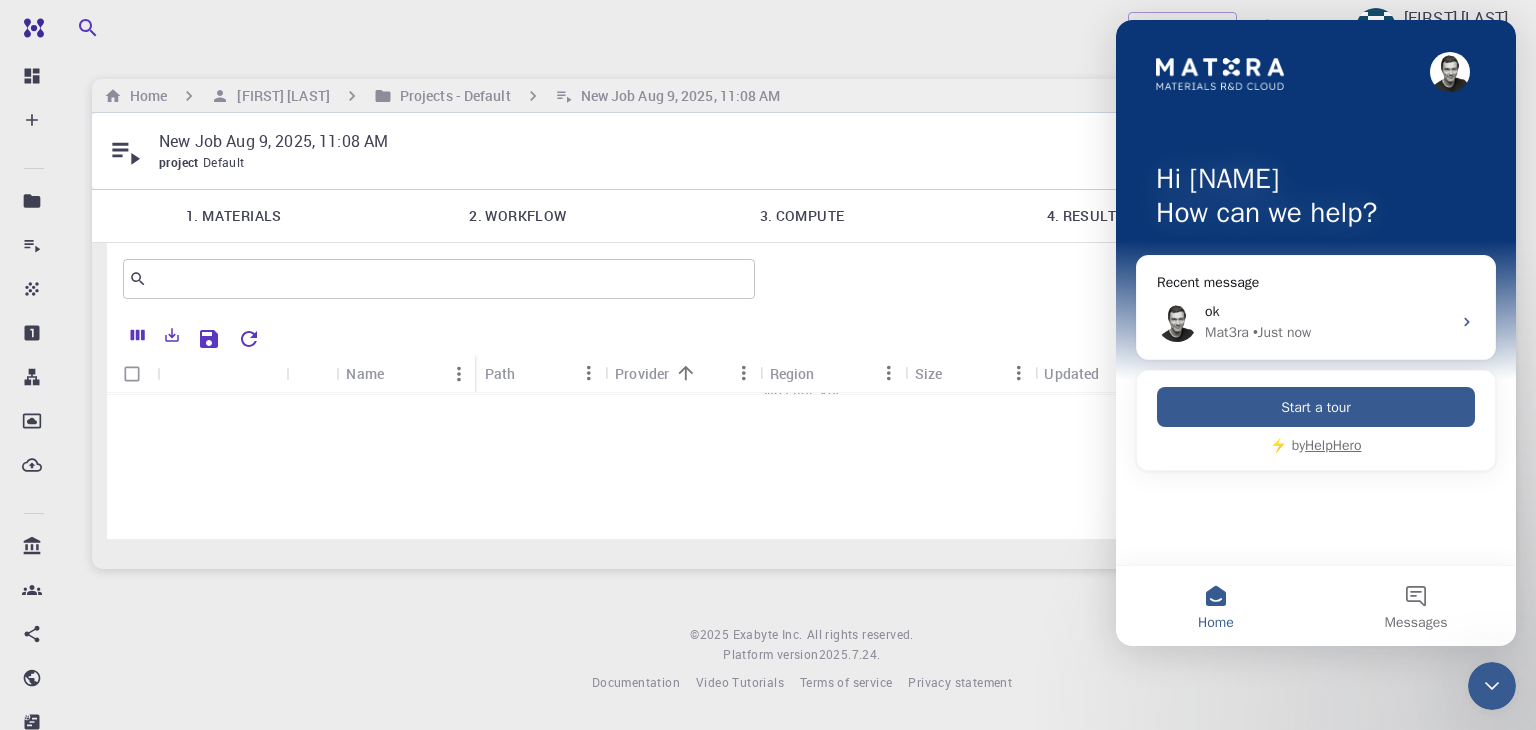 click at bounding box center [1492, 686] 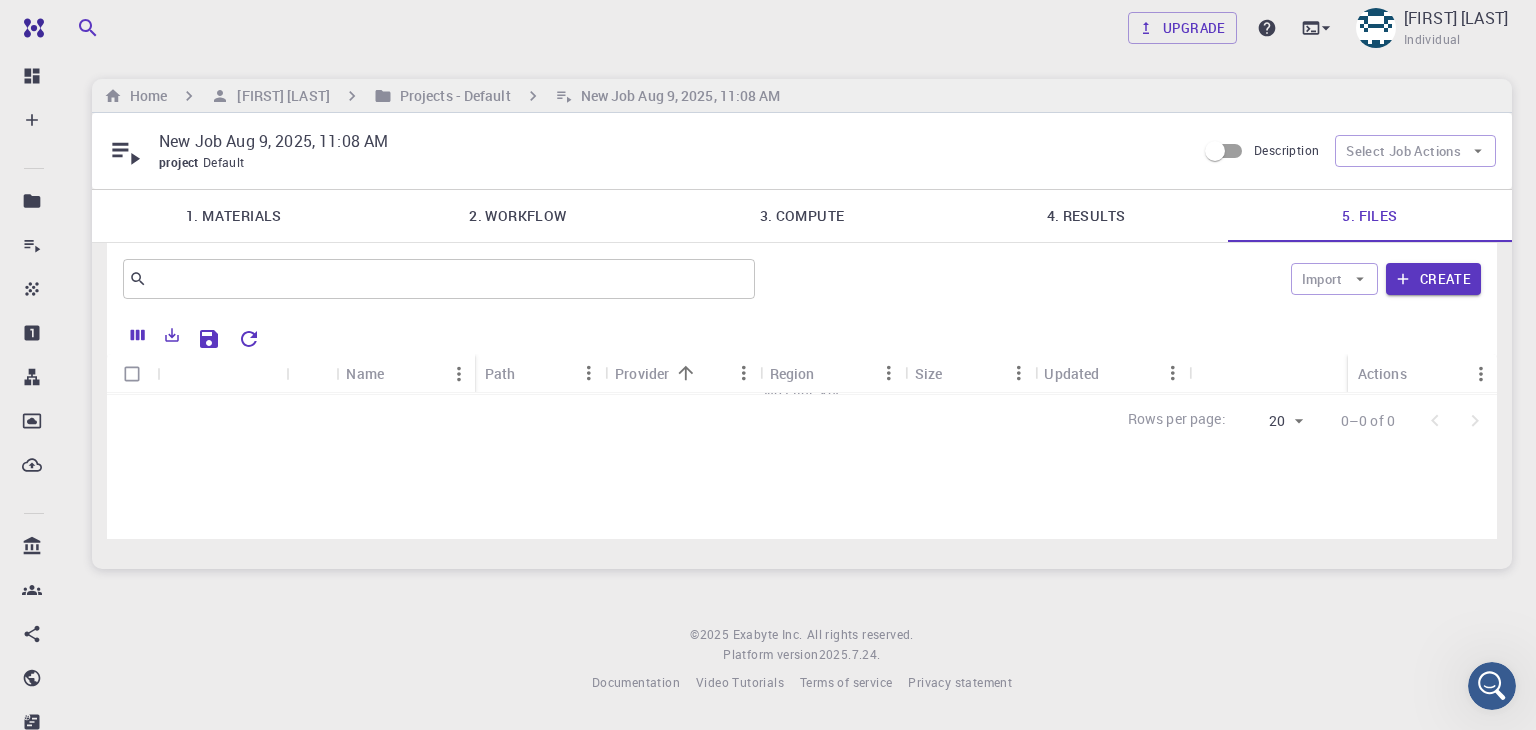 click on "Updated" at bounding box center (1071, 373) 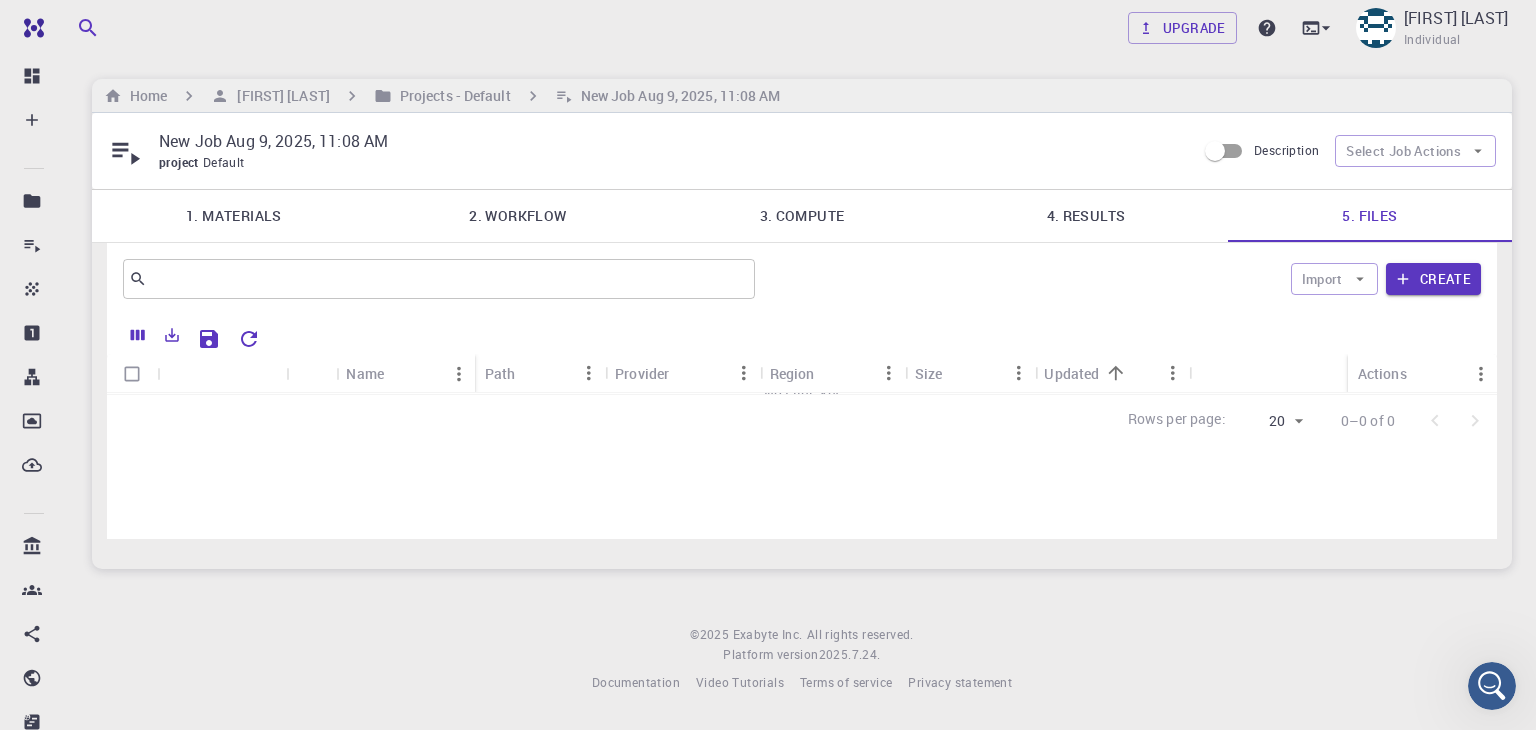 click on "Region" at bounding box center [792, 373] 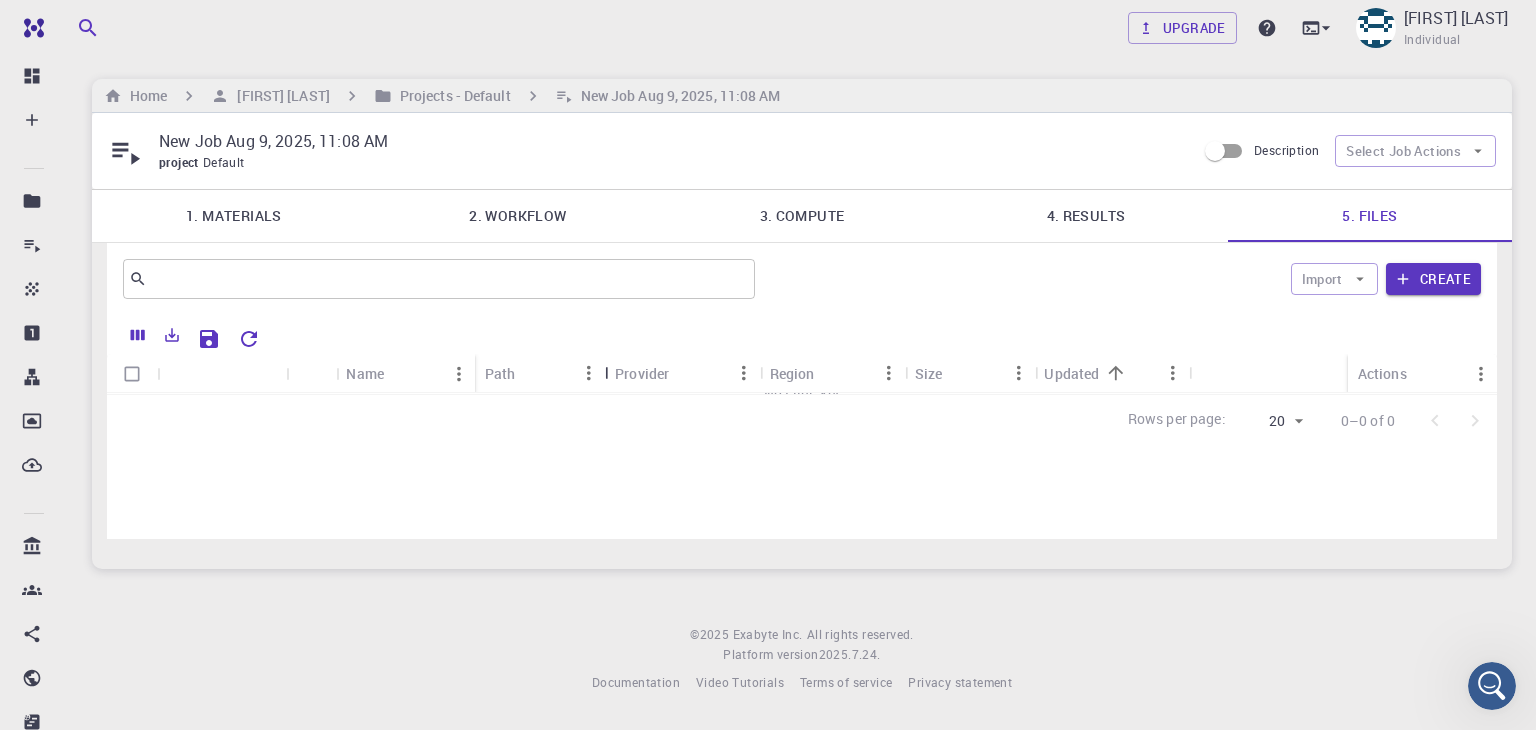 click at bounding box center (607, 373) 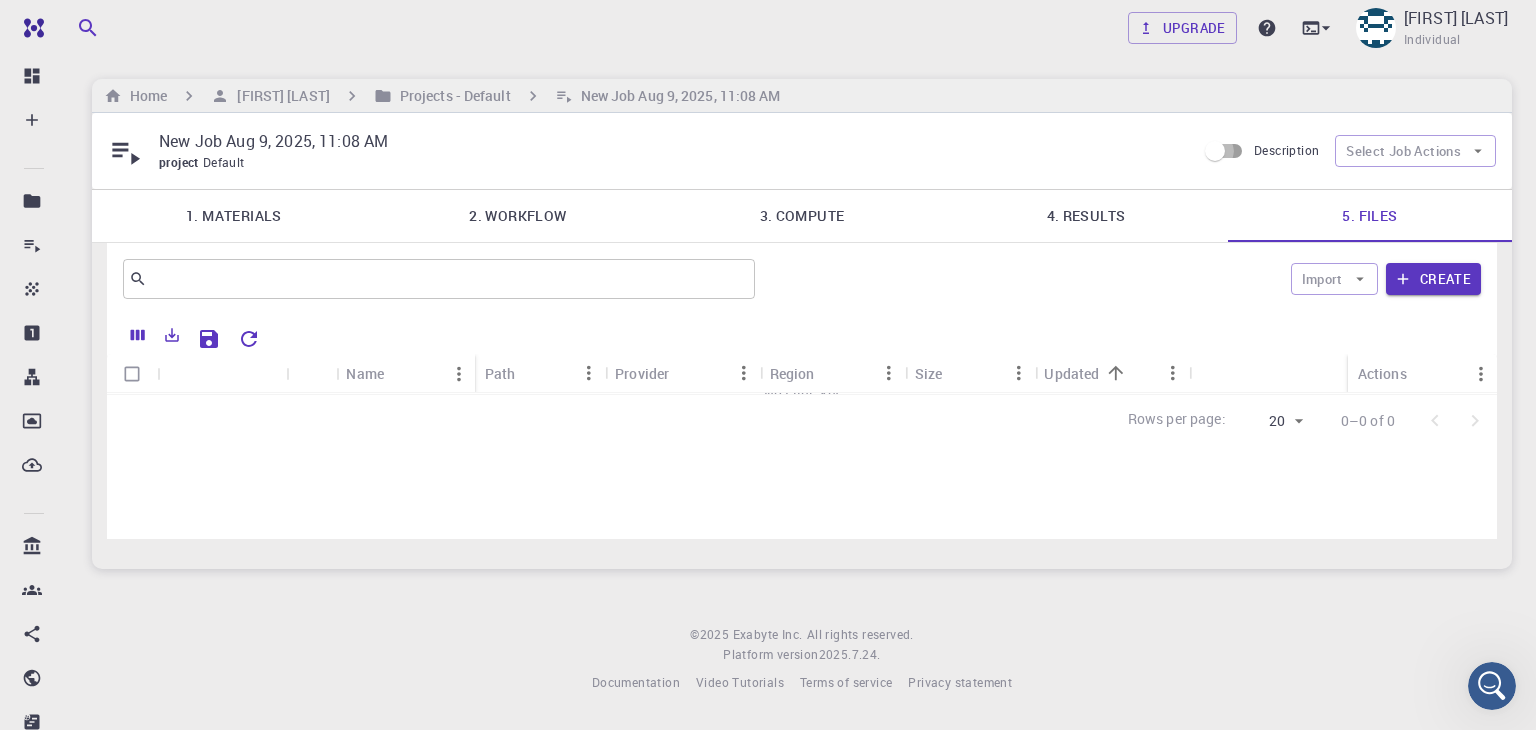 click on "Description" at bounding box center (1215, 151) 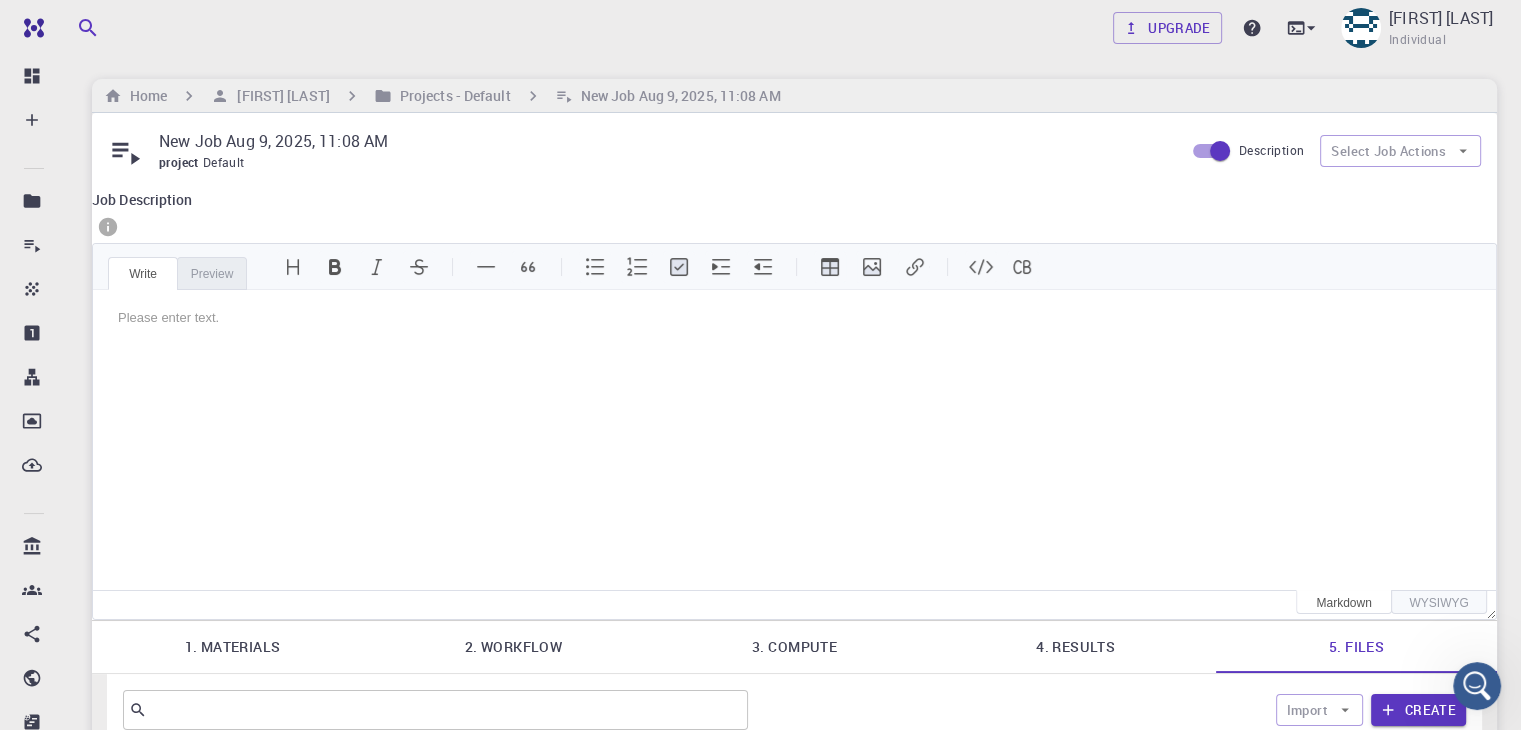 scroll, scrollTop: 0, scrollLeft: 0, axis: both 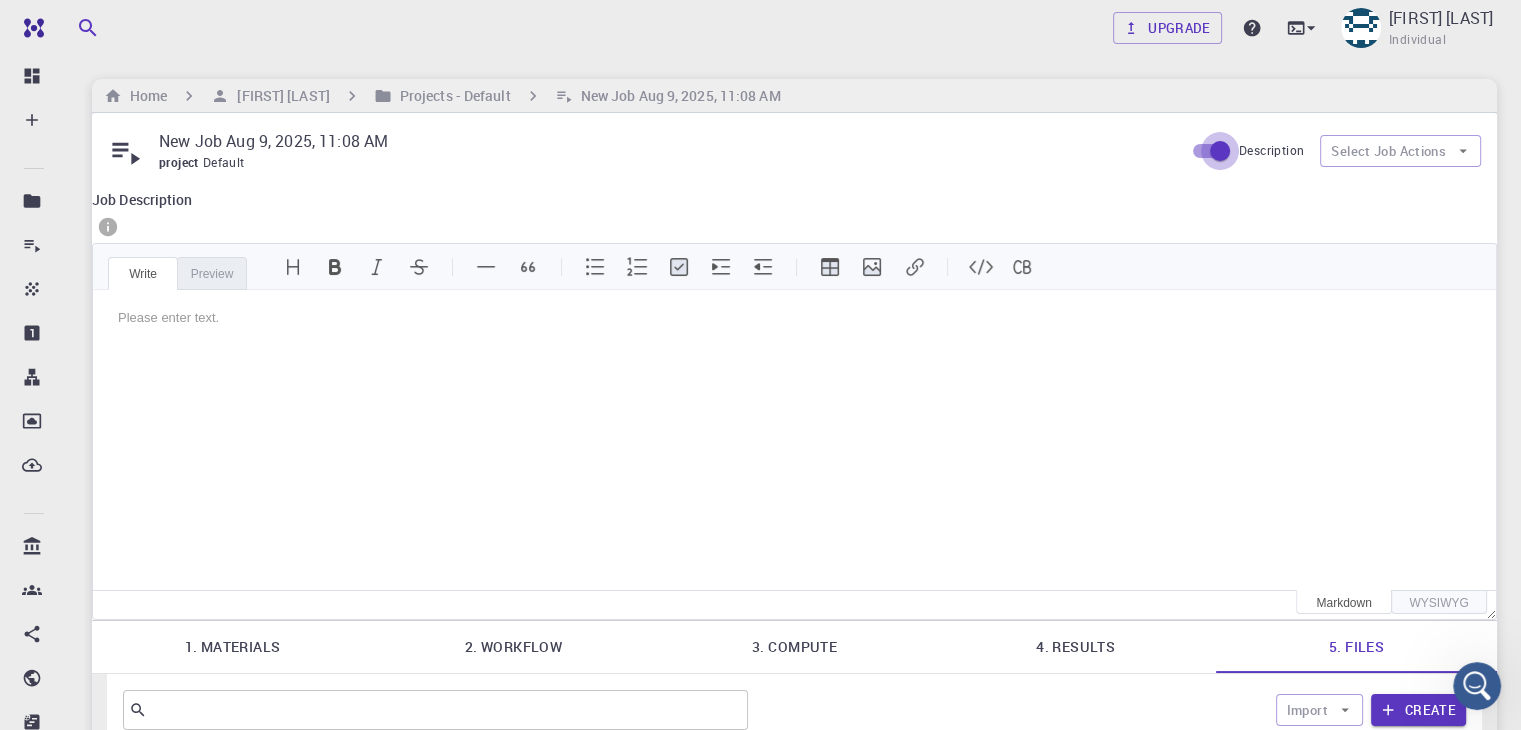 click on "Description" at bounding box center [1220, 151] 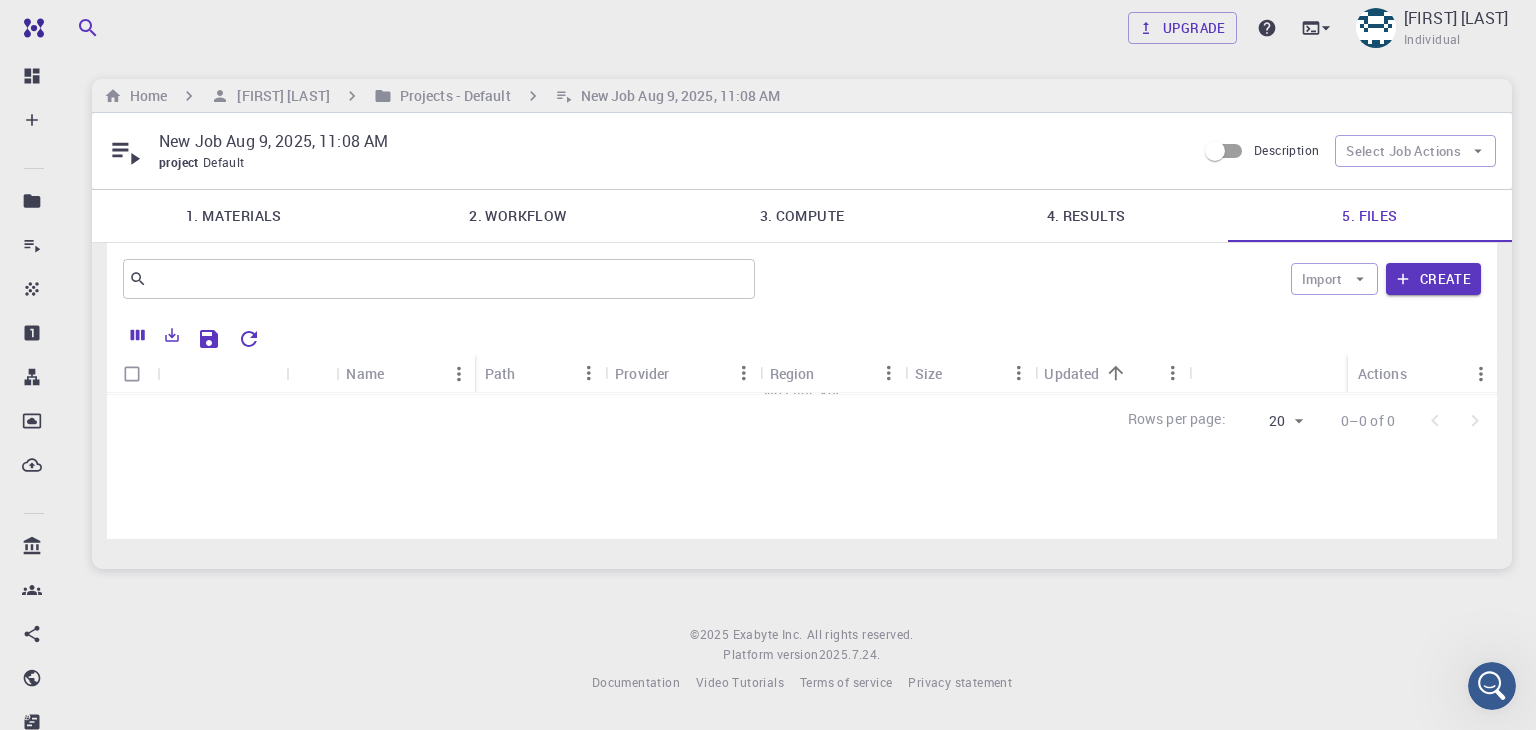 click 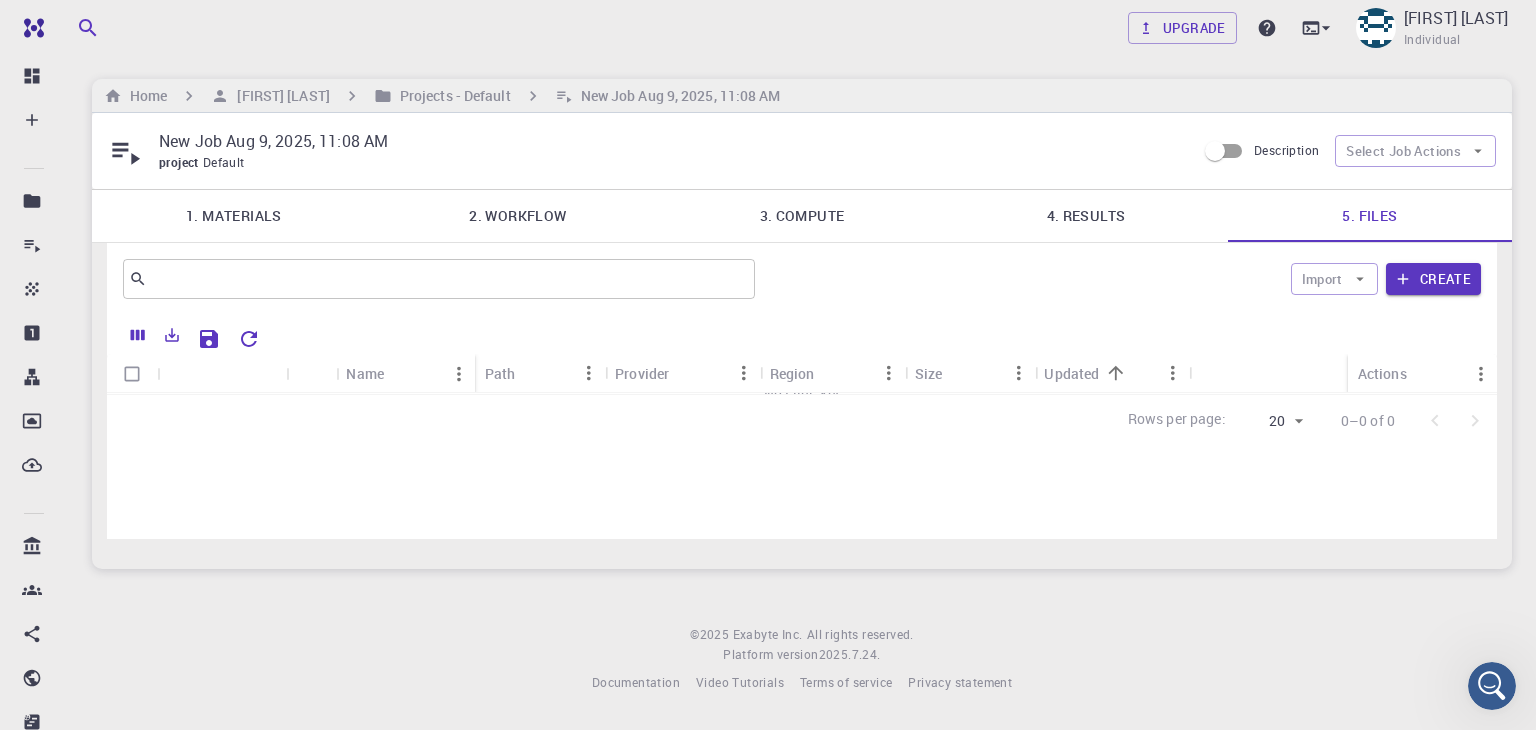 click 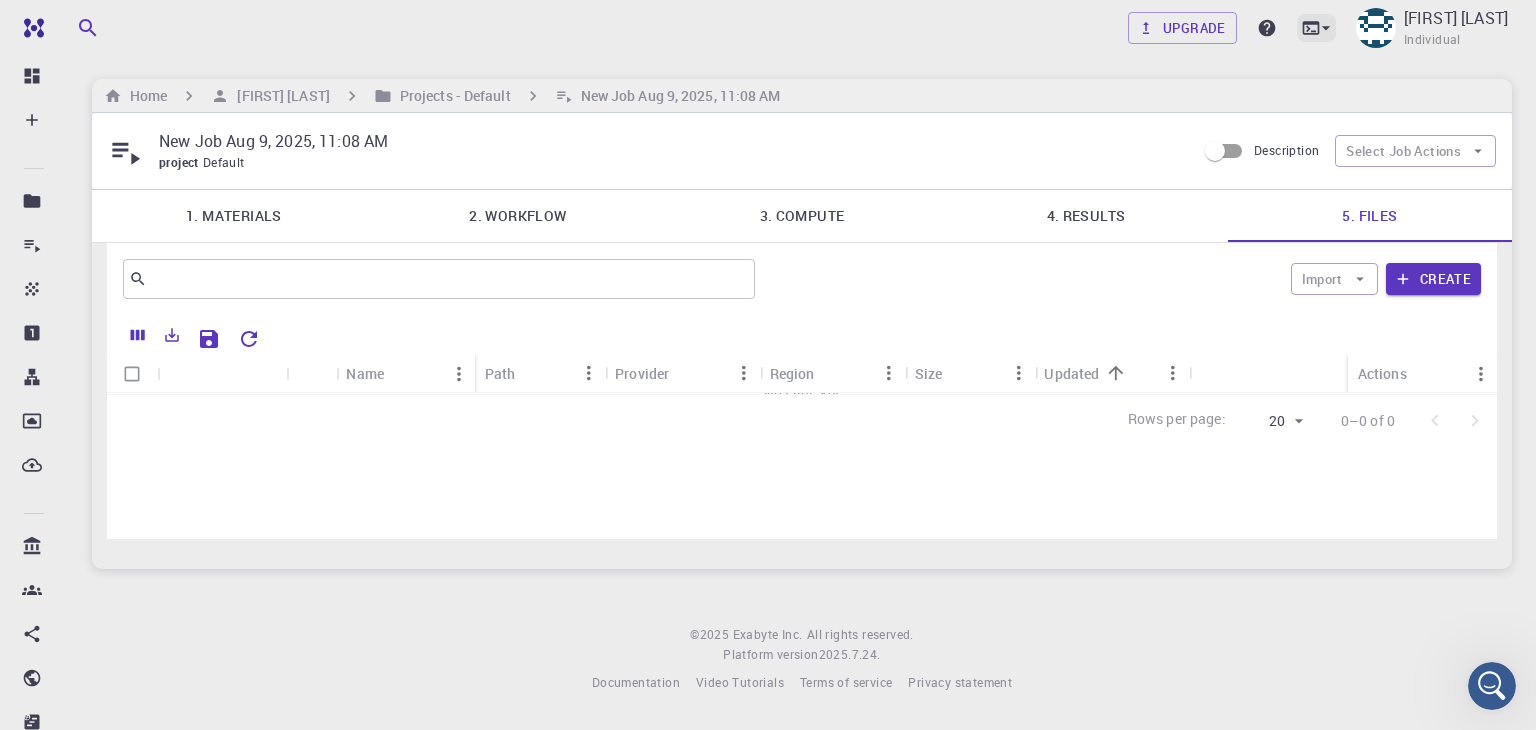 click 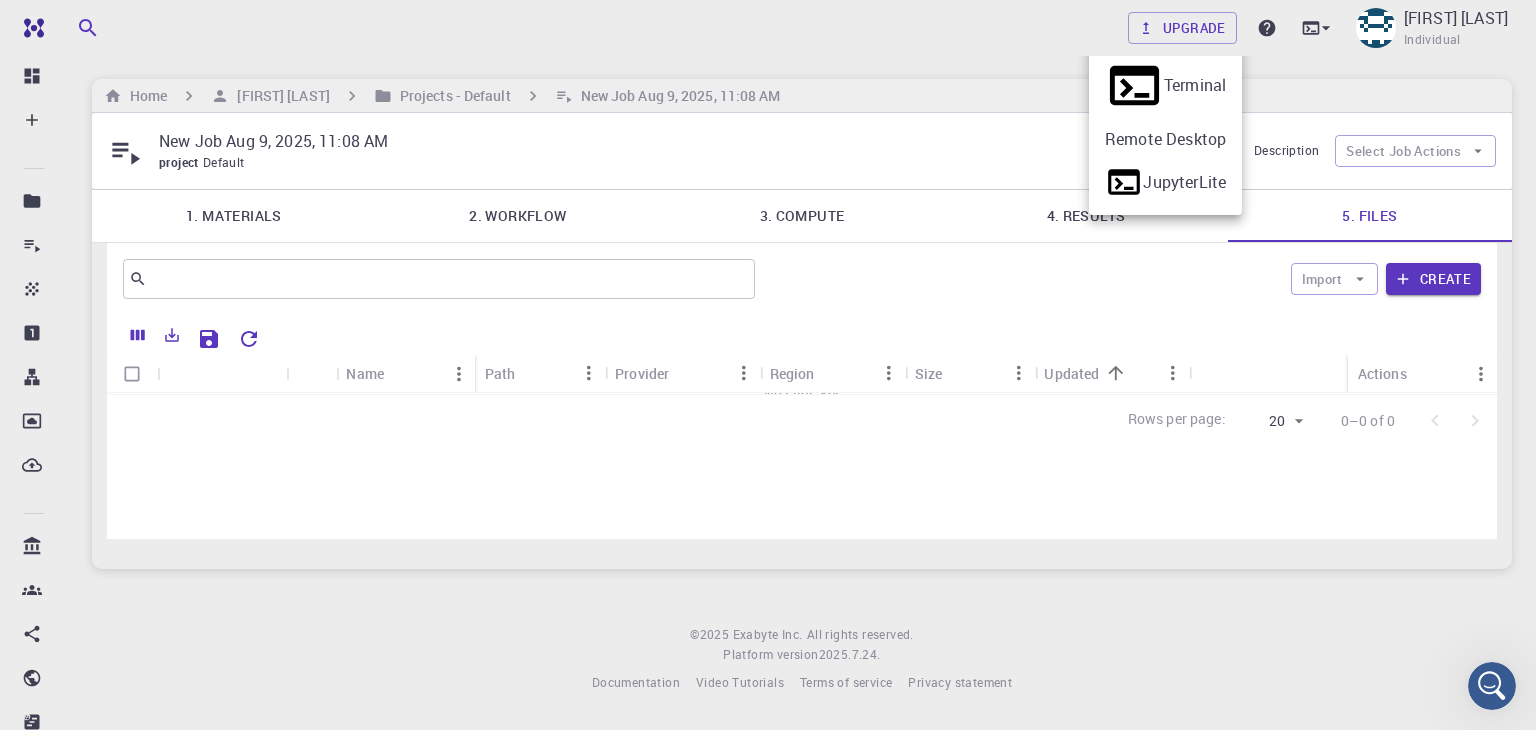 click at bounding box center (768, 365) 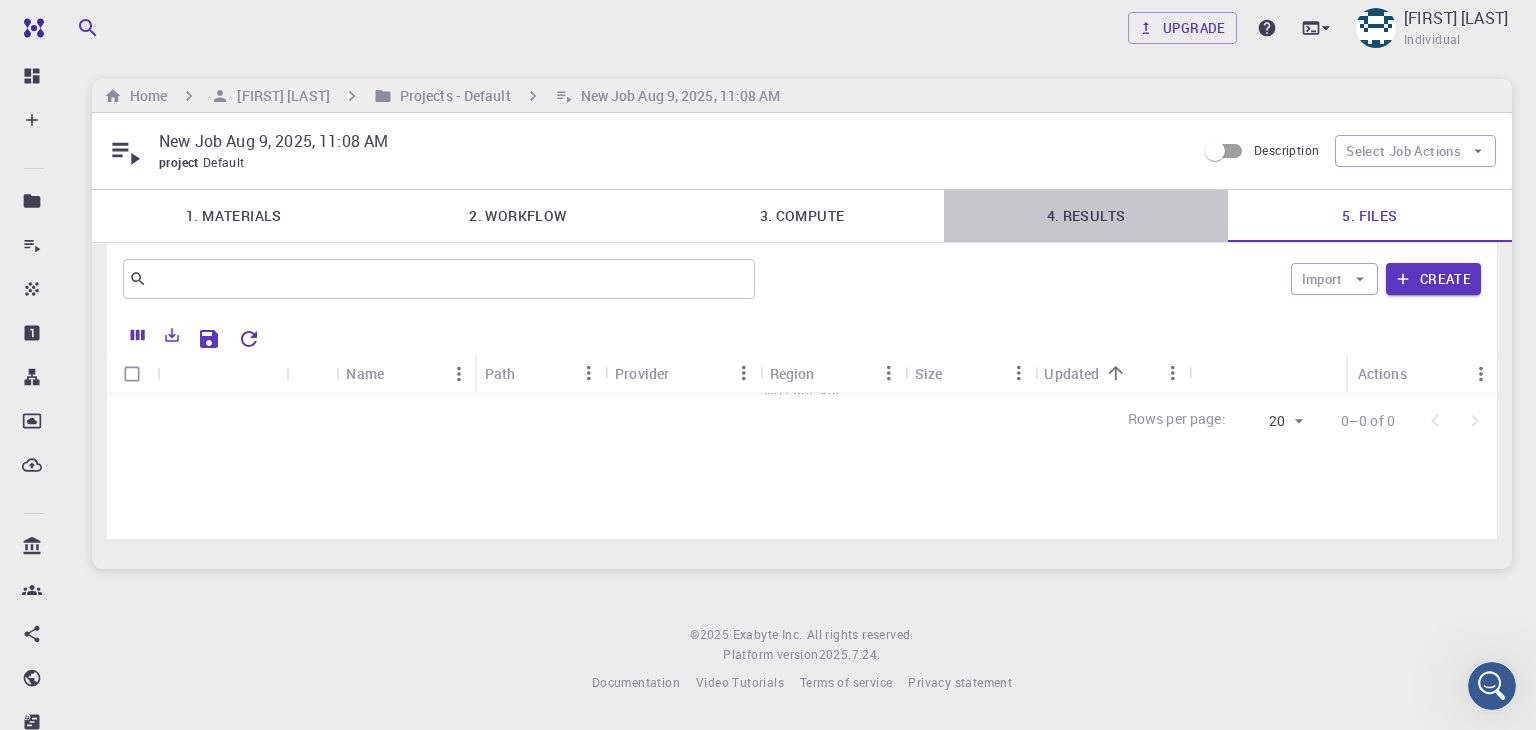 click on "4. Results" at bounding box center [1086, 216] 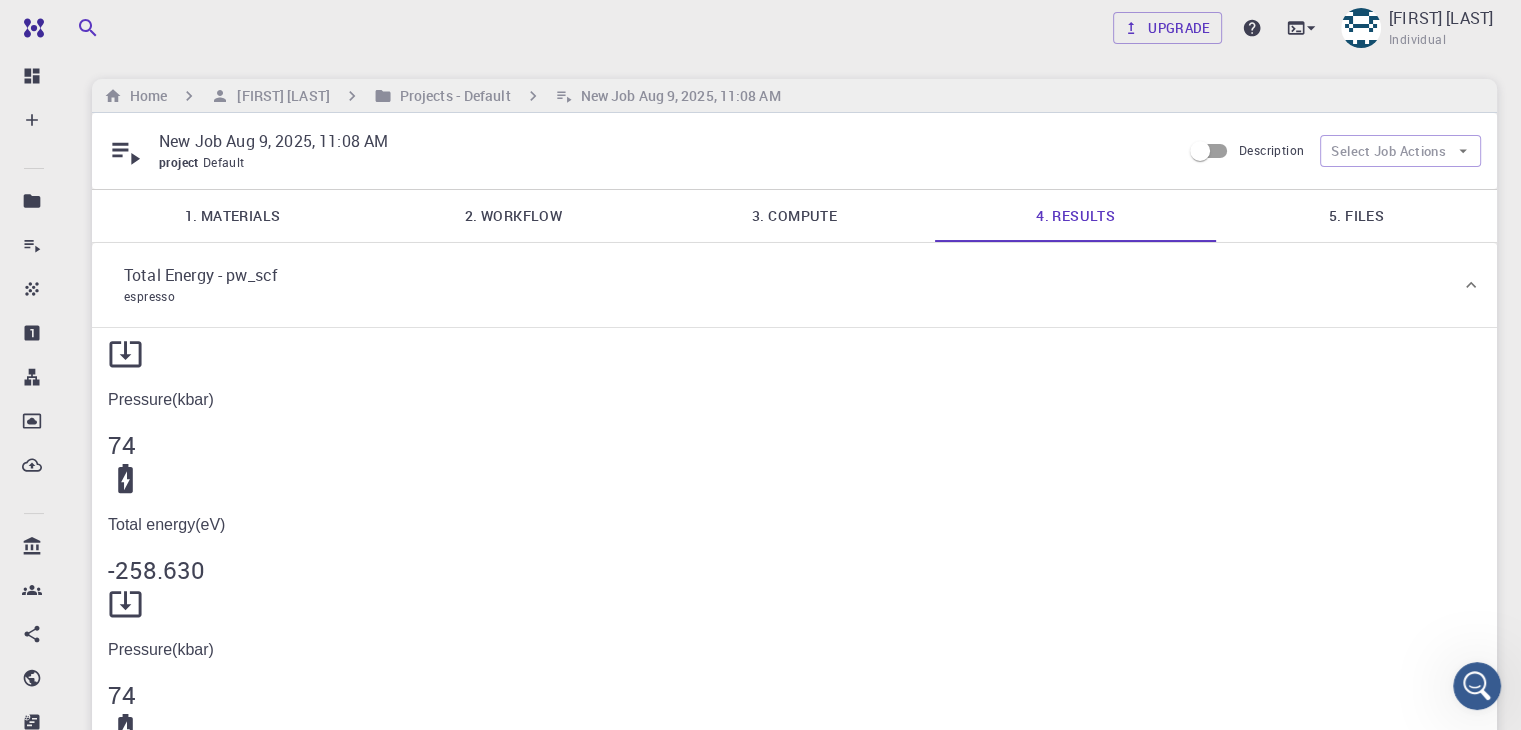 scroll, scrollTop: 0, scrollLeft: 0, axis: both 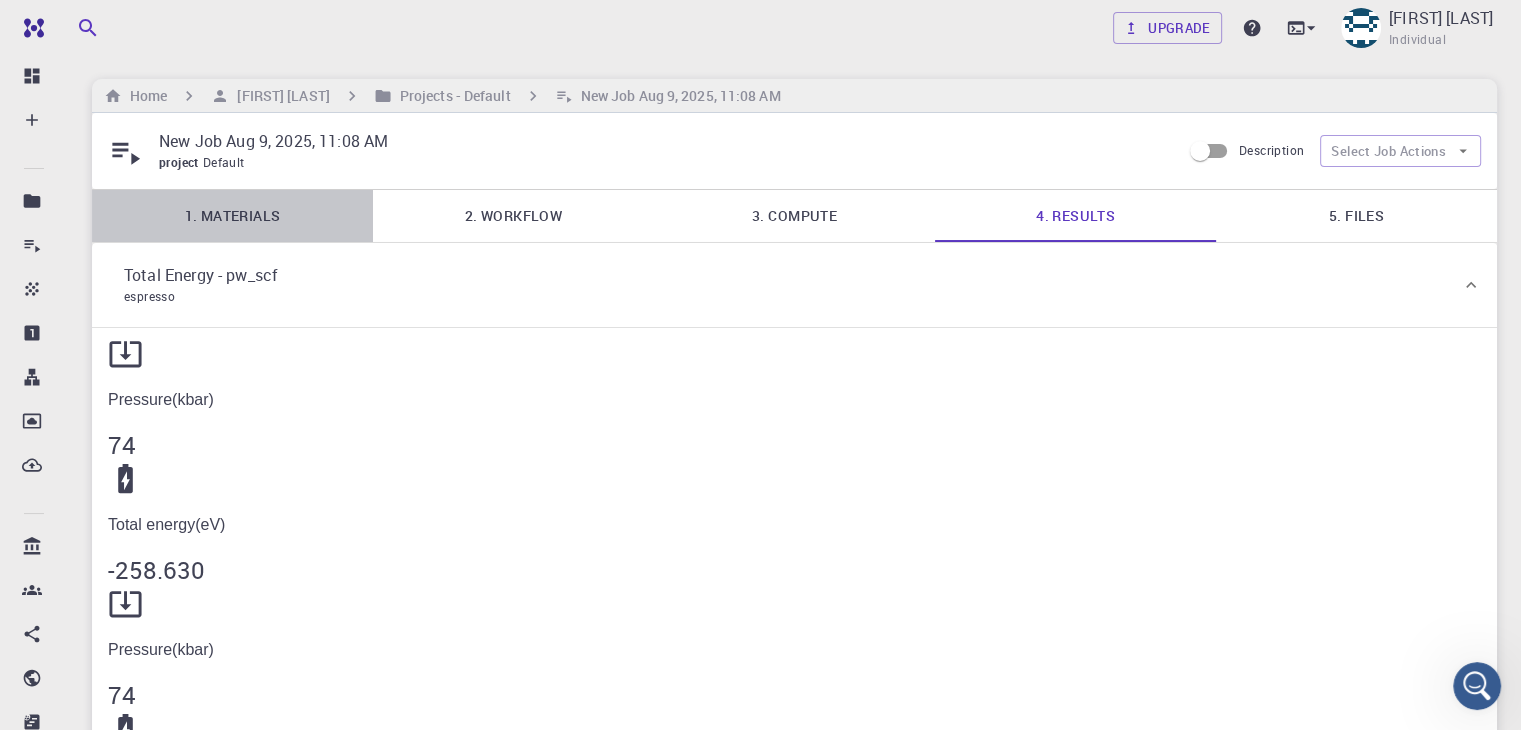 click on "1. Materials" at bounding box center [232, 216] 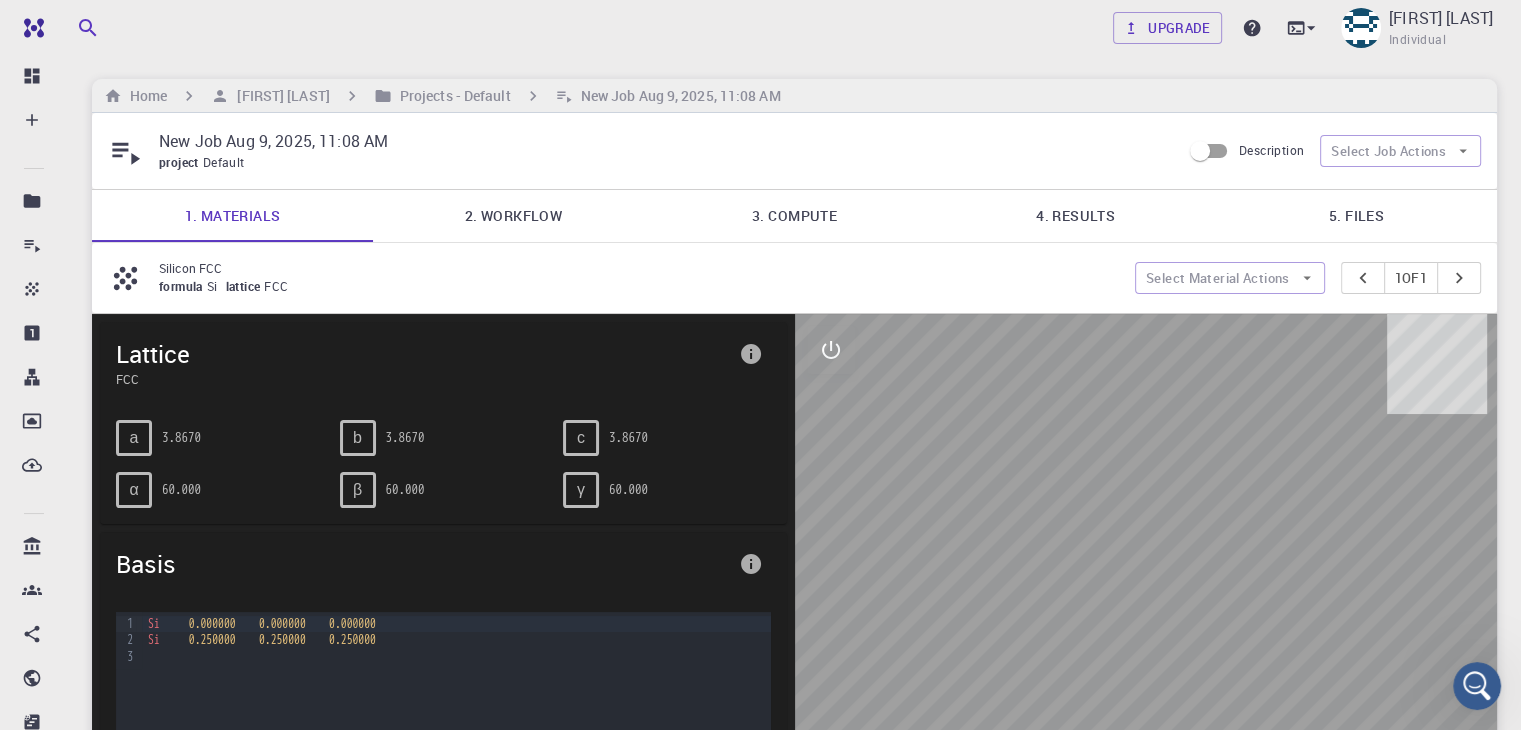 scroll, scrollTop: 0, scrollLeft: 0, axis: both 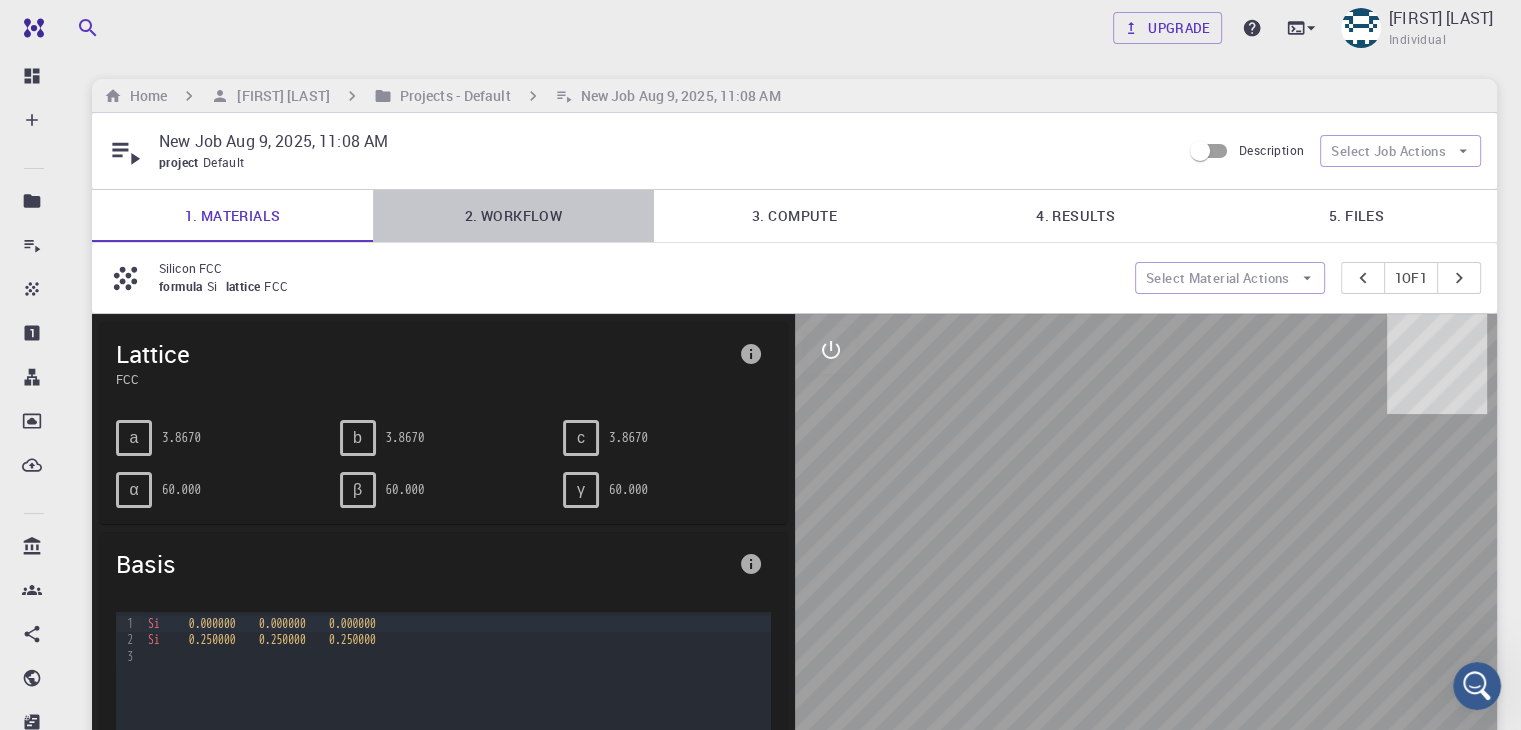 click on "2. Workflow" at bounding box center [513, 216] 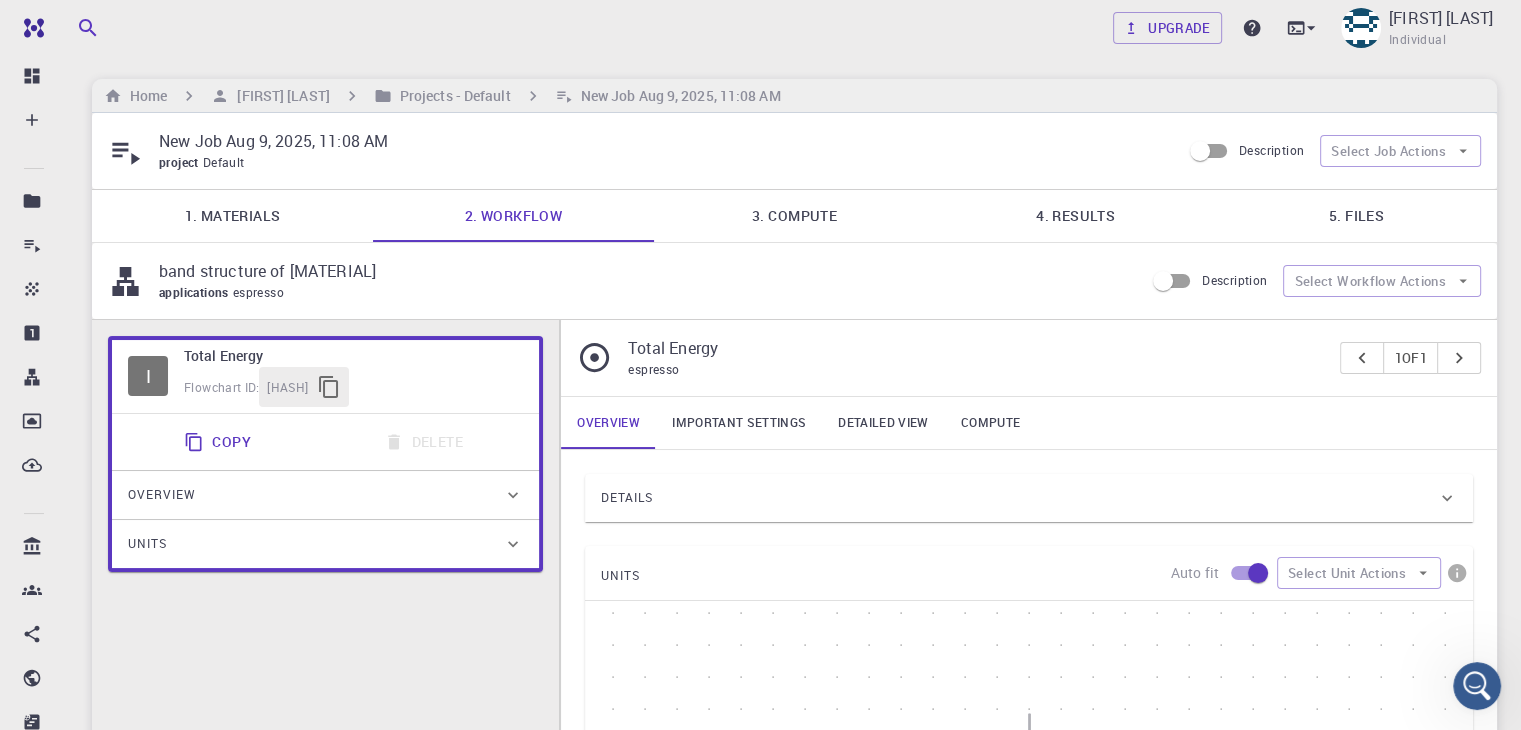 scroll, scrollTop: 456, scrollLeft: 0, axis: vertical 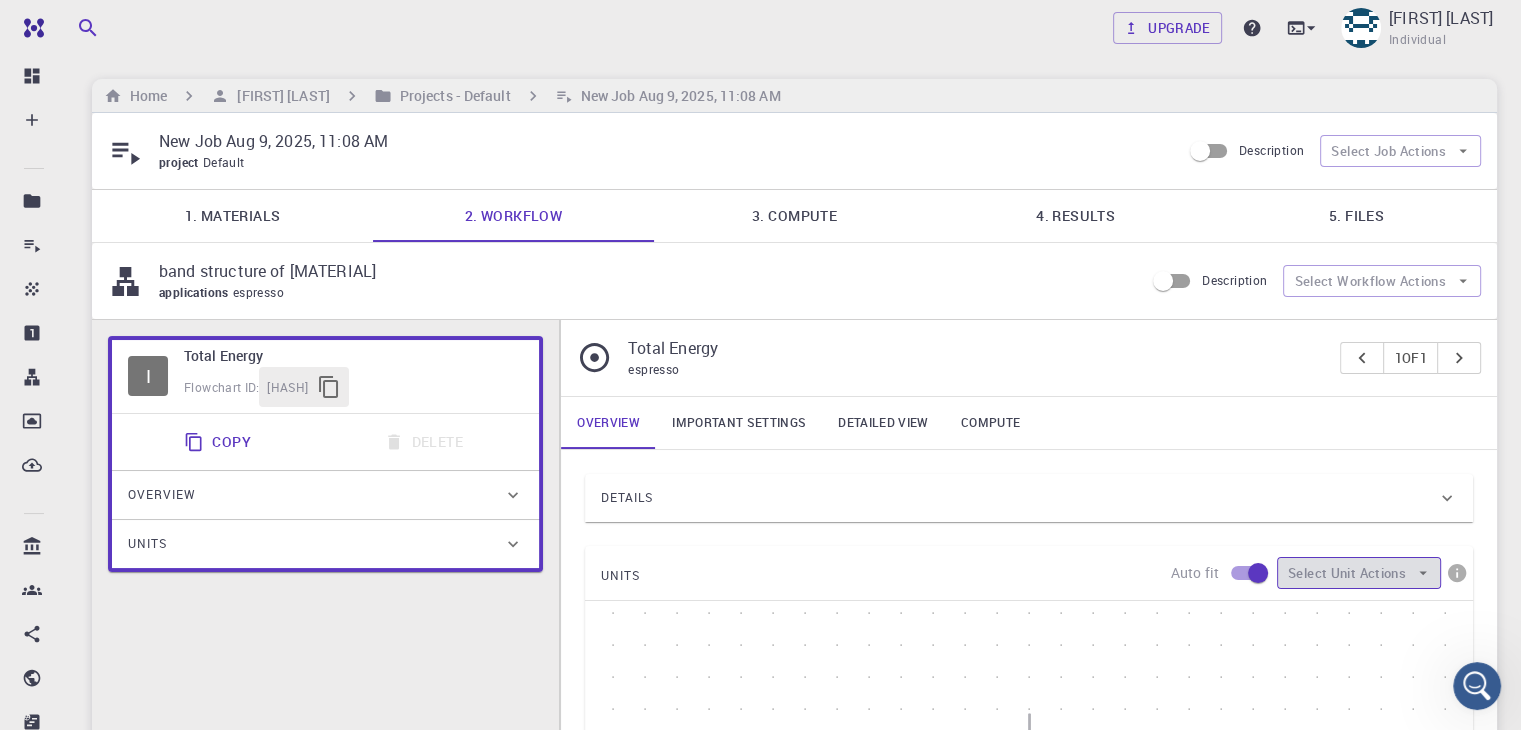 click on "Select Unit Actions" at bounding box center (1359, 573) 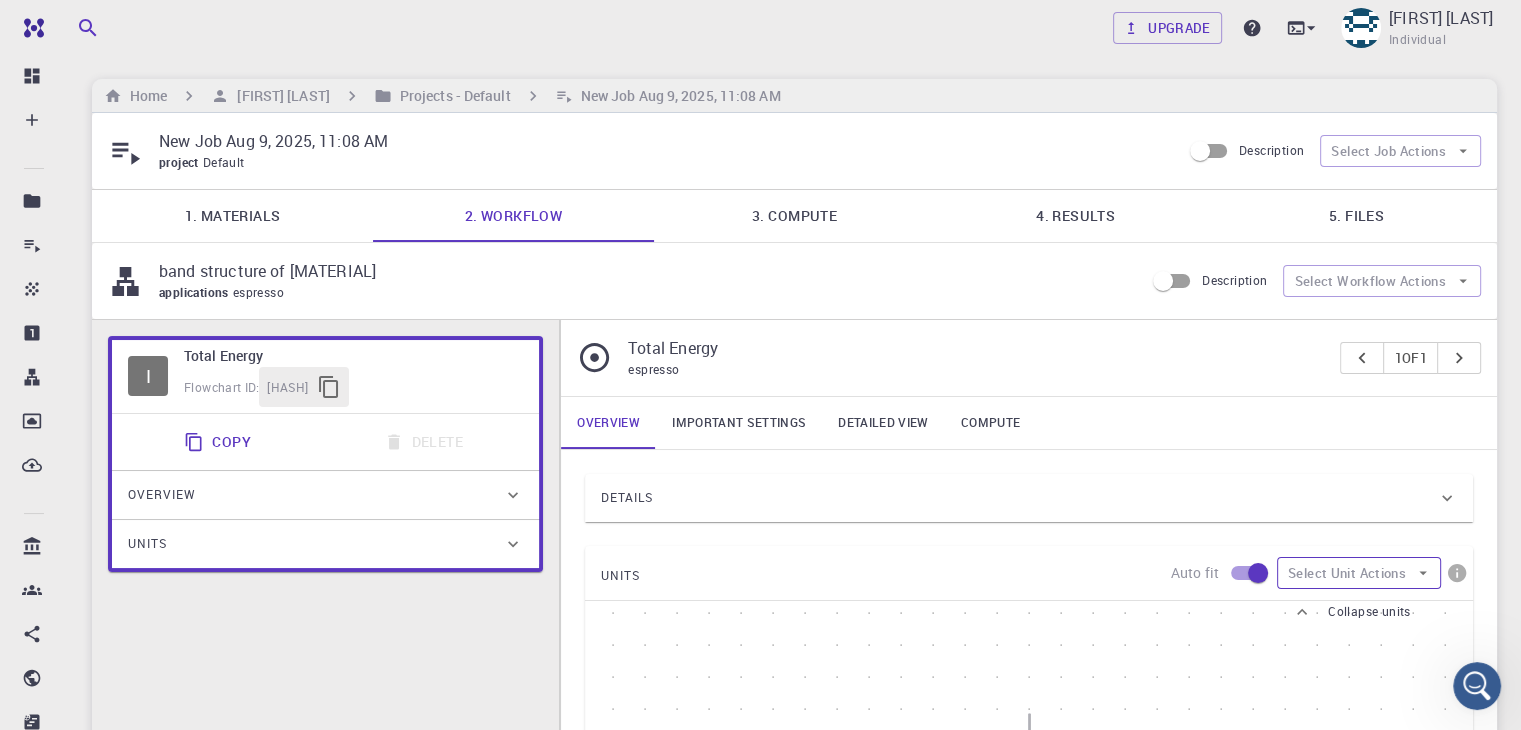 click on "Select Unit Actions" at bounding box center [1359, 573] 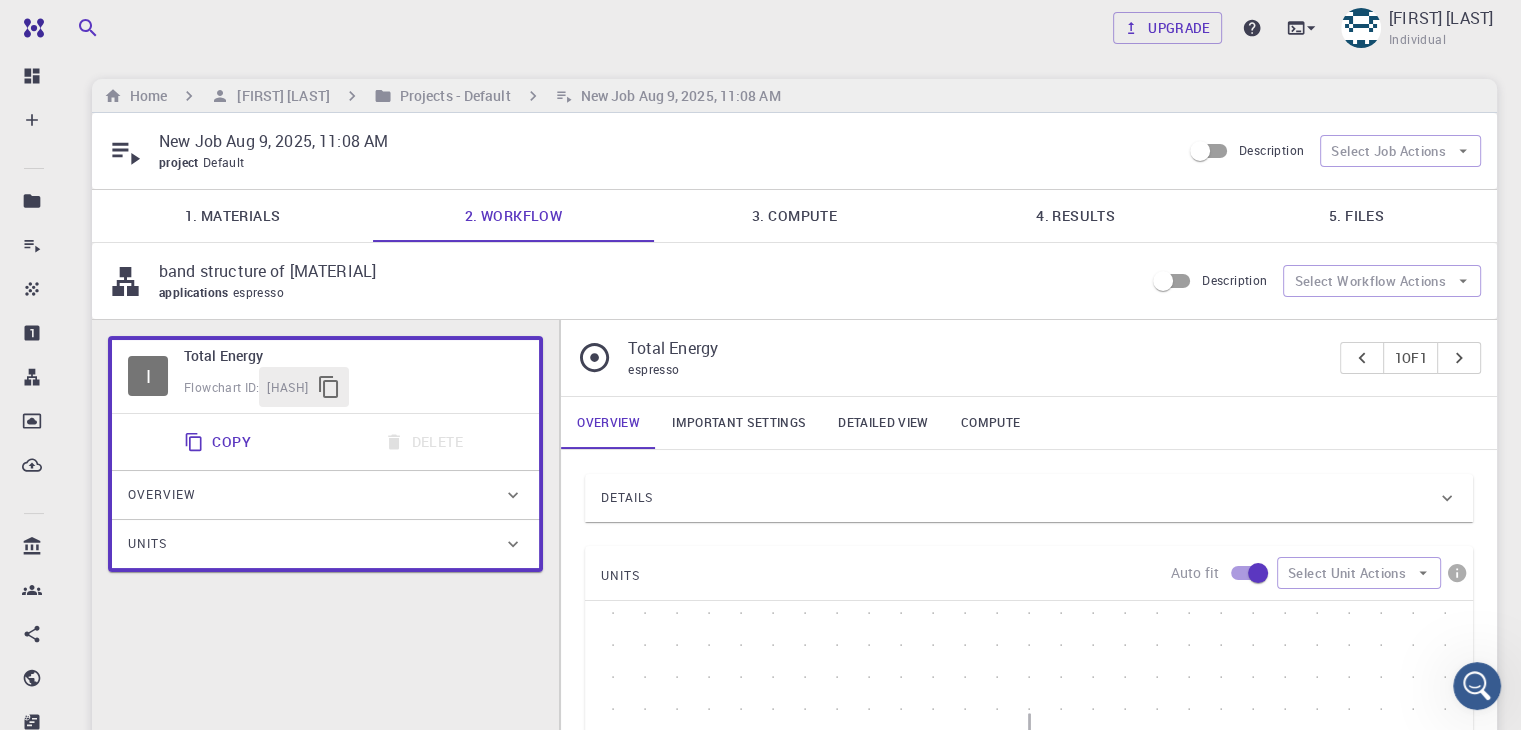 scroll, scrollTop: 0, scrollLeft: 0, axis: both 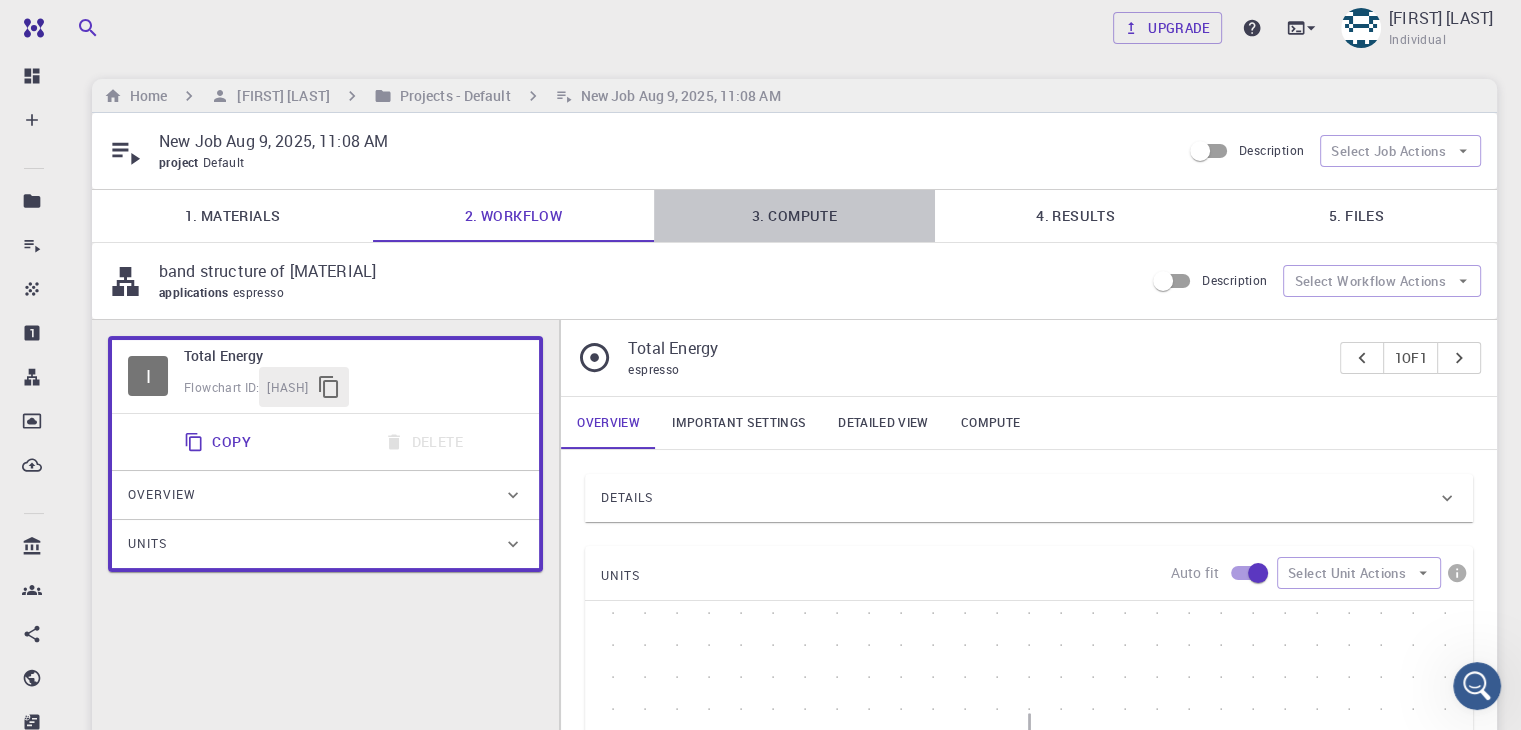 click on "3. Compute" at bounding box center [794, 216] 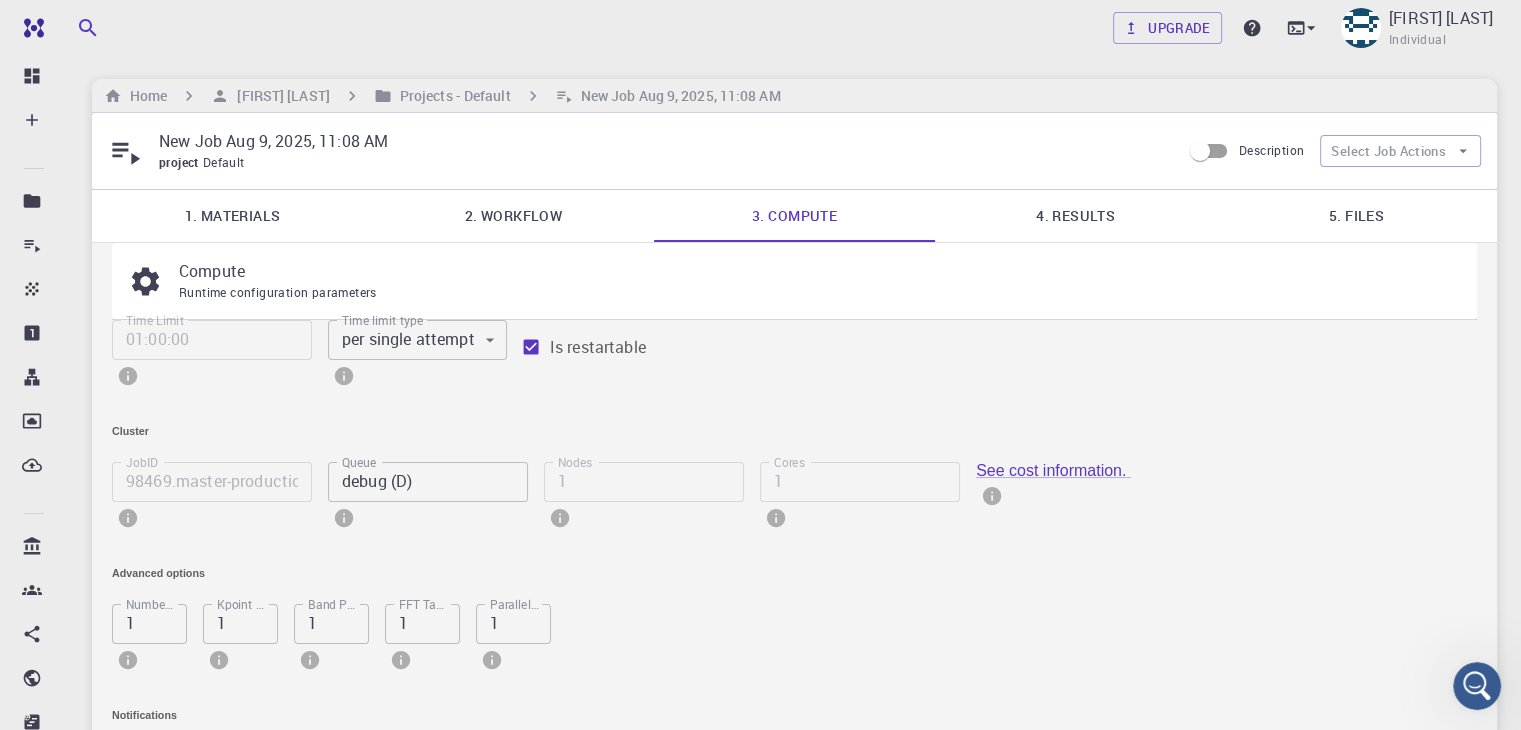 scroll, scrollTop: 0, scrollLeft: 0, axis: both 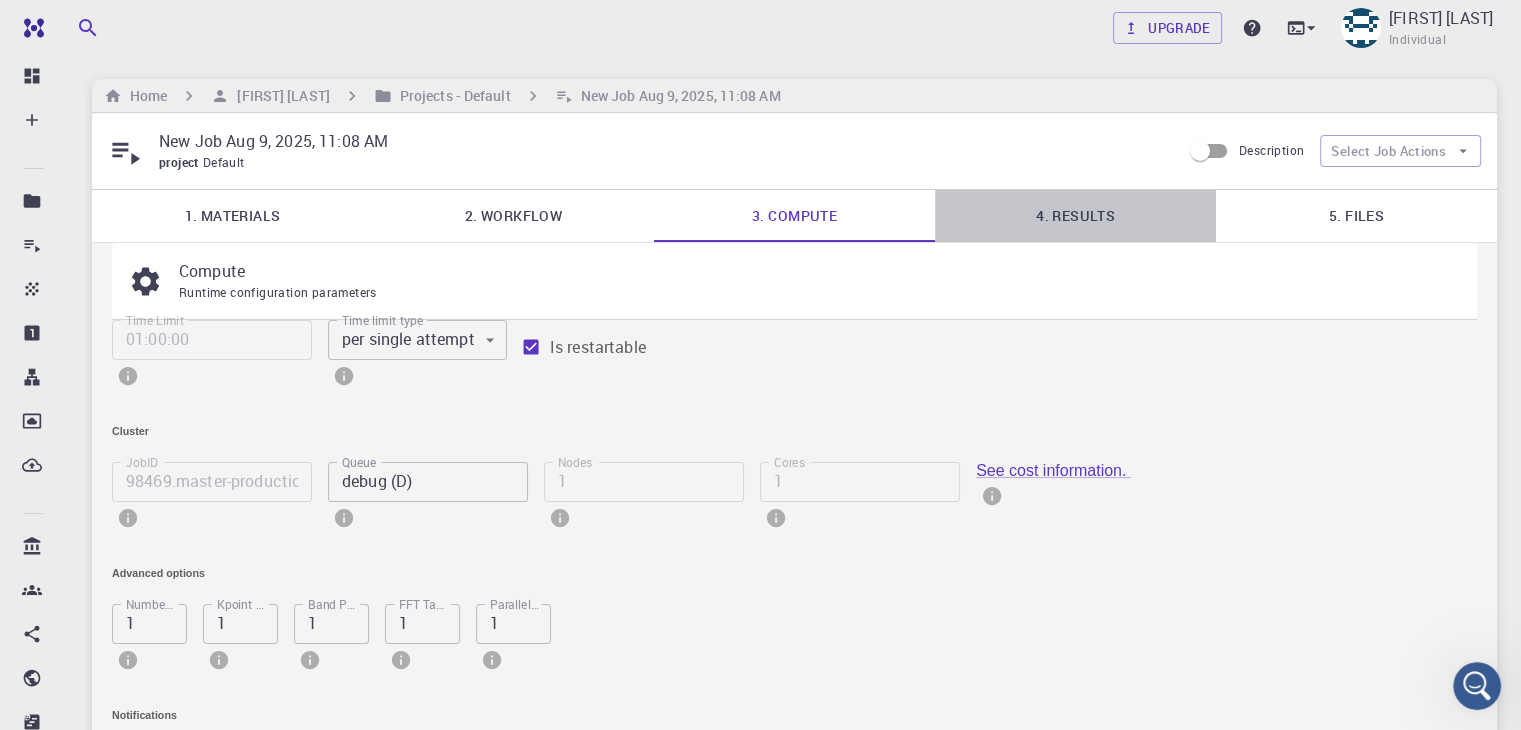 click on "4. Results" at bounding box center (1075, 216) 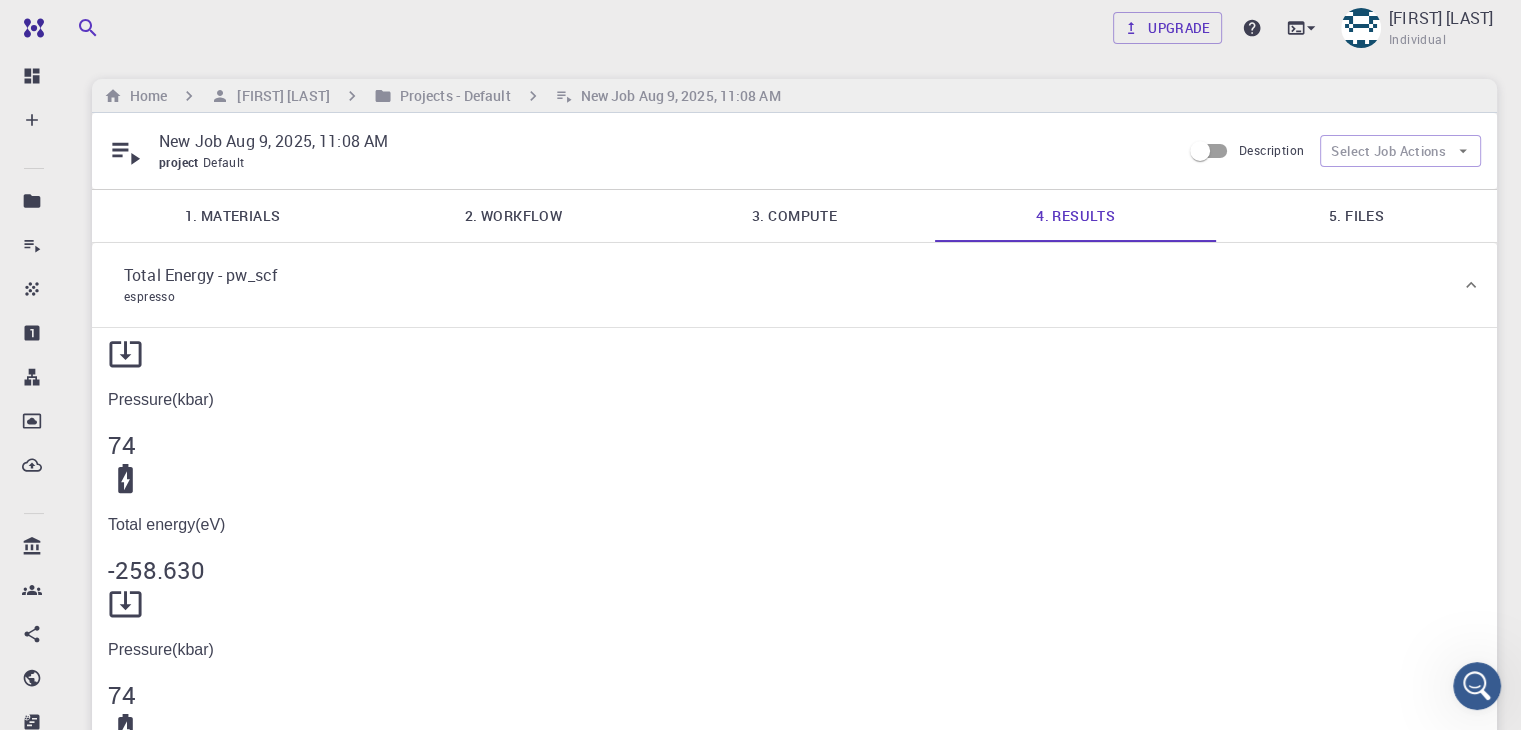 scroll, scrollTop: 2056, scrollLeft: 0, axis: vertical 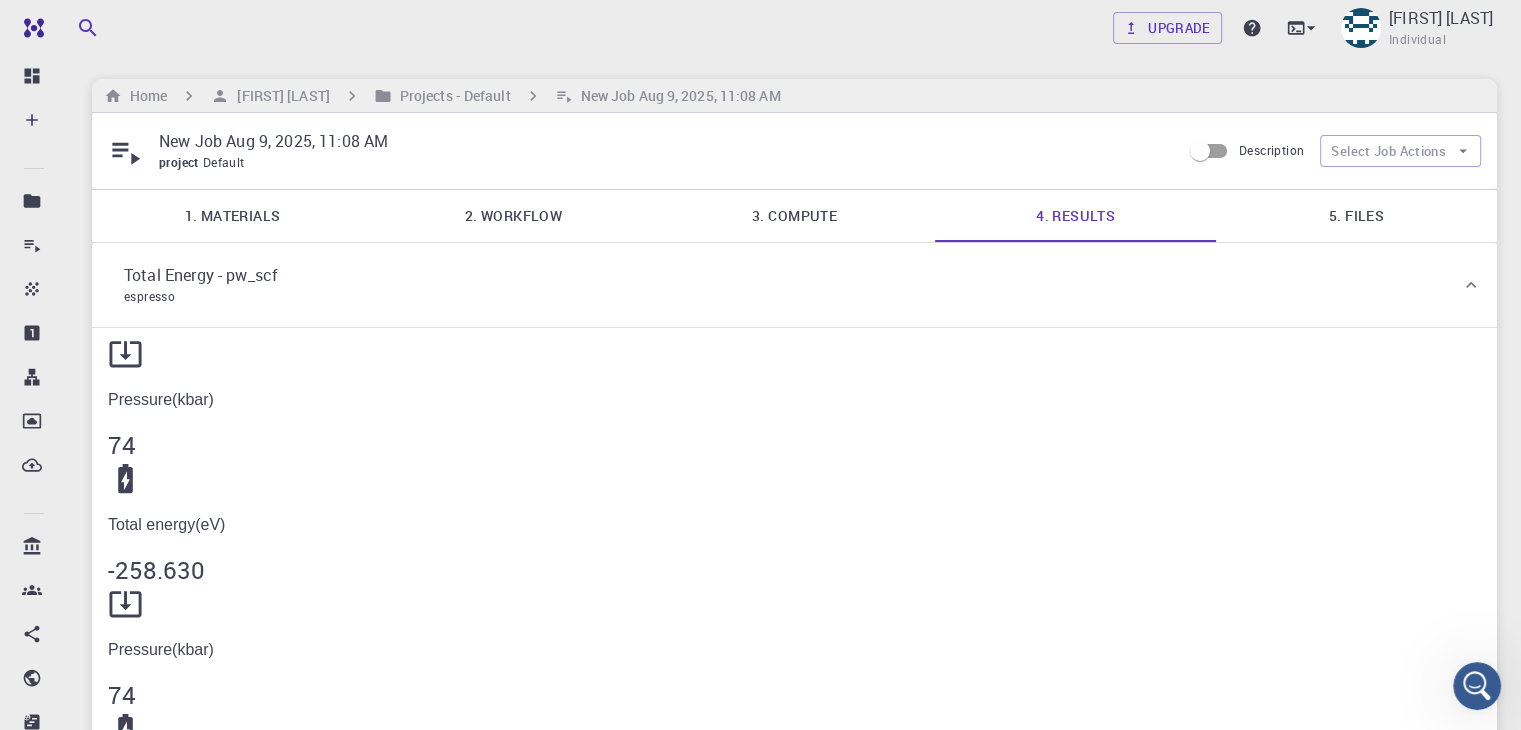 click 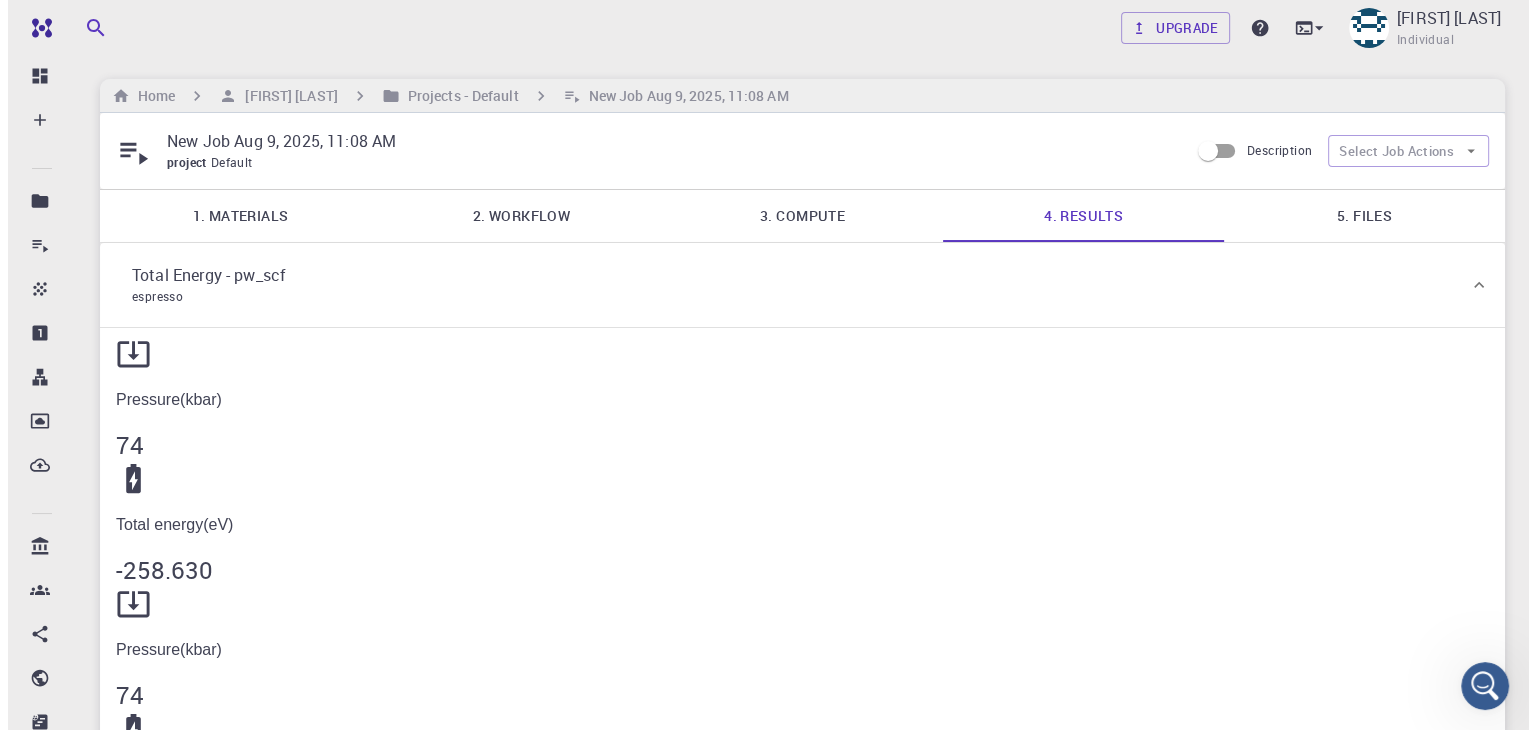 scroll, scrollTop: 0, scrollLeft: 0, axis: both 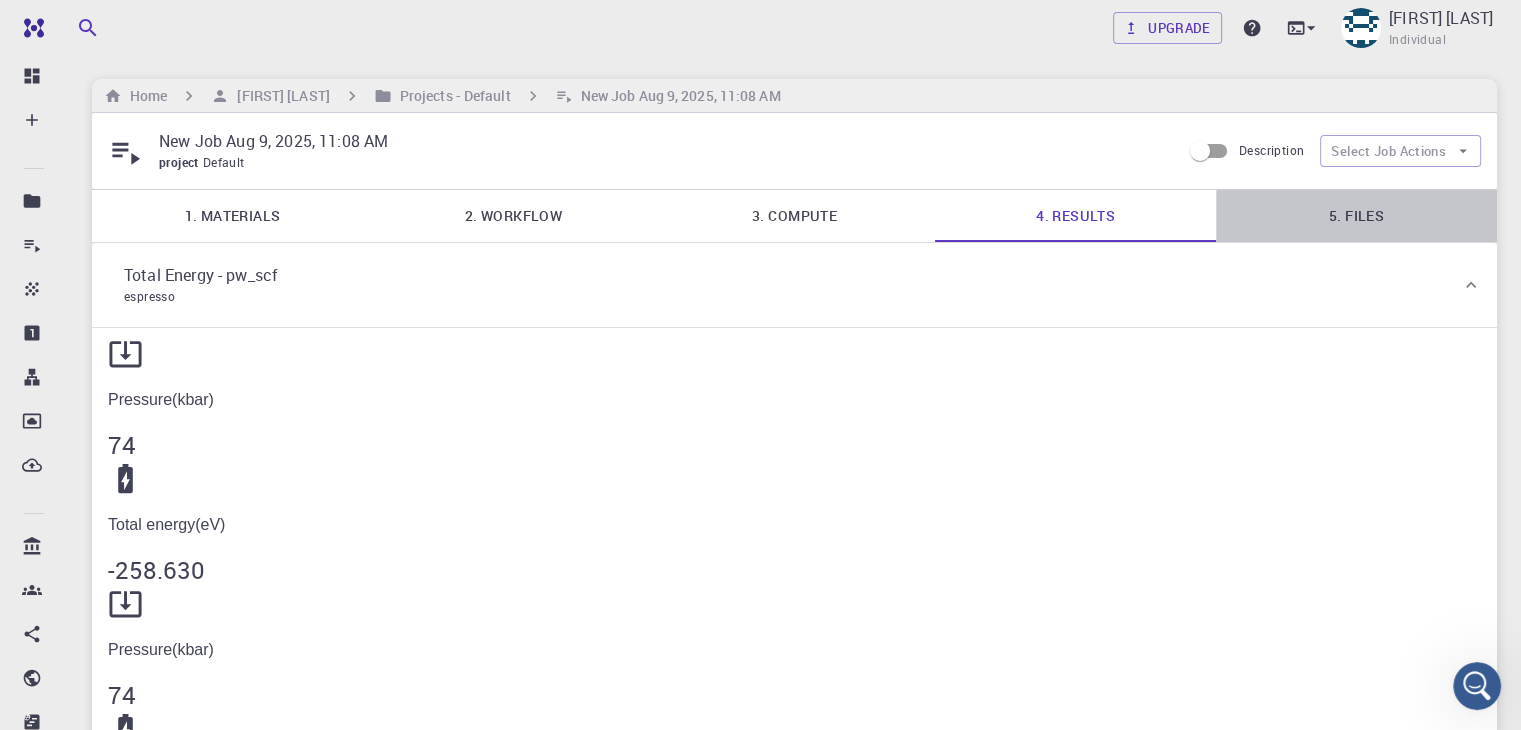 click on "5. Files" at bounding box center [1356, 216] 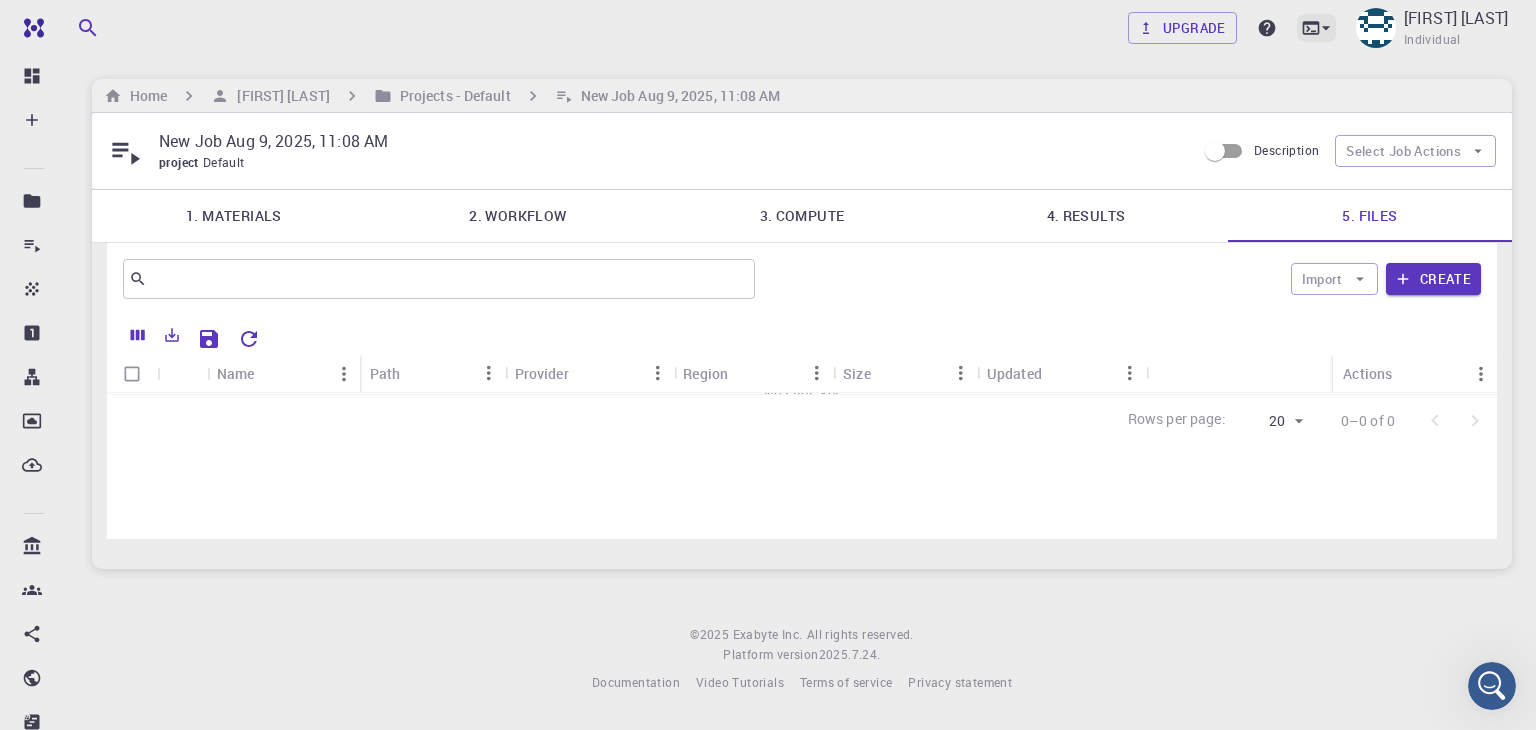 click 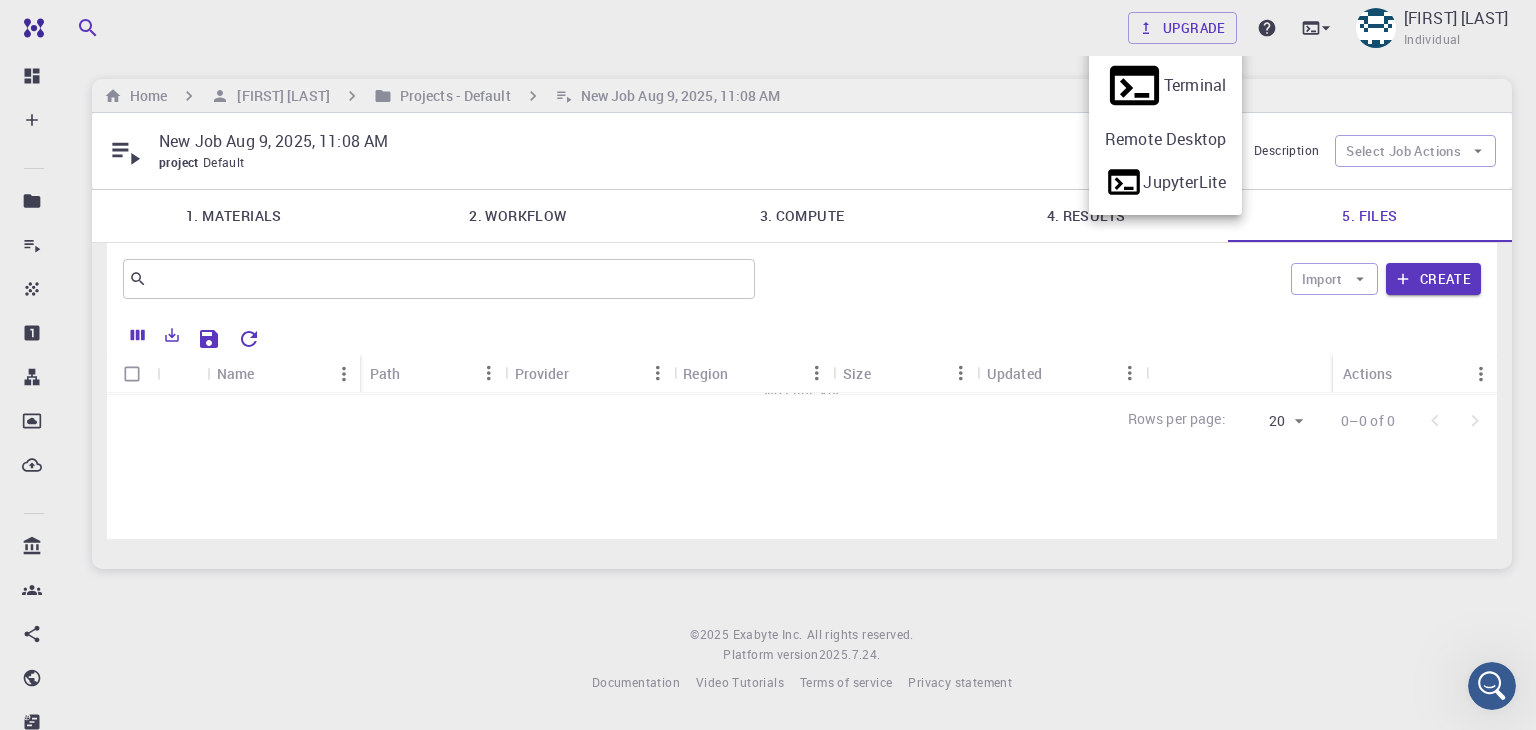 click at bounding box center [768, 365] 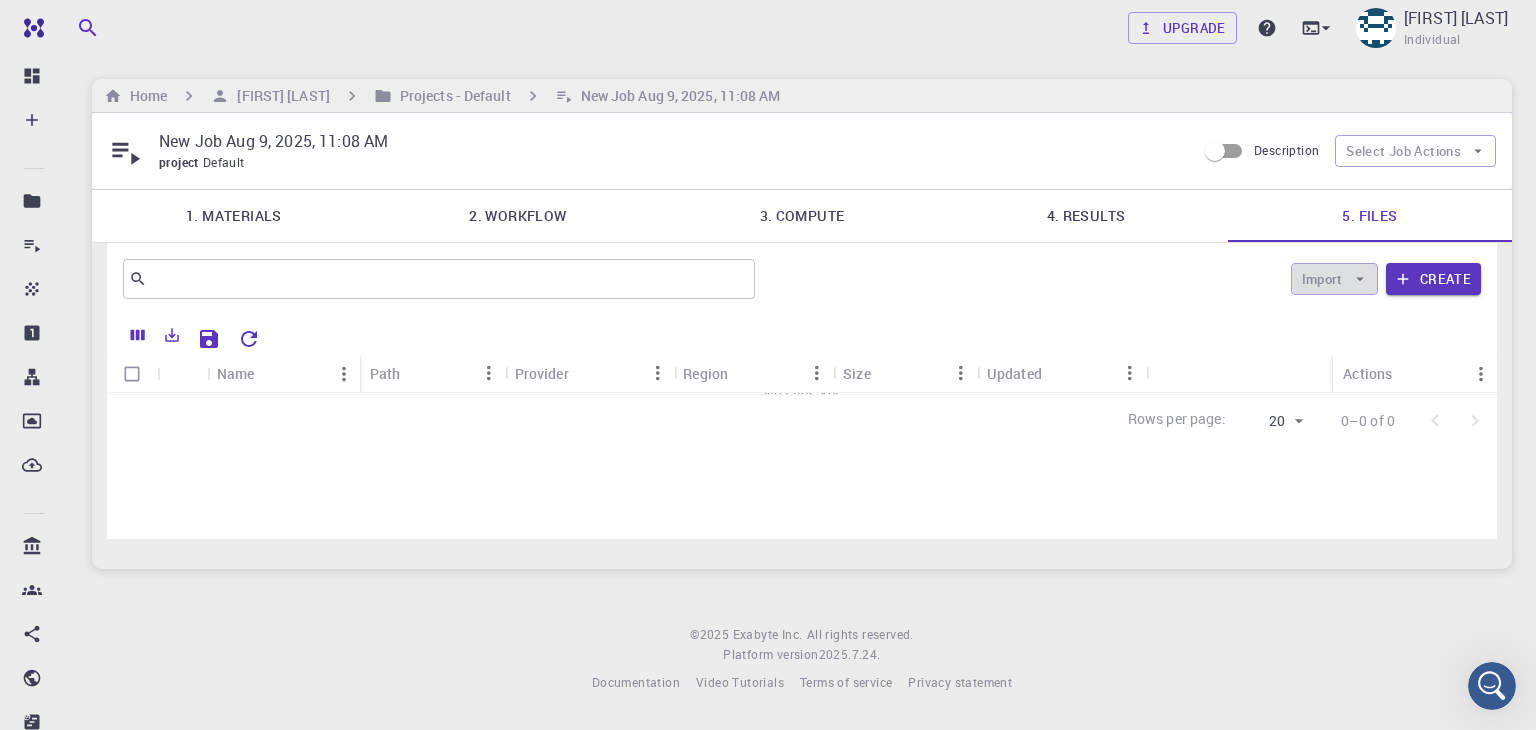 click on "Import" at bounding box center [1334, 279] 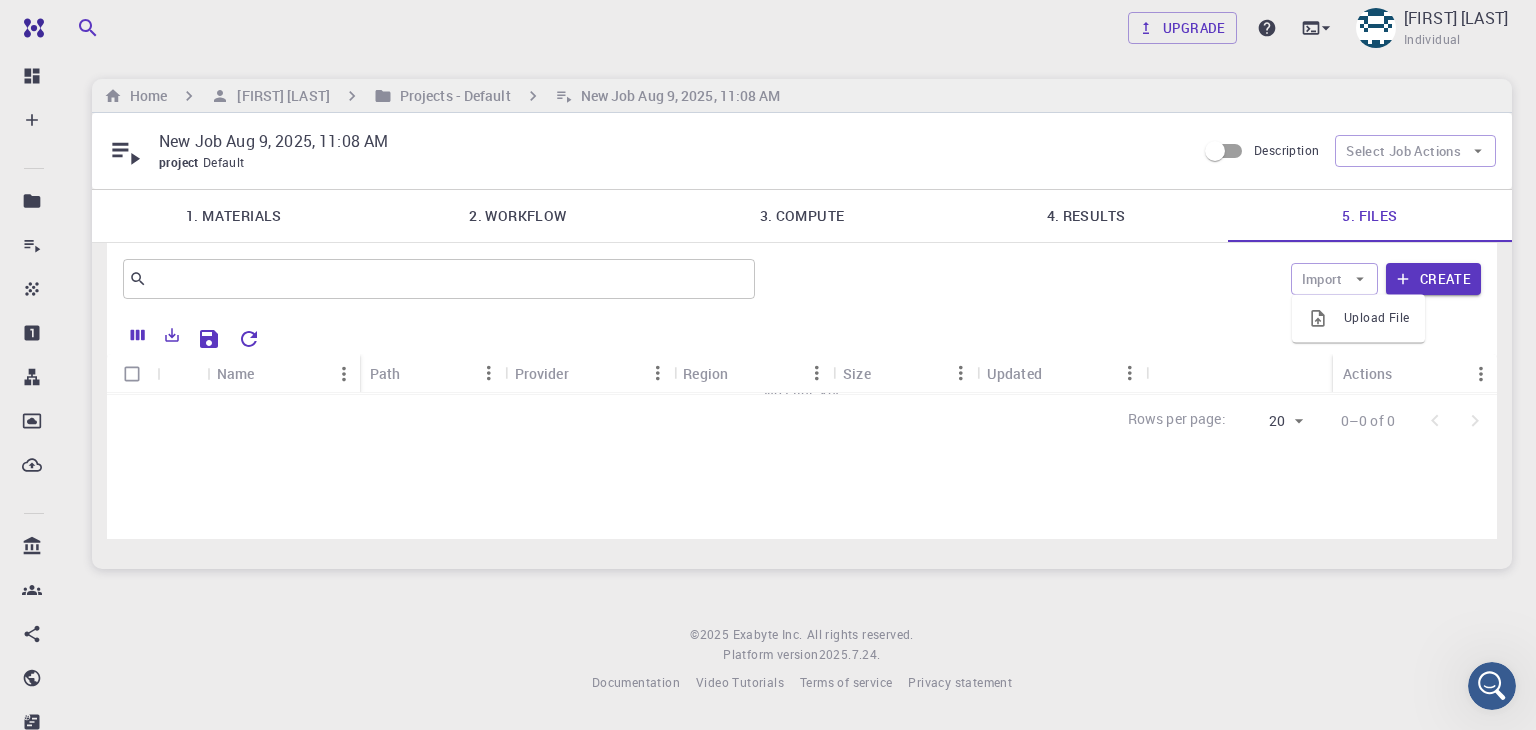 click on "Import Create" at bounding box center [1122, 279] 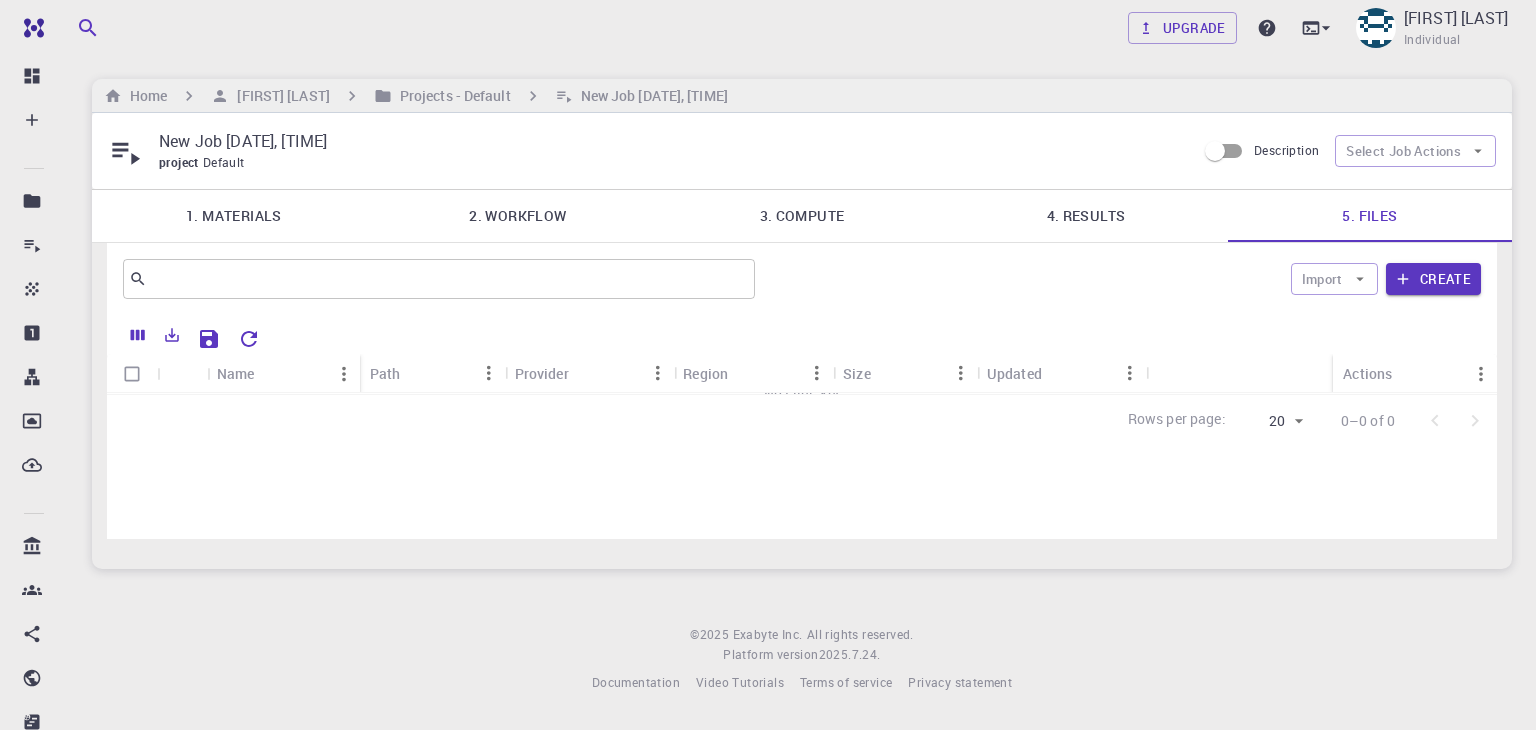 scroll, scrollTop: 0, scrollLeft: 0, axis: both 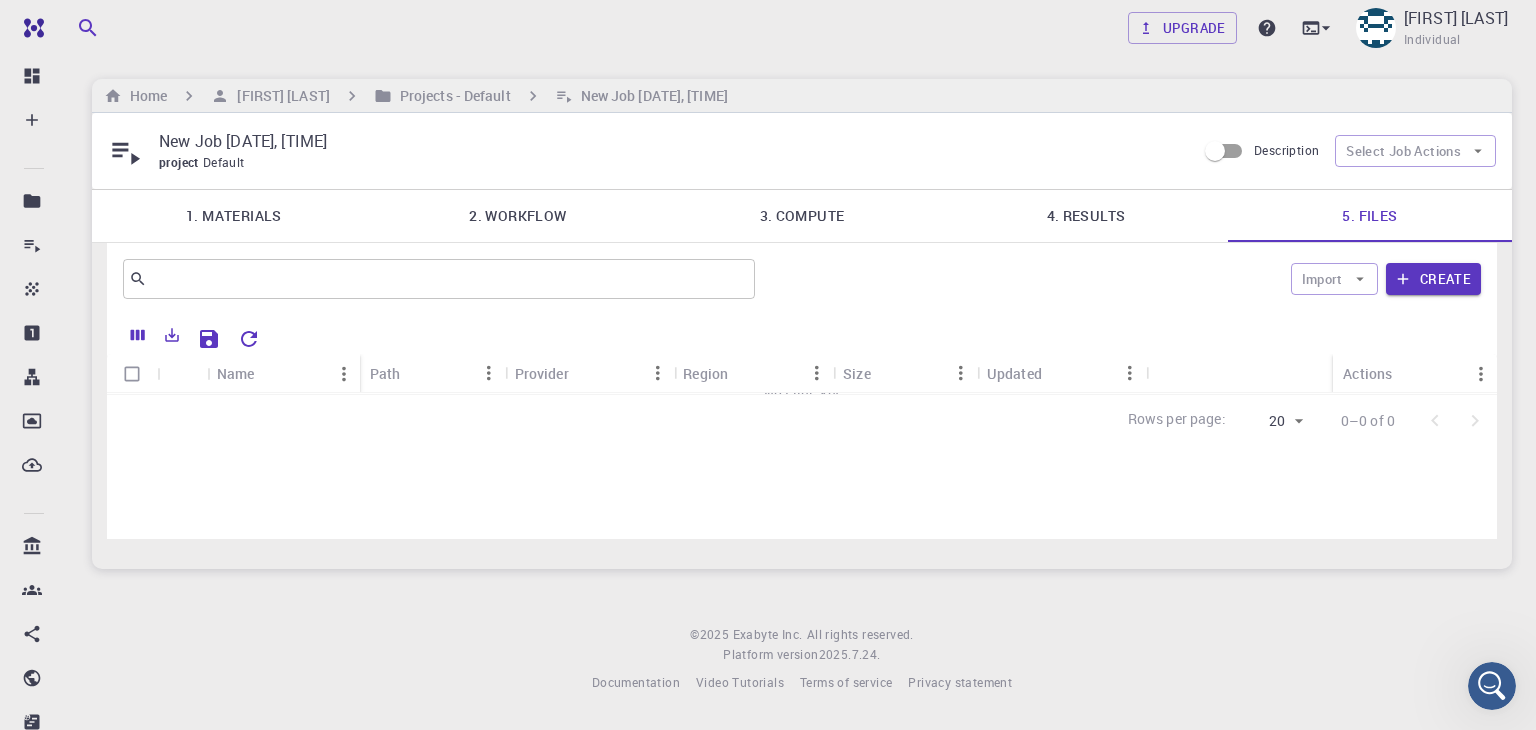 click on "Home imran hasan Projects - Default New Job Aug 9, 2025, 11:08 AM" at bounding box center [802, 96] 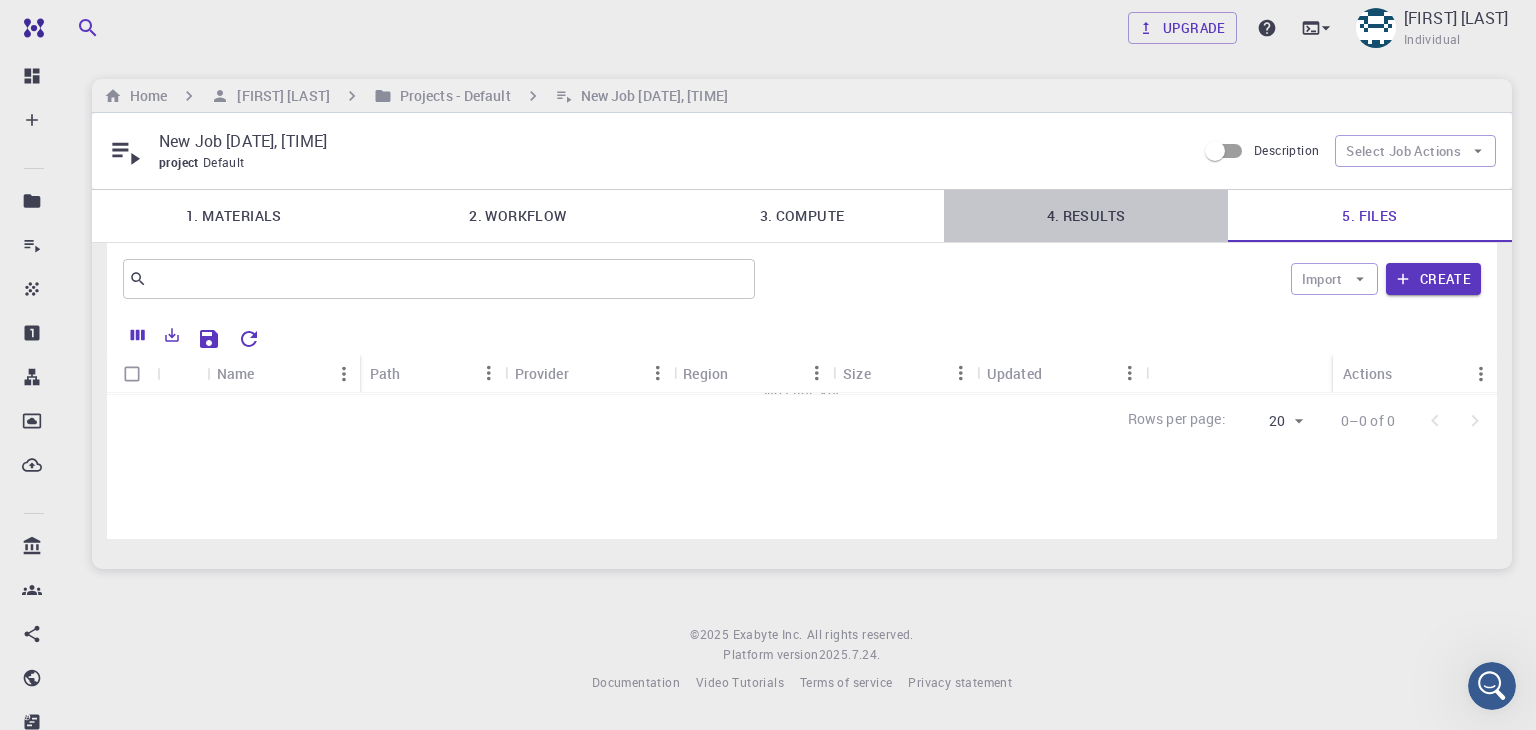 click on "4. Results" at bounding box center [1086, 216] 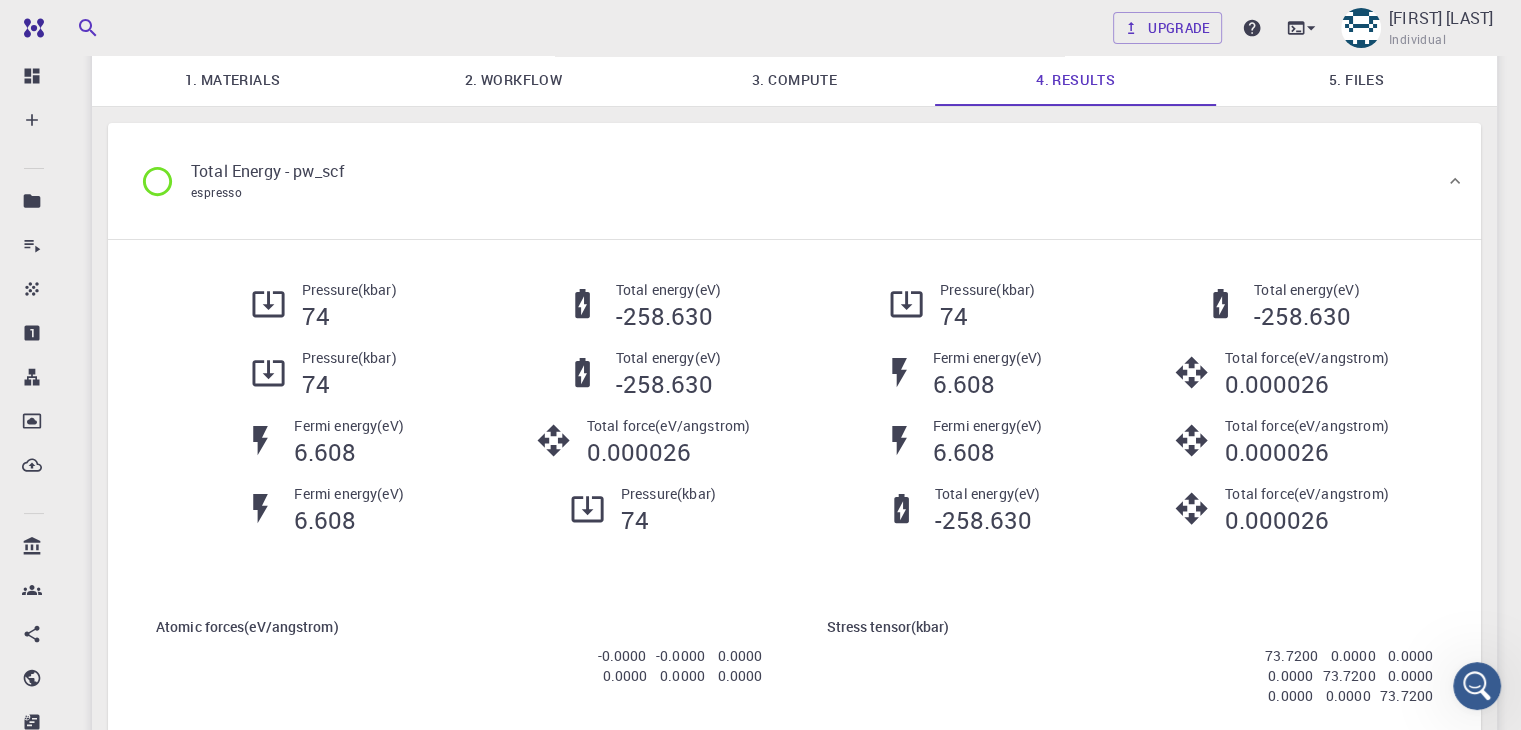 scroll, scrollTop: 136, scrollLeft: 0, axis: vertical 